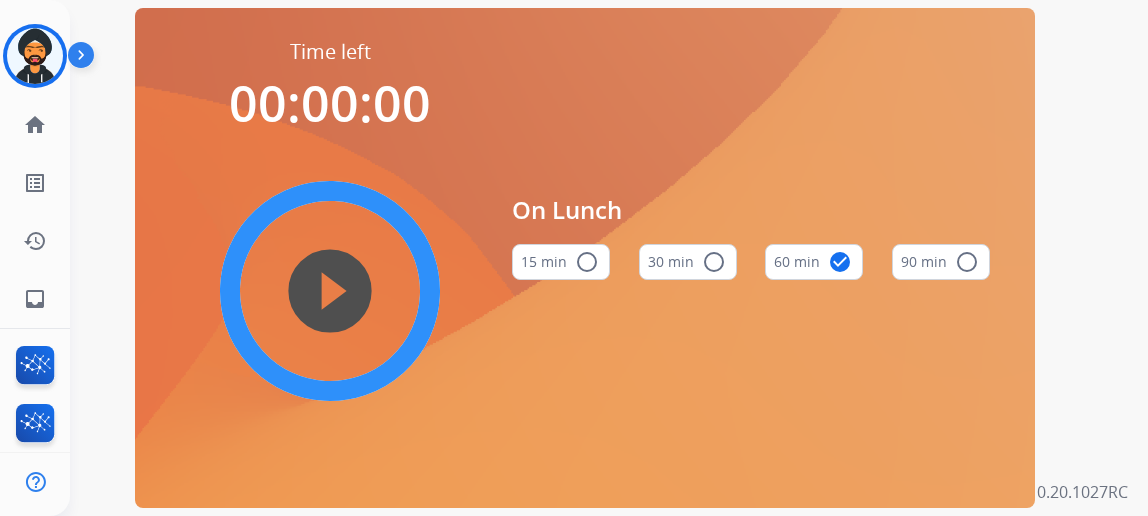scroll, scrollTop: 0, scrollLeft: 0, axis: both 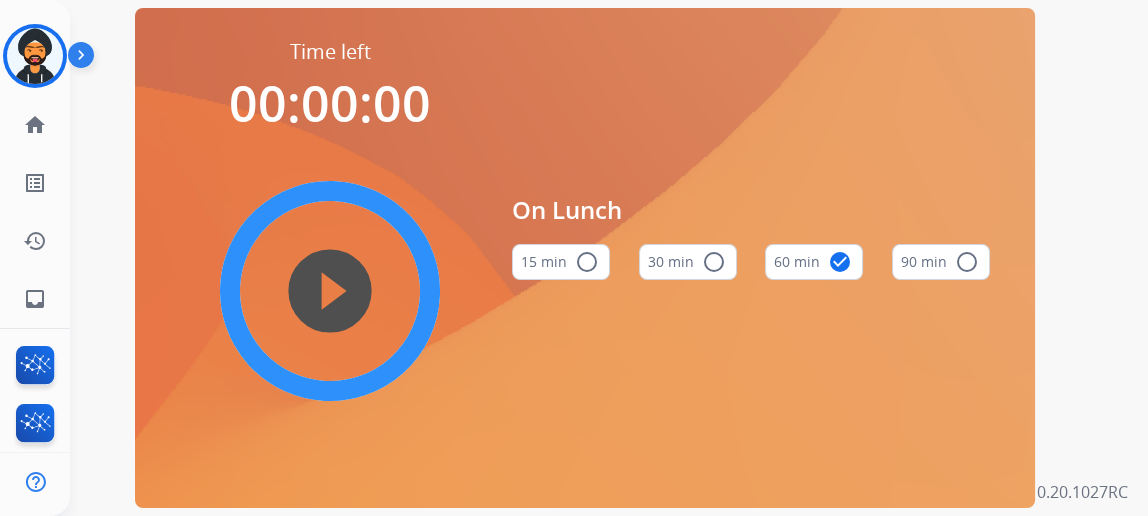 click at bounding box center [35, 56] 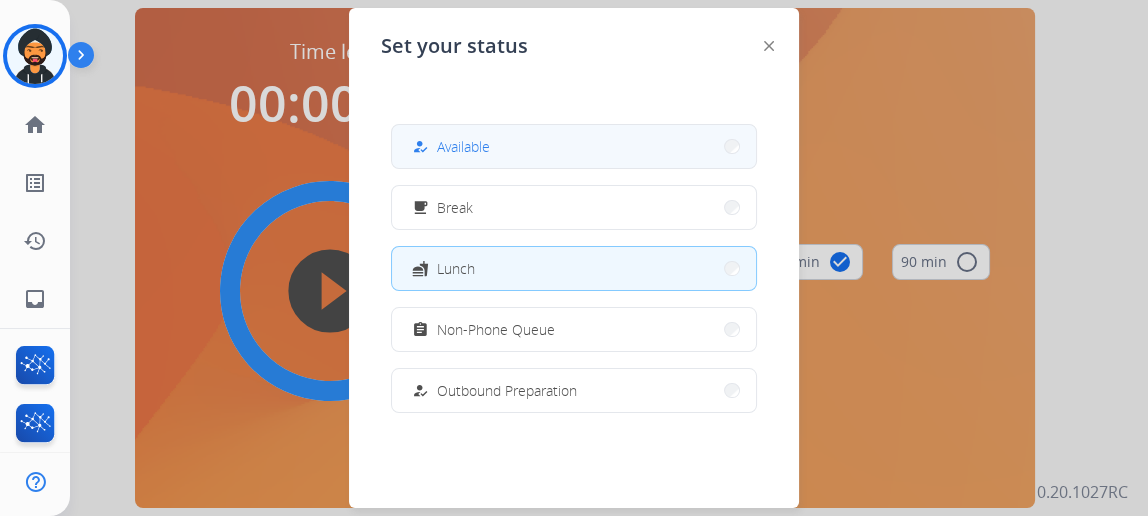 click on "how_to_reg Available" at bounding box center (574, 146) 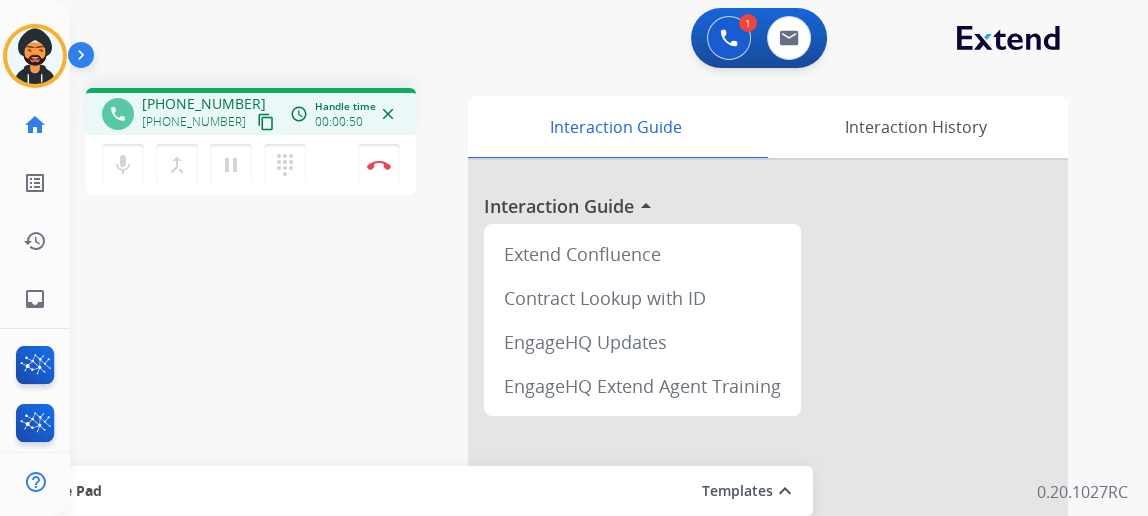 click on "content_copy" at bounding box center [266, 122] 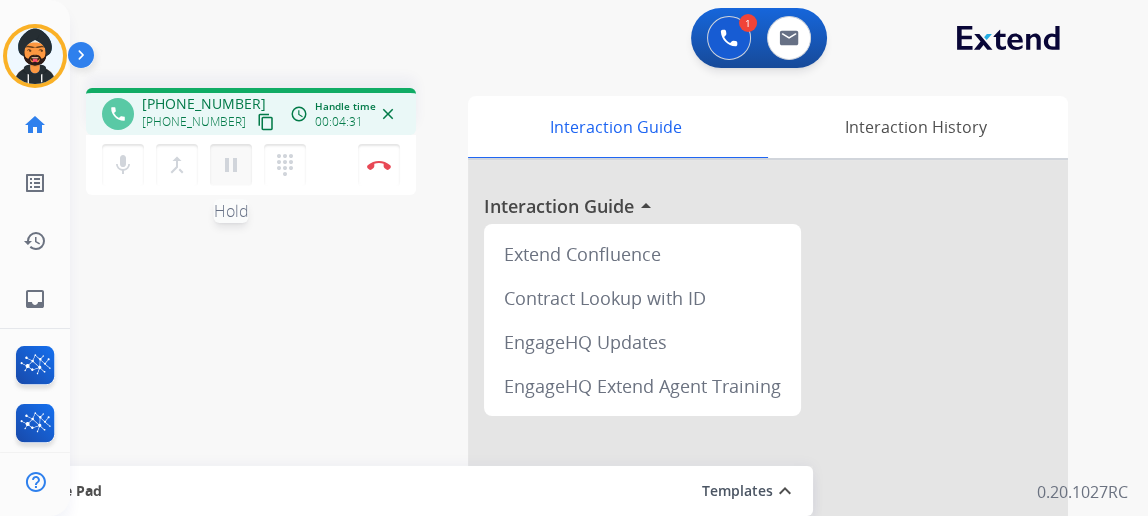 click on "pause" at bounding box center [231, 165] 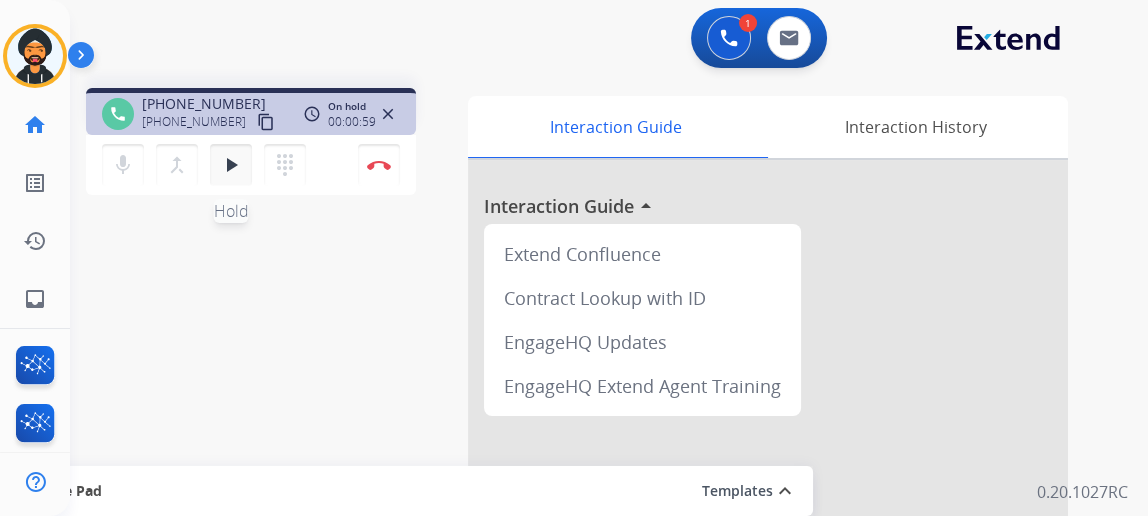 click on "play_arrow" at bounding box center (231, 165) 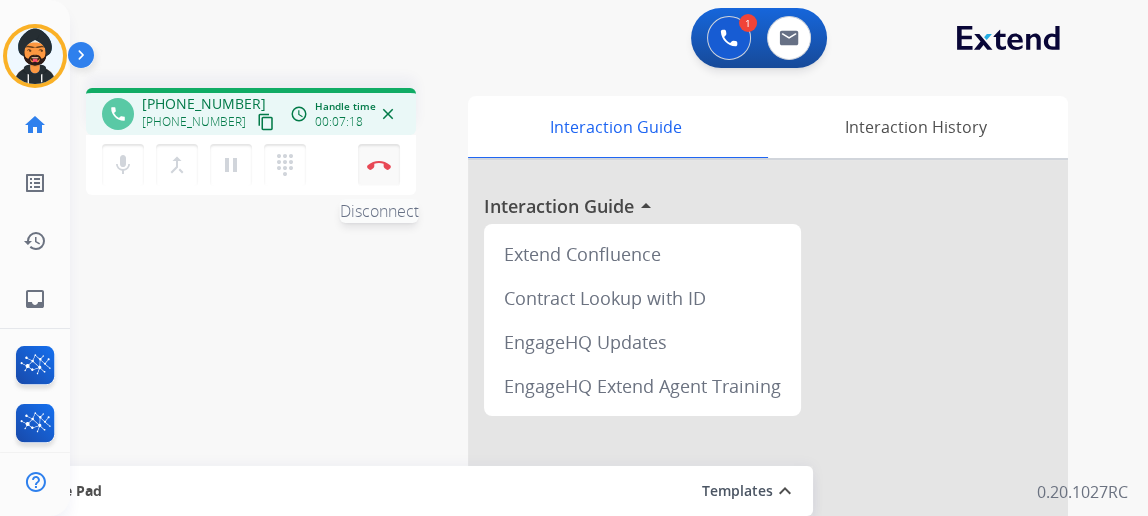 click on "Disconnect" at bounding box center (379, 165) 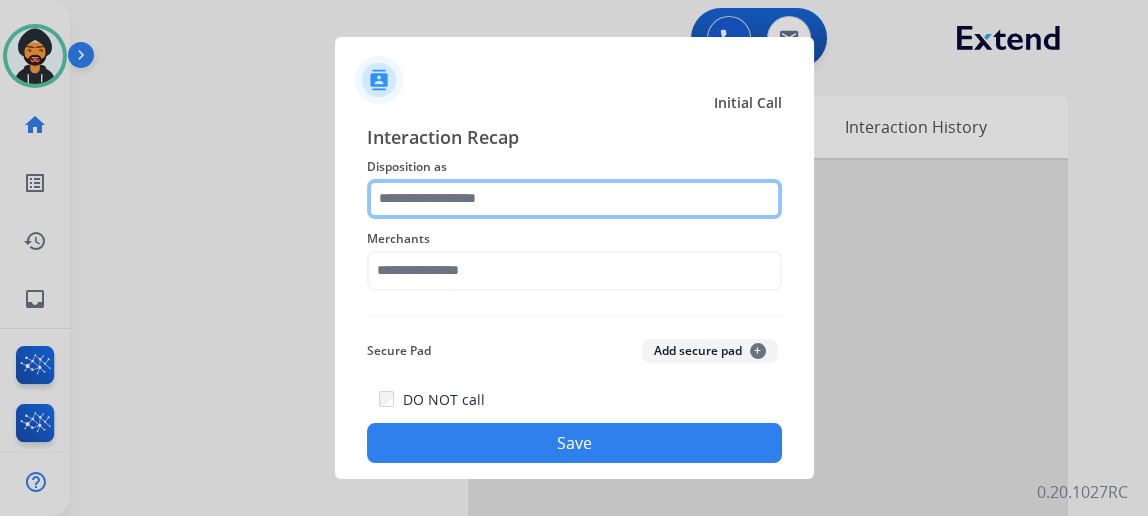 click 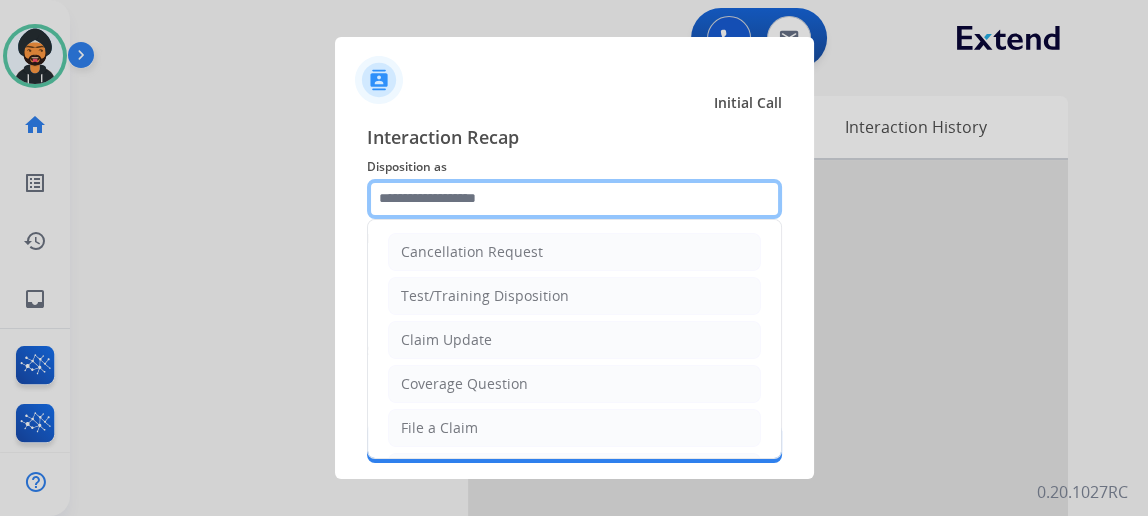 scroll, scrollTop: 0, scrollLeft: 0, axis: both 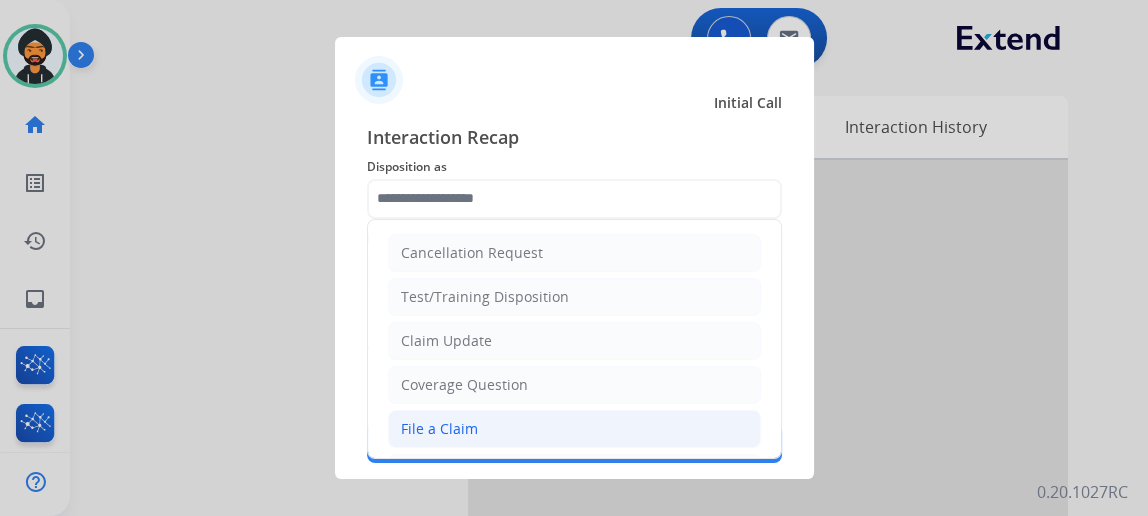 click on "File a Claim" 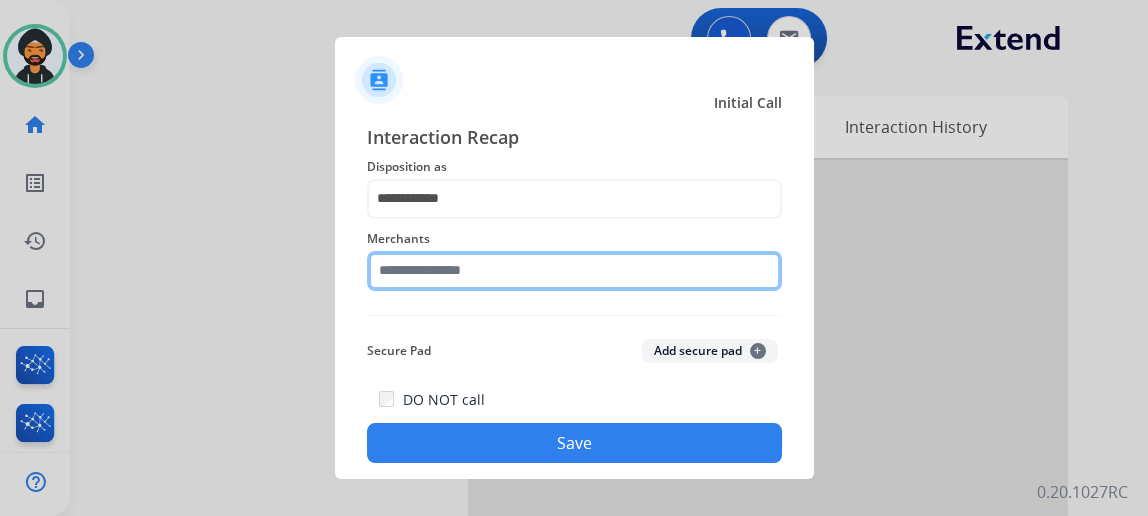 click 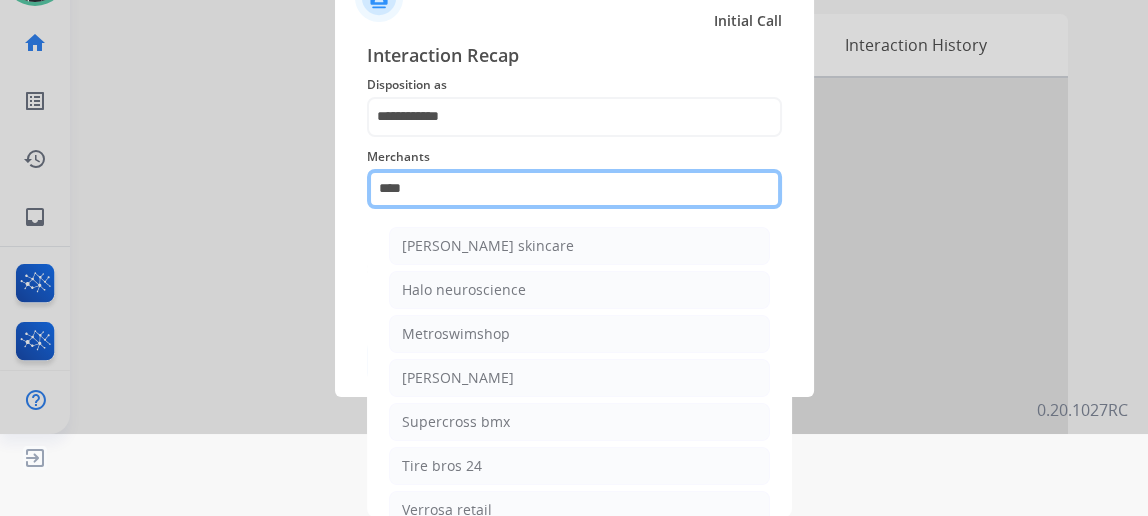 scroll, scrollTop: 43, scrollLeft: 0, axis: vertical 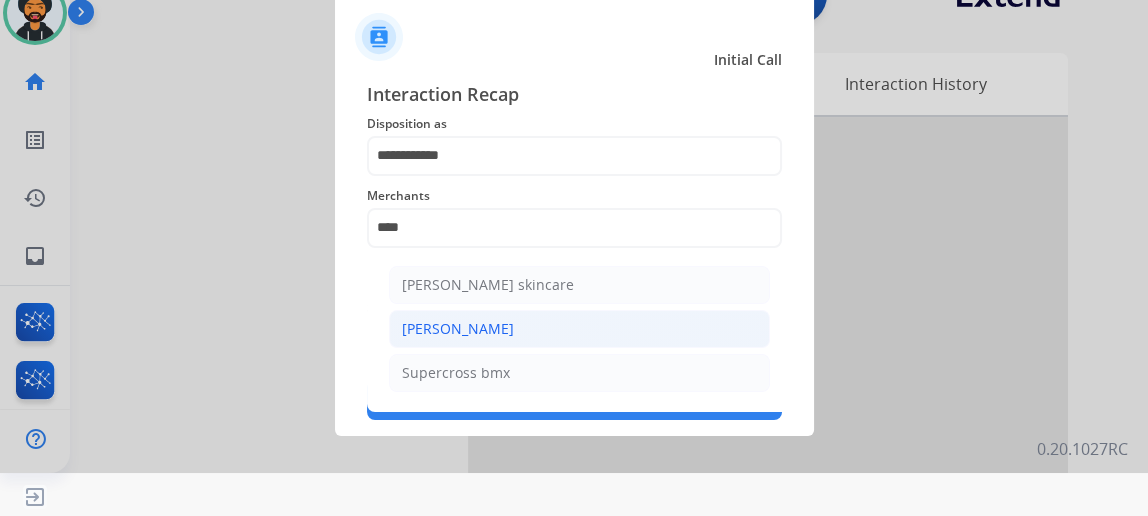 click on "[PERSON_NAME]" 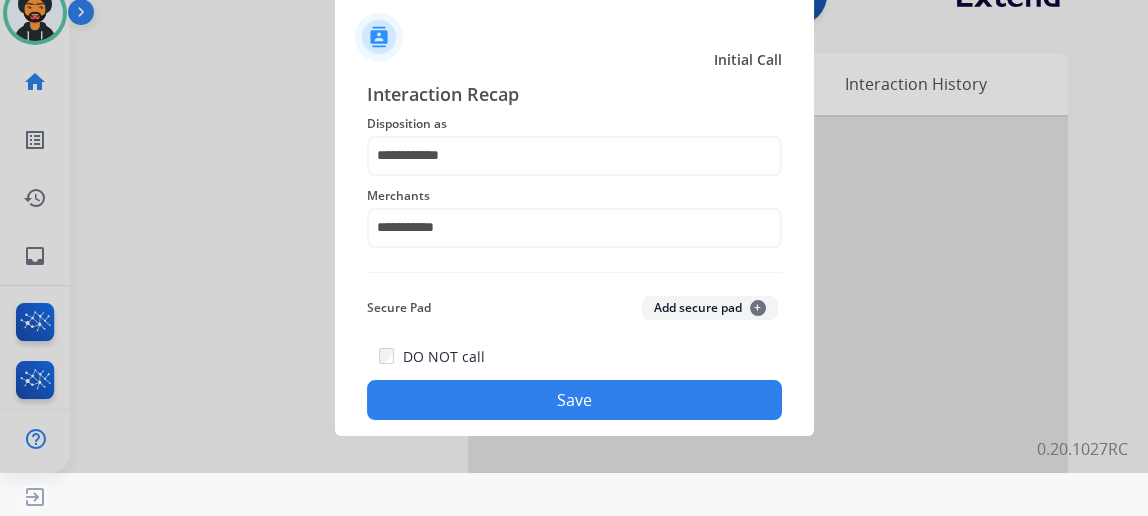 click on "Save" 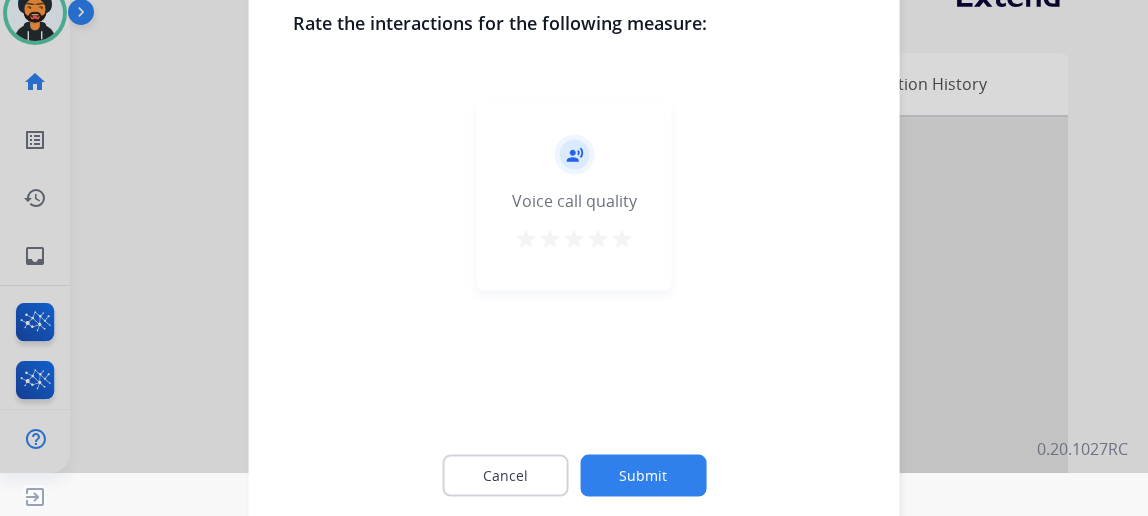 click on "star" at bounding box center [622, 239] 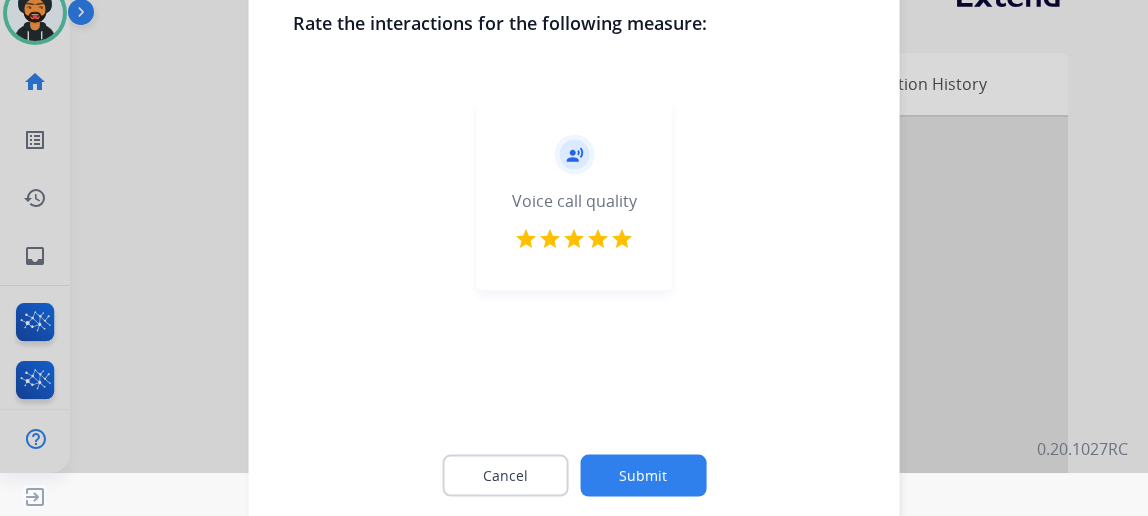 click on "Submit" 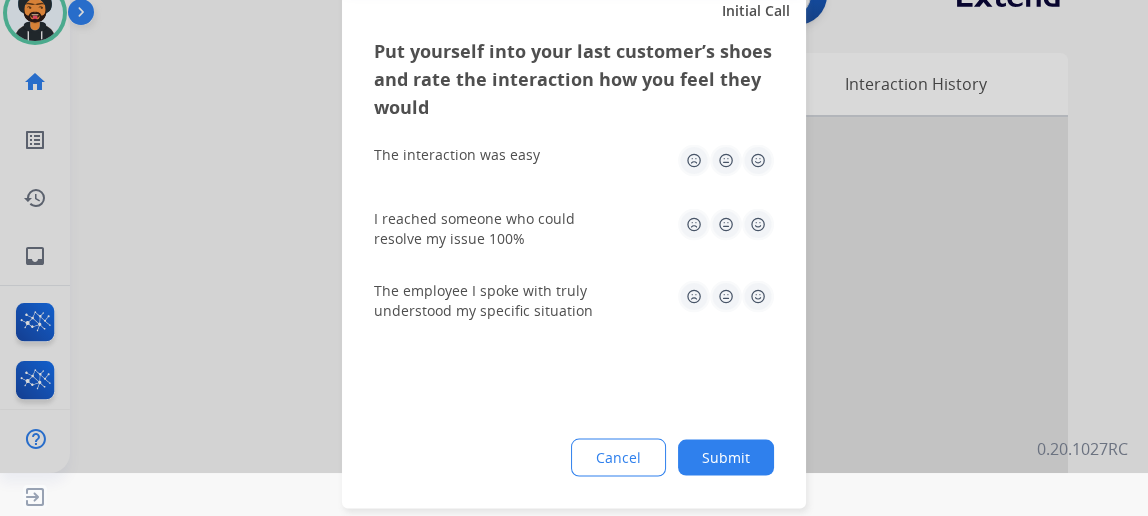 click 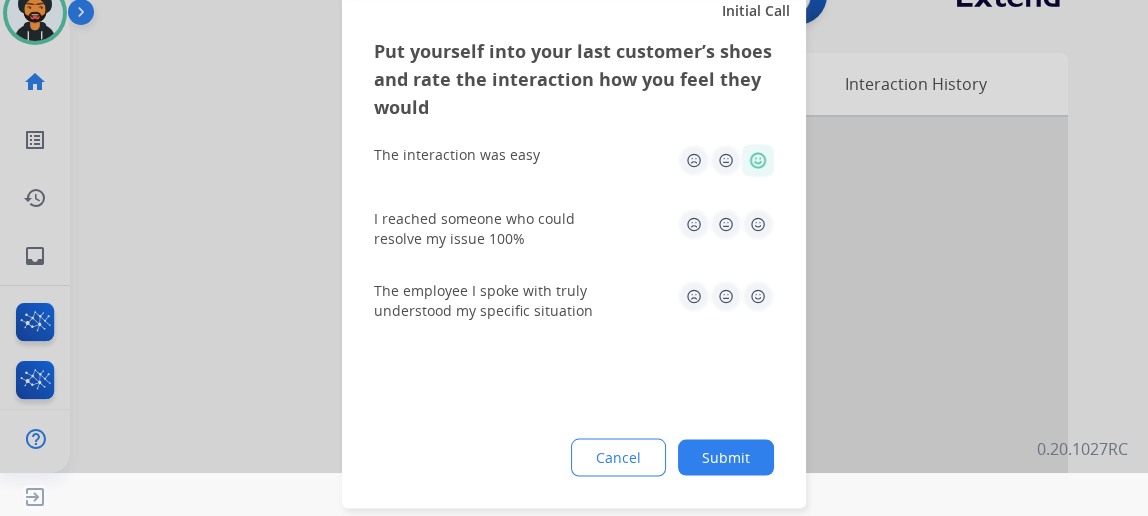click 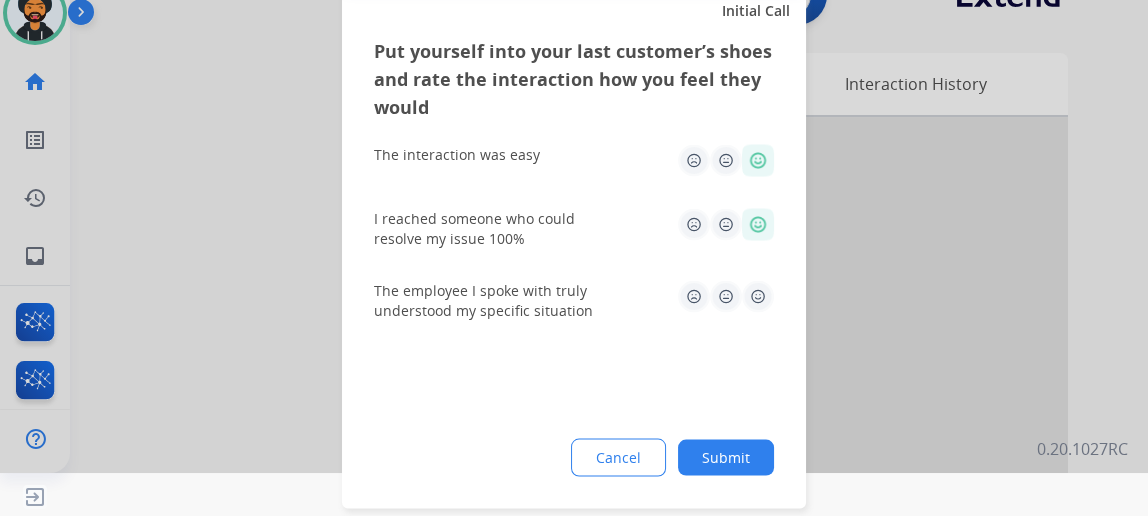 click 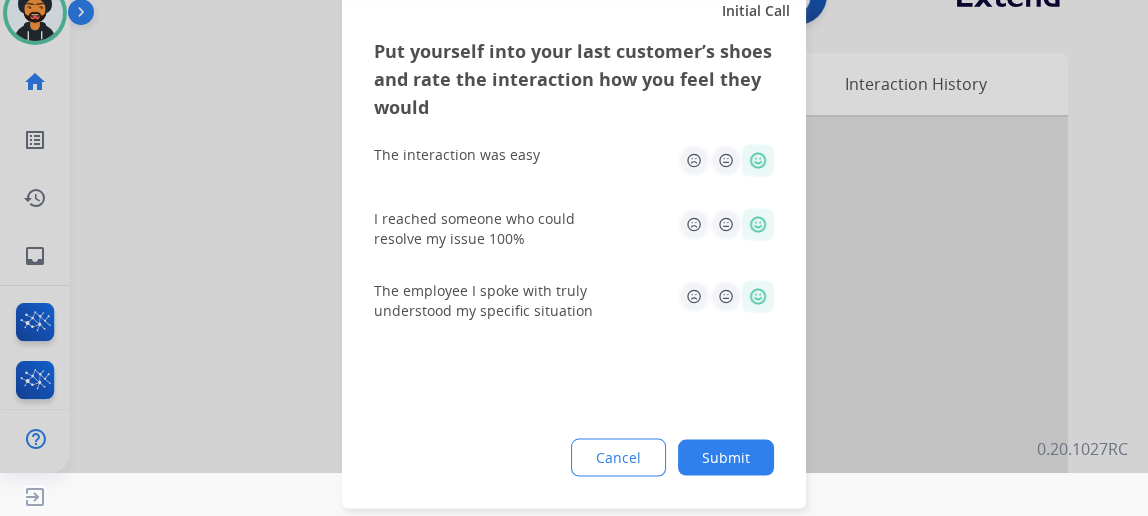 click on "Submit" 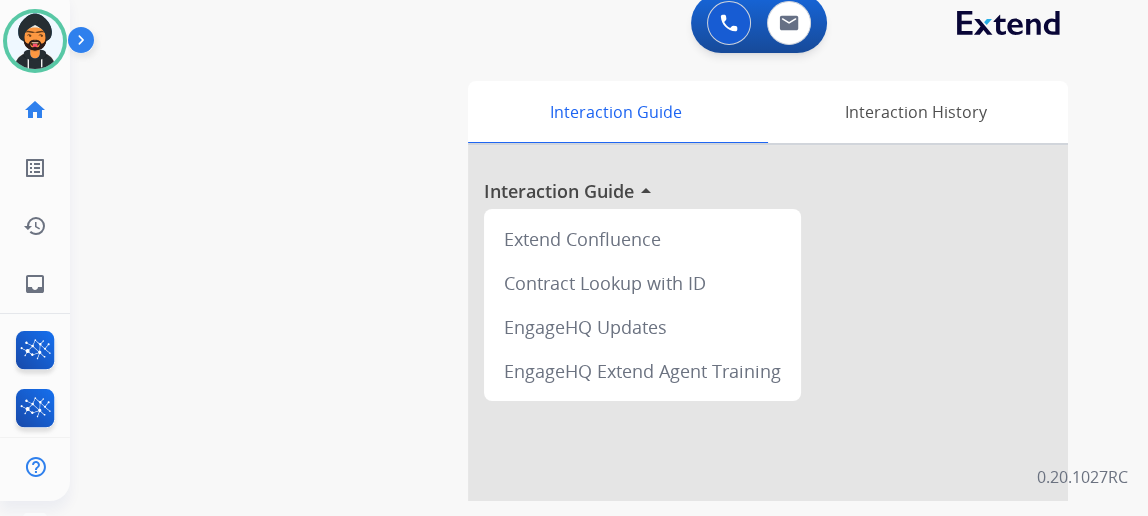 scroll, scrollTop: 0, scrollLeft: 0, axis: both 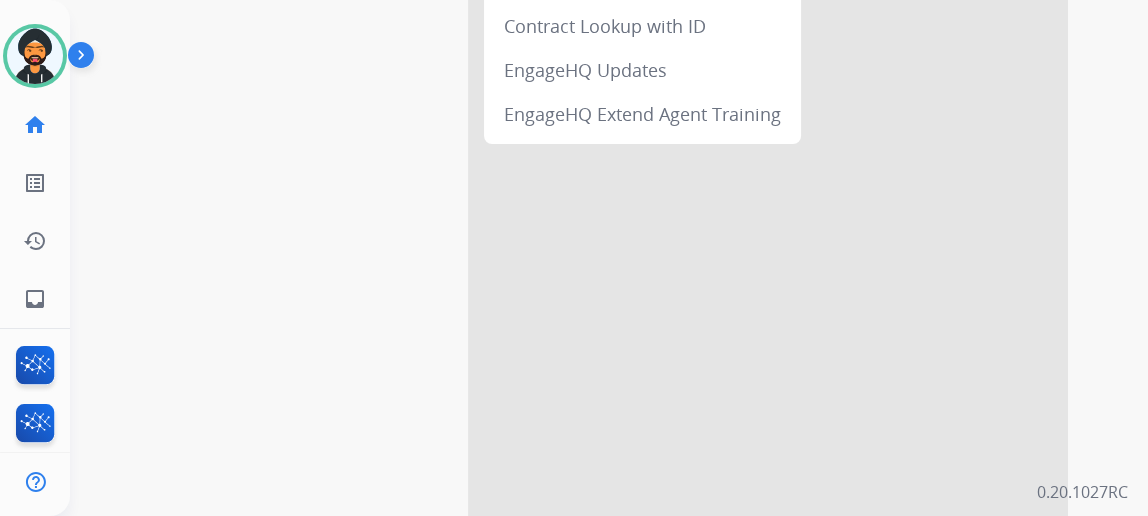 click at bounding box center (85, 59) 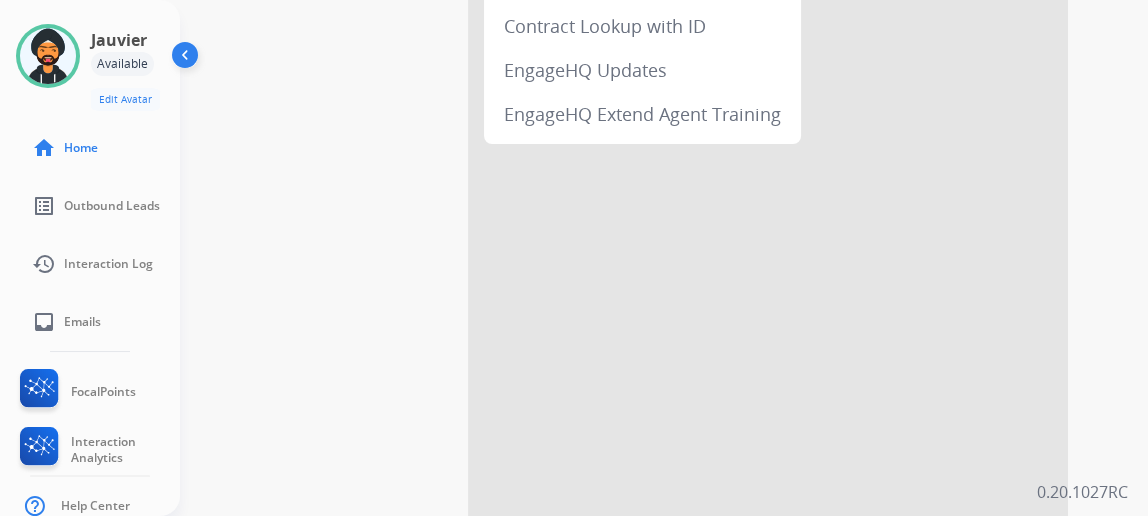 drag, startPoint x: 386, startPoint y: 107, endPoint x: 388, endPoint y: 96, distance: 11.18034 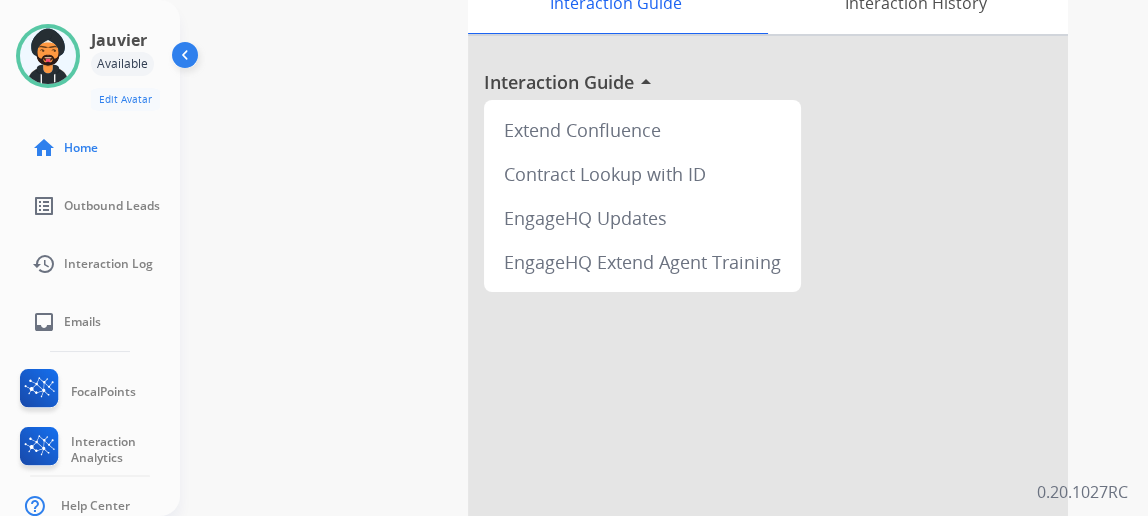 scroll, scrollTop: 0, scrollLeft: 0, axis: both 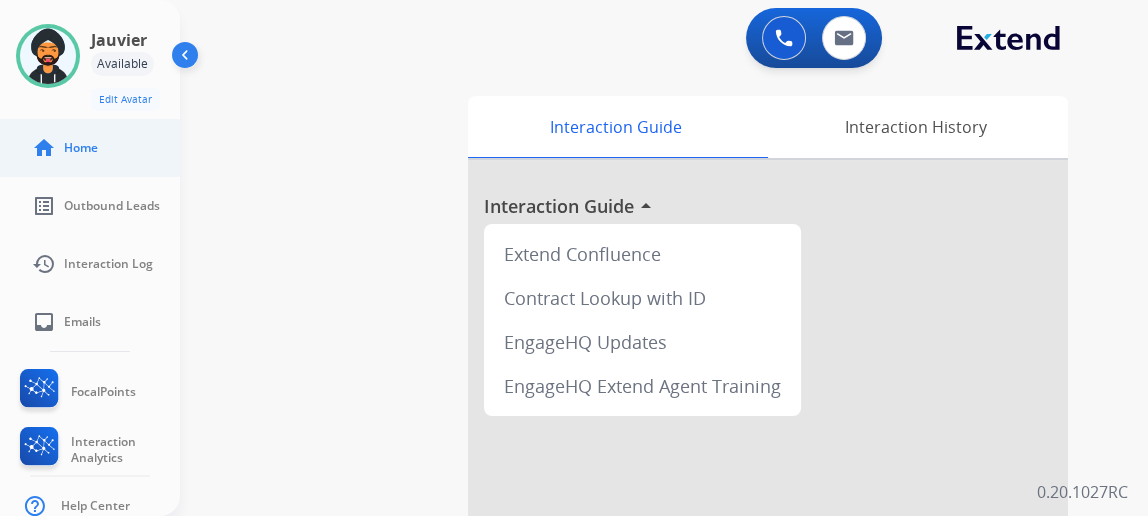 click on "home  Home" 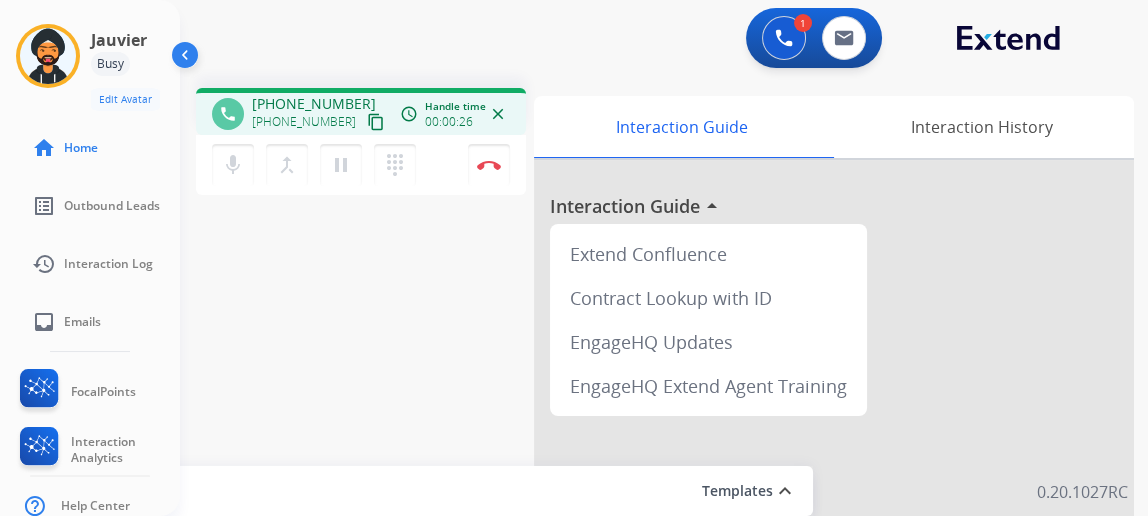 click on "content_copy" at bounding box center [376, 122] 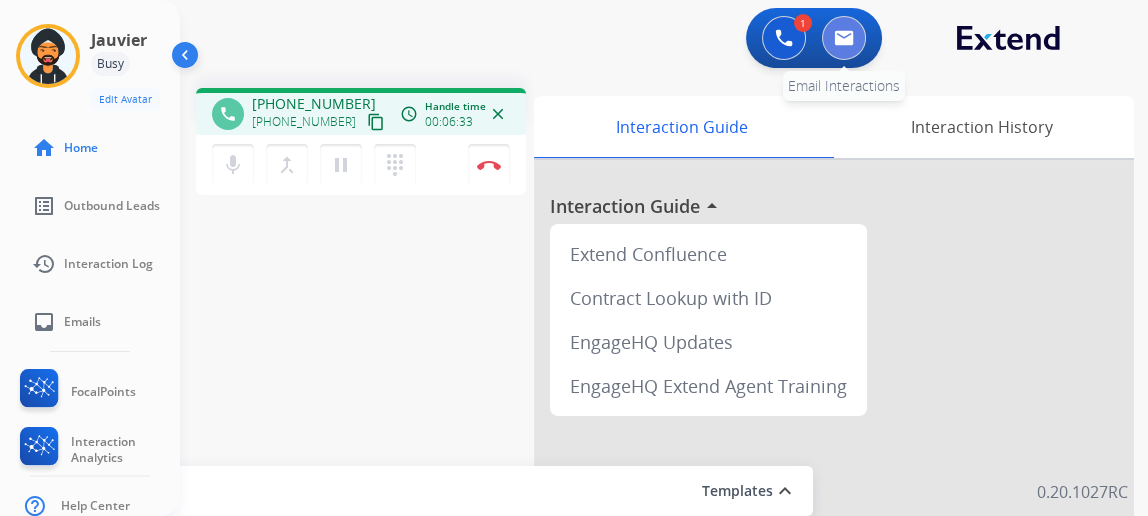 click at bounding box center [844, 38] 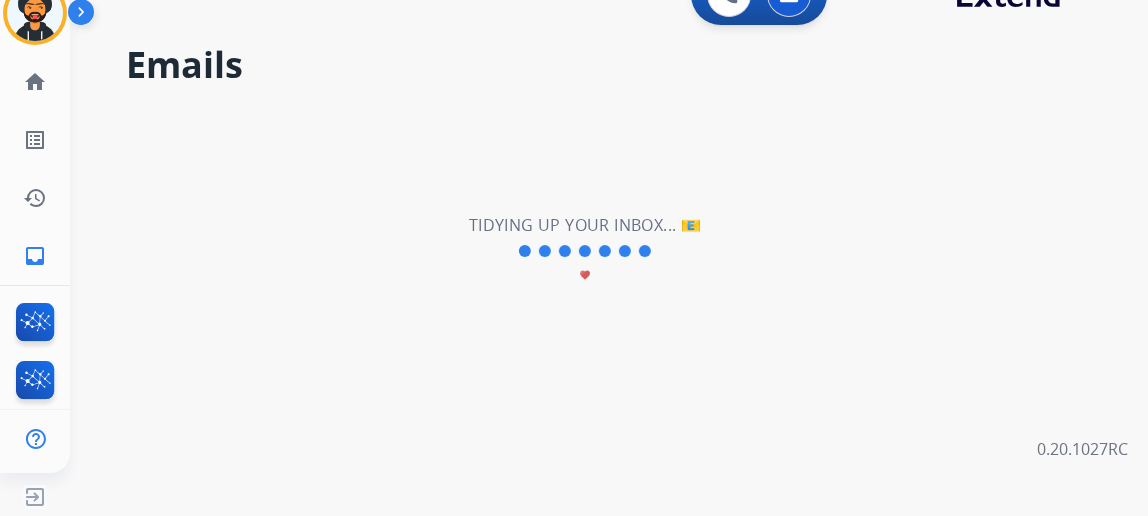scroll, scrollTop: 0, scrollLeft: 0, axis: both 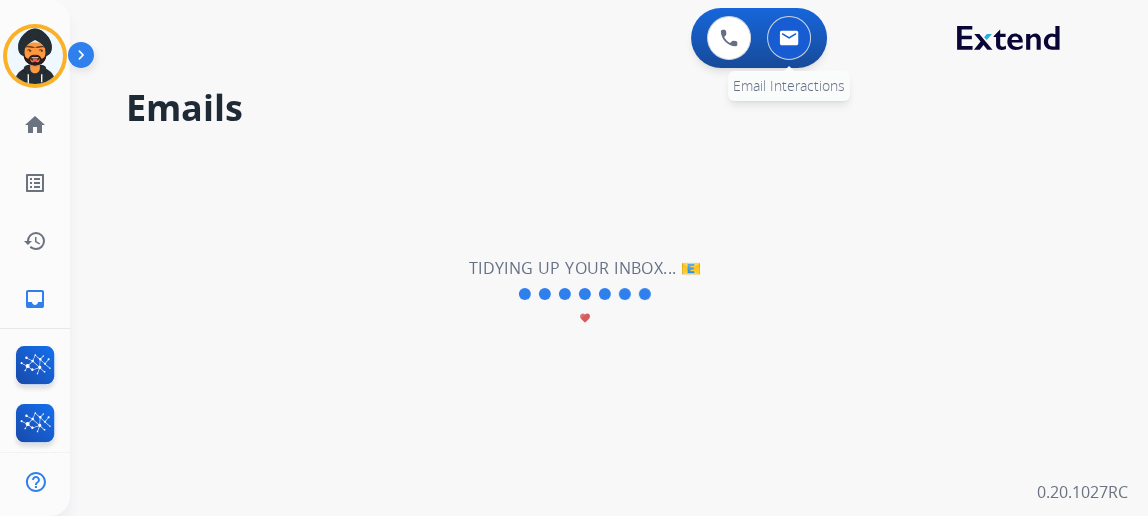 click at bounding box center [789, 38] 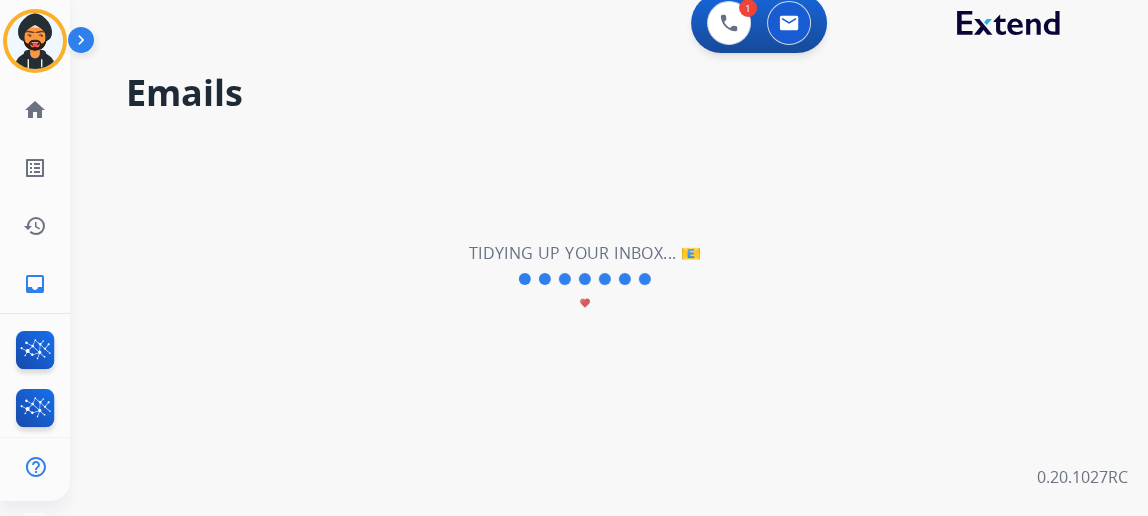 scroll, scrollTop: 0, scrollLeft: 0, axis: both 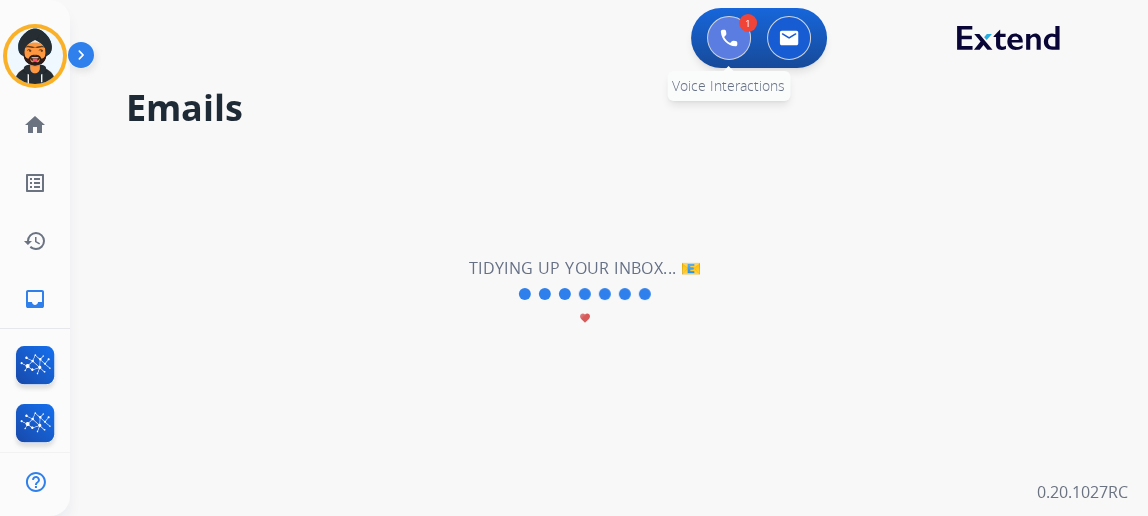 click at bounding box center (729, 38) 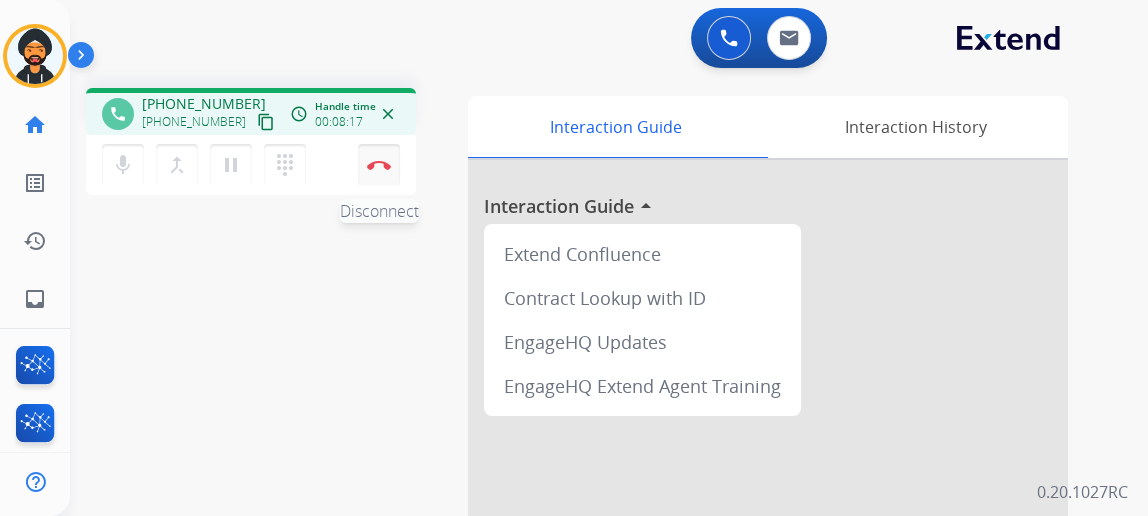 click on "Disconnect" at bounding box center [379, 165] 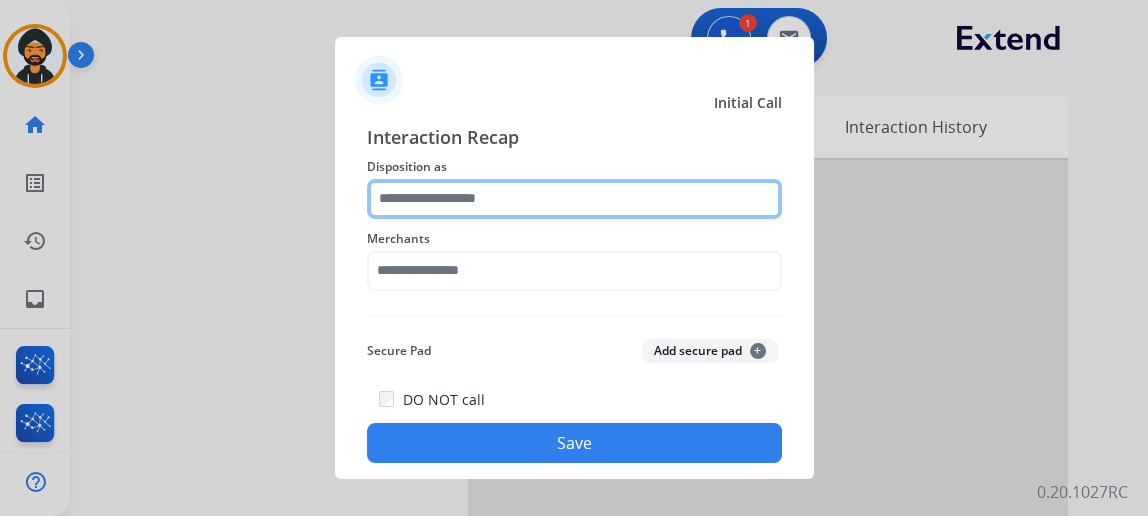 click 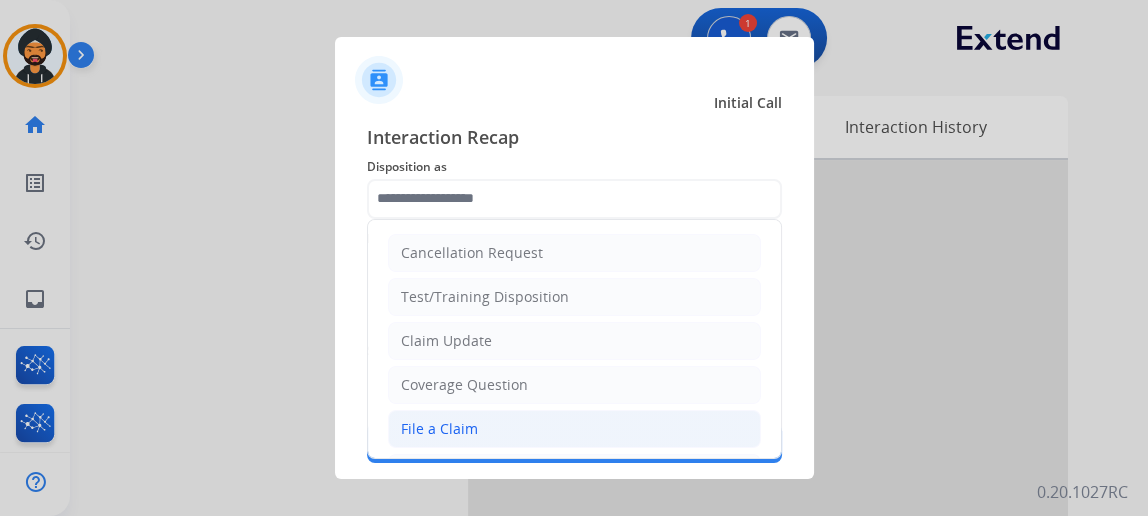 click on "File a Claim" 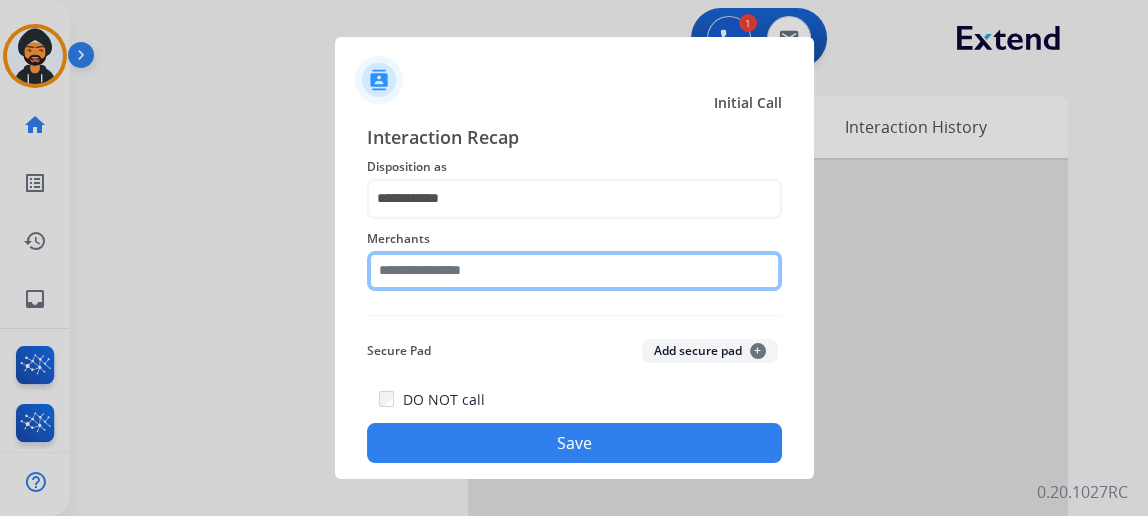 click 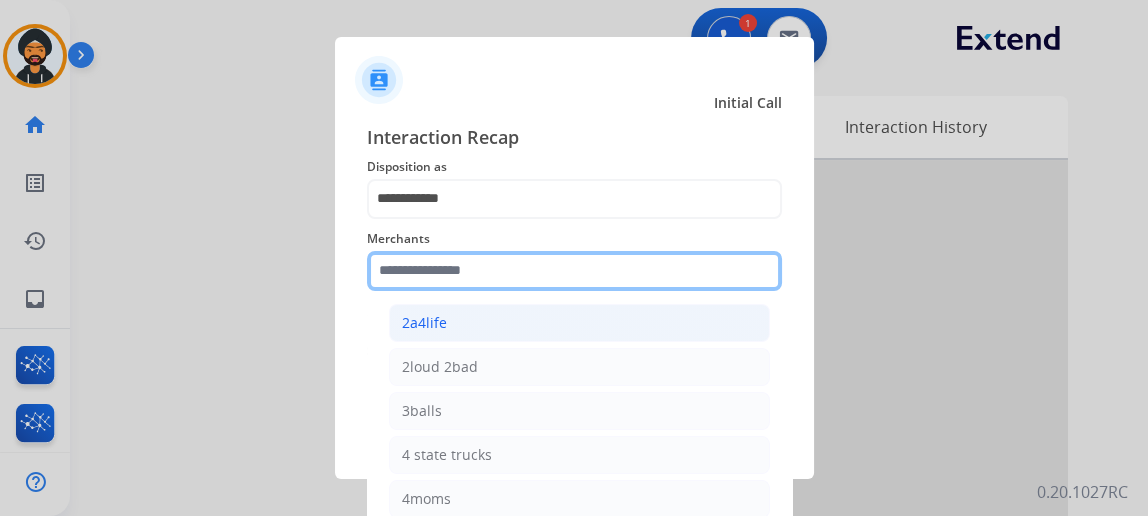 scroll, scrollTop: 0, scrollLeft: 0, axis: both 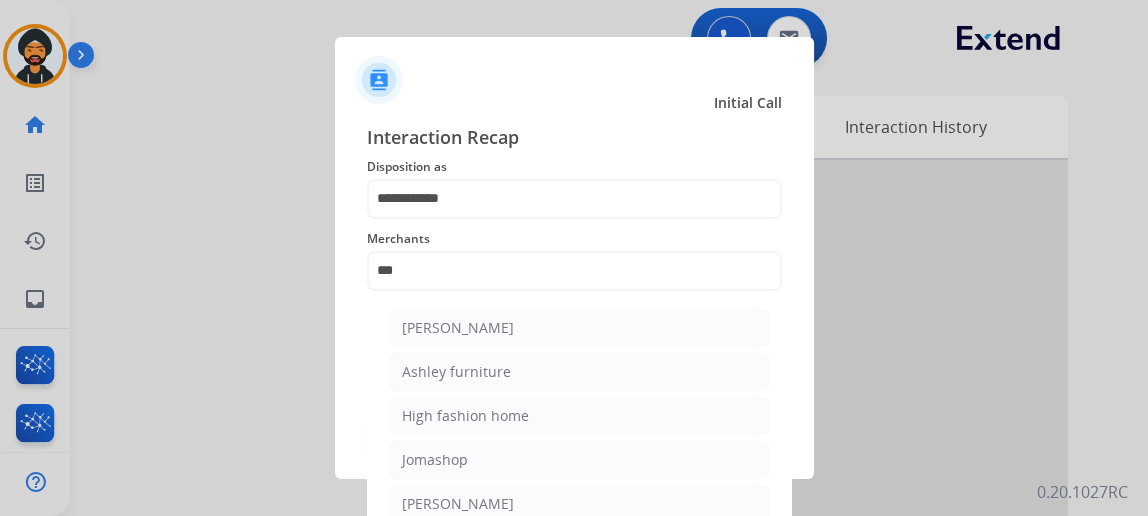 click on "[PERSON_NAME]" 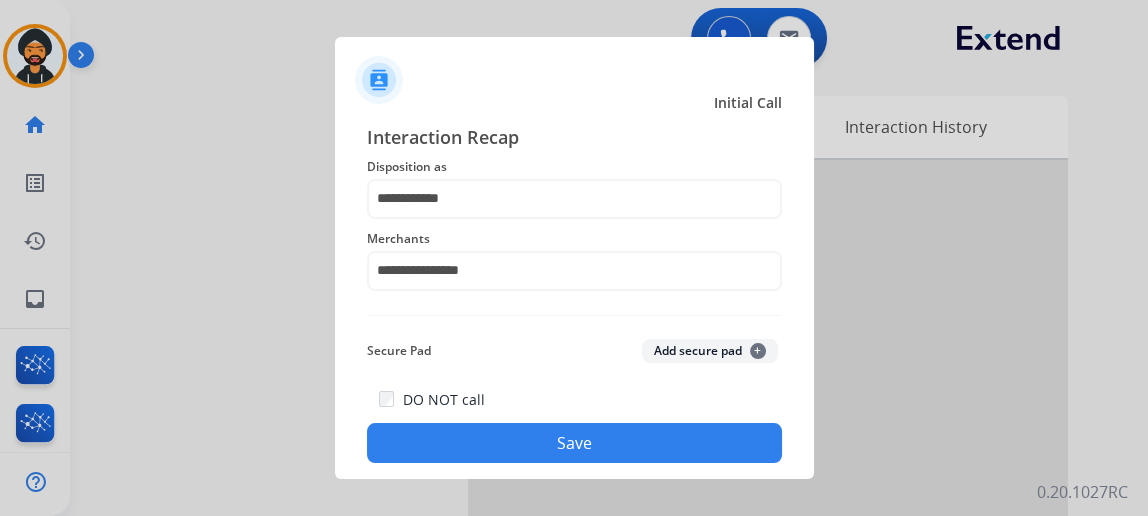 click on "Save" 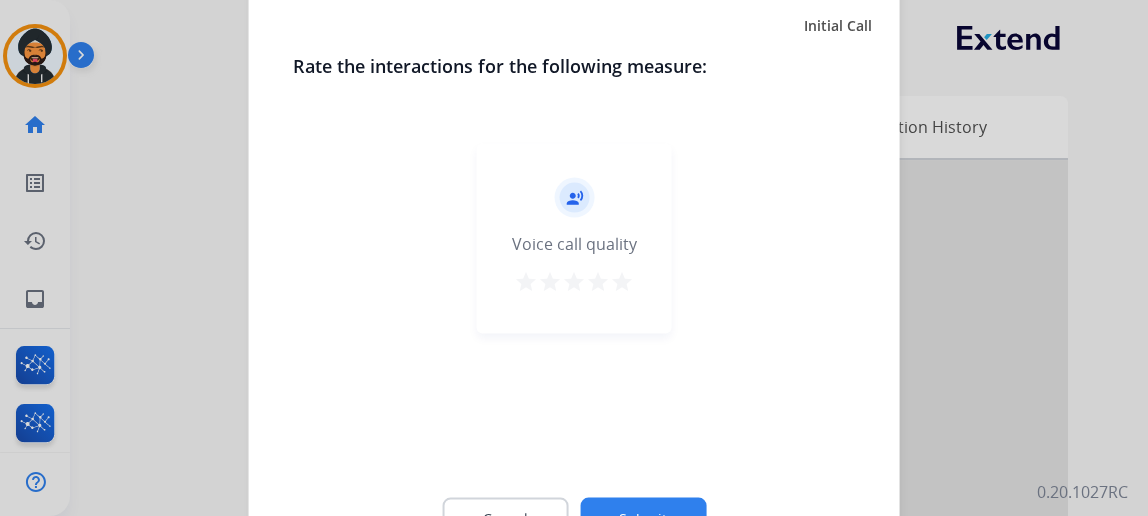 click on "Submit" 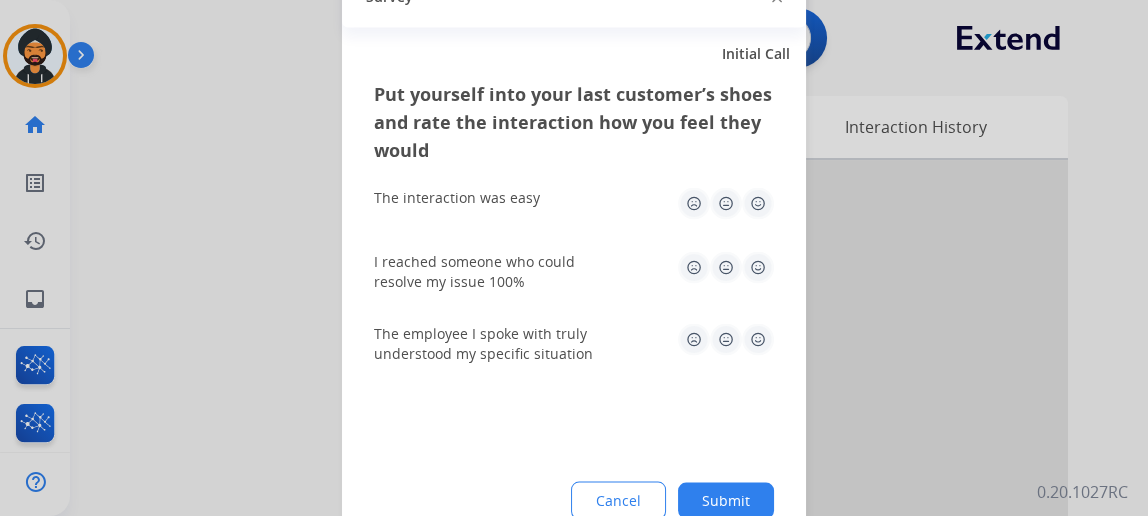 click on "Submit" 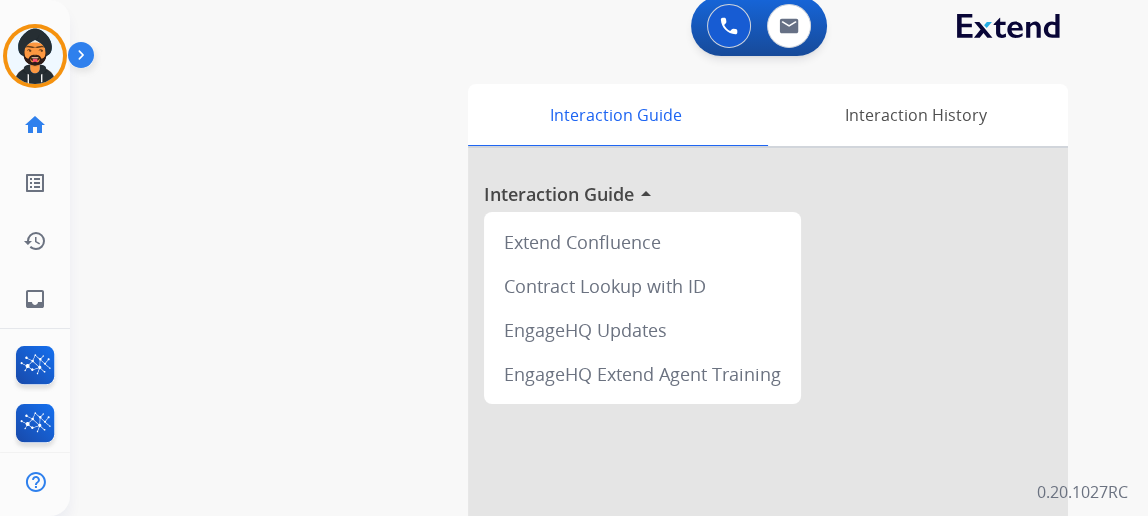 scroll, scrollTop: 0, scrollLeft: 0, axis: both 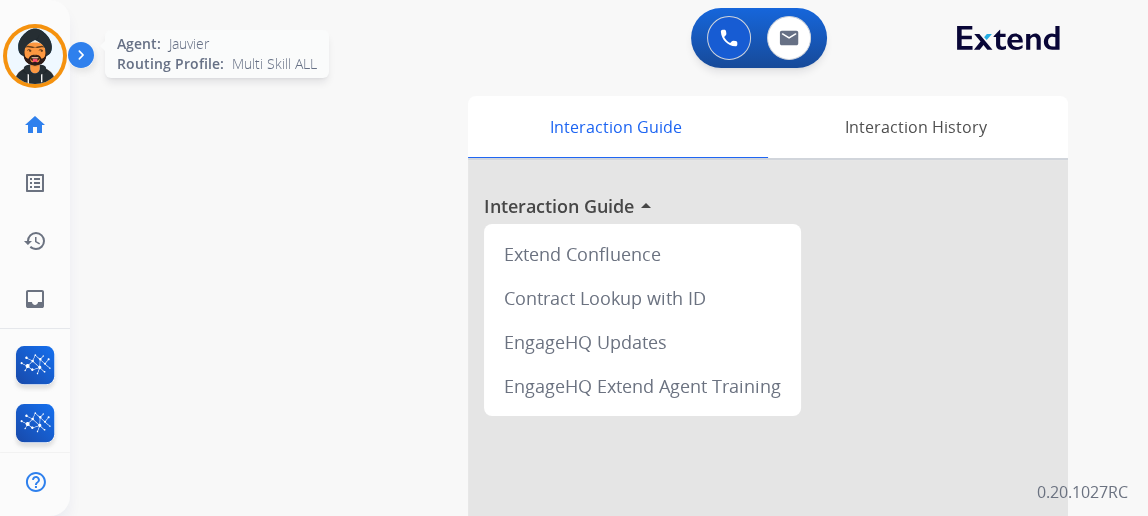 click at bounding box center (35, 56) 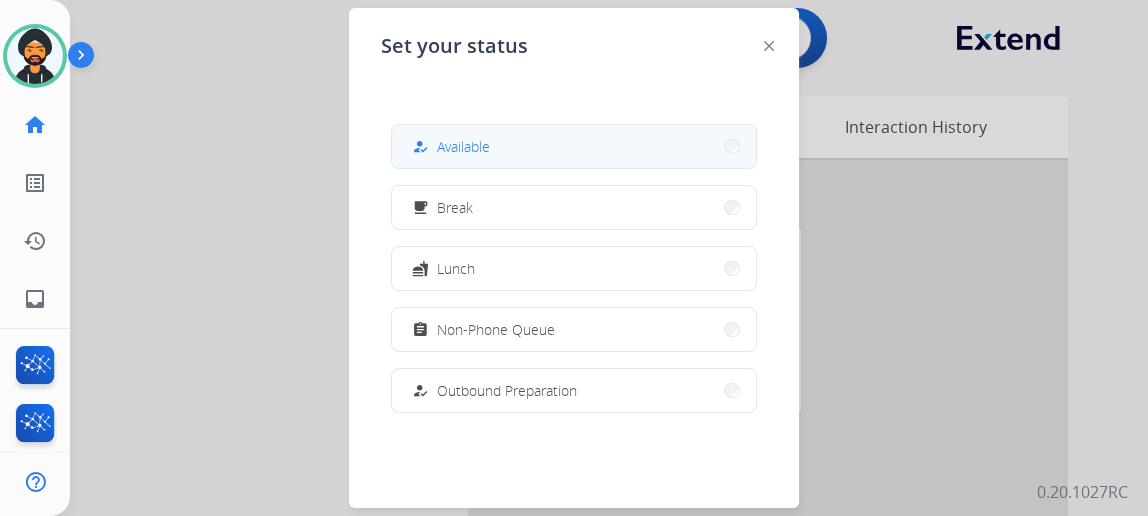 click on "Available" at bounding box center (463, 146) 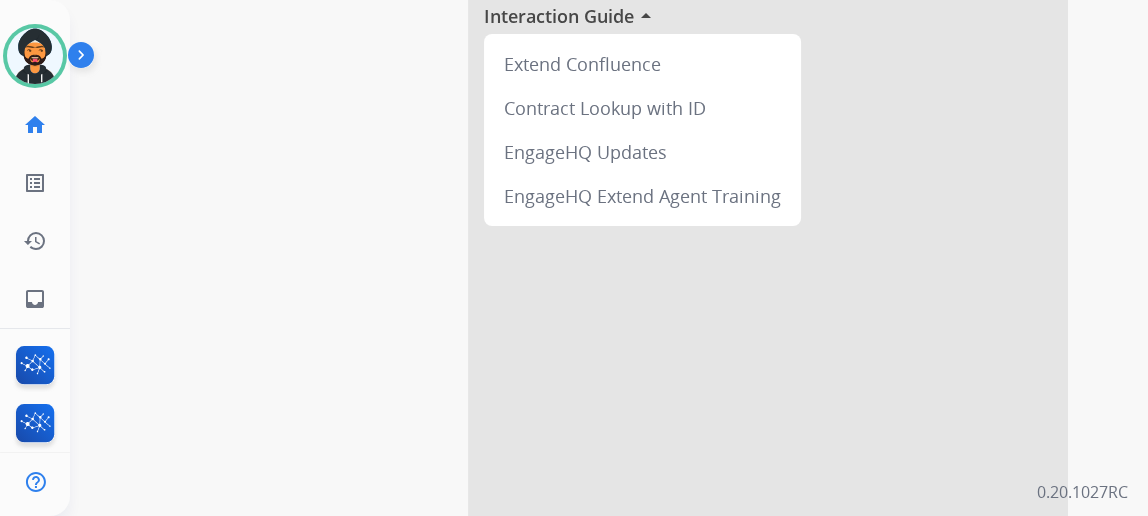 scroll, scrollTop: 0, scrollLeft: 0, axis: both 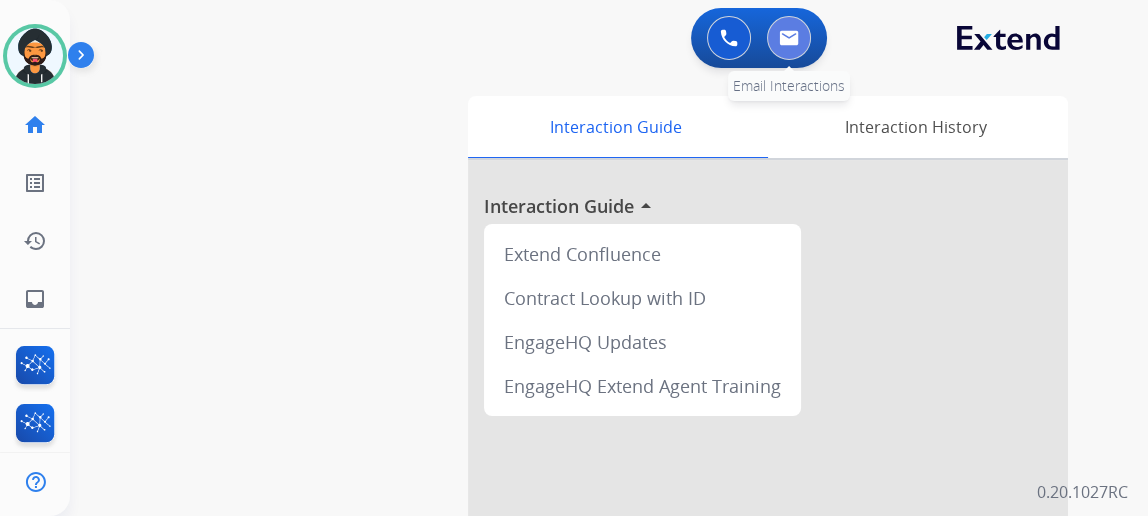 click at bounding box center (789, 38) 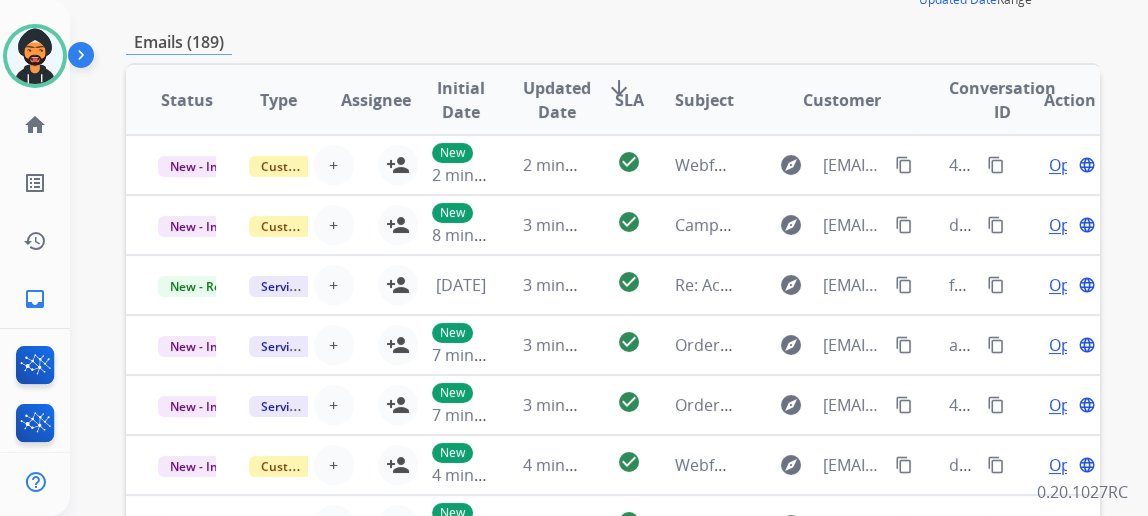 scroll, scrollTop: 363, scrollLeft: 0, axis: vertical 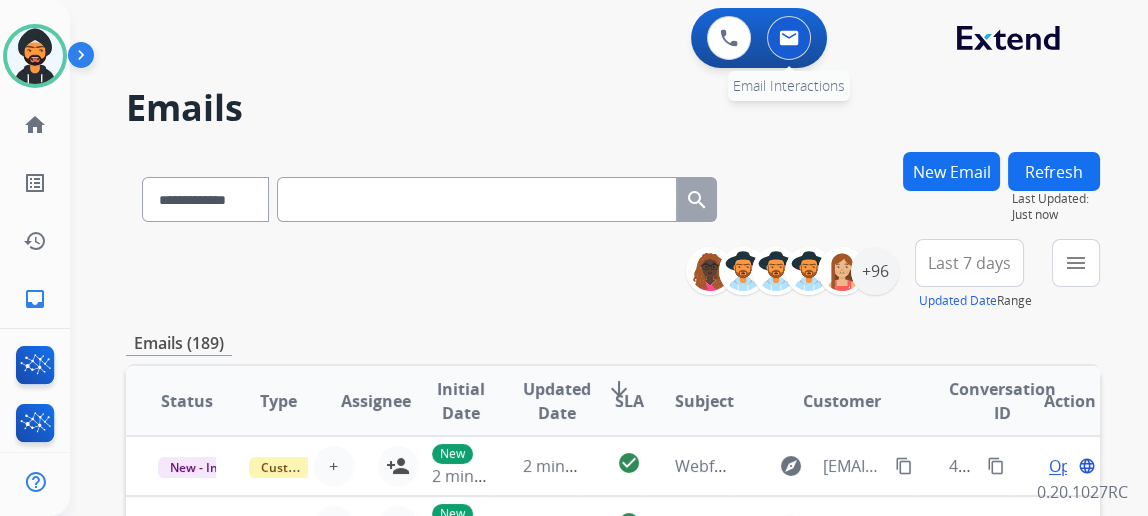 click at bounding box center [789, 38] 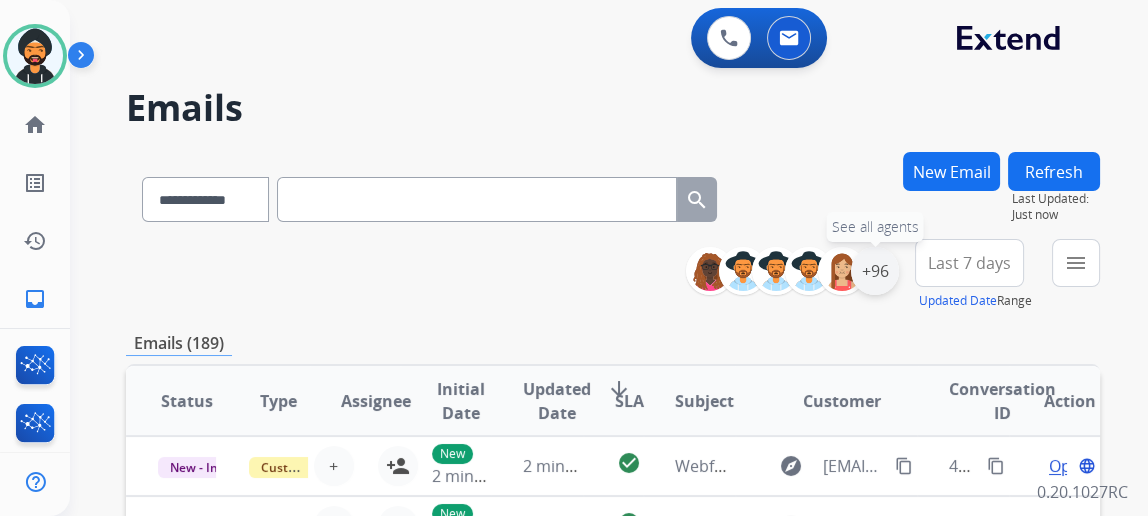 click on "+96" at bounding box center [875, 271] 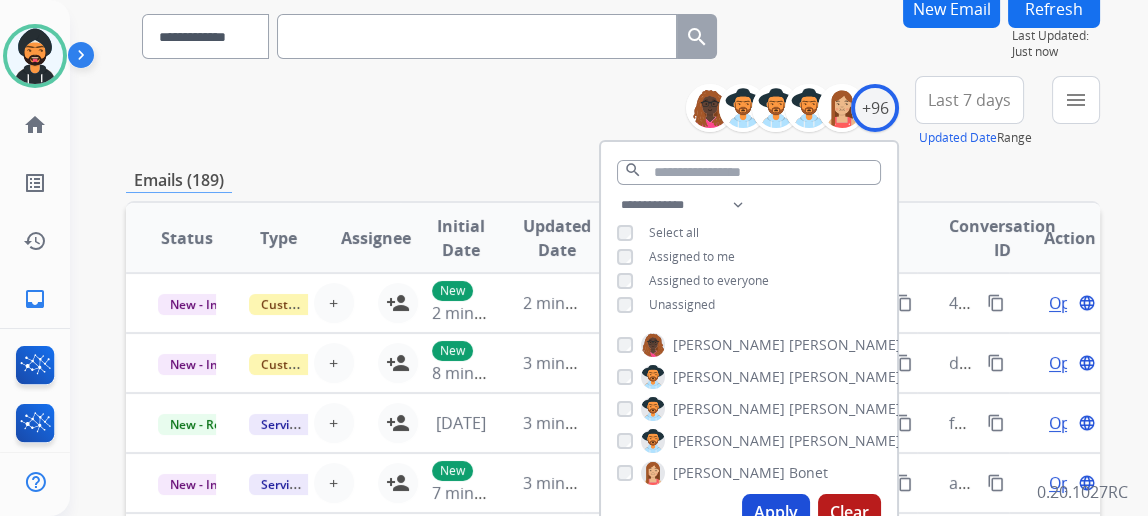 scroll, scrollTop: 181, scrollLeft: 0, axis: vertical 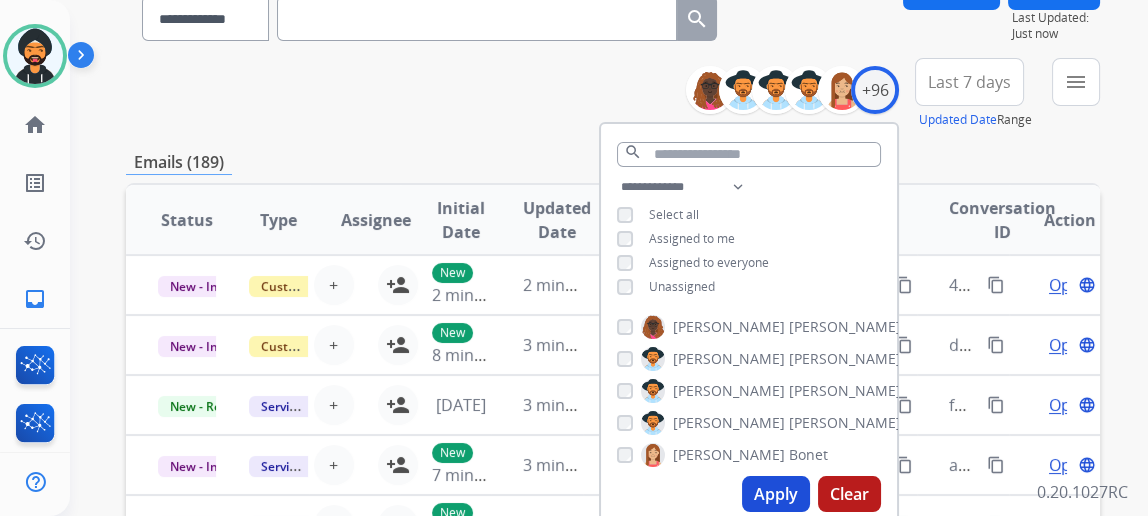 click on "Unassigned" at bounding box center [666, 287] 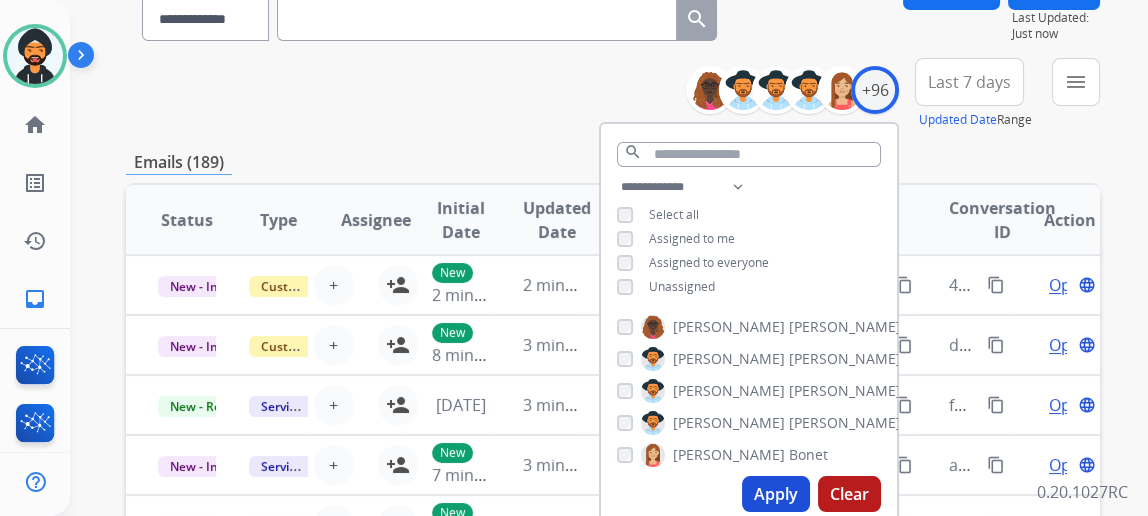 click on "Apply" at bounding box center (776, 494) 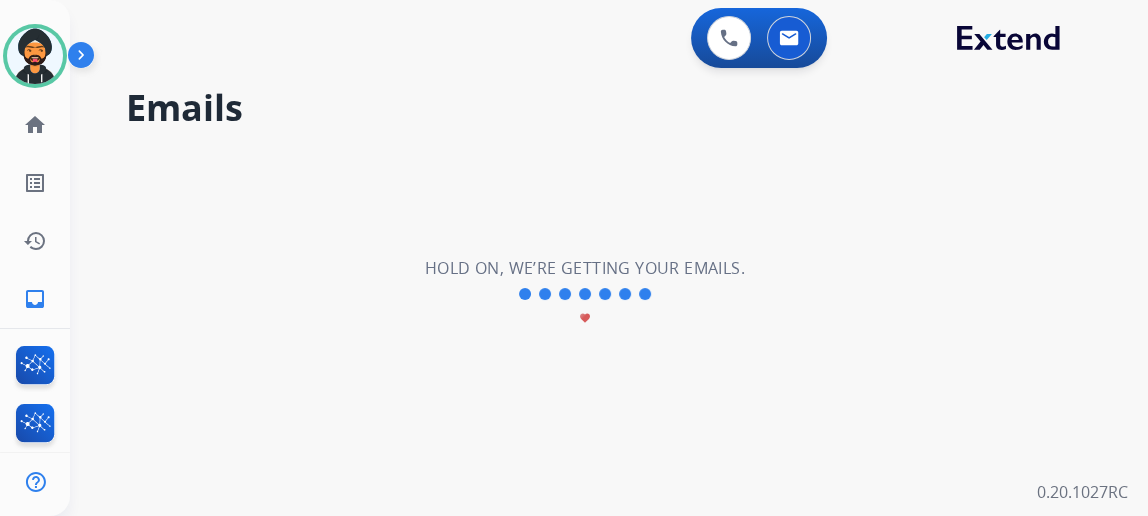 scroll, scrollTop: 0, scrollLeft: 0, axis: both 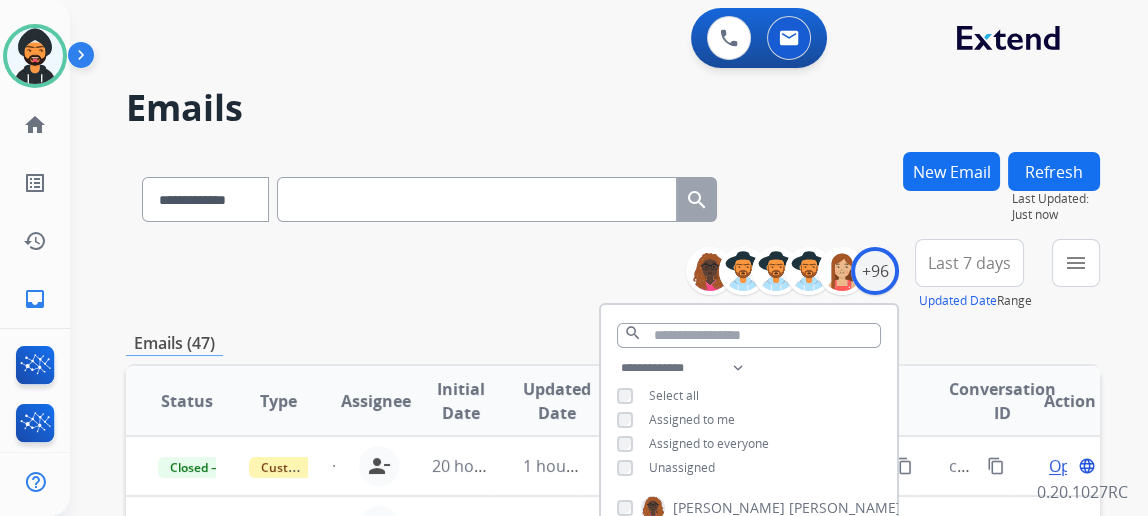 click on "**********" at bounding box center (613, 645) 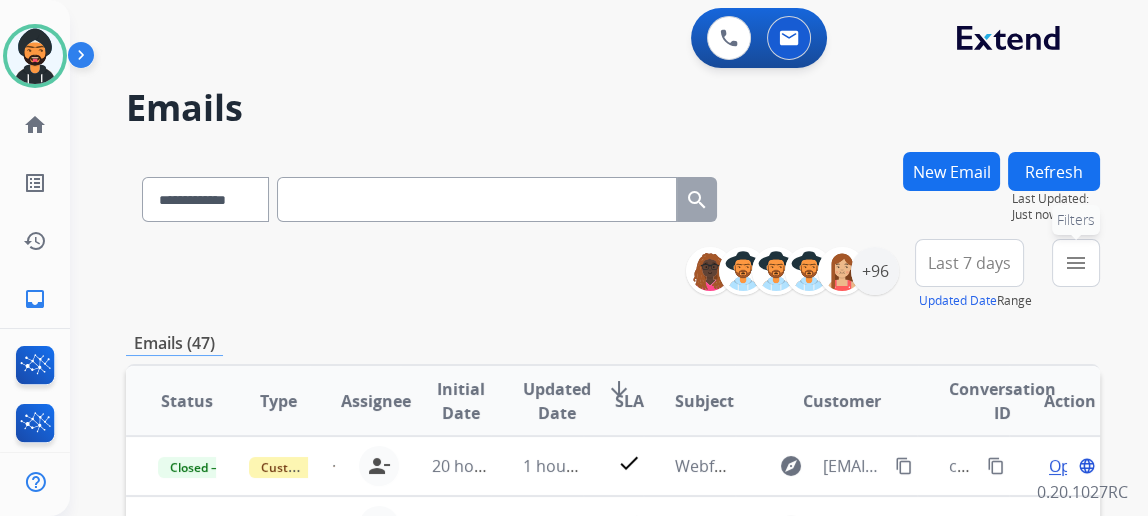click on "menu" at bounding box center (1076, 263) 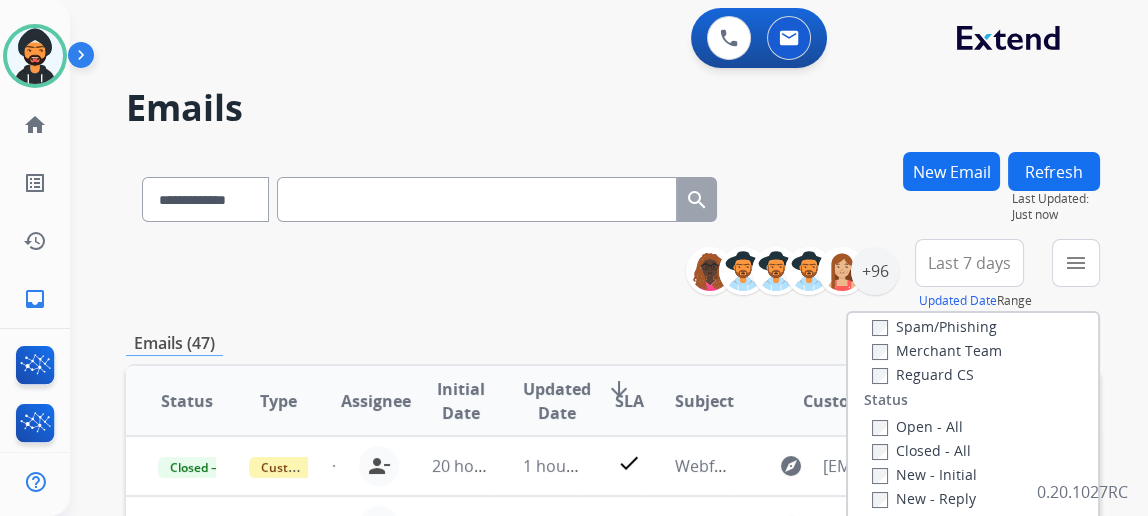scroll, scrollTop: 272, scrollLeft: 0, axis: vertical 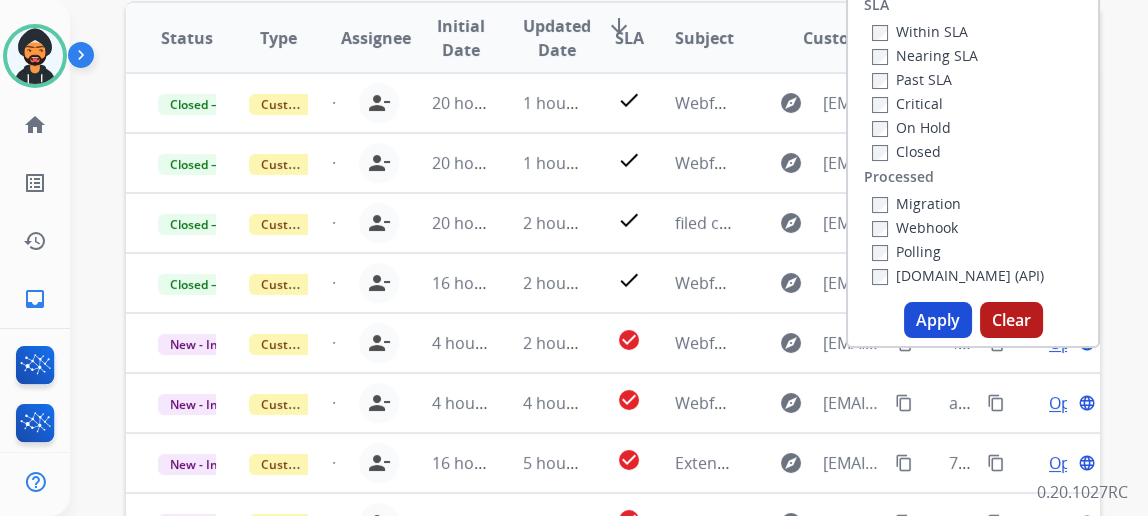 click on "Apply" at bounding box center (938, 320) 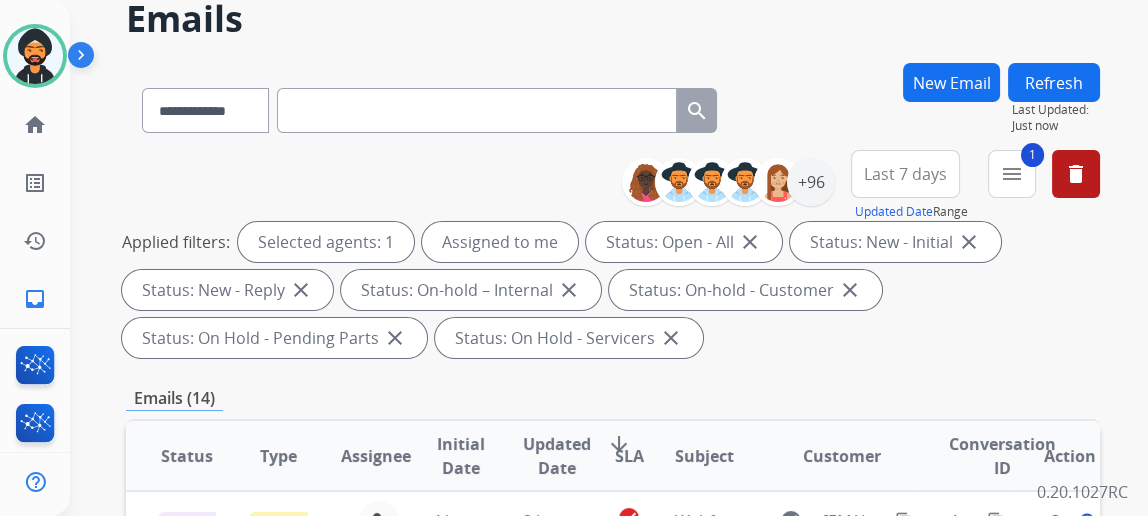scroll, scrollTop: 272, scrollLeft: 0, axis: vertical 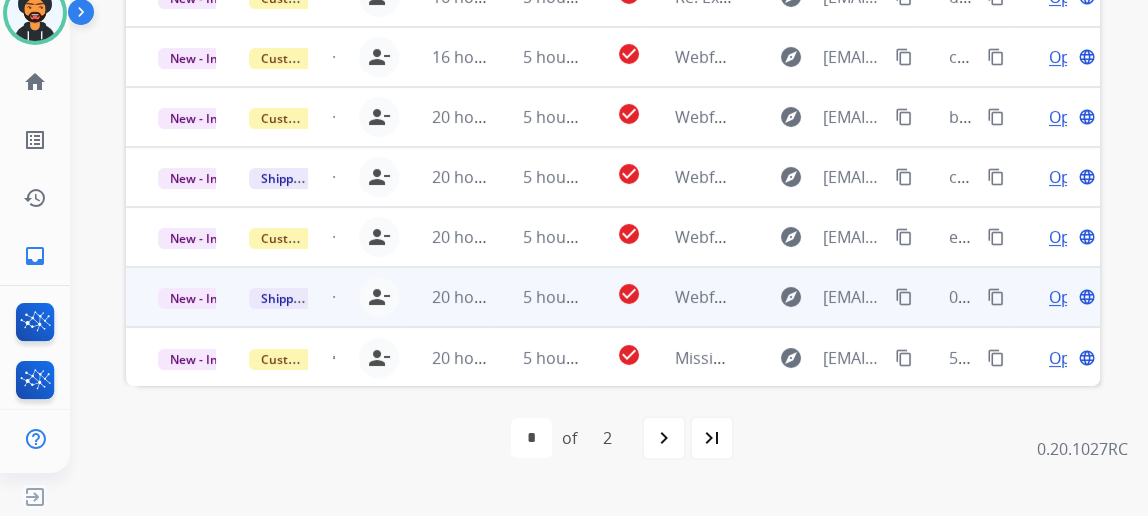 click on "Open" at bounding box center [1069, 297] 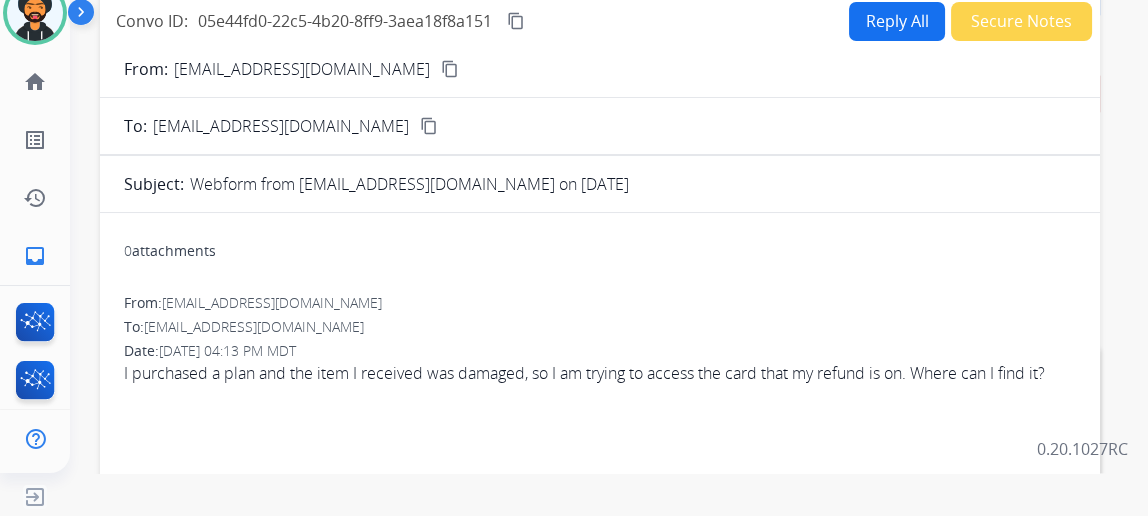 scroll, scrollTop: 22, scrollLeft: 0, axis: vertical 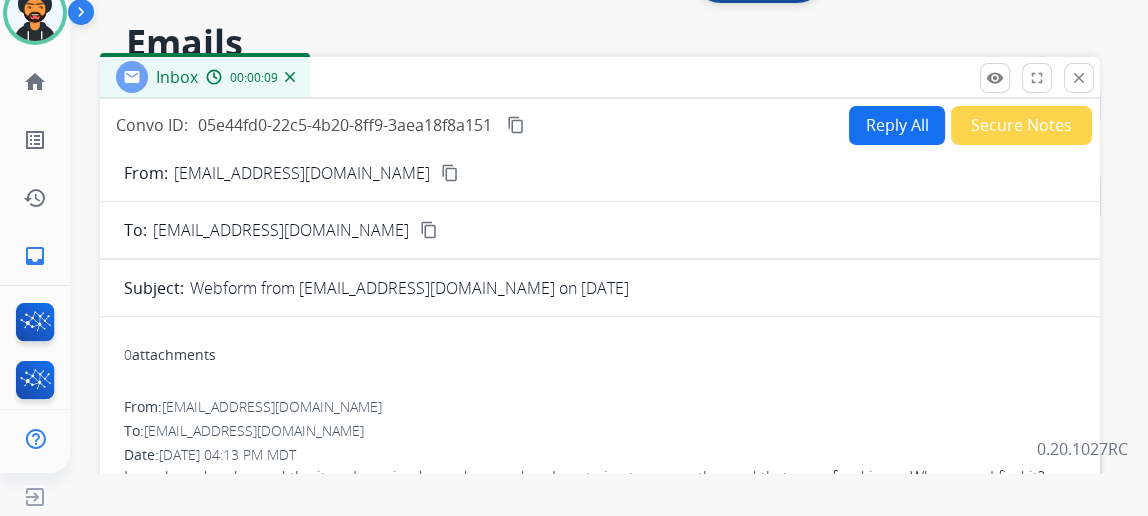 click on "content_copy" at bounding box center (429, 230) 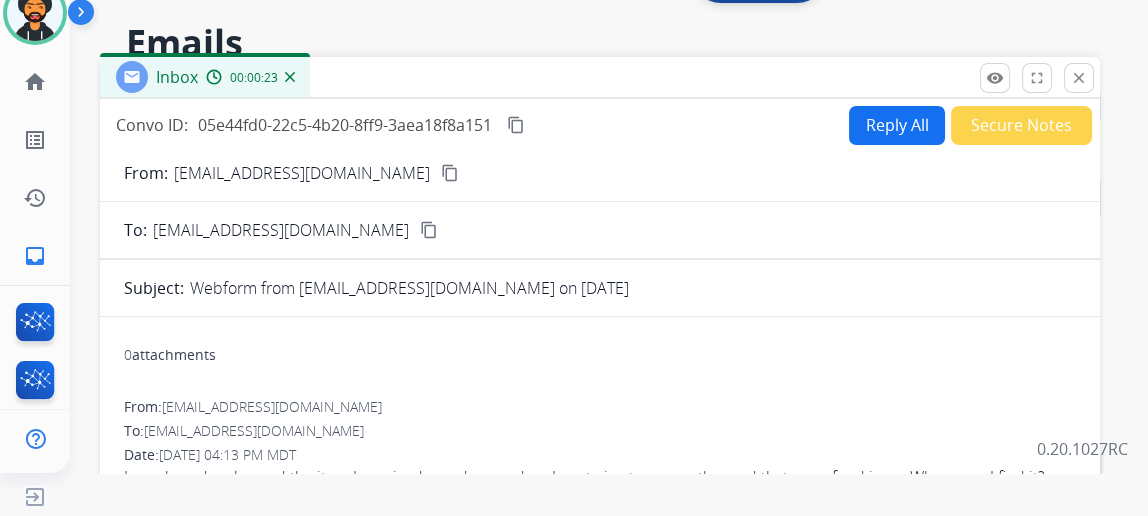 click on "content_copy" at bounding box center [450, 173] 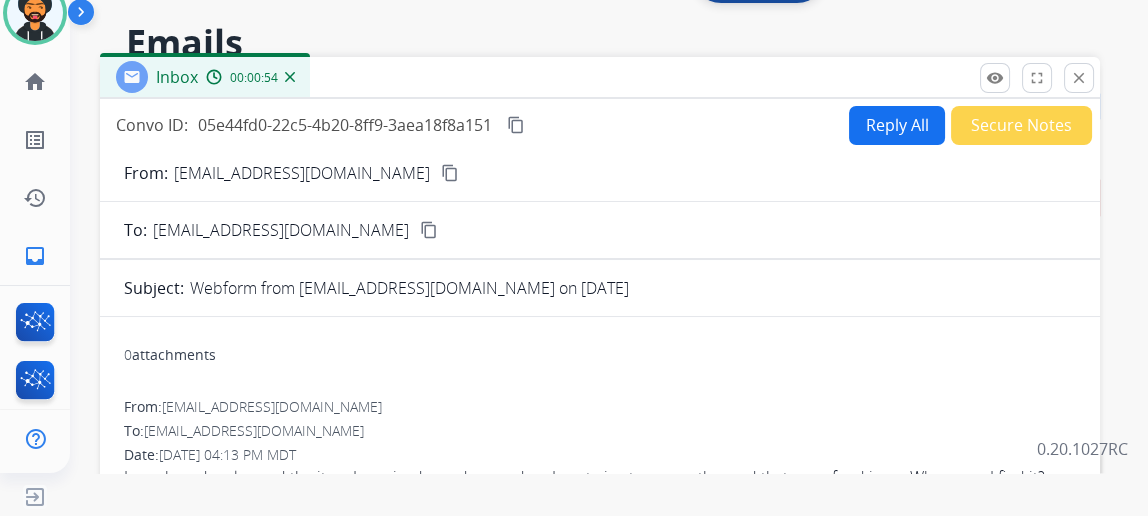 click on "Reply All" at bounding box center (897, 125) 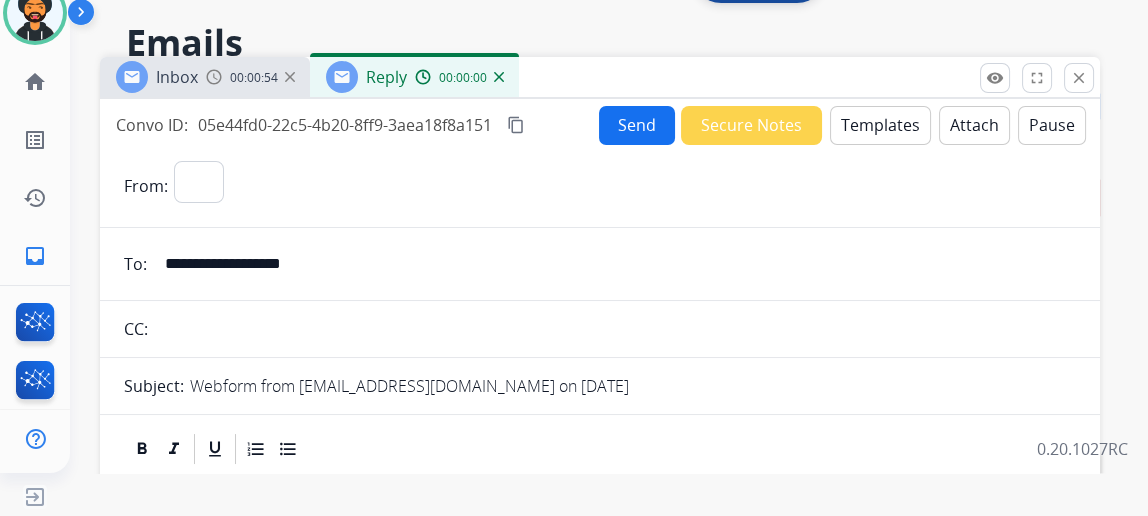 select on "**********" 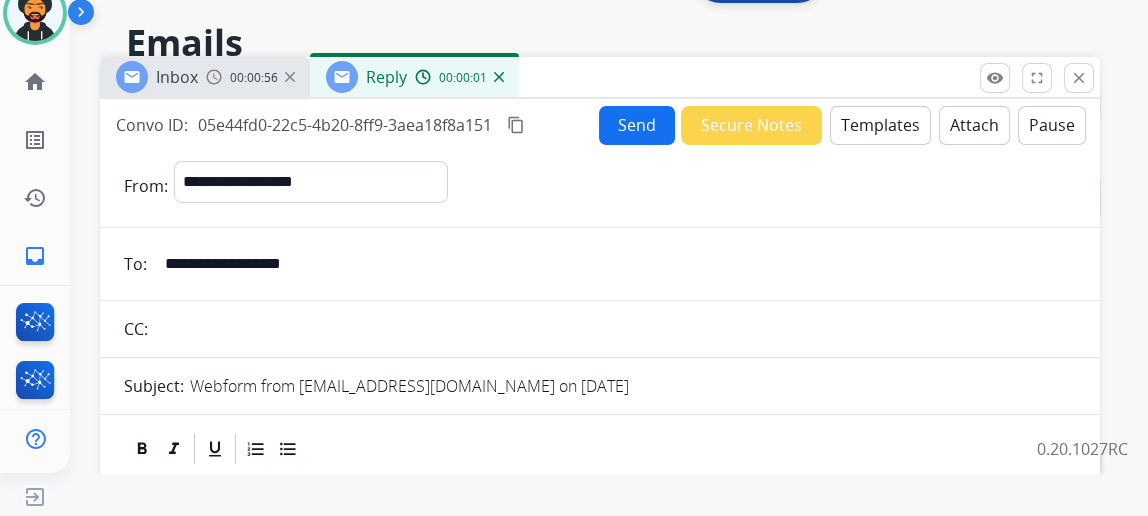 click on "Templates" at bounding box center [880, 125] 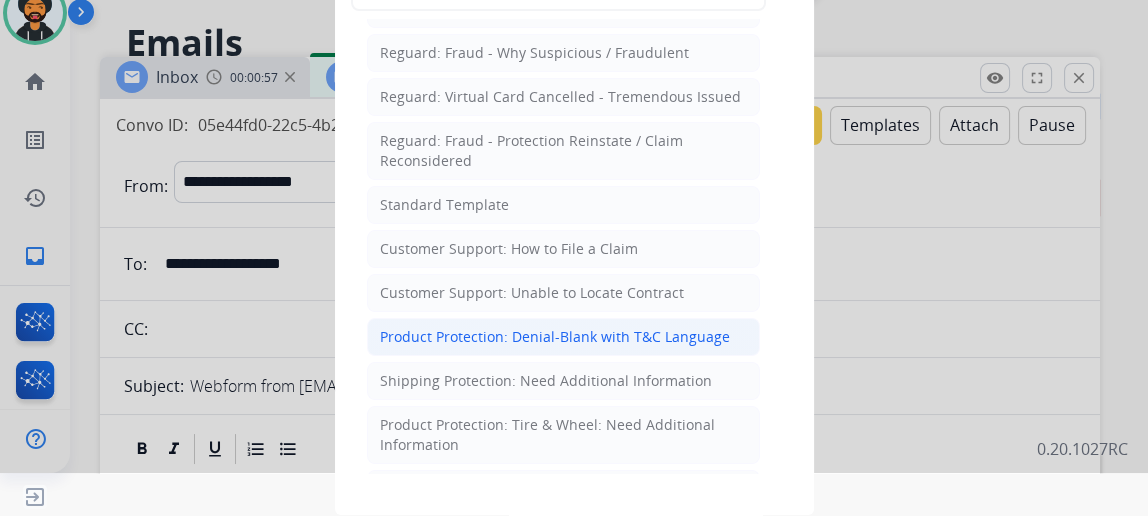 scroll, scrollTop: 272, scrollLeft: 0, axis: vertical 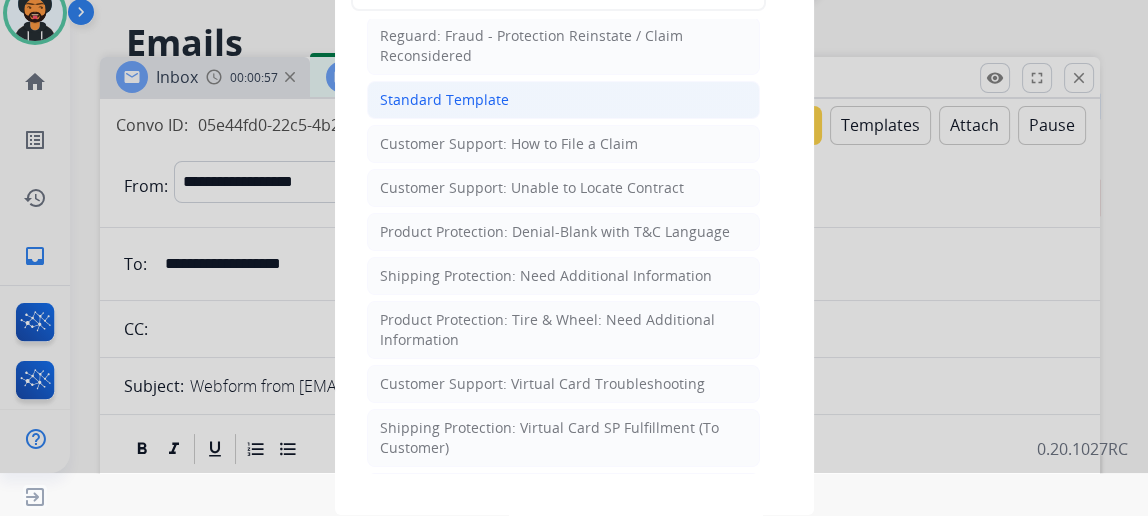 click on "Standard Template" 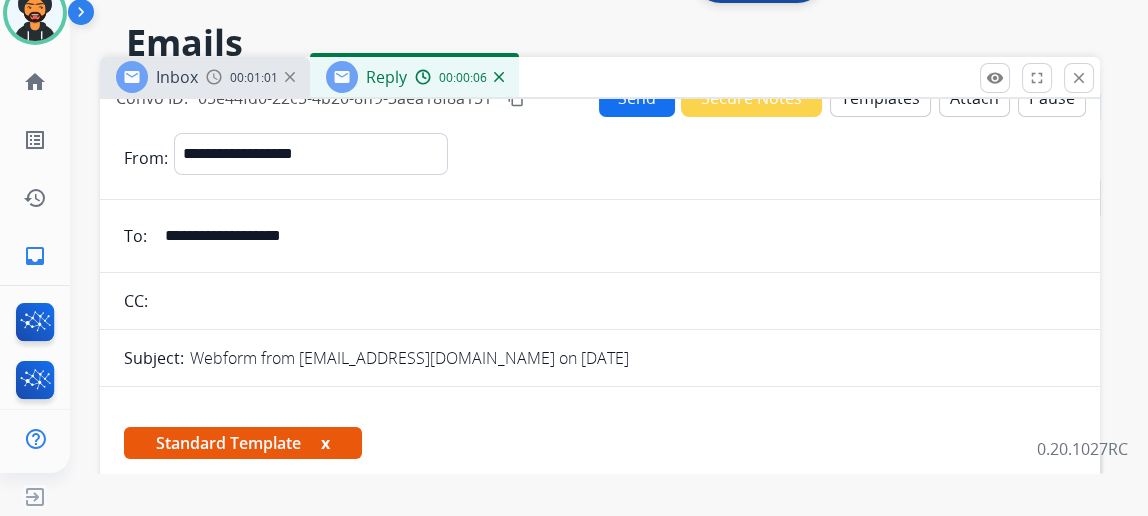 scroll, scrollTop: 0, scrollLeft: 0, axis: both 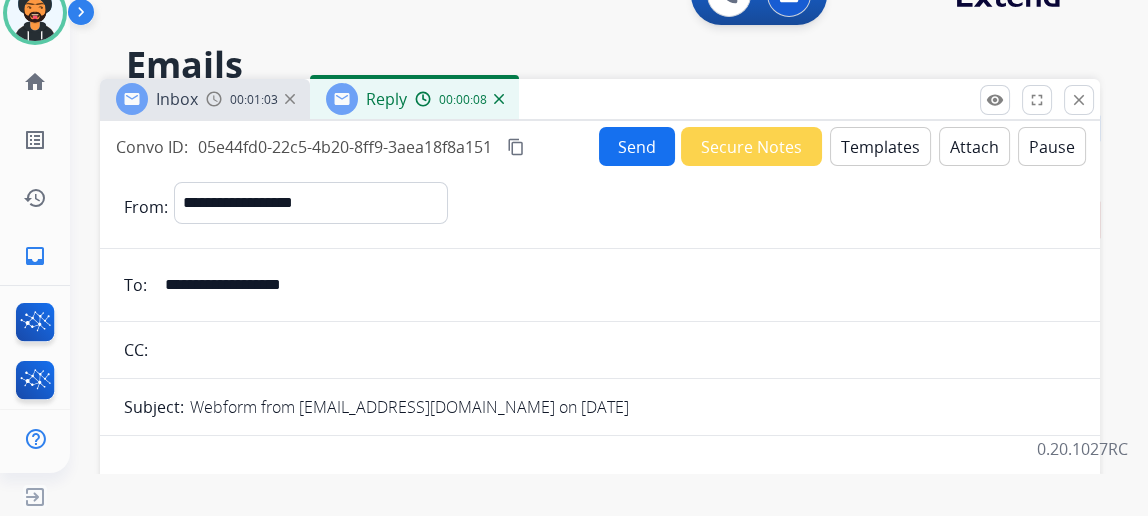 click on "Templates" at bounding box center (880, 146) 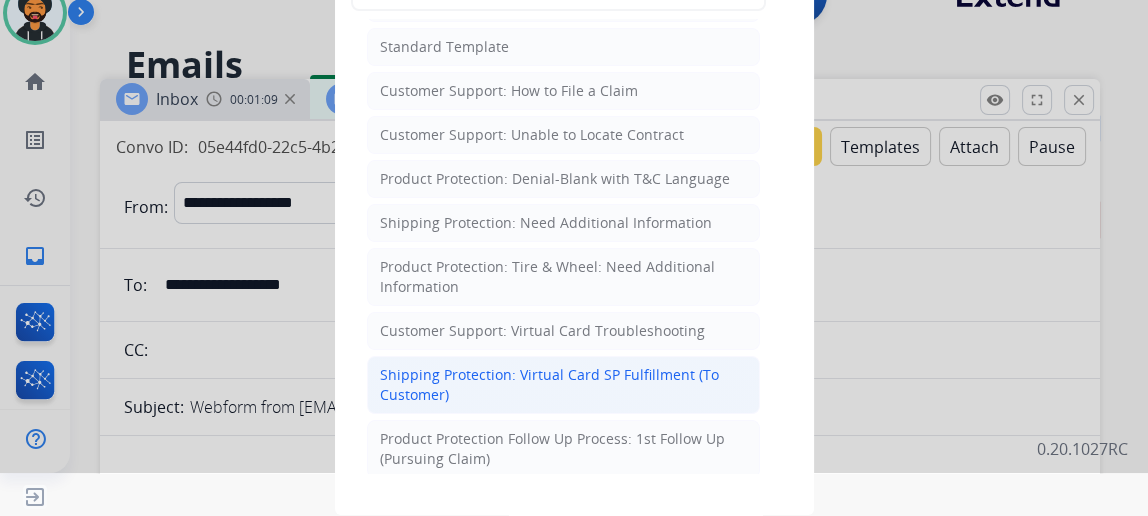 scroll, scrollTop: 363, scrollLeft: 0, axis: vertical 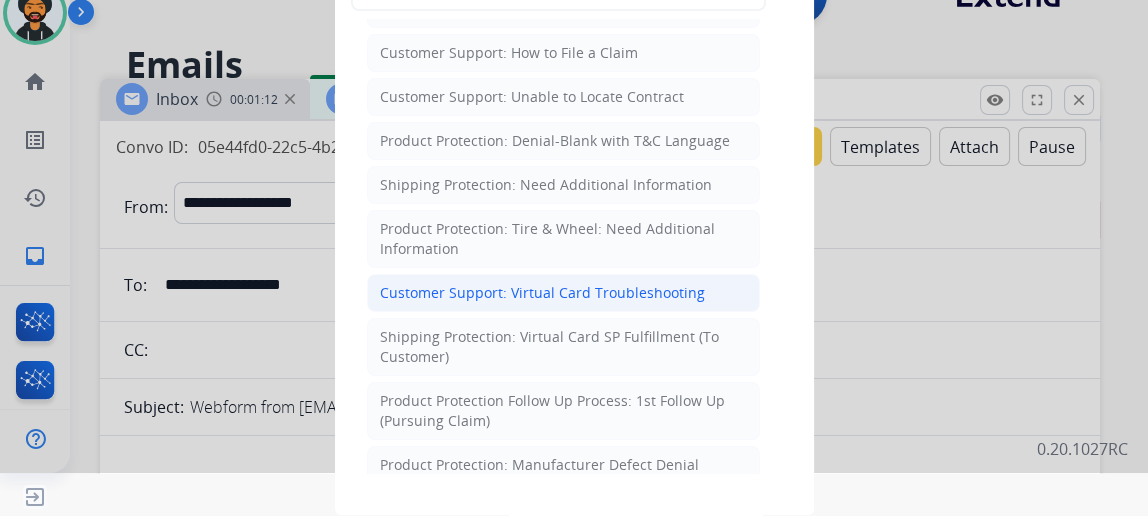 click on "Customer Support: Virtual Card Troubleshooting" 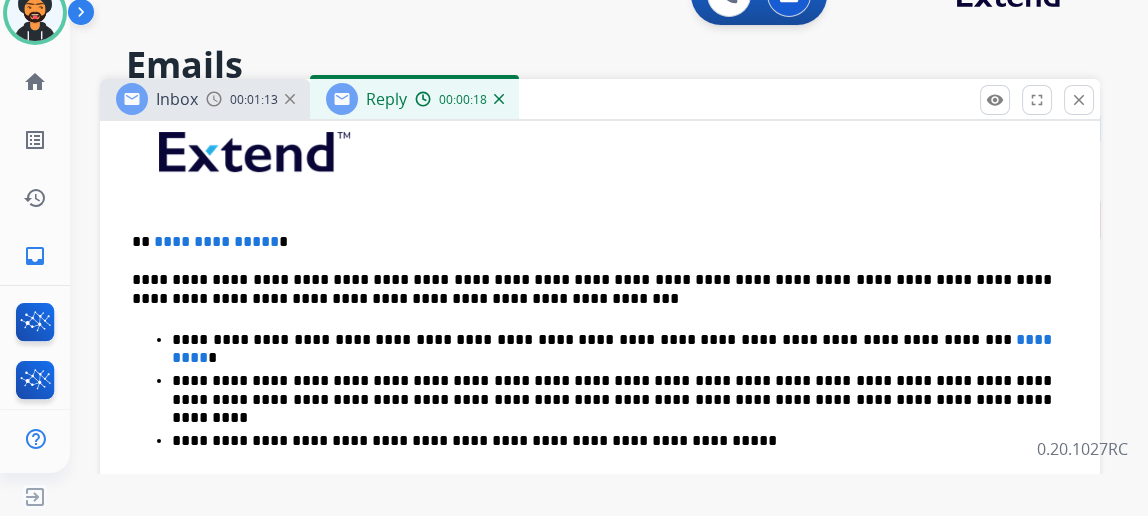 scroll, scrollTop: 520, scrollLeft: 0, axis: vertical 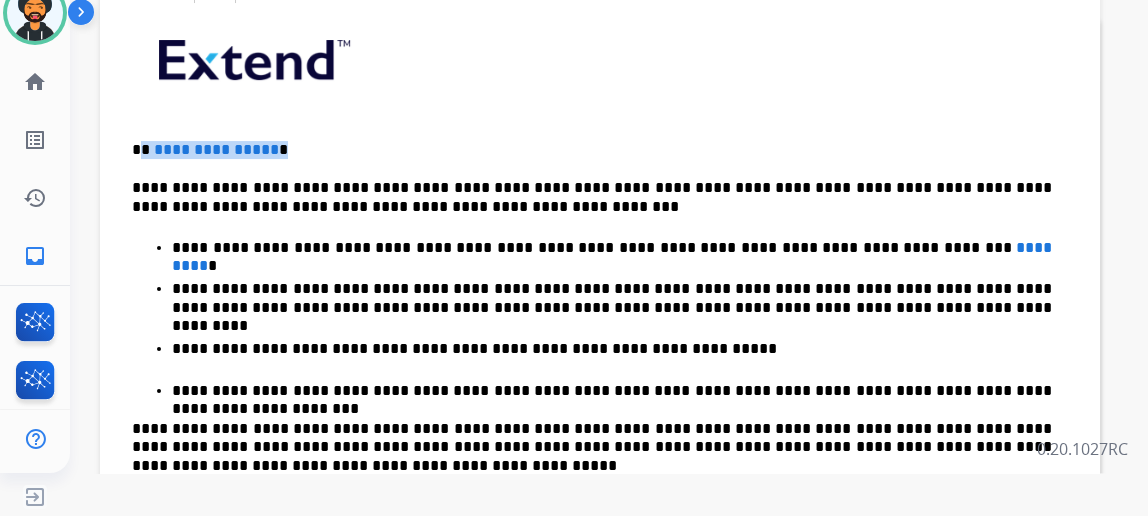 drag, startPoint x: 293, startPoint y: 147, endPoint x: 161, endPoint y: 142, distance: 132.09467 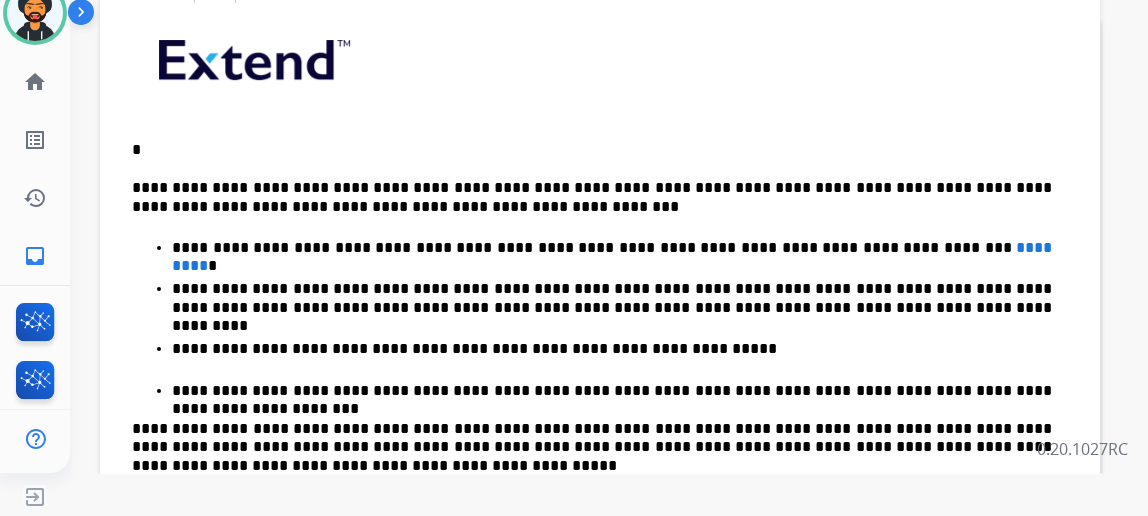 type 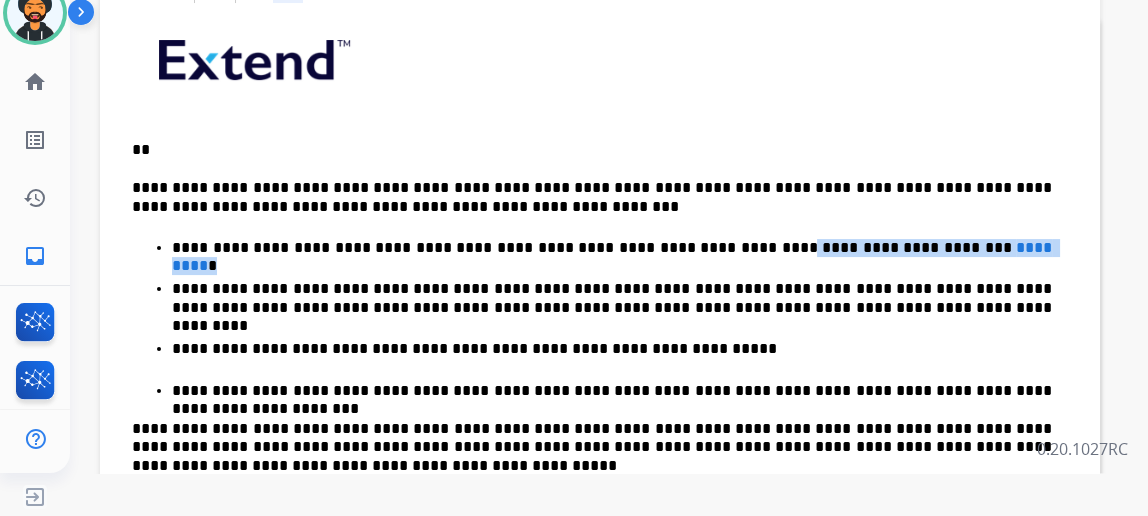 drag, startPoint x: 932, startPoint y: 245, endPoint x: 695, endPoint y: 241, distance: 237.03375 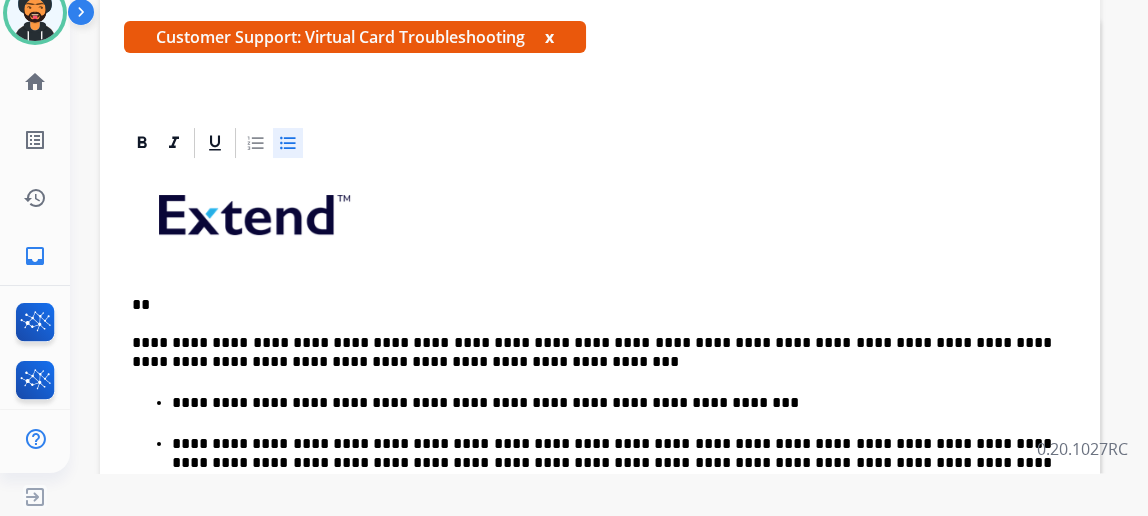 scroll, scrollTop: 0, scrollLeft: 0, axis: both 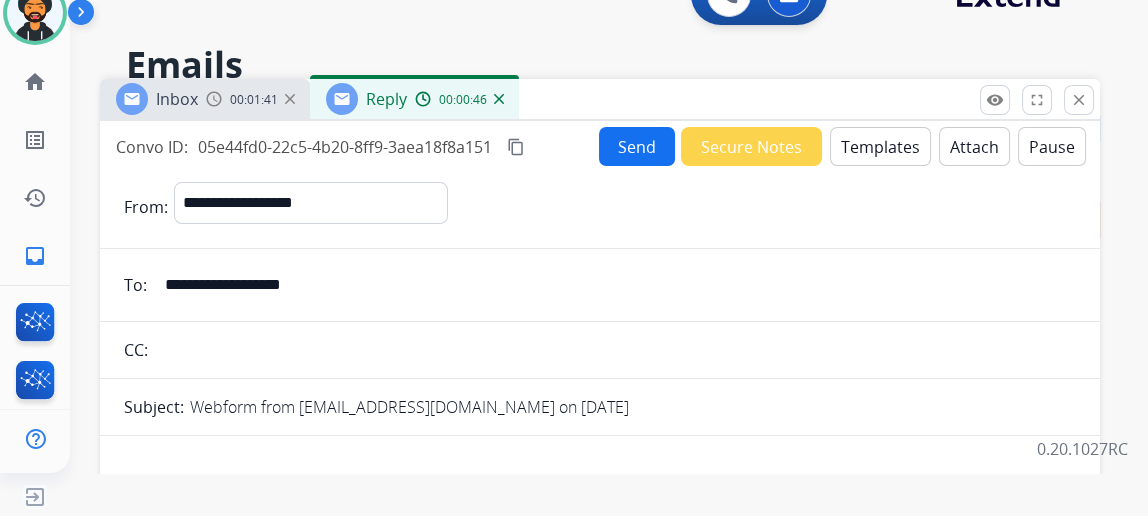 click on "Send" at bounding box center [637, 146] 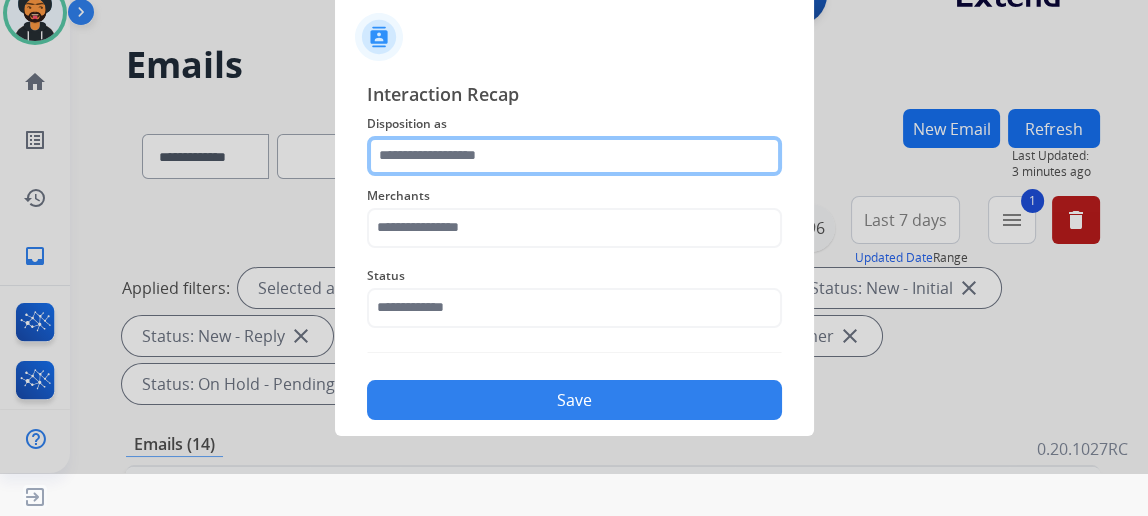 click 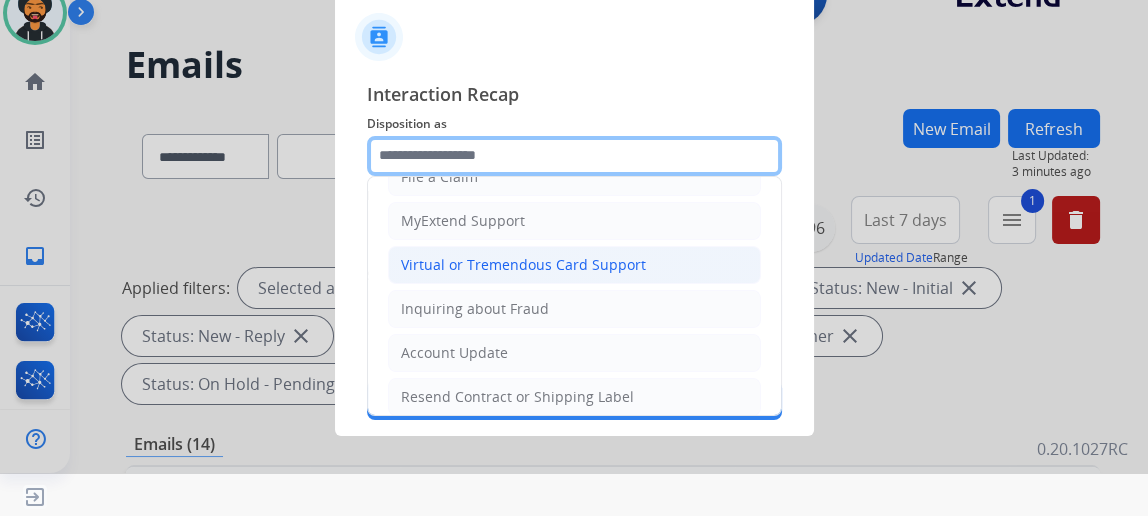 scroll, scrollTop: 181, scrollLeft: 0, axis: vertical 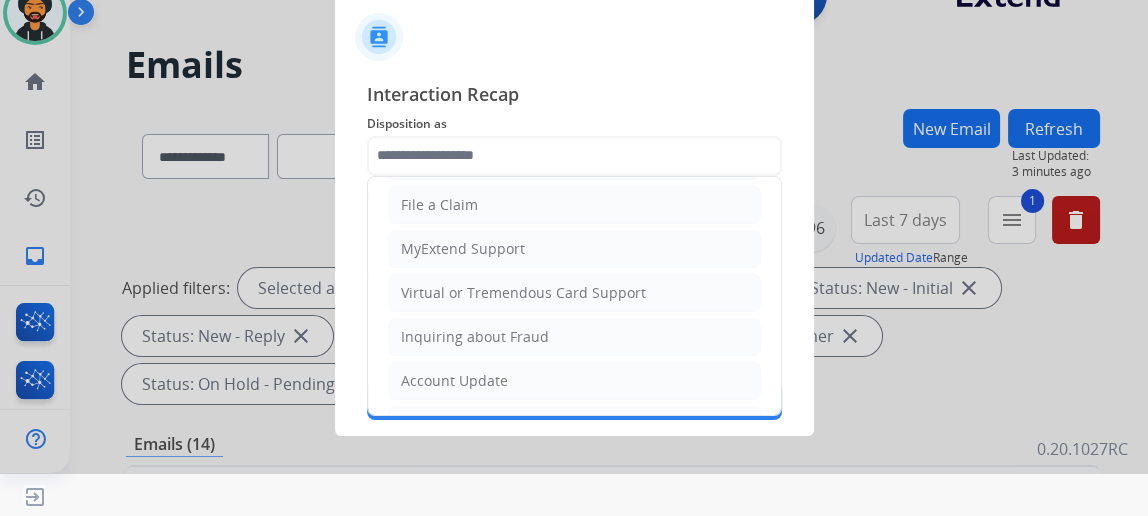 click on "Virtual or Tremendous Card Support" 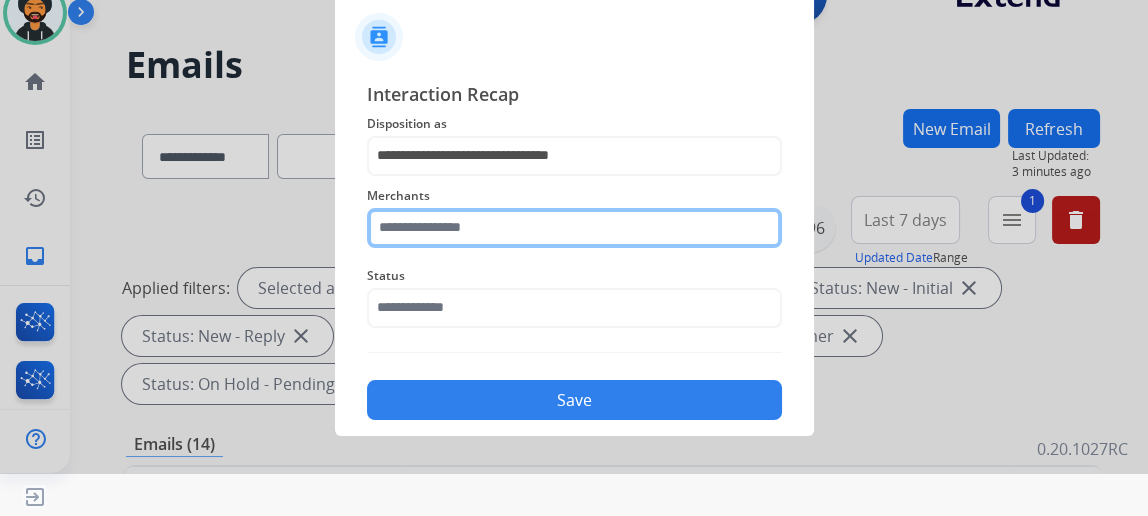 click 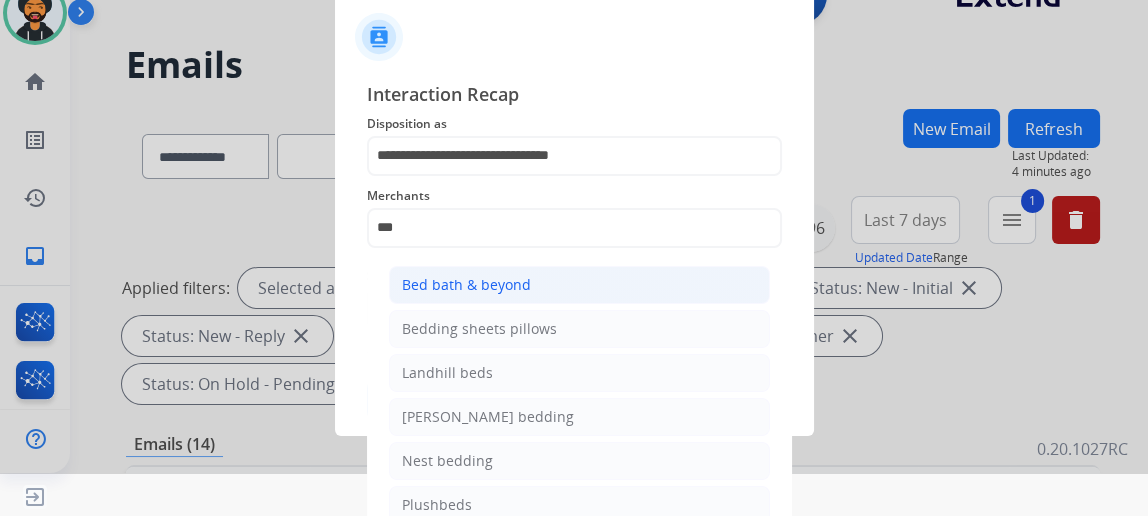 click on "Bed bath & beyond" 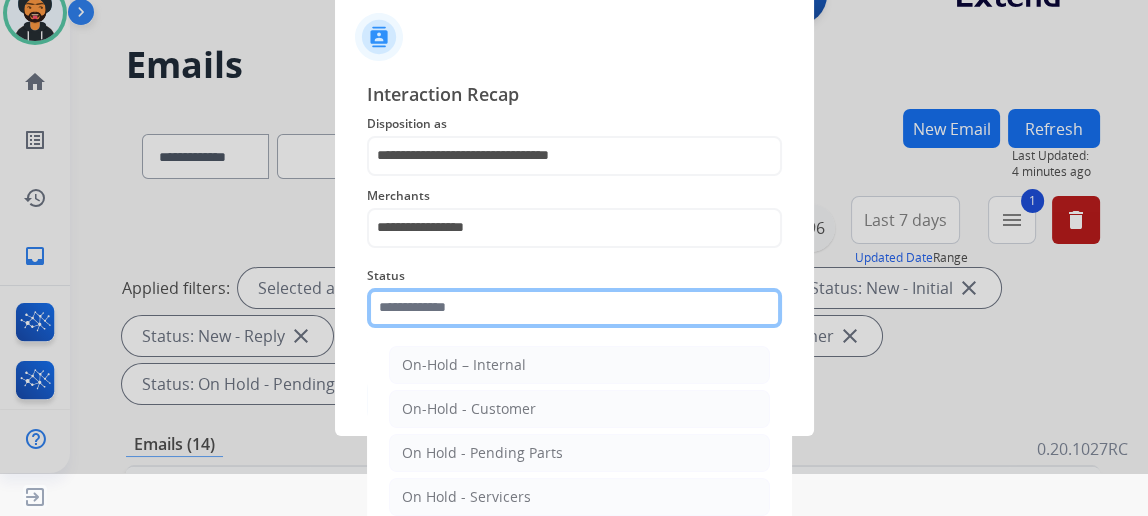 click 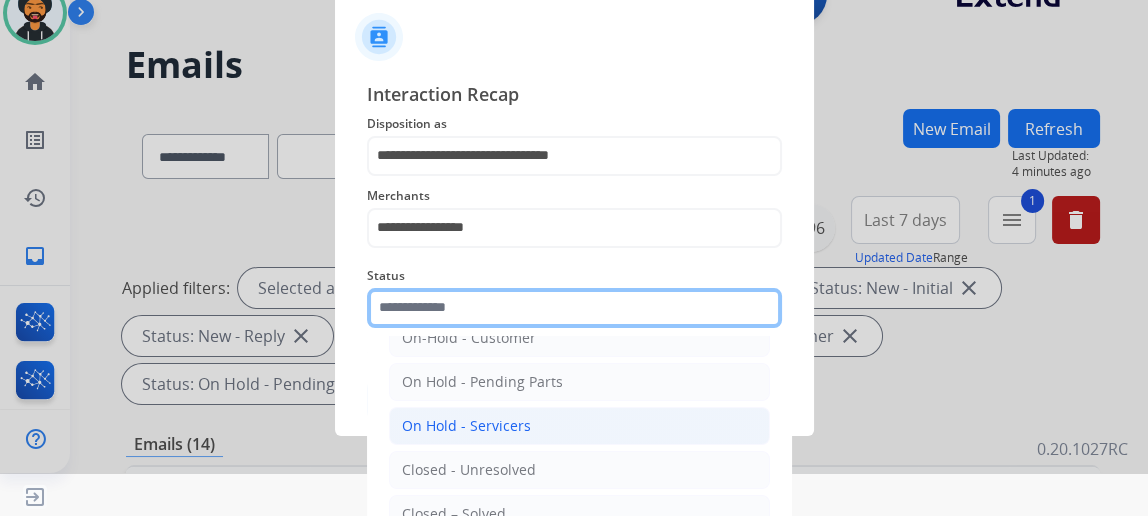scroll, scrollTop: 112, scrollLeft: 0, axis: vertical 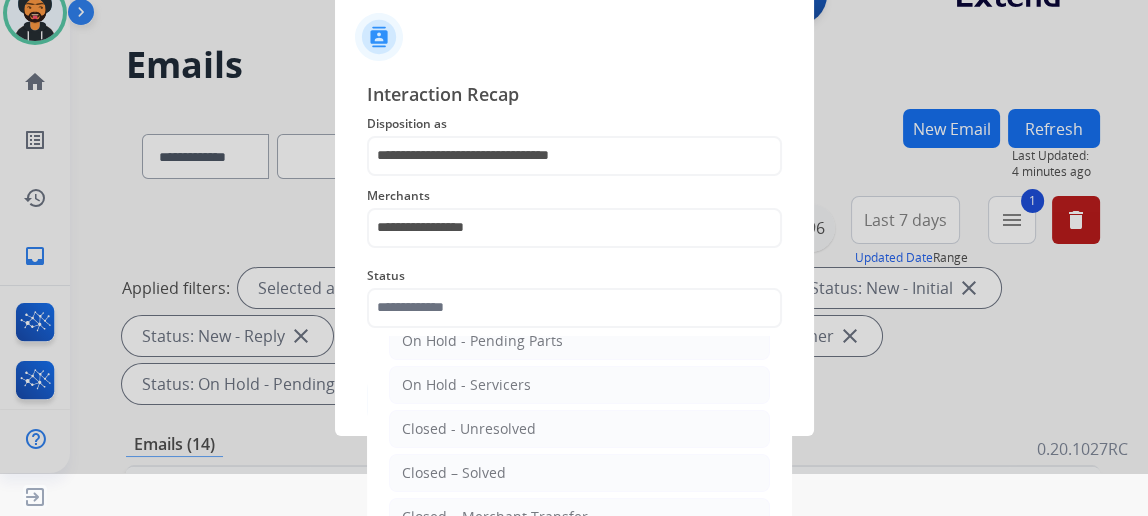 click on "Closed – Solved" 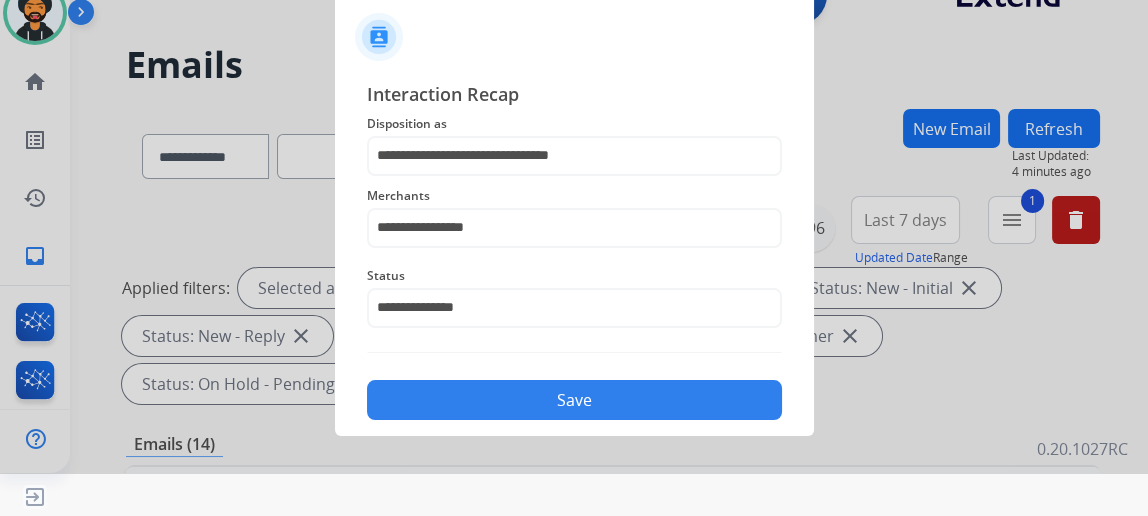 click on "Save" 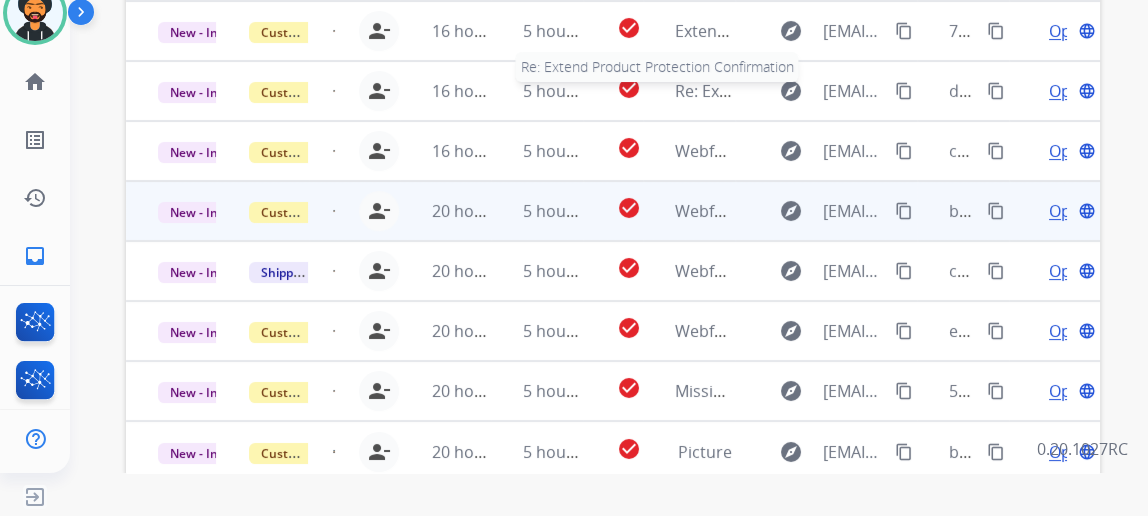 scroll, scrollTop: 749, scrollLeft: 0, axis: vertical 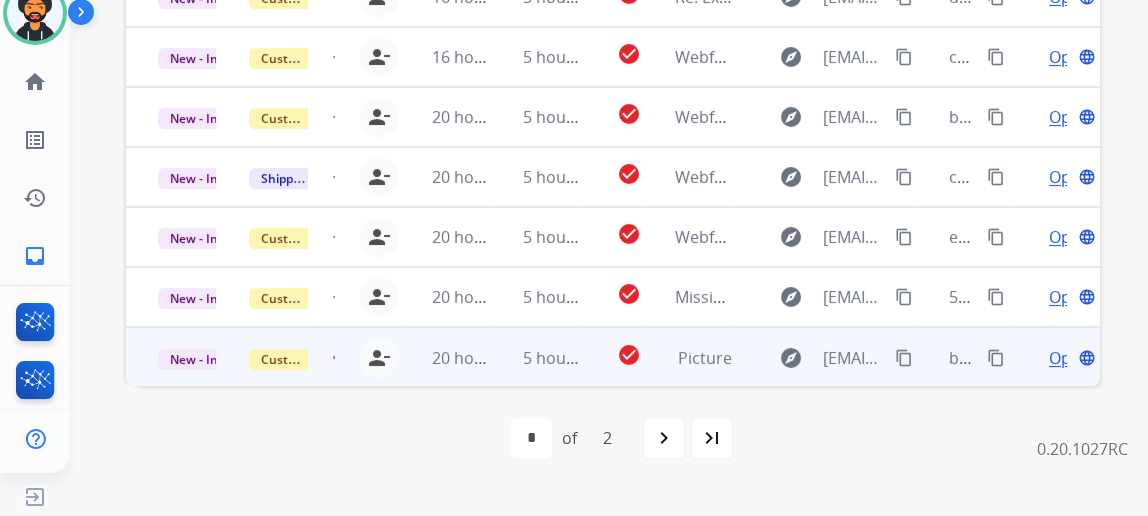 click on "Open" at bounding box center (1069, 358) 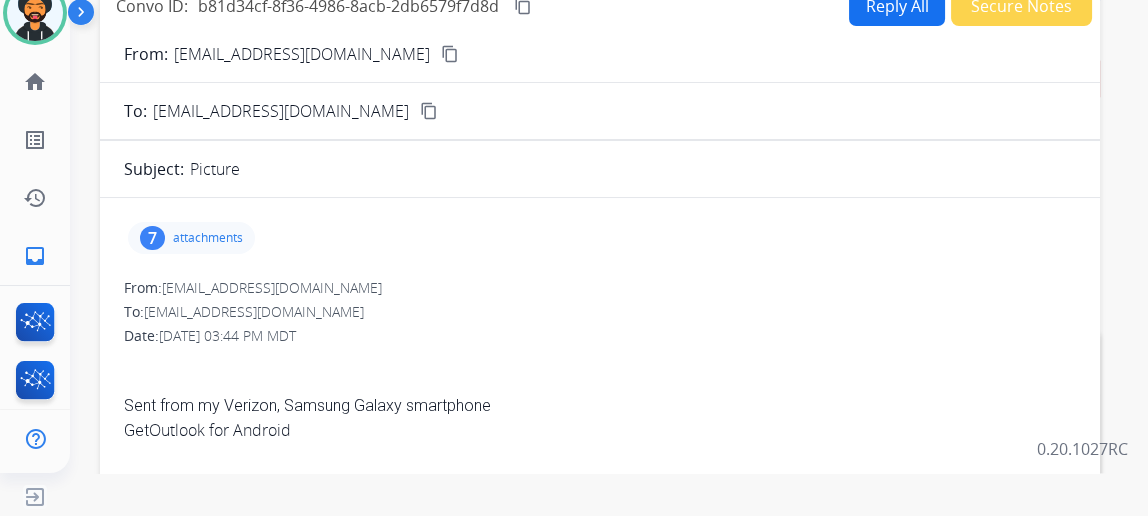 scroll, scrollTop: 113, scrollLeft: 0, axis: vertical 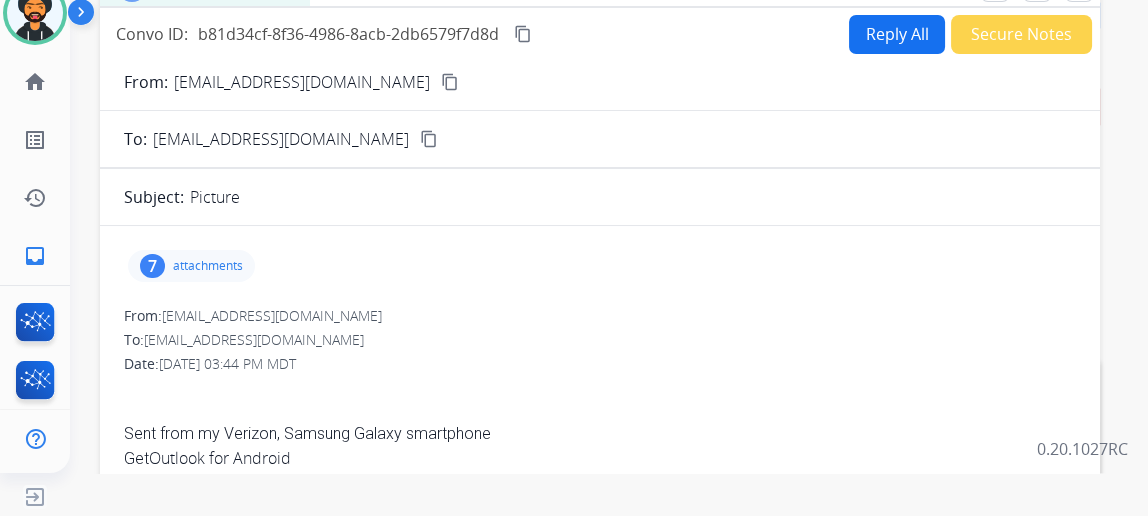 click on "attachments" at bounding box center (208, 266) 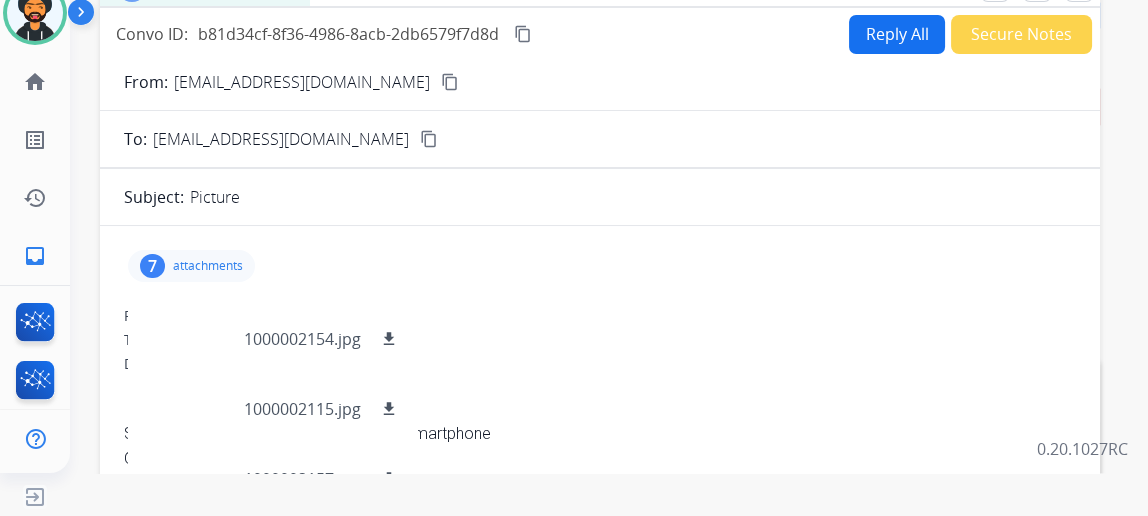 scroll, scrollTop: 181, scrollLeft: 0, axis: vertical 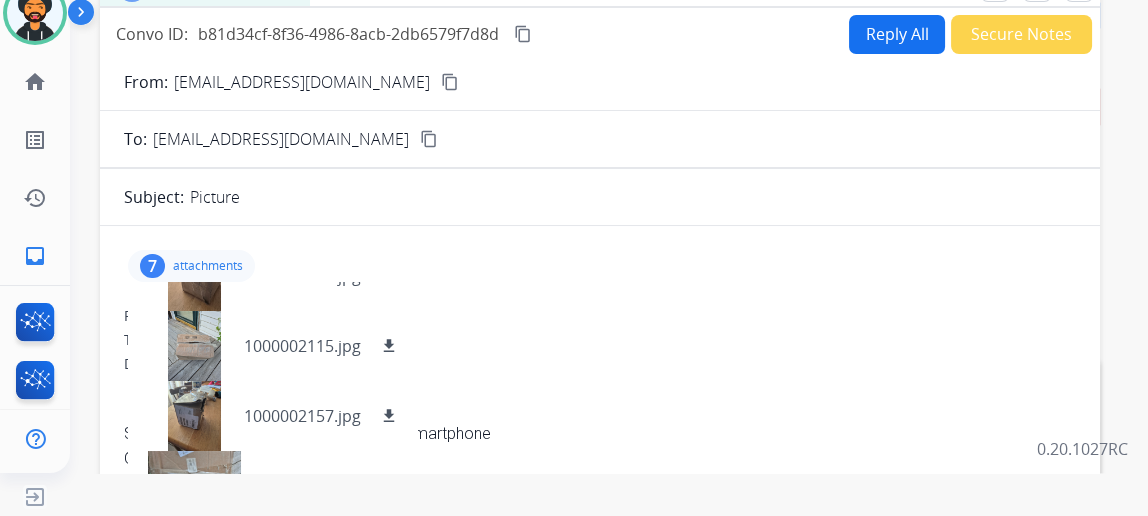 click on "content_copy" at bounding box center (450, 82) 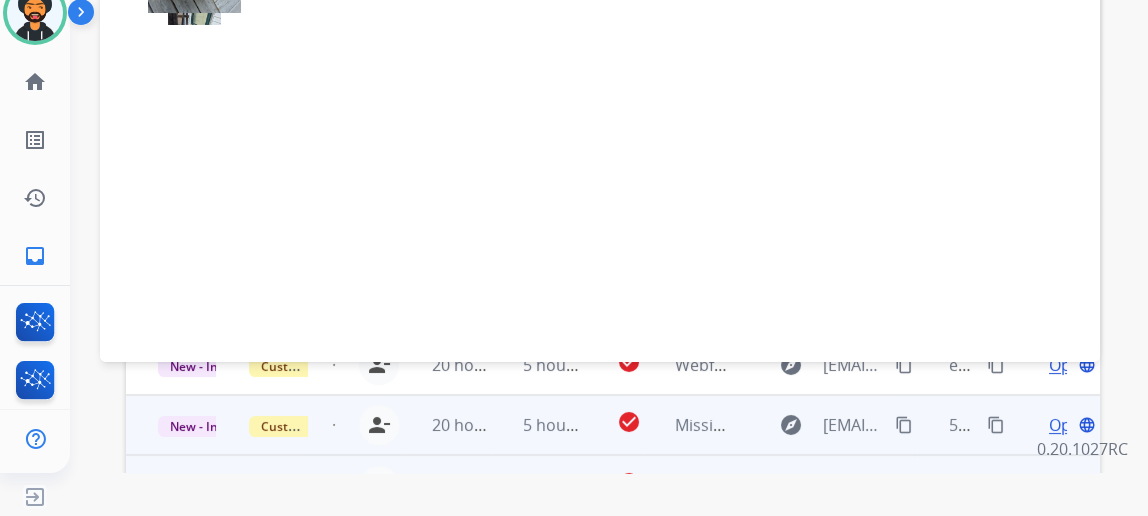 scroll, scrollTop: 749, scrollLeft: 0, axis: vertical 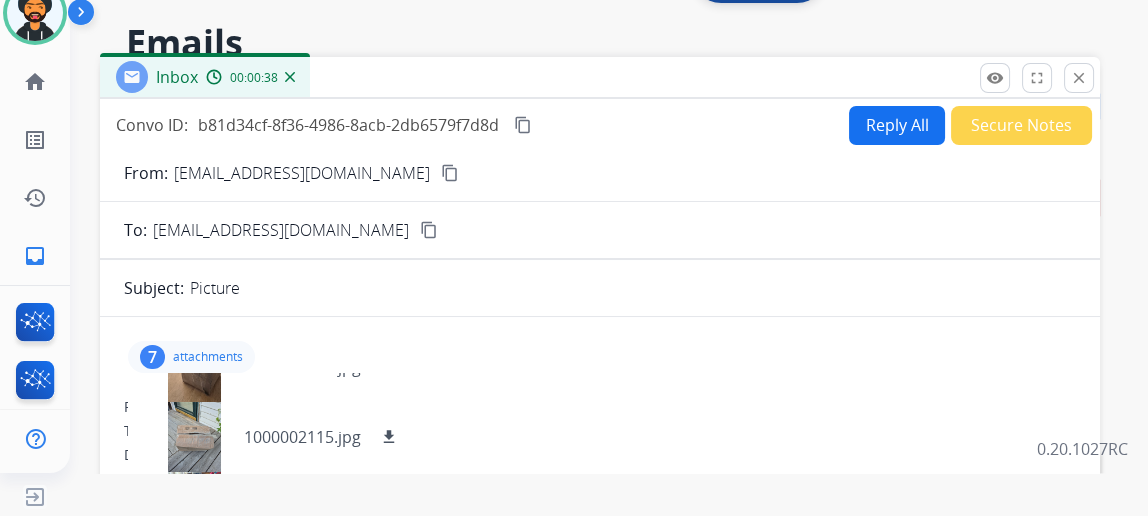 click on "From: munchkin1962@hotmail.com content_copy To:  support@extend.com  content_copy Subject:  Picture  7 attachments  1000002156.jpg  download  1000002118.jpg  download  1000002154.jpg  download  1000002115.jpg  download  1000002157.jpg  download  1000002117.jpg  download  1000002116.jpg  download  From:  munchkin1962@hotmail.com   To:  support@extend.com  Date:  07/15/2025 - 03:44 PM MDT
Sent from my Verizon, Samsung Galaxy smartphone
Get  Outlook for Android" at bounding box center (600, 549) 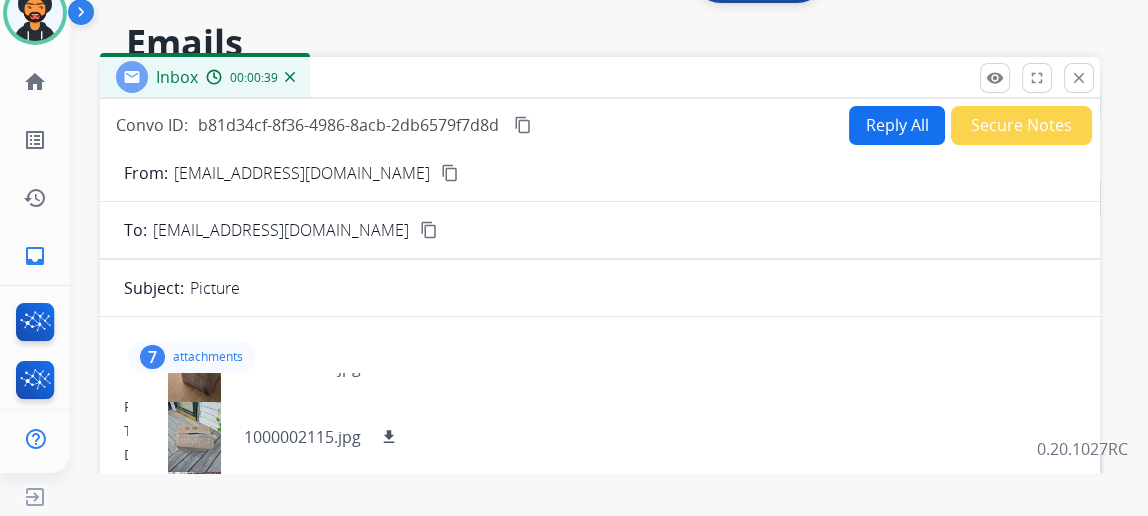 click on "attachments" at bounding box center [208, 357] 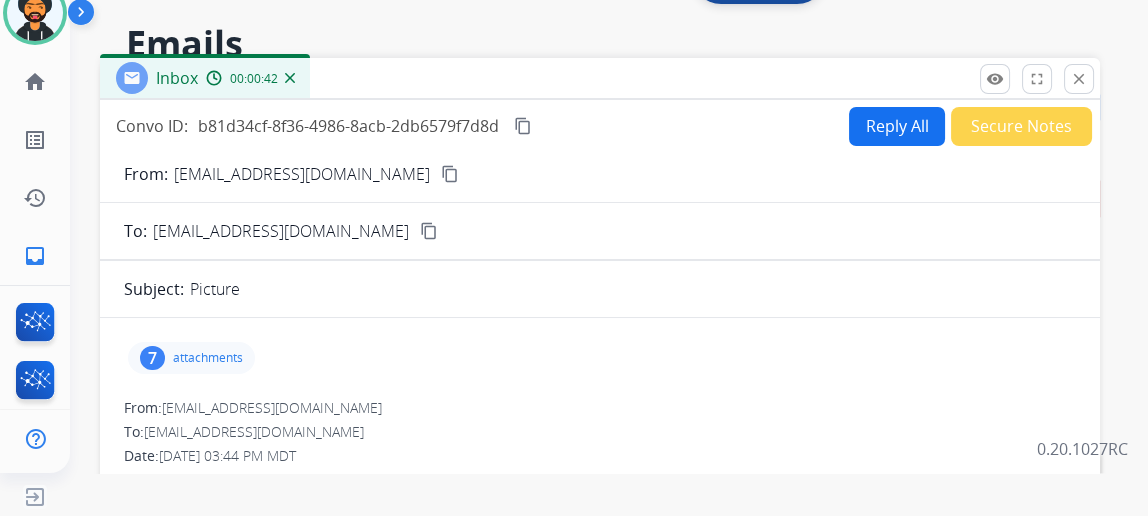 scroll, scrollTop: 0, scrollLeft: 0, axis: both 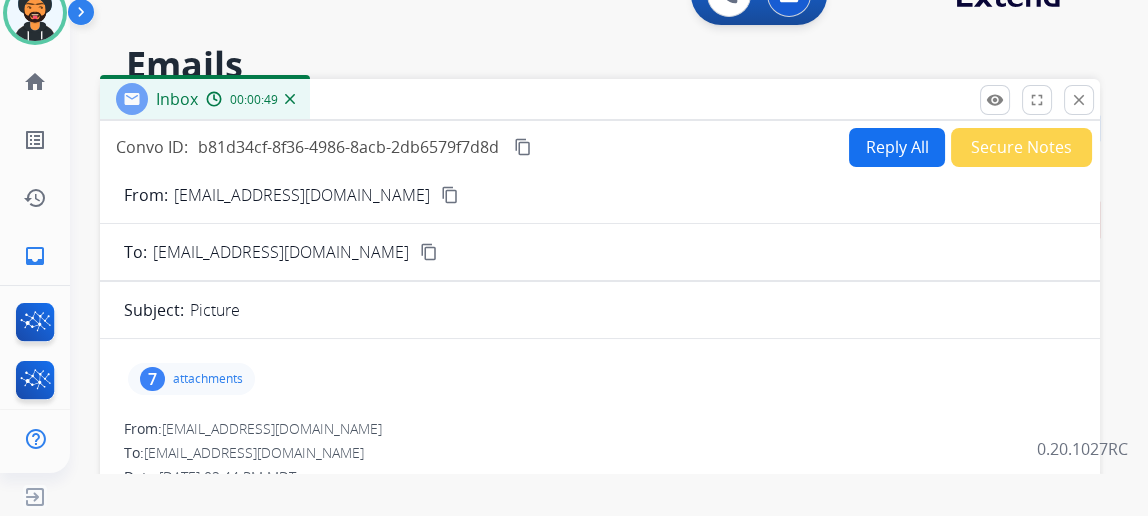 click on "Reply All" at bounding box center [897, 147] 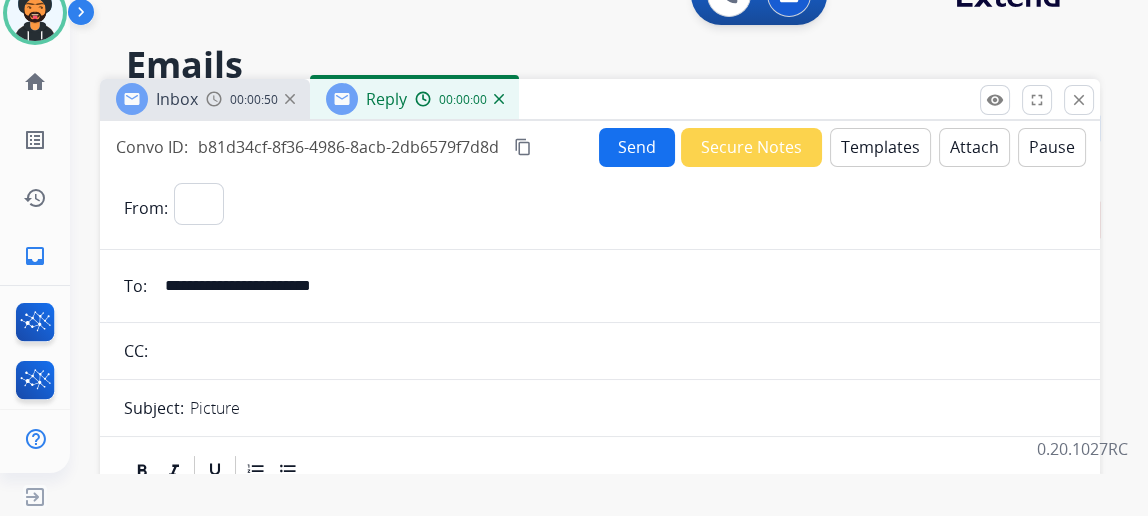 select on "**********" 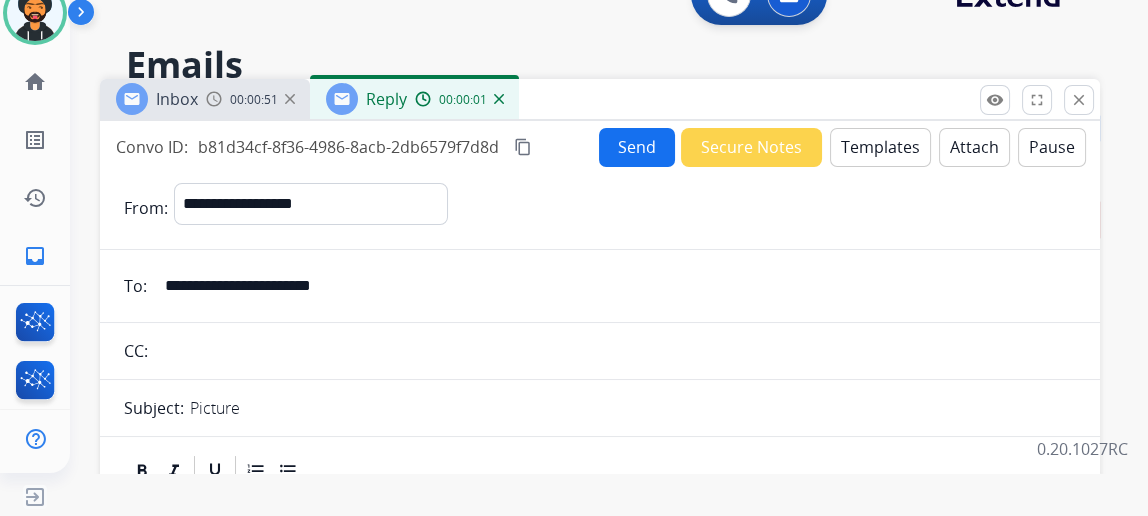 scroll, scrollTop: 90, scrollLeft: 0, axis: vertical 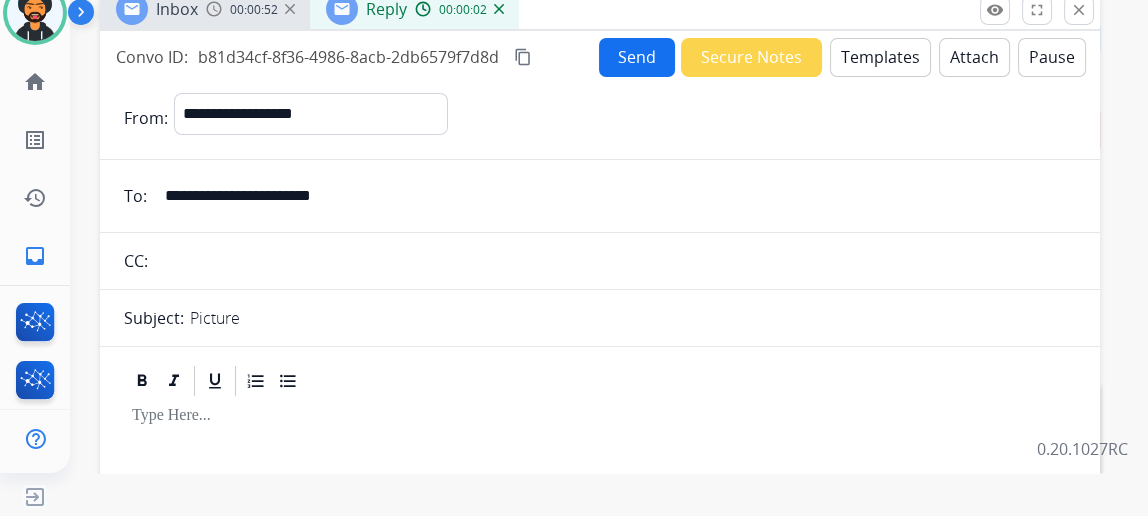 click on "Templates" at bounding box center [880, 57] 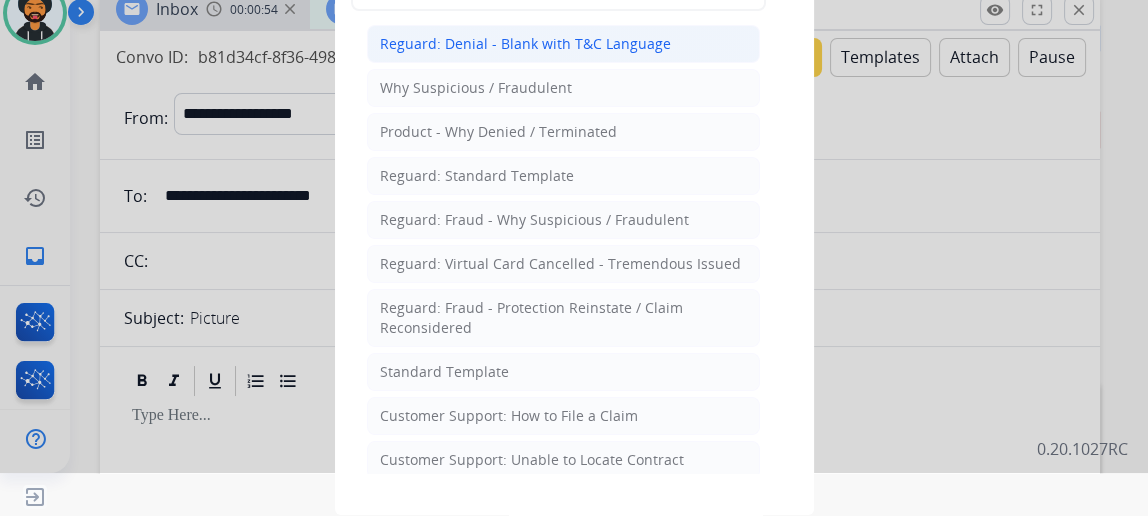 scroll, scrollTop: 0, scrollLeft: 0, axis: both 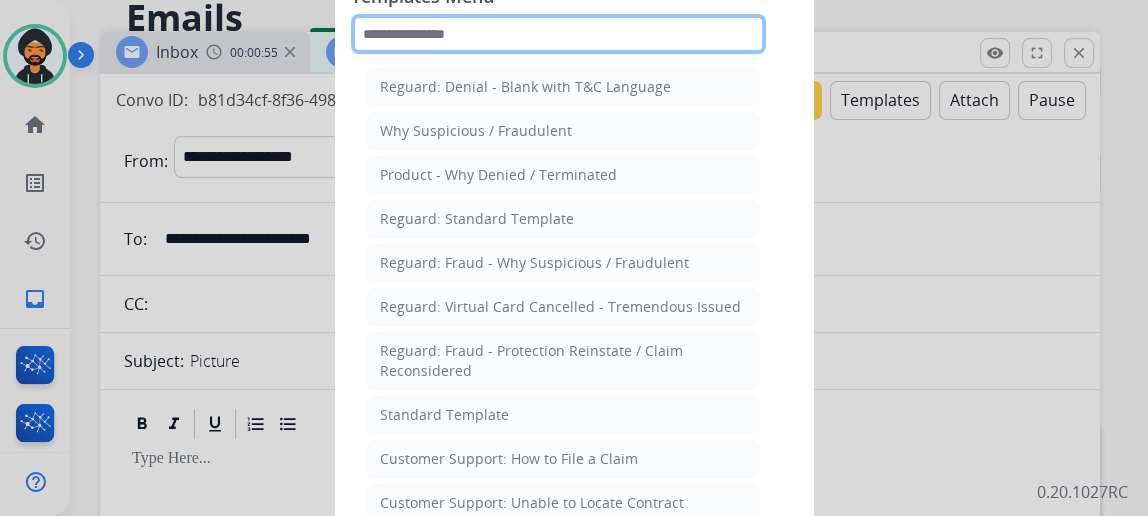 click 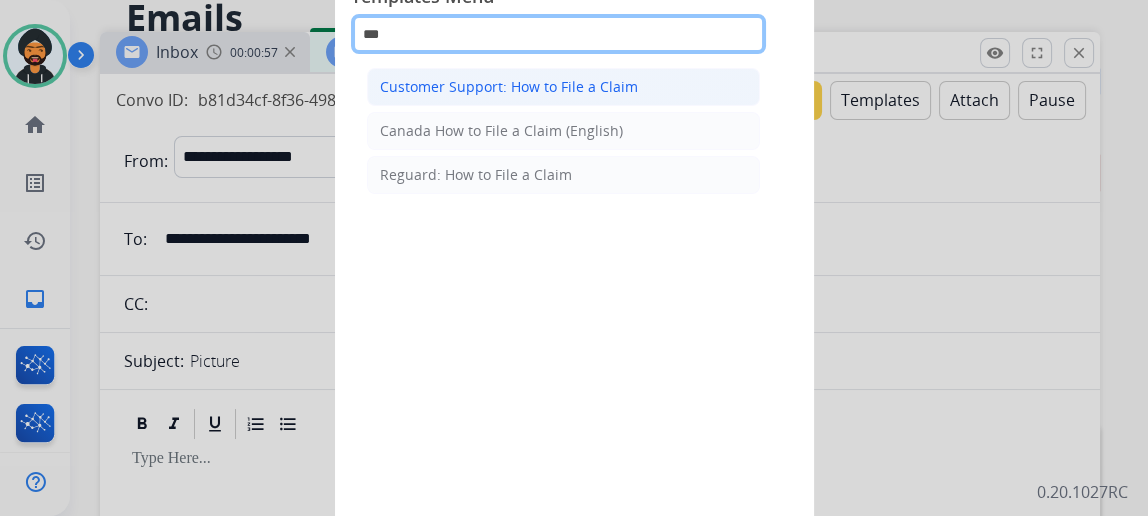 type on "***" 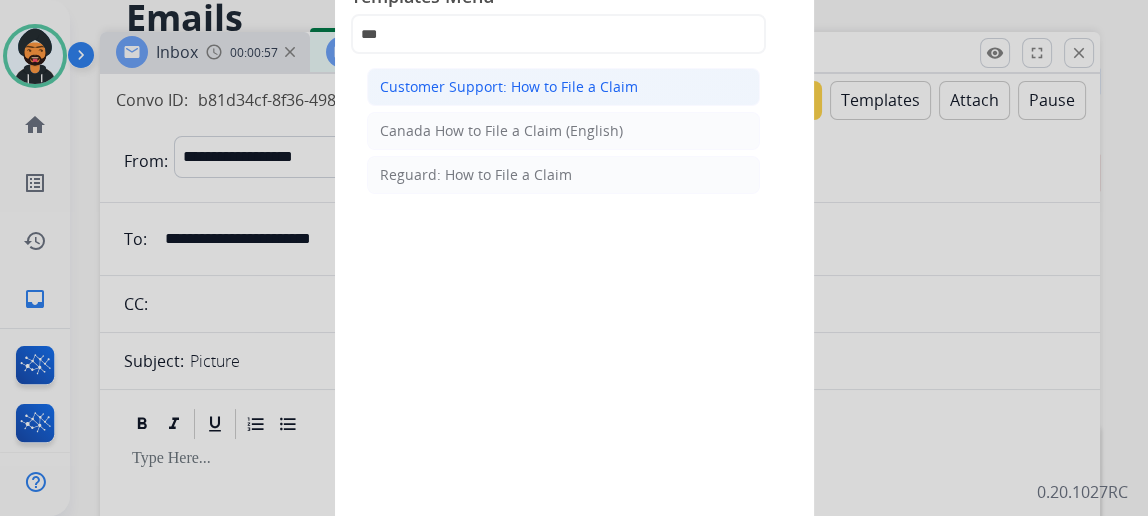 click on "Customer Support: How to File a Claim" 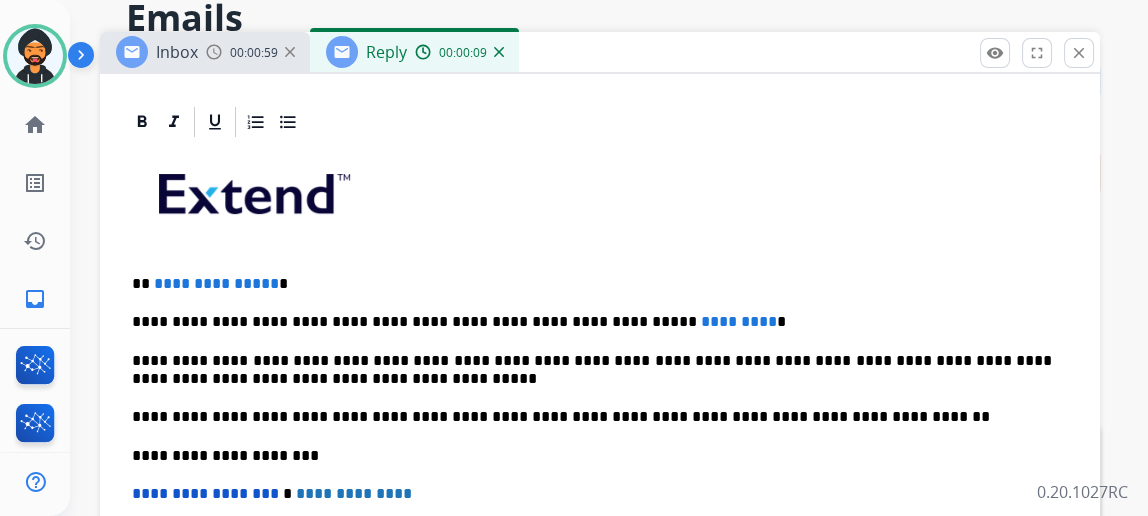 scroll, scrollTop: 431, scrollLeft: 0, axis: vertical 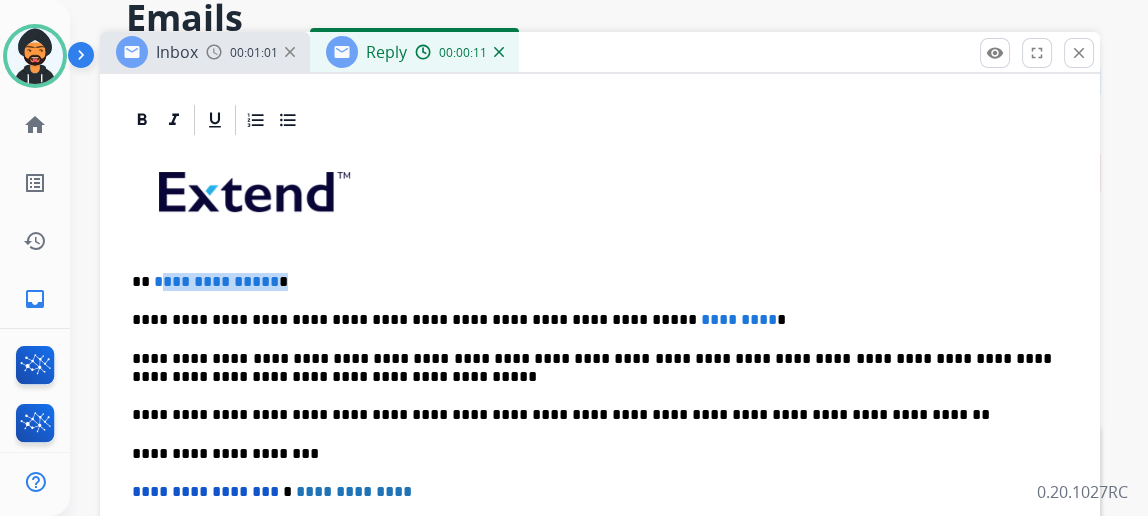 drag, startPoint x: 298, startPoint y: 271, endPoint x: 173, endPoint y: 267, distance: 125.06398 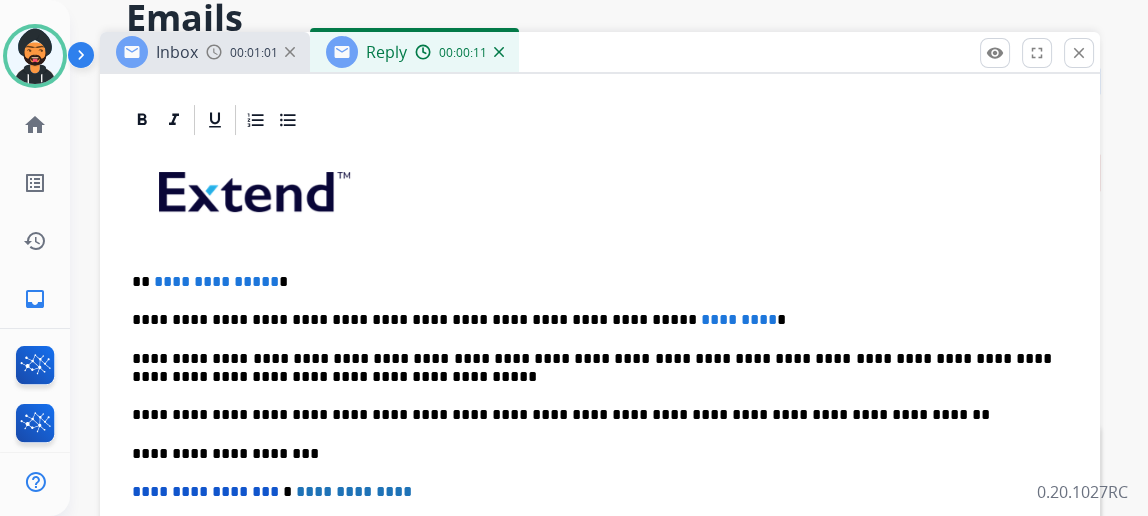 type 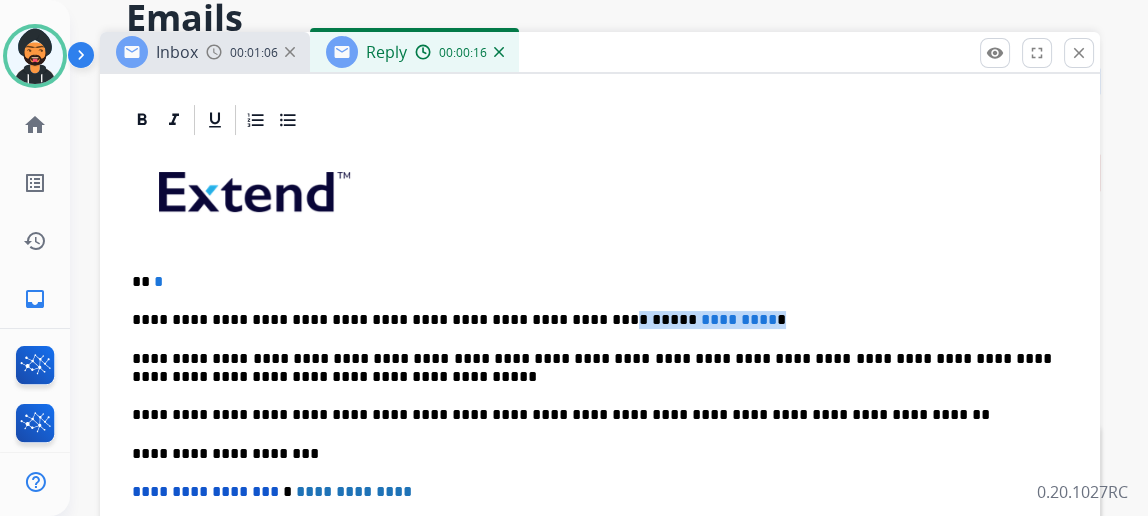 drag, startPoint x: 710, startPoint y: 319, endPoint x: 554, endPoint y: 307, distance: 156.46086 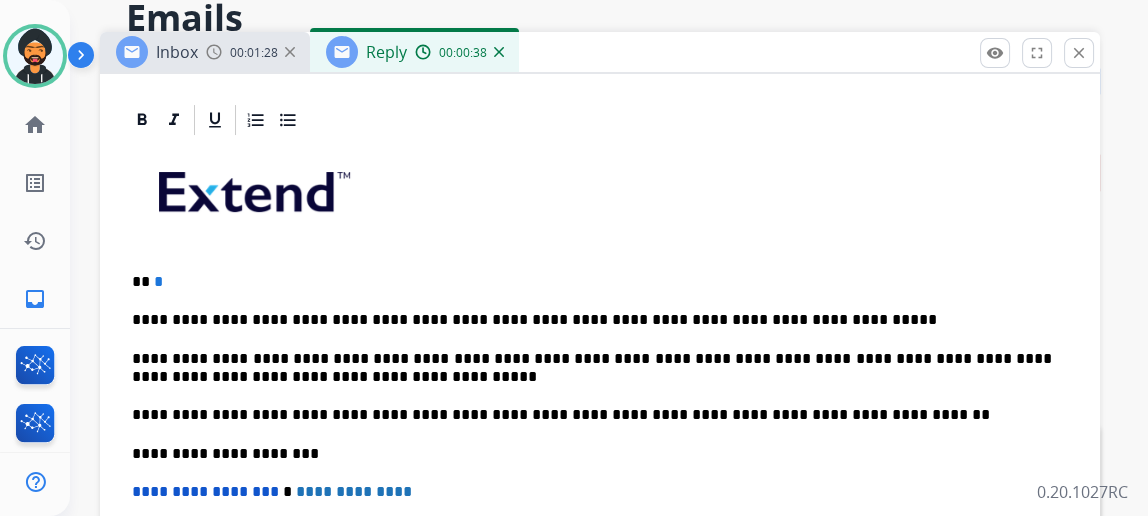drag, startPoint x: 836, startPoint y: 274, endPoint x: 796, endPoint y: 316, distance: 58 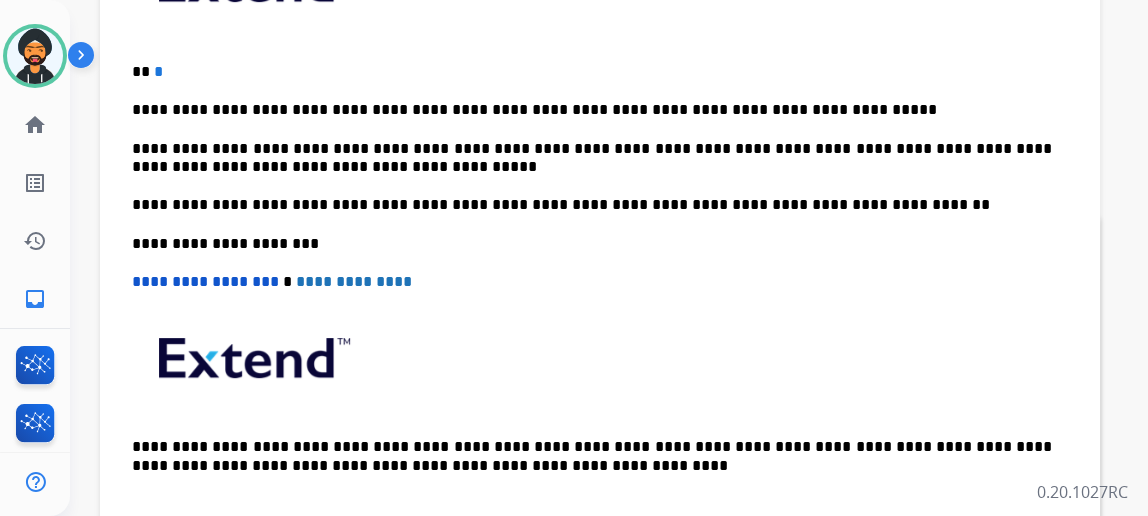 scroll, scrollTop: 272, scrollLeft: 0, axis: vertical 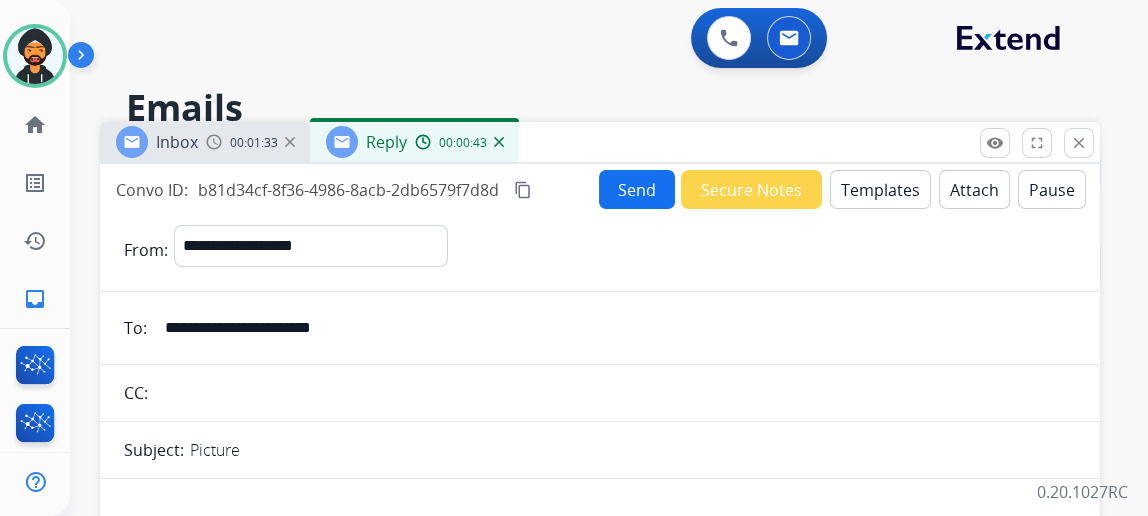 click on "Send" at bounding box center [637, 189] 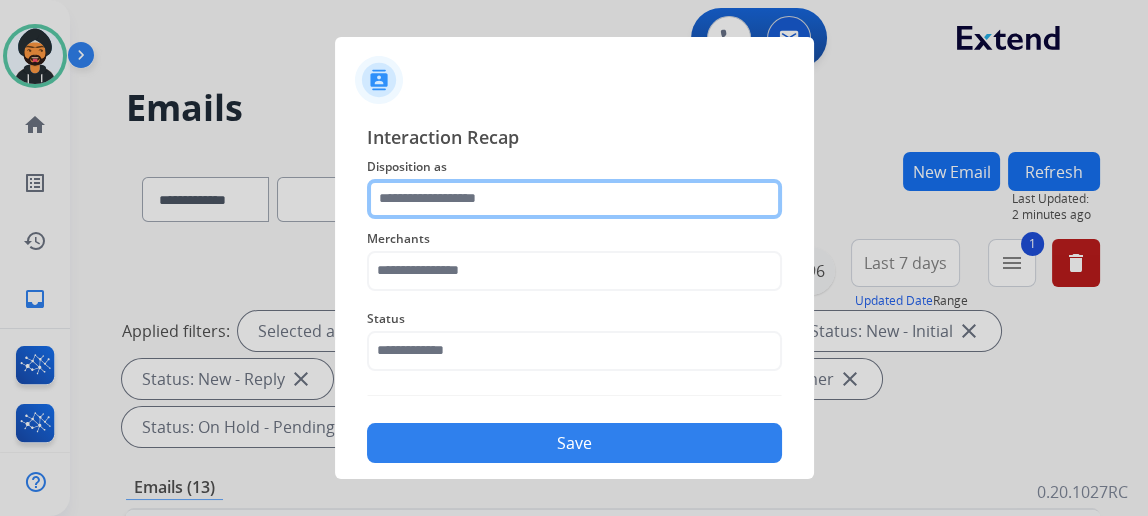 click 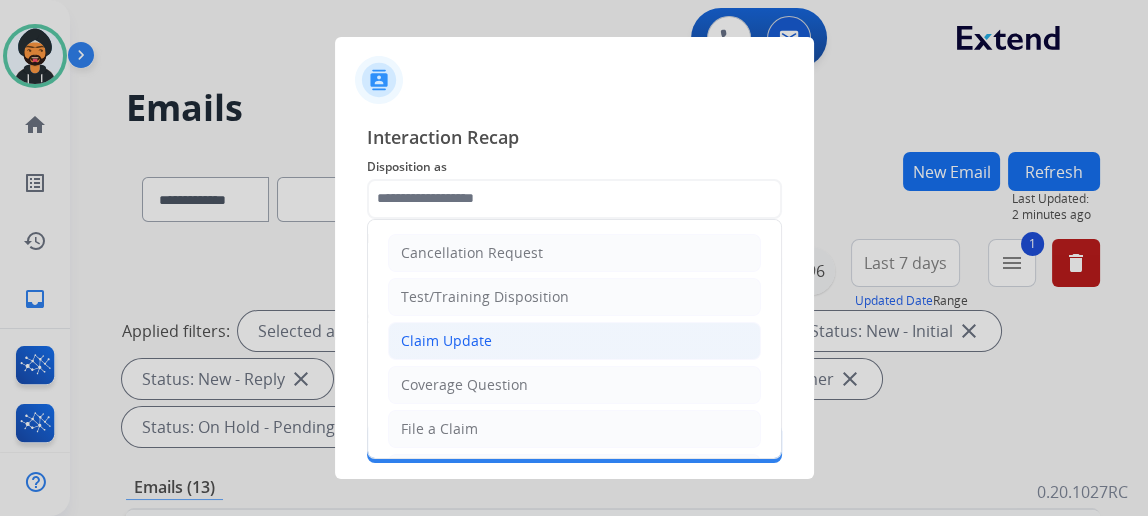 click on "Claim Update" 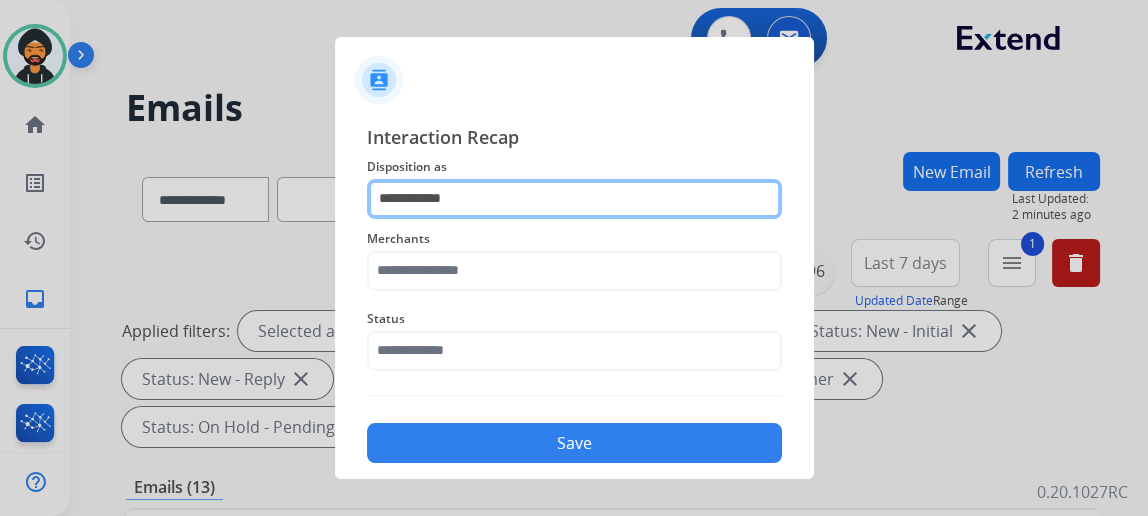 click on "**********" 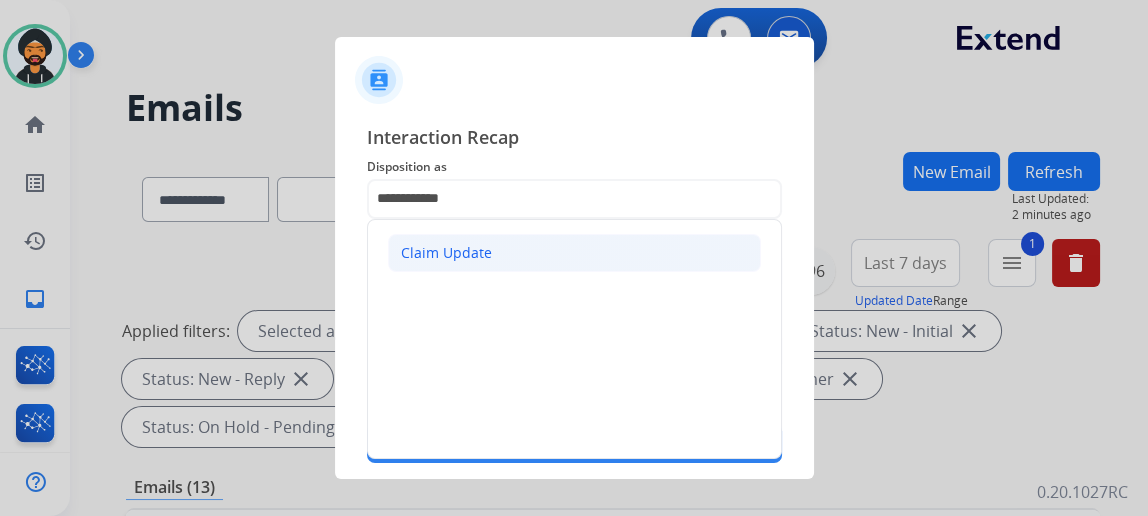 click on "Claim Update" 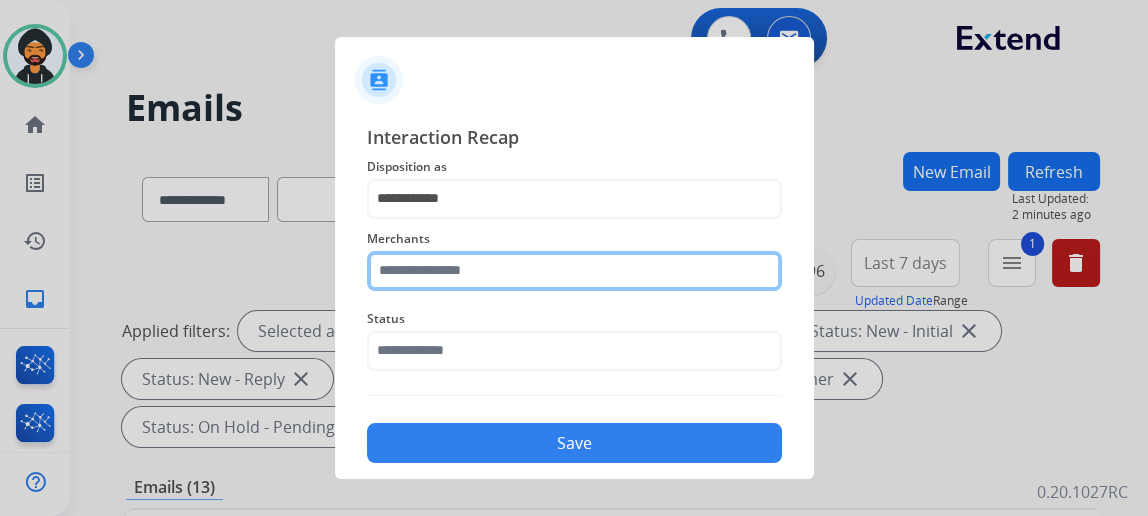 click 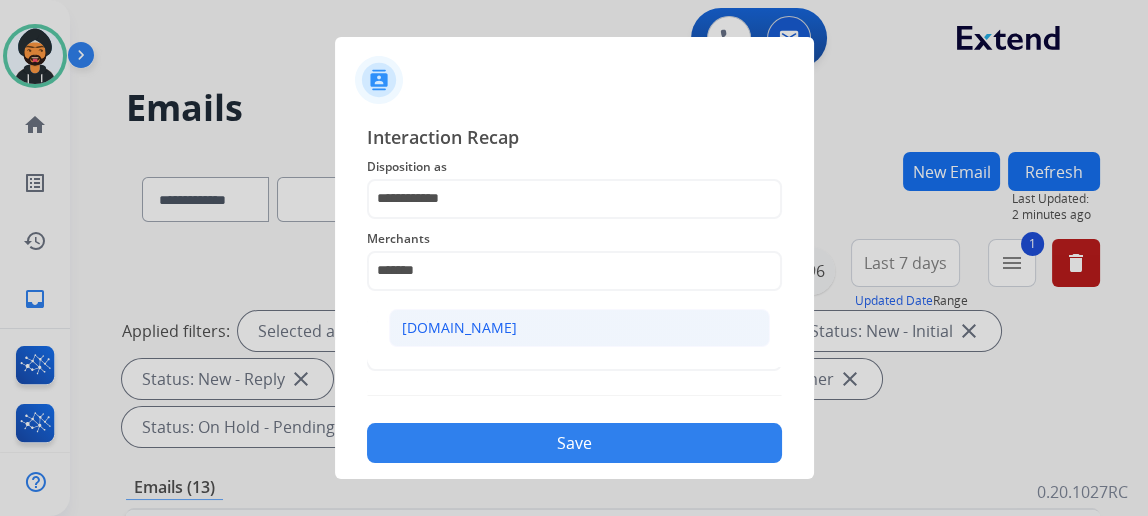 click on "[DOMAIN_NAME]" 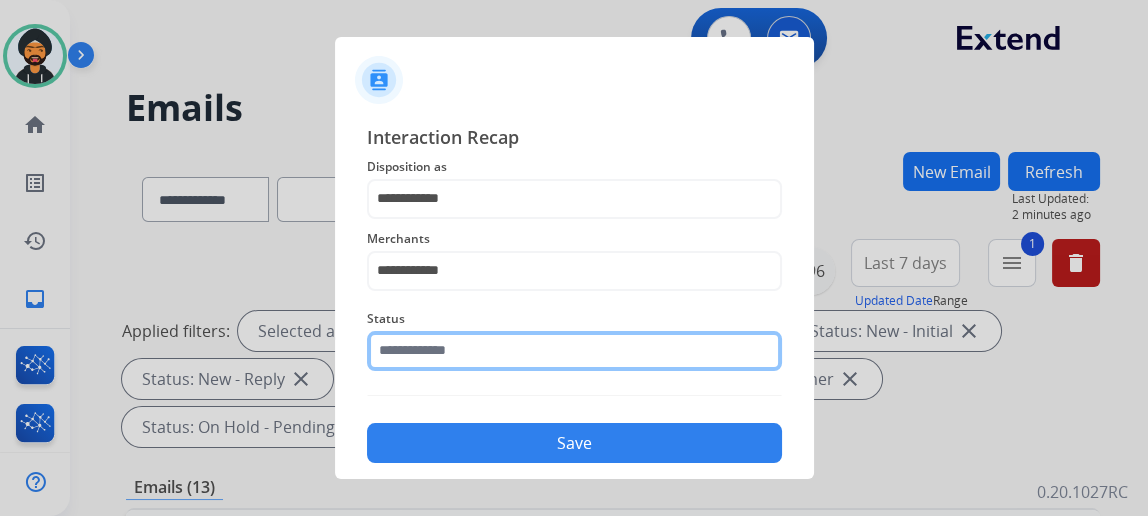 click 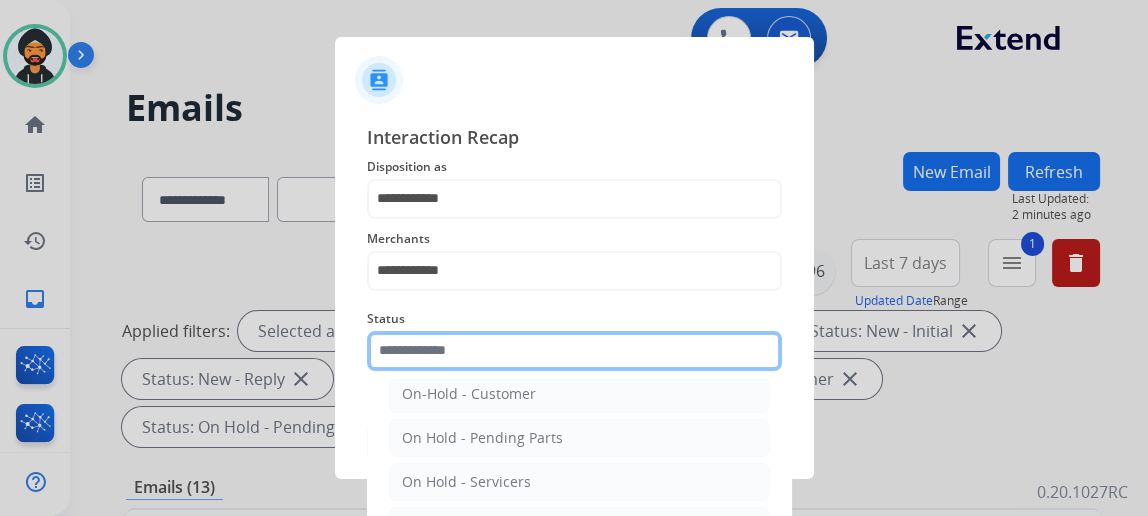 scroll, scrollTop: 112, scrollLeft: 0, axis: vertical 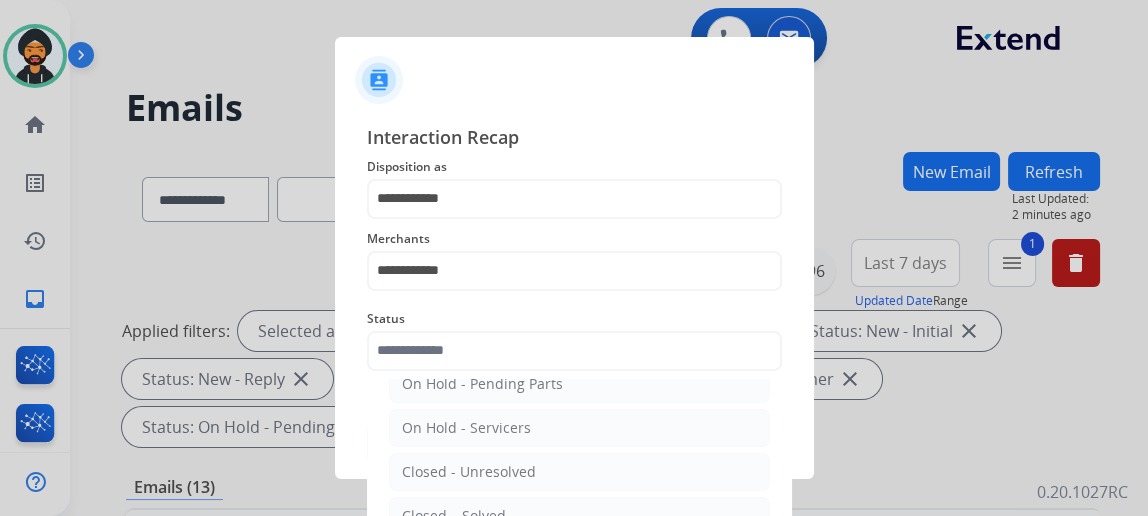 drag, startPoint x: 458, startPoint y: 504, endPoint x: 469, endPoint y: 490, distance: 17.804493 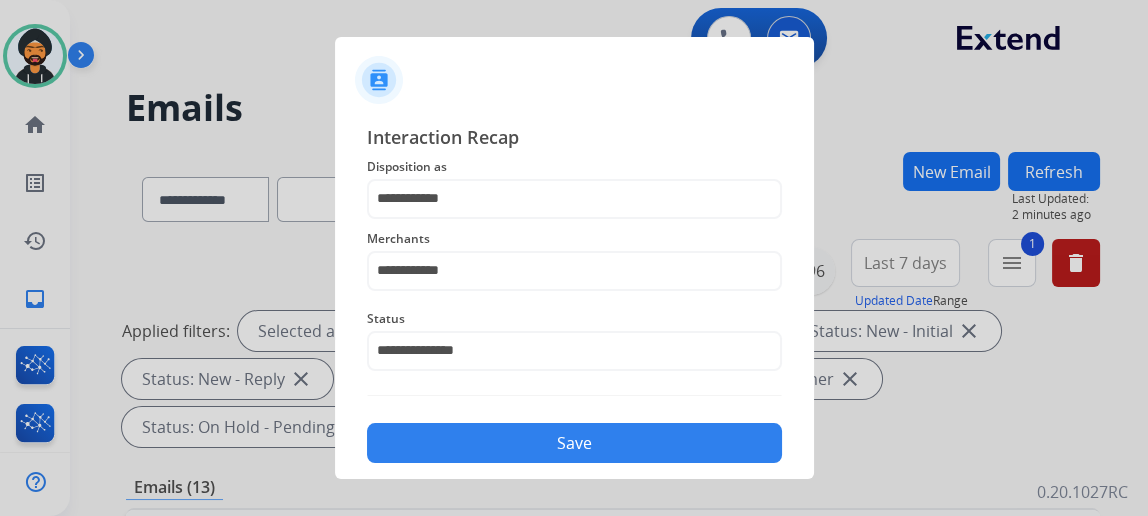 click on "Save" 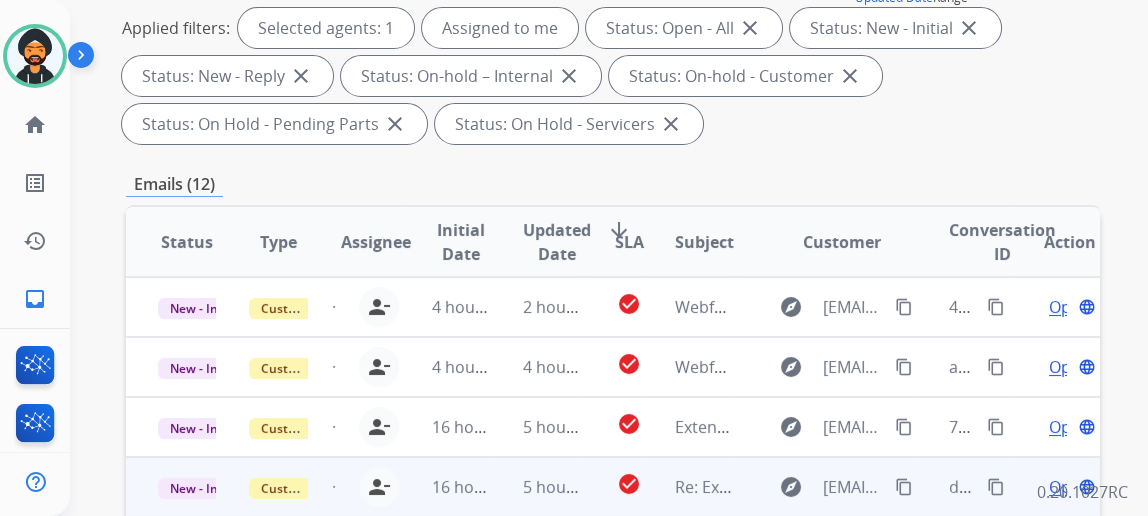 scroll, scrollTop: 545, scrollLeft: 0, axis: vertical 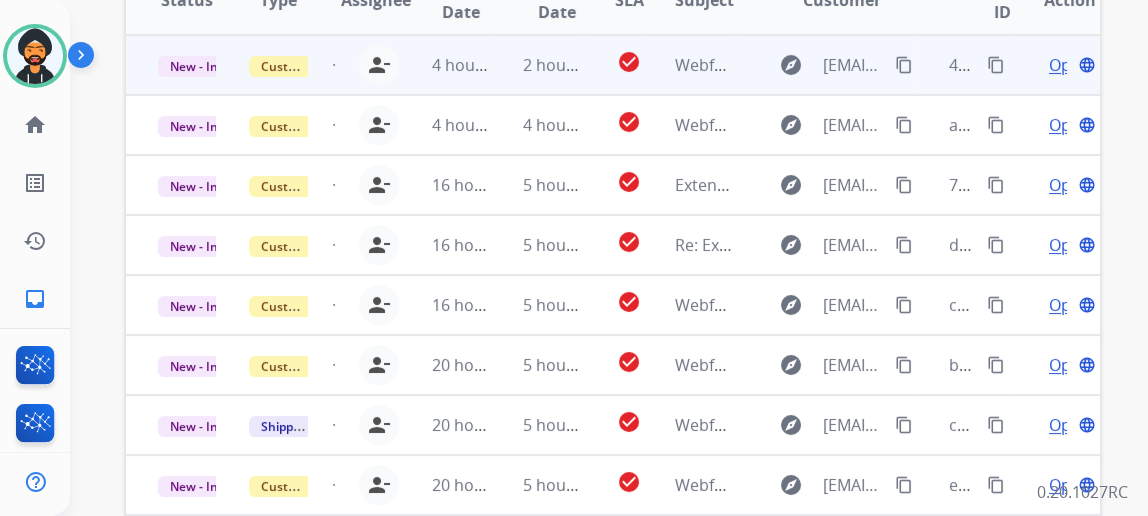 click on "Open" at bounding box center (1069, 65) 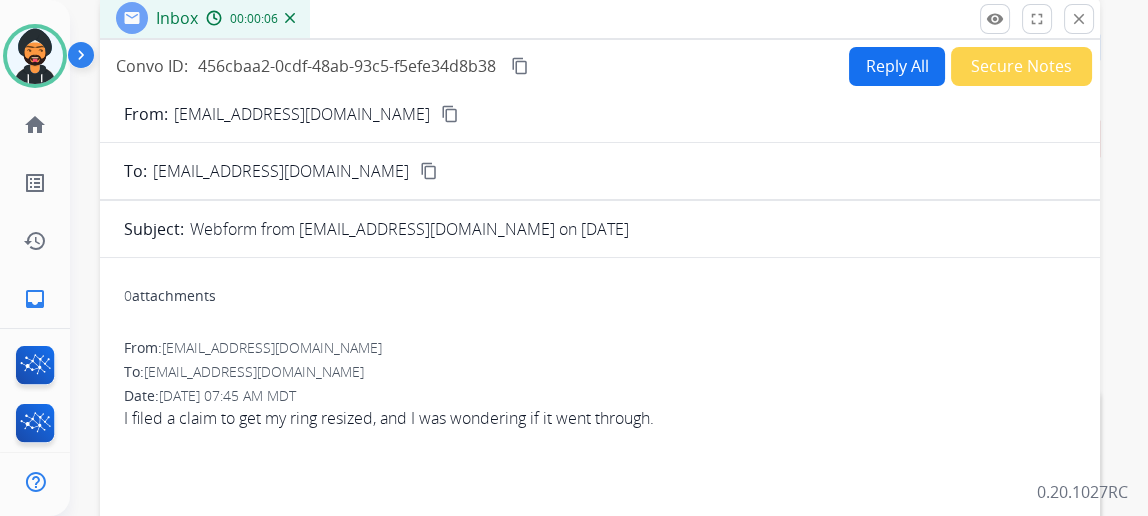 scroll, scrollTop: 0, scrollLeft: 0, axis: both 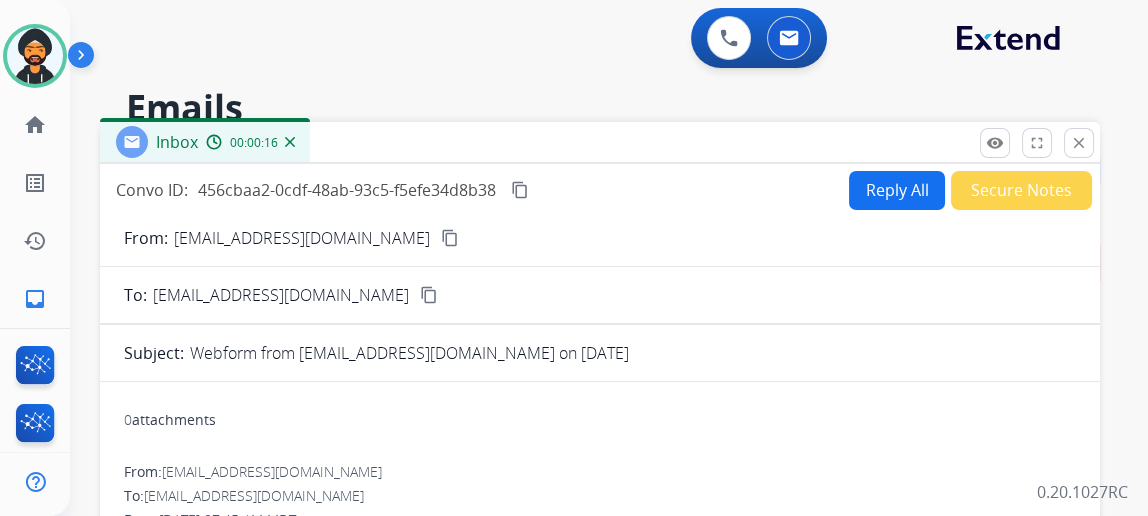 click on "Reply All" at bounding box center (897, 190) 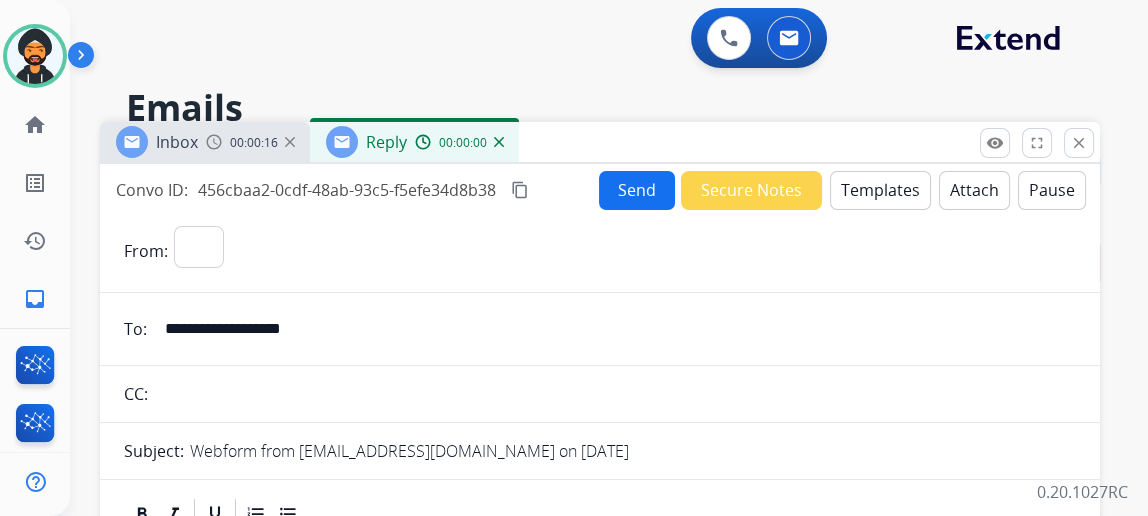 select on "**********" 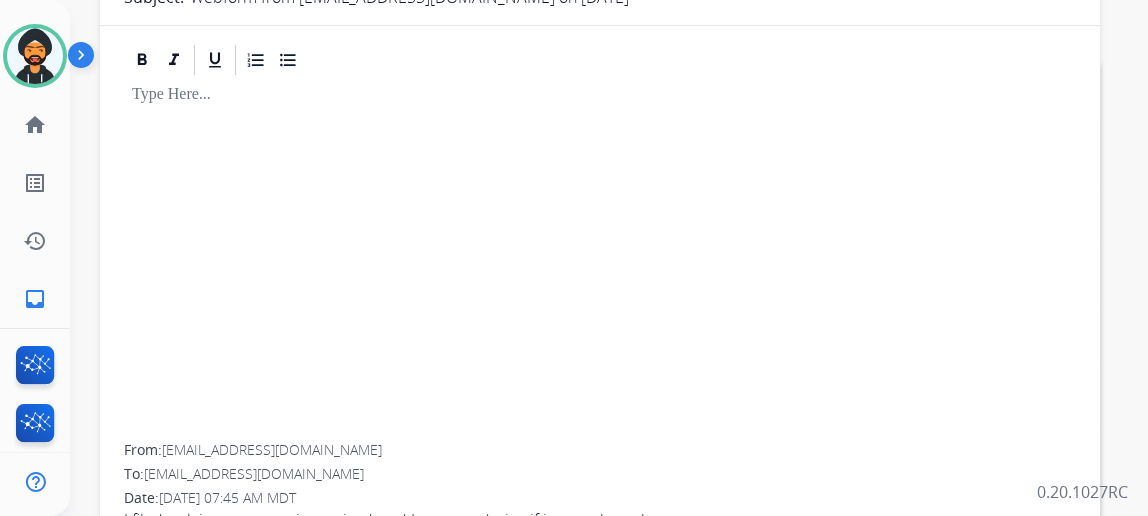 scroll, scrollTop: 0, scrollLeft: 0, axis: both 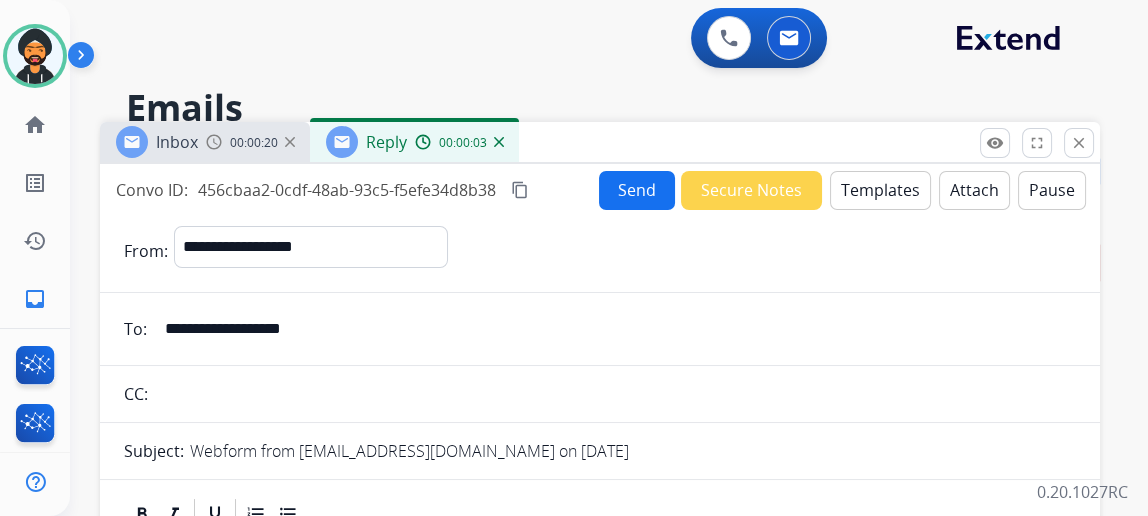 click on "Templates" at bounding box center (880, 190) 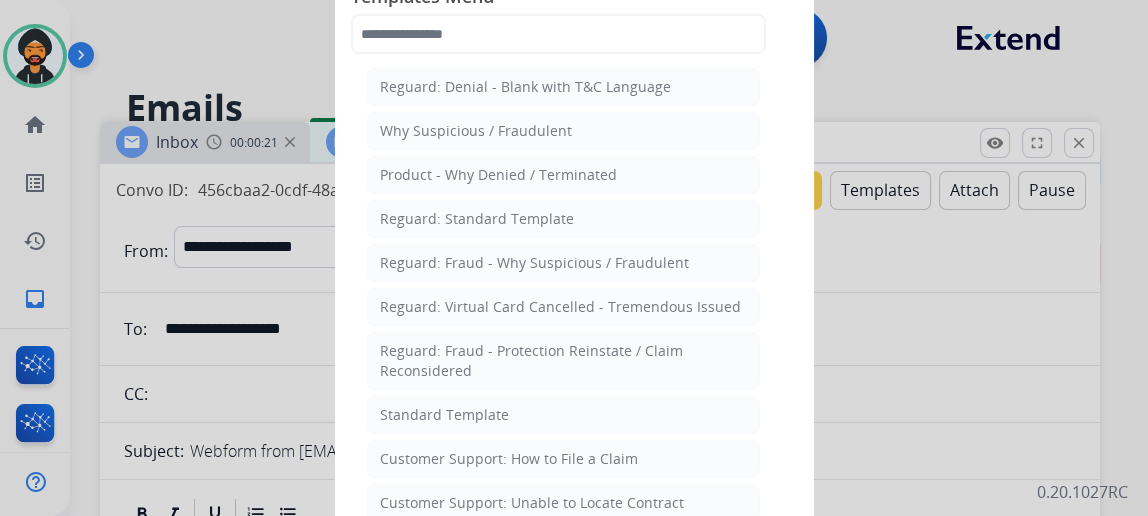 click on "Standard Template" 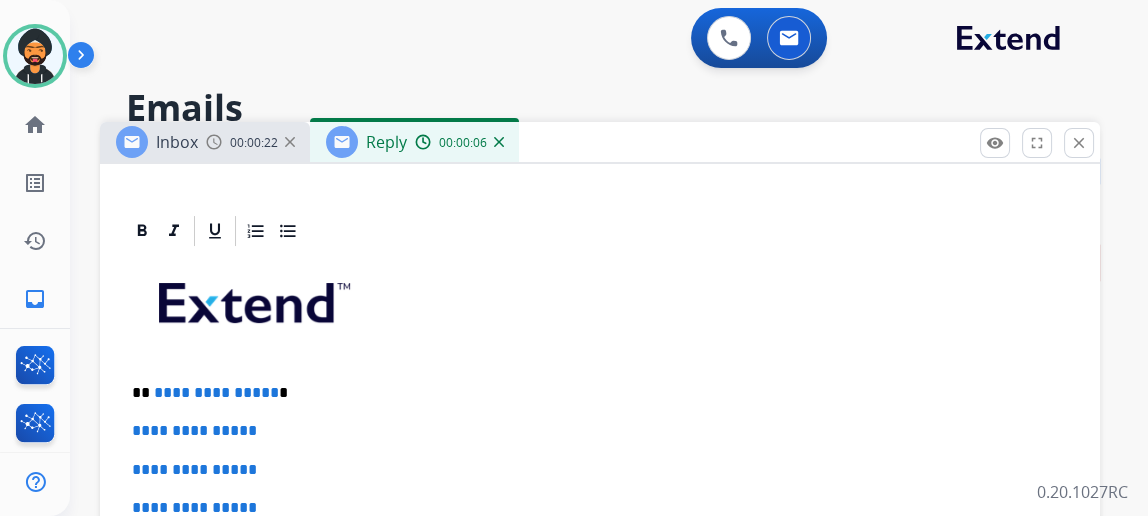 scroll, scrollTop: 435, scrollLeft: 0, axis: vertical 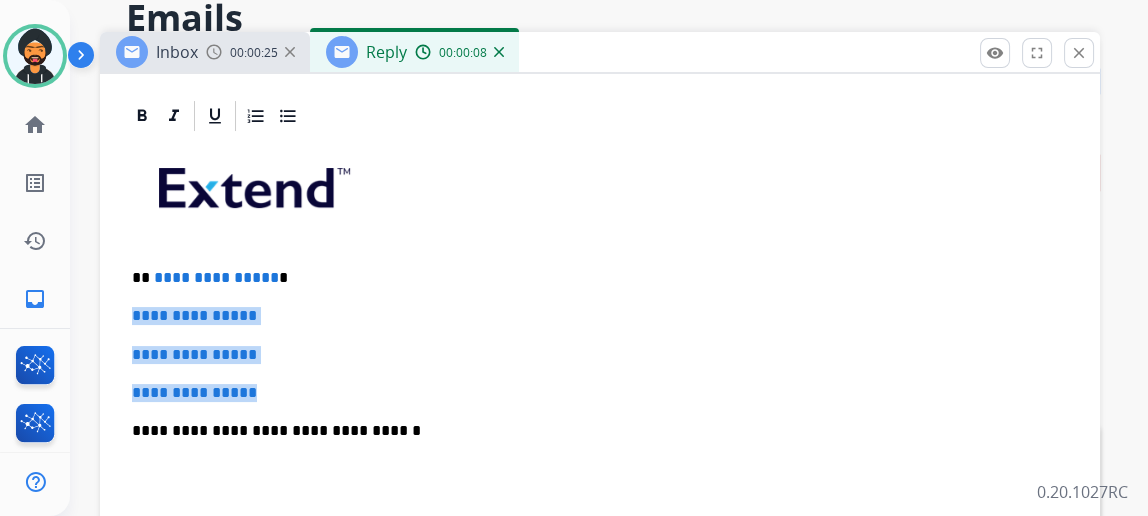 drag, startPoint x: 304, startPoint y: 371, endPoint x: 121, endPoint y: 309, distance: 193.2175 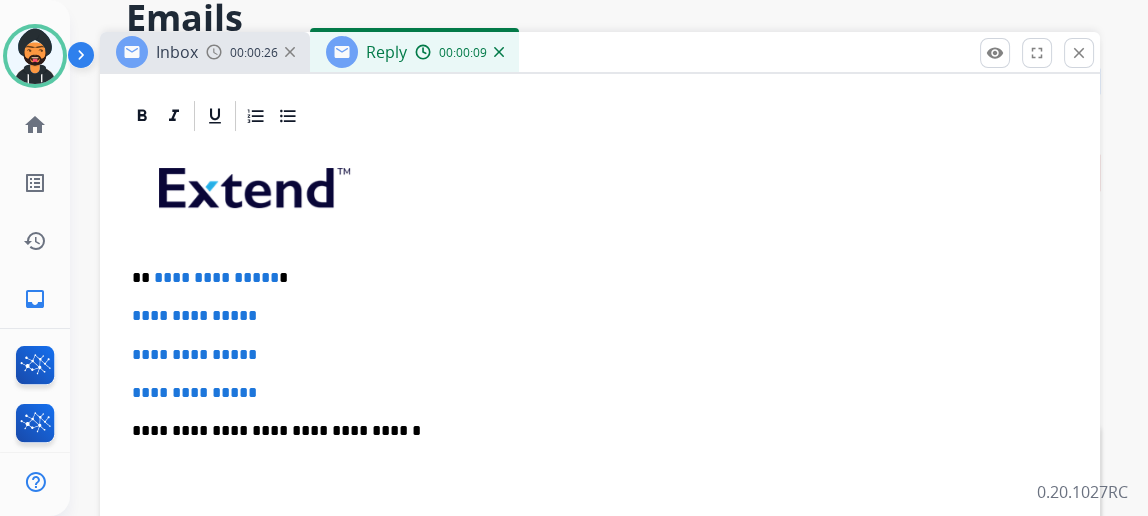 scroll, scrollTop: 358, scrollLeft: 0, axis: vertical 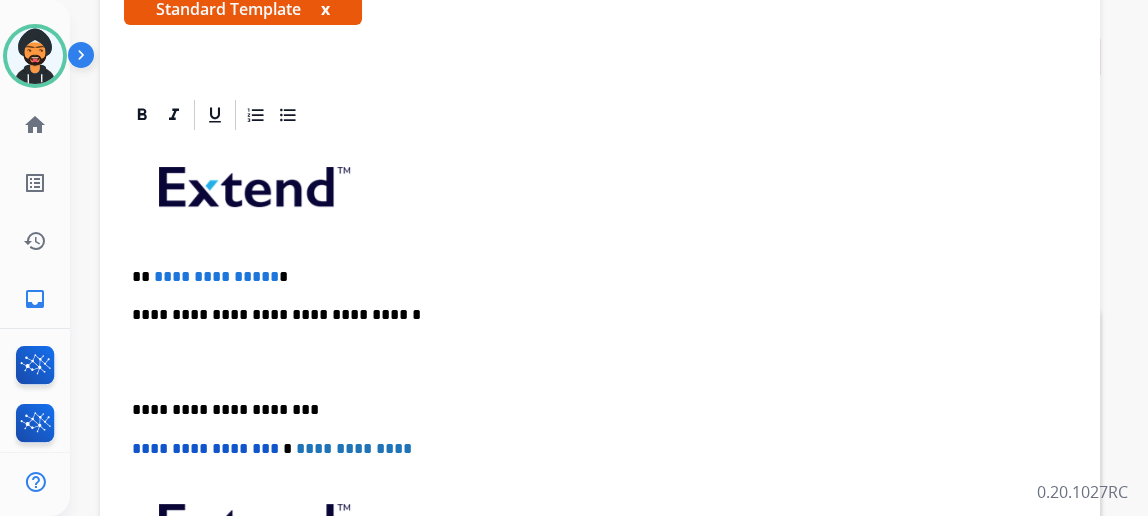 type 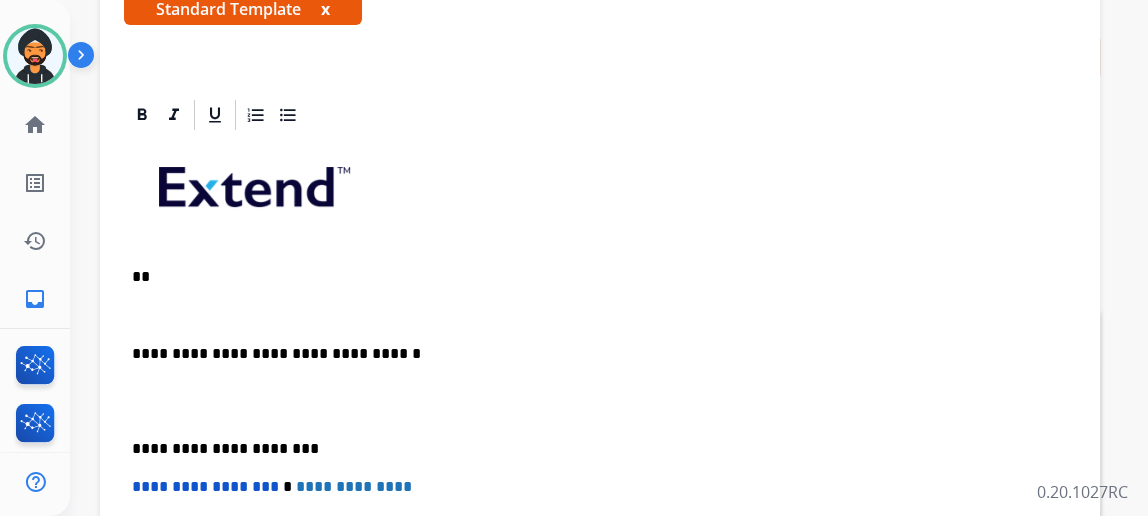 scroll, scrollTop: 358, scrollLeft: 0, axis: vertical 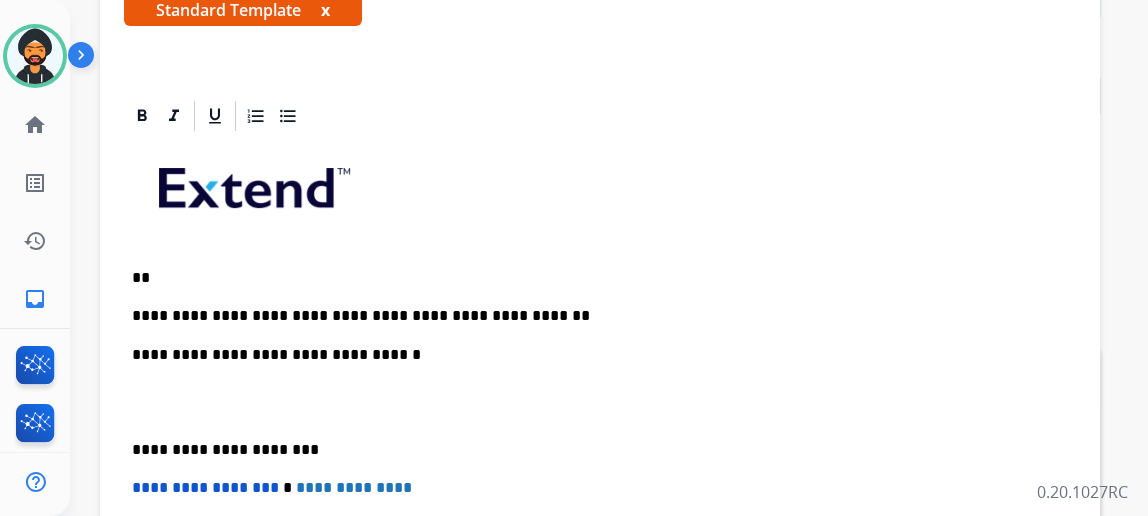 drag, startPoint x: 216, startPoint y: 311, endPoint x: 778, endPoint y: 301, distance: 562.089 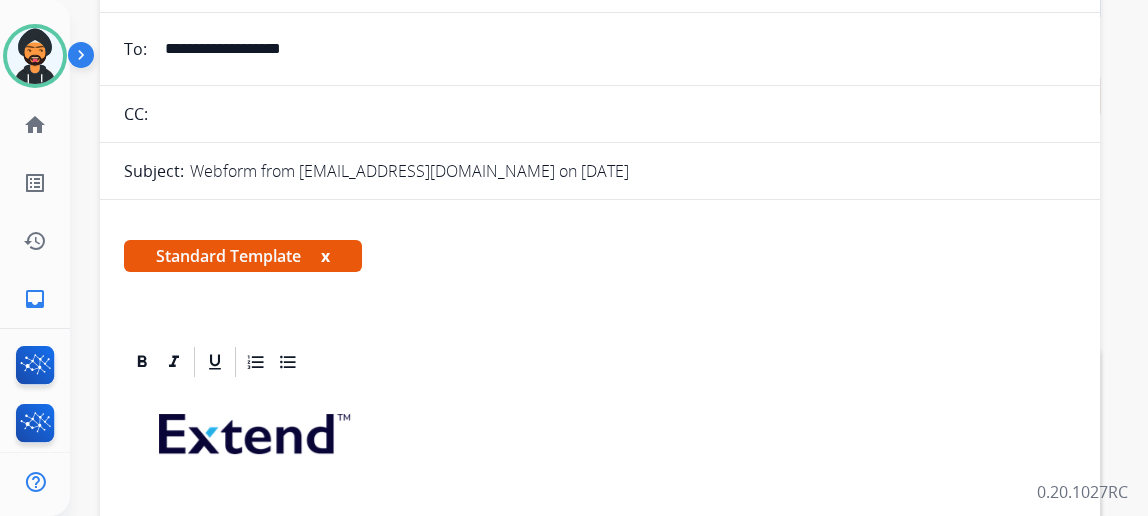 scroll, scrollTop: 0, scrollLeft: 0, axis: both 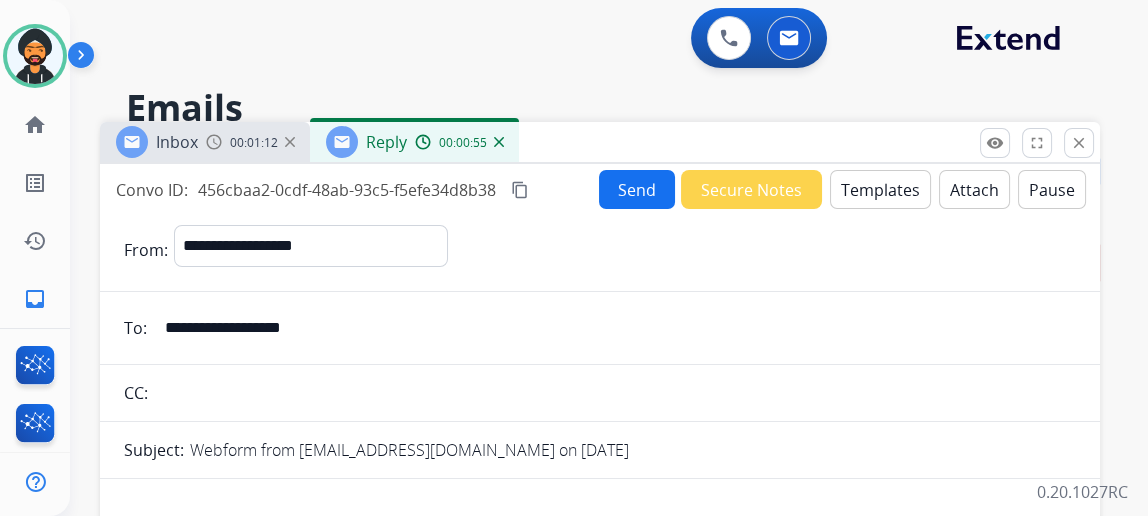 click on "**********" at bounding box center (614, 328) 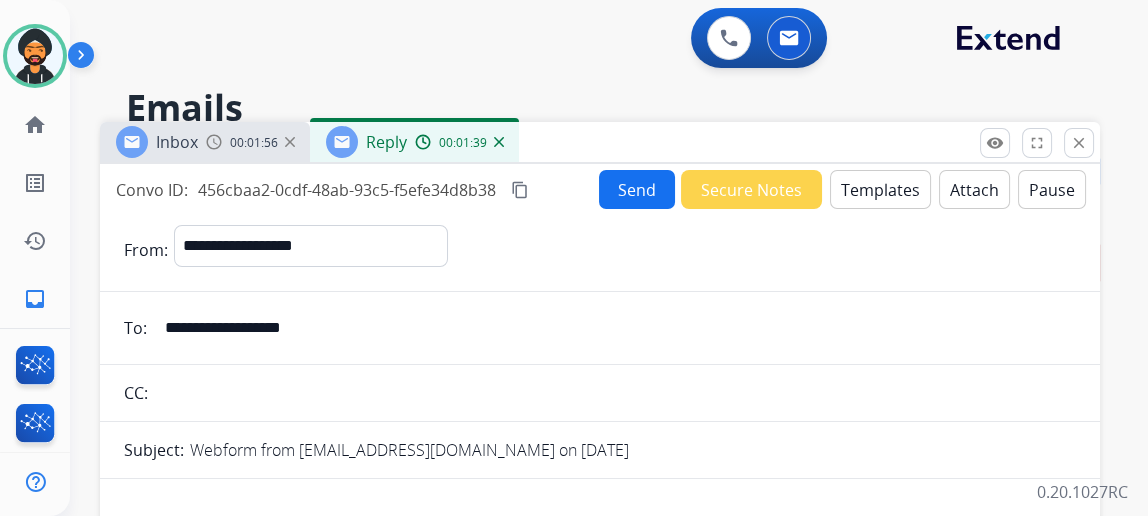 scroll, scrollTop: 358, scrollLeft: 0, axis: vertical 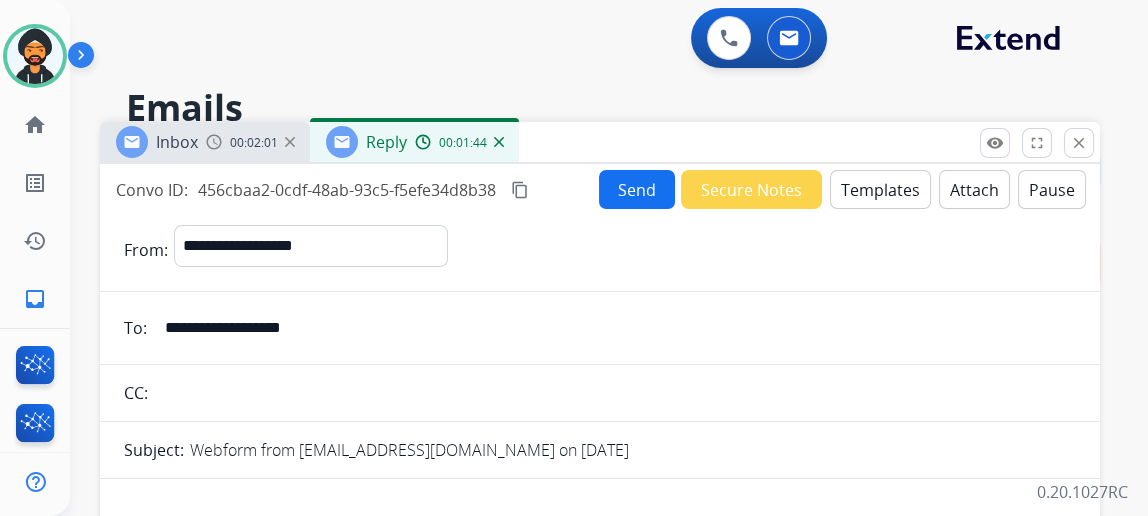 click on "Send" at bounding box center [637, 189] 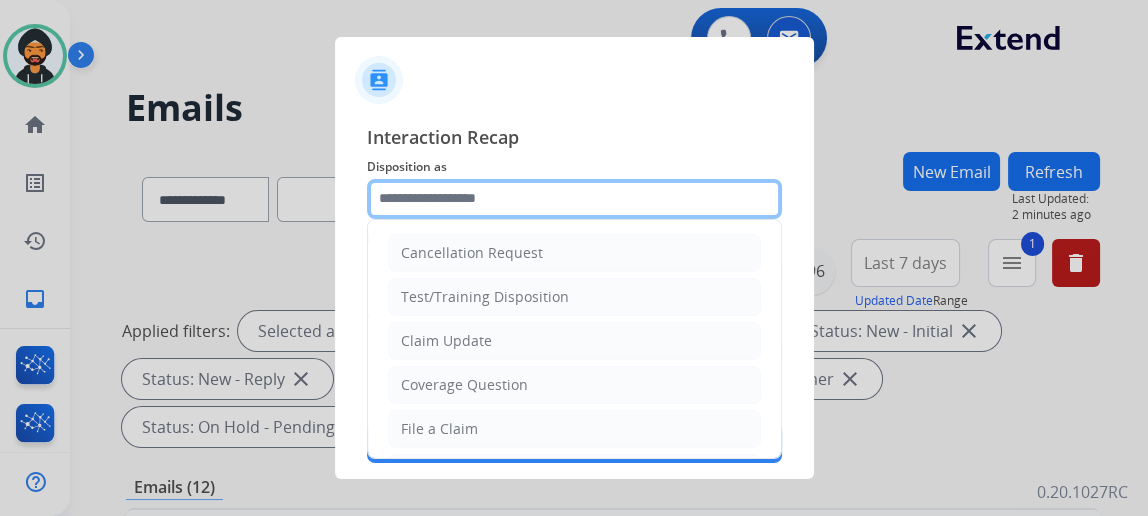 click 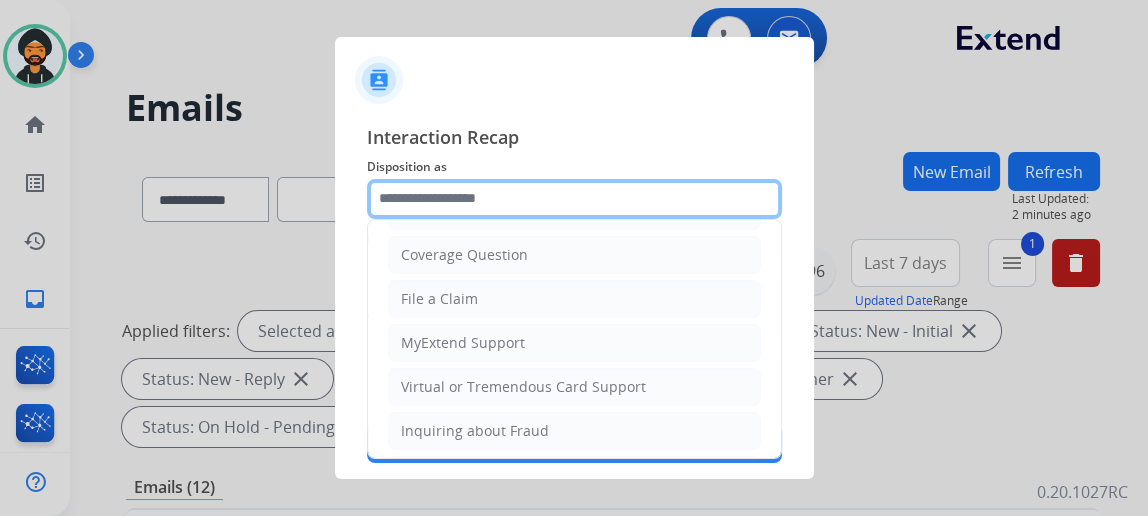 scroll, scrollTop: 0, scrollLeft: 0, axis: both 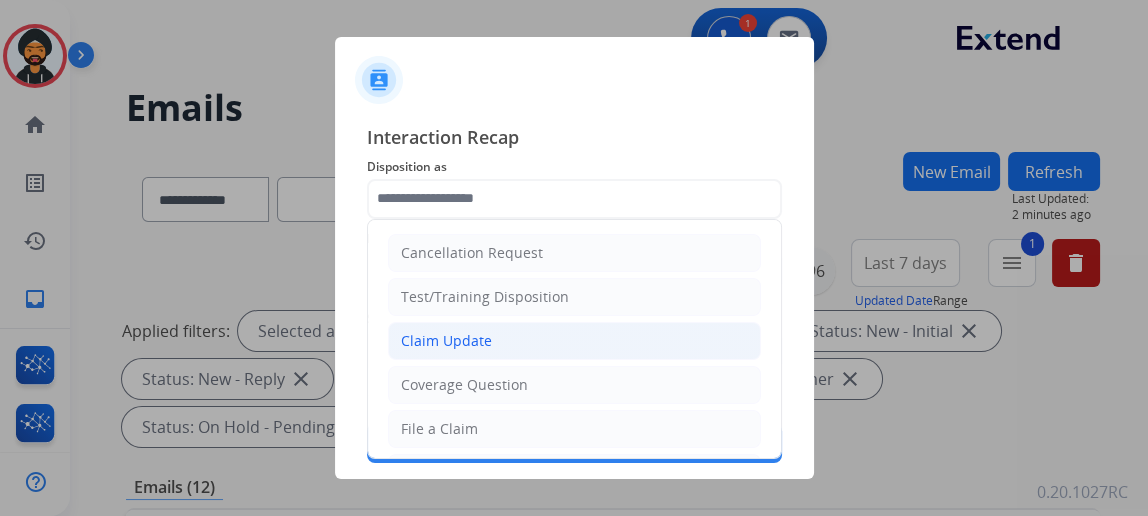 click on "Claim Update" 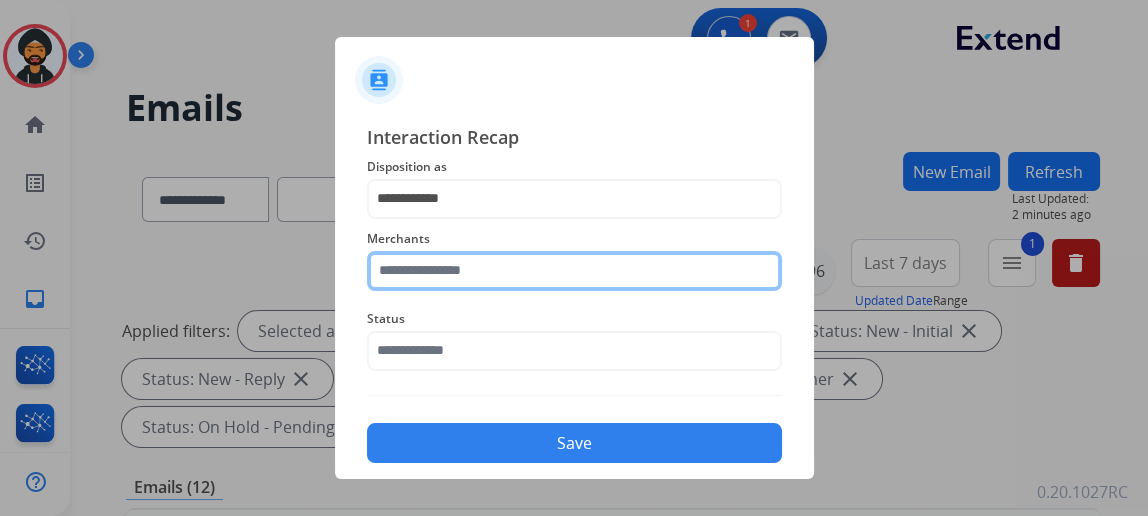 click 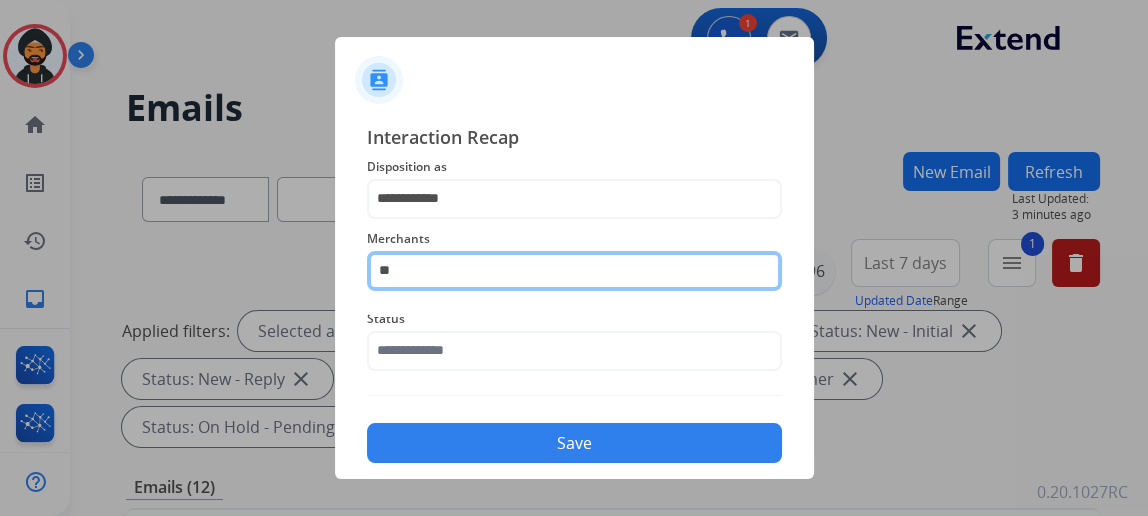 type on "*" 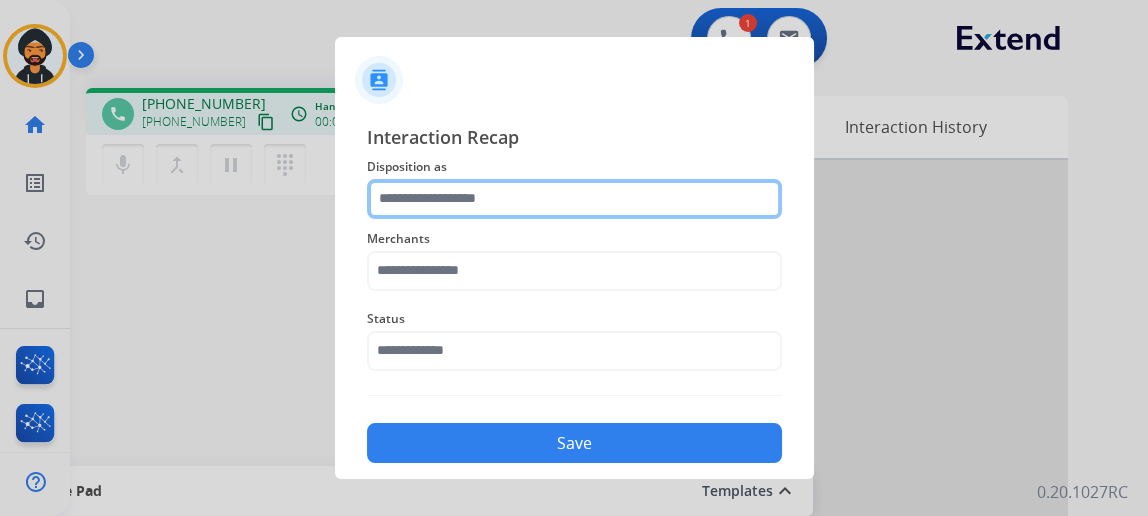 click 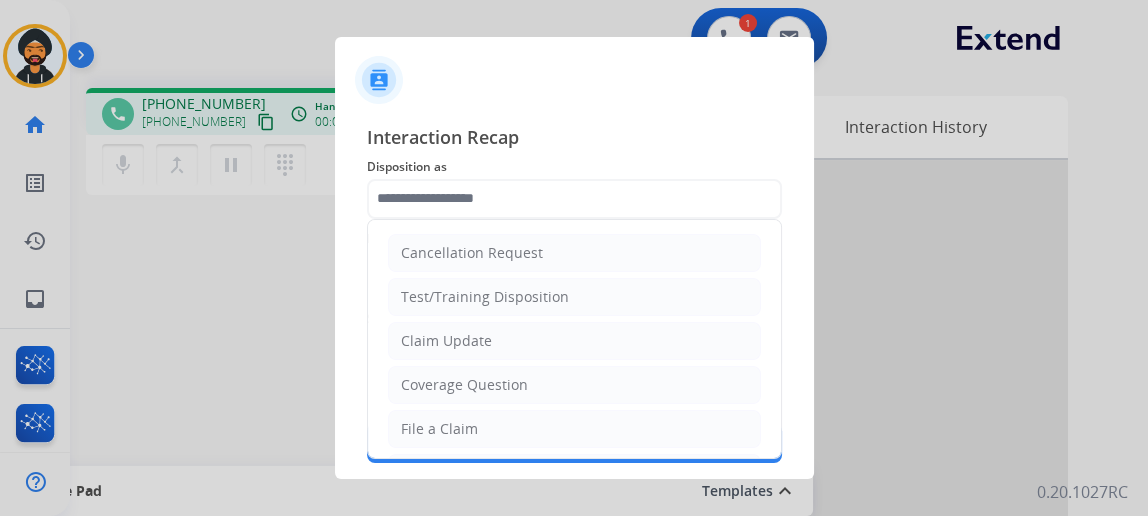 click on "Claim Update" 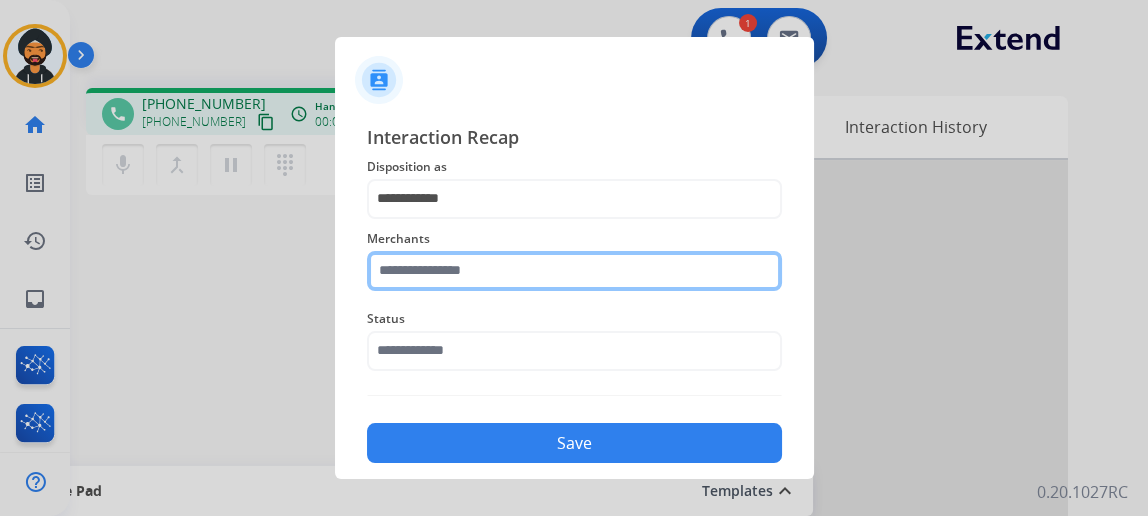click 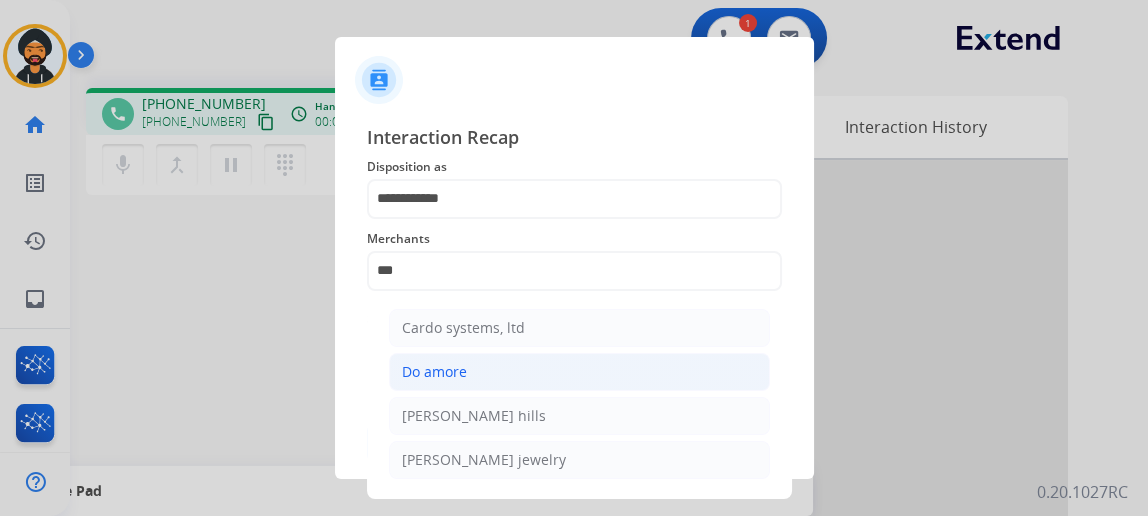 click on "Do amore" 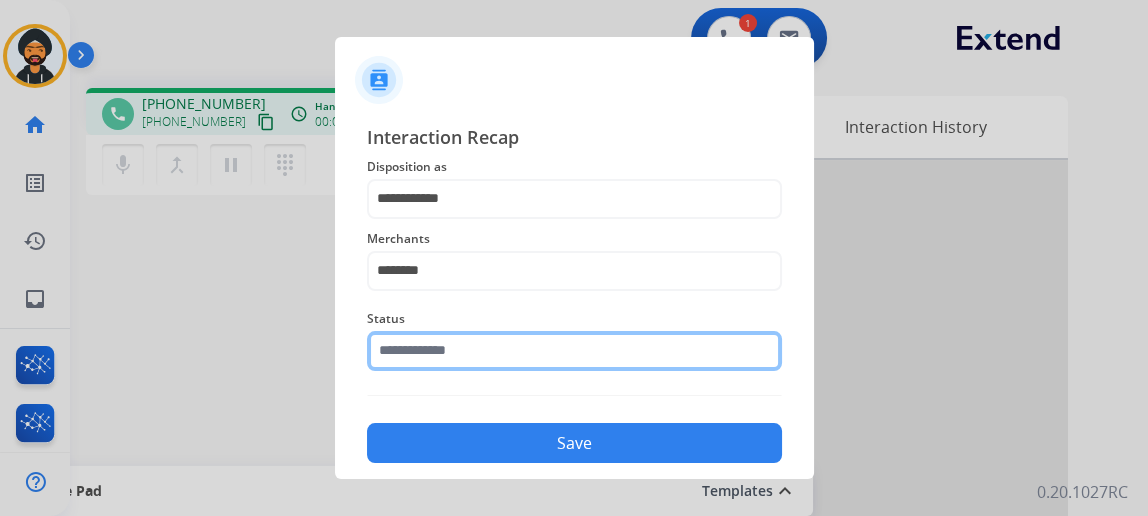 click 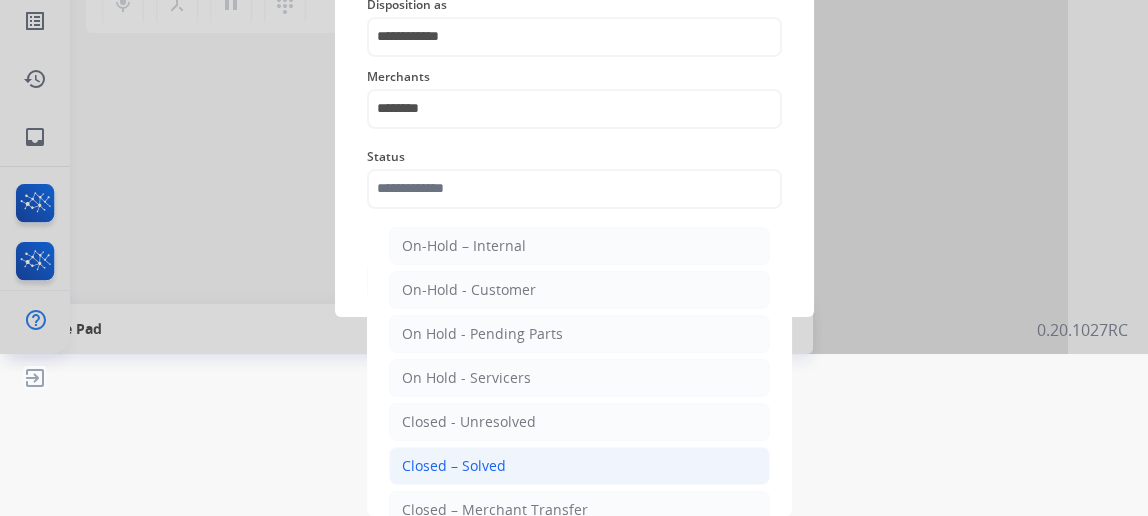 click on "Closed – Solved" 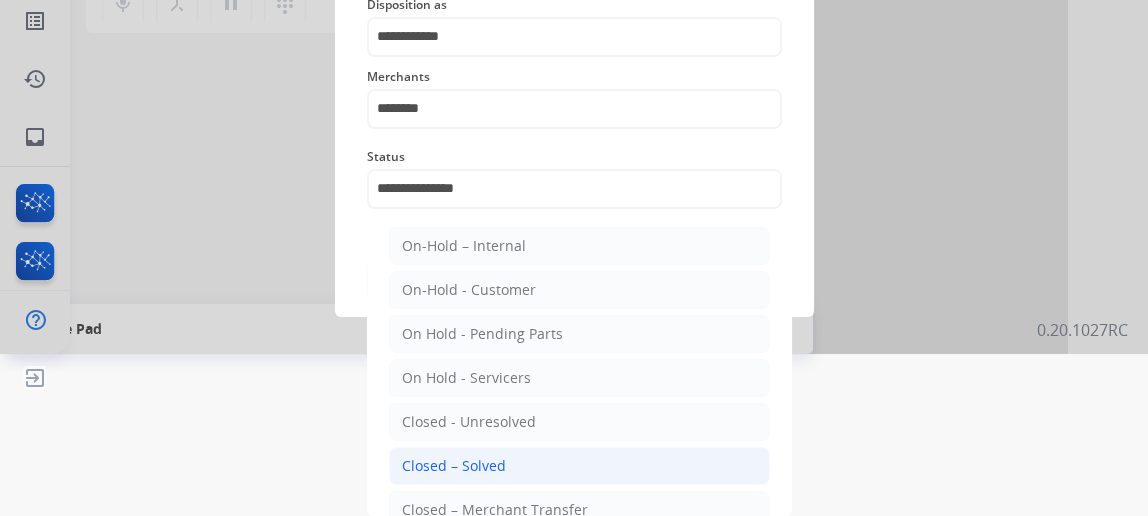 scroll, scrollTop: 43, scrollLeft: 0, axis: vertical 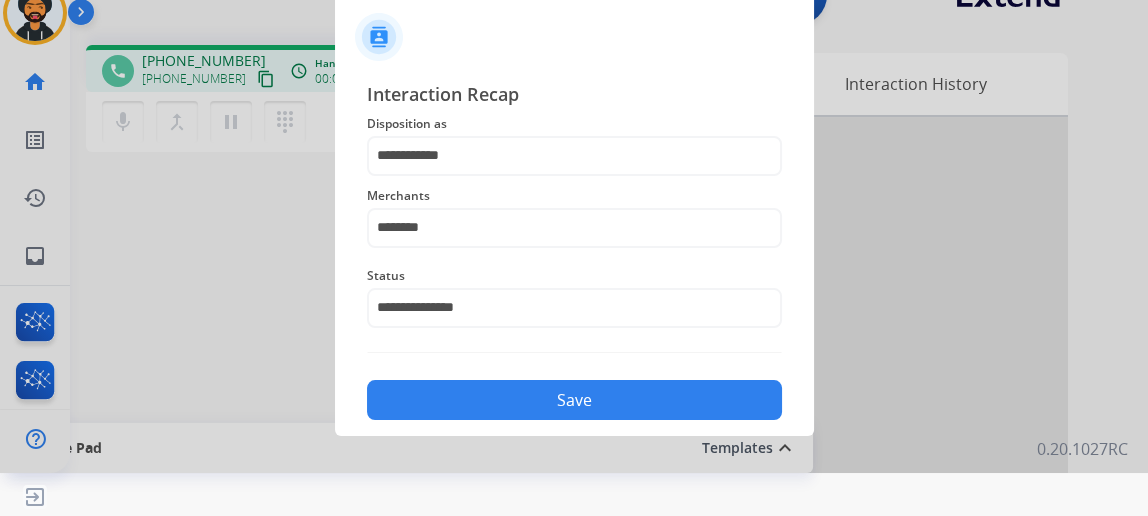 click on "Save" 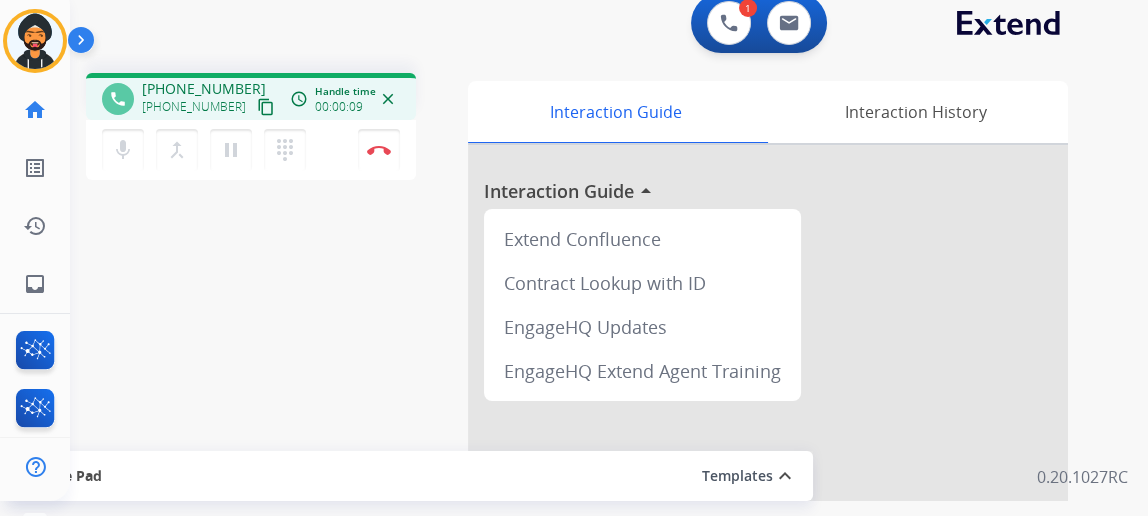 scroll, scrollTop: 0, scrollLeft: 0, axis: both 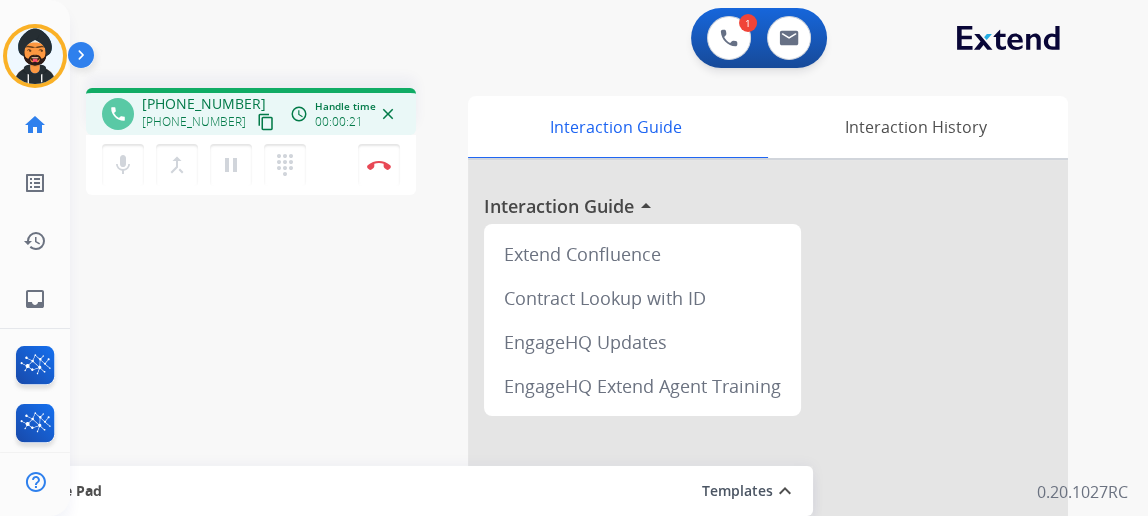 click on "content_copy" at bounding box center [266, 122] 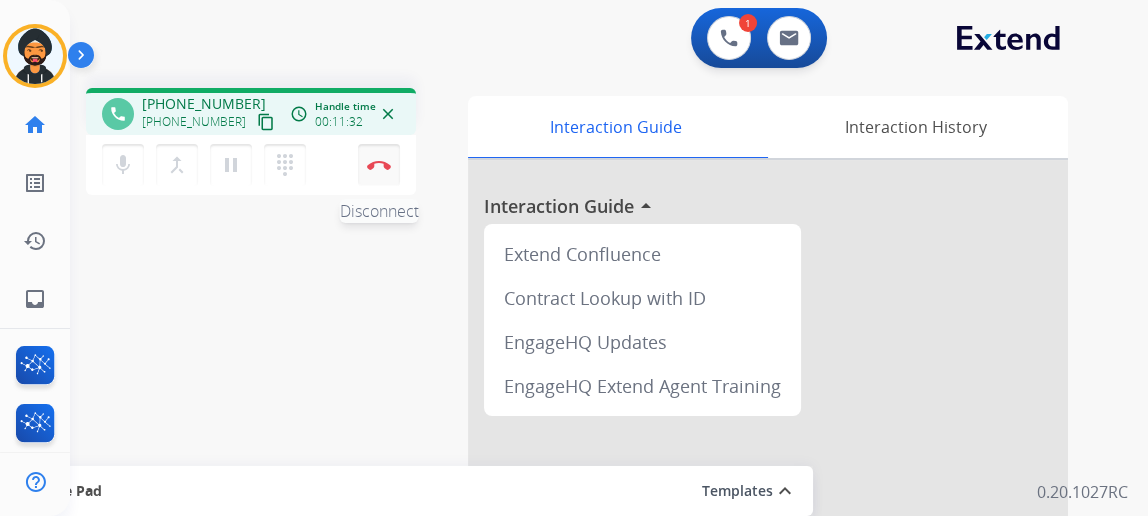 click at bounding box center [379, 165] 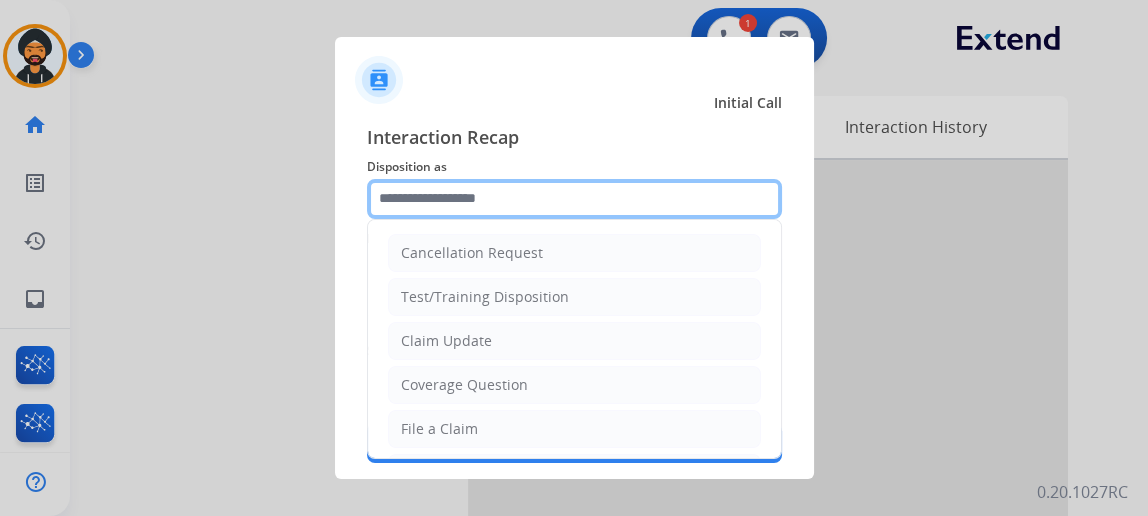 click 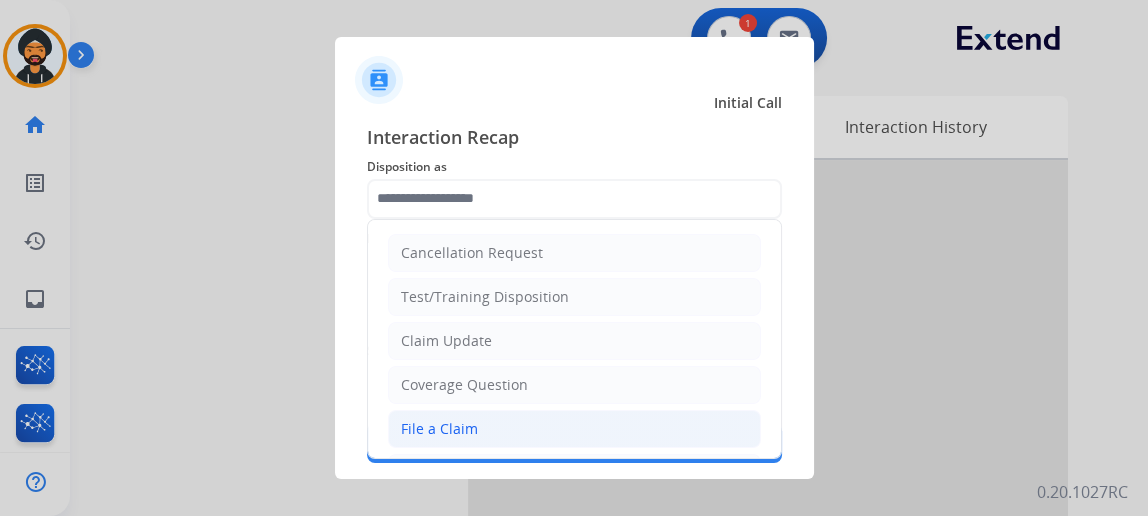 click on "File a Claim" 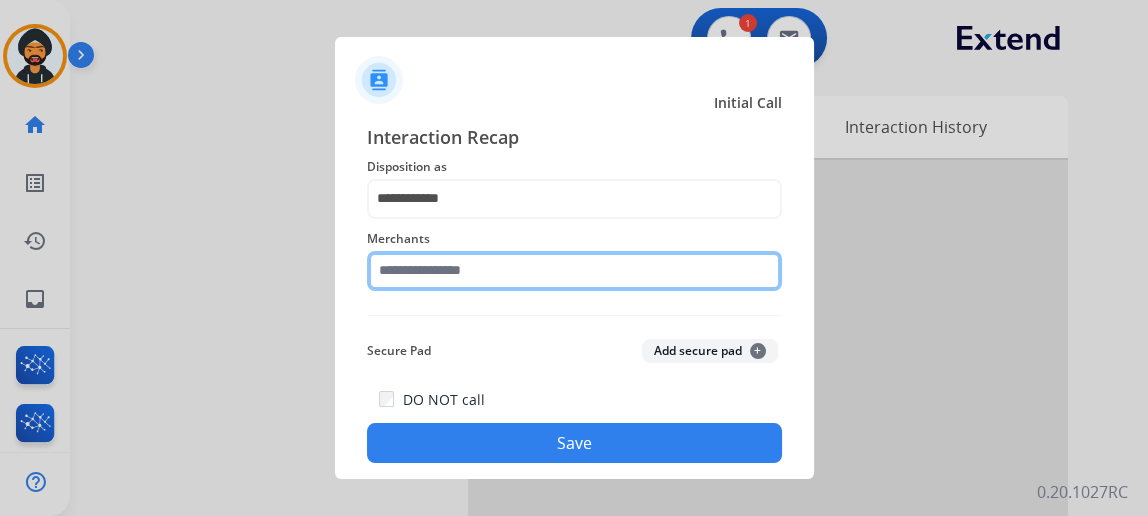 click 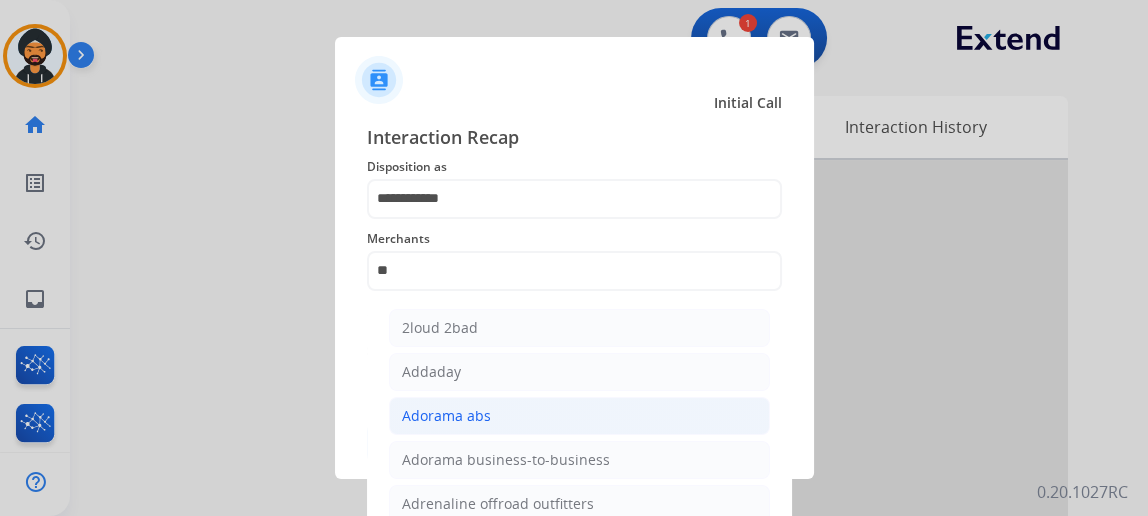 click on "Adorama abs" 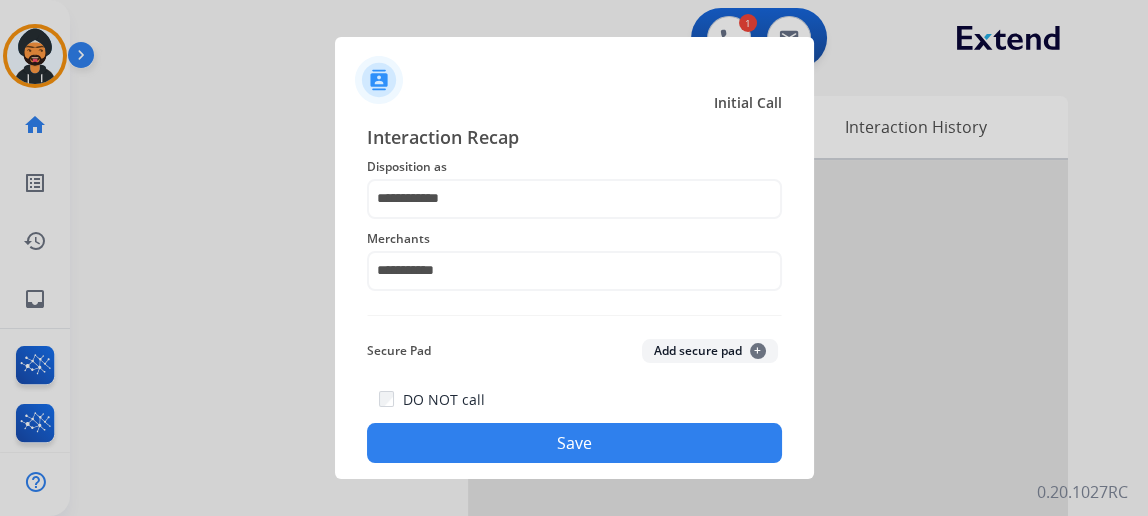click on "Save" 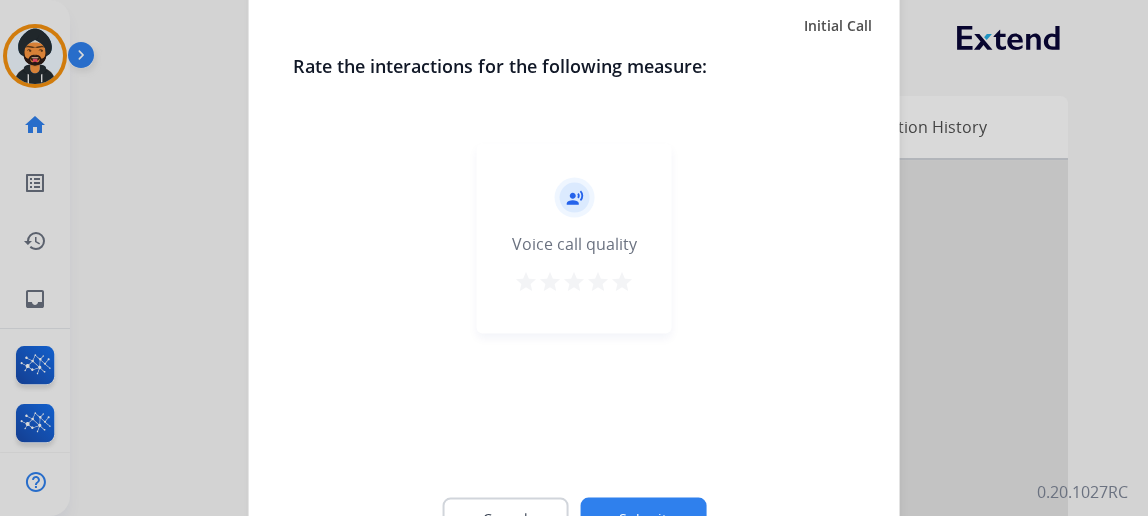 click on "Submit" 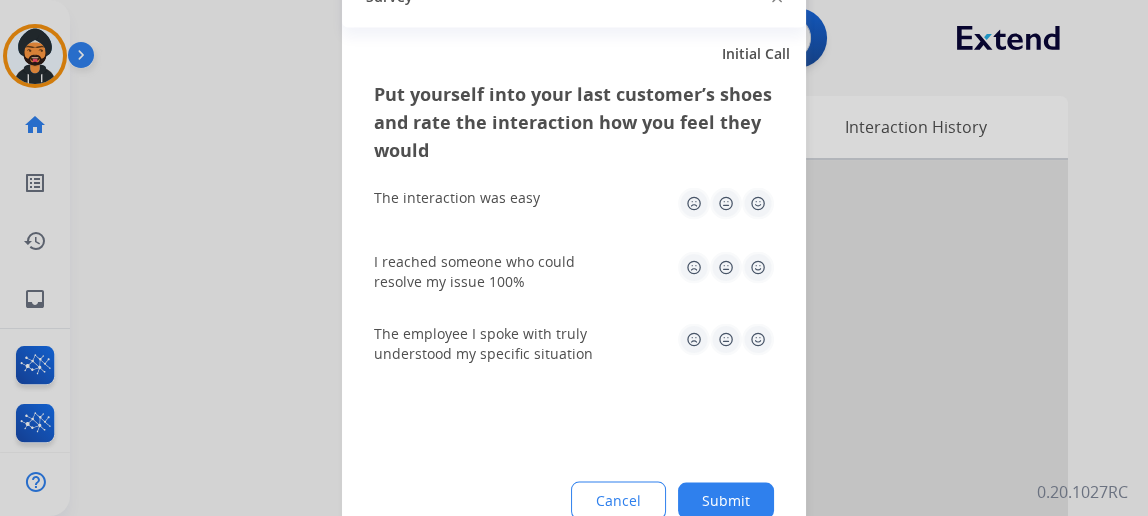 click 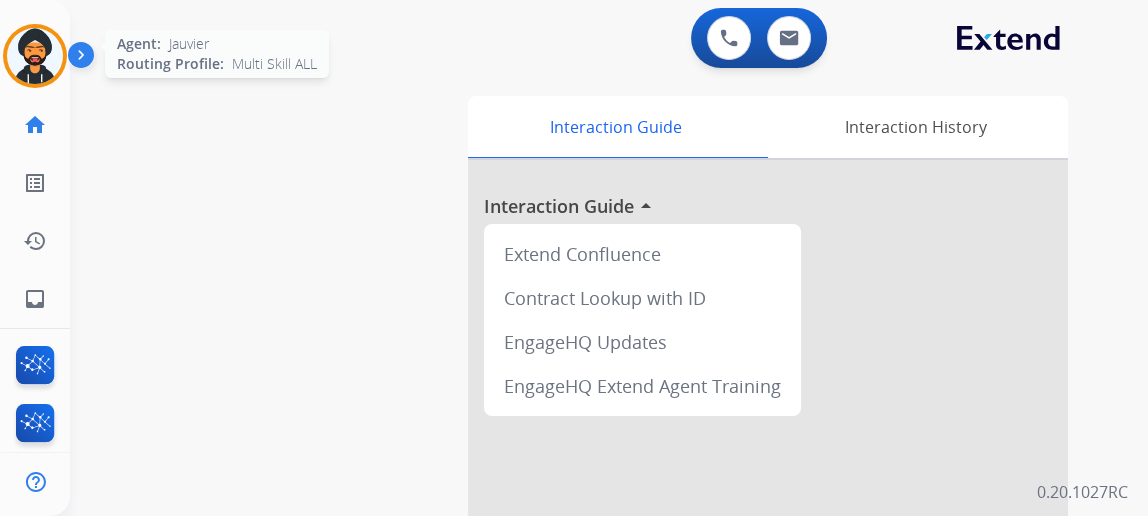 click at bounding box center [35, 56] 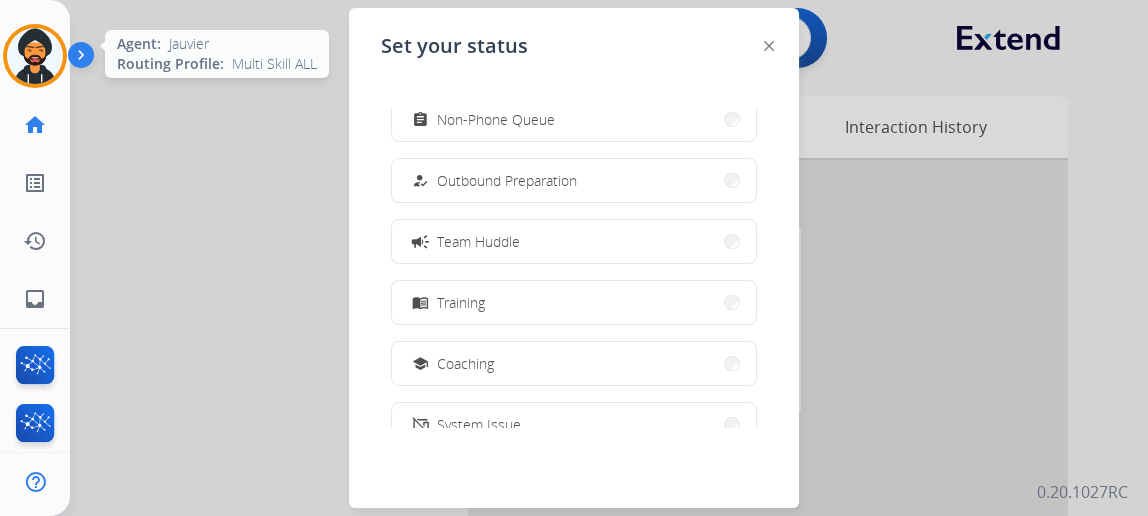 scroll, scrollTop: 211, scrollLeft: 0, axis: vertical 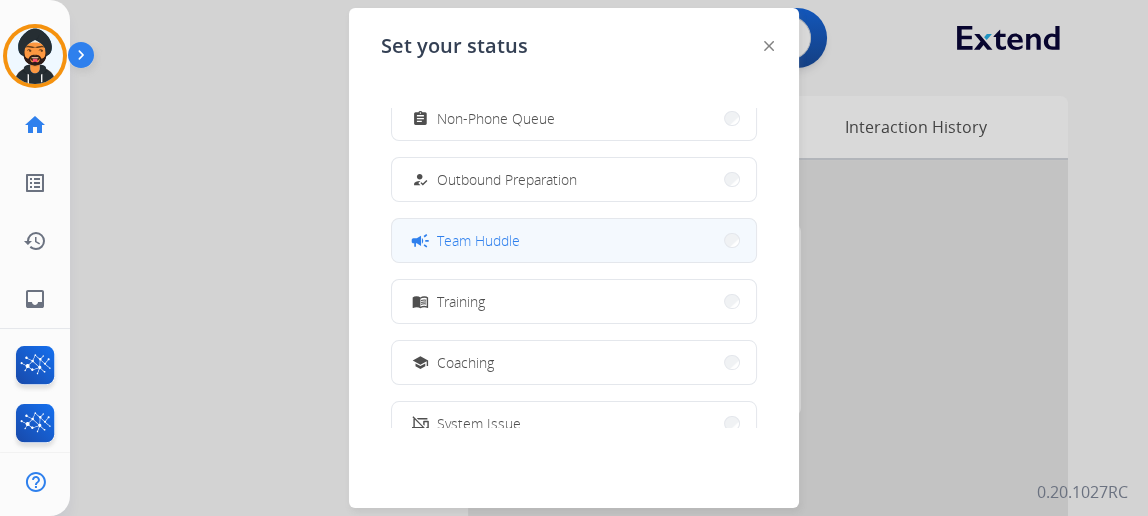 click on "Team Huddle" at bounding box center (478, 240) 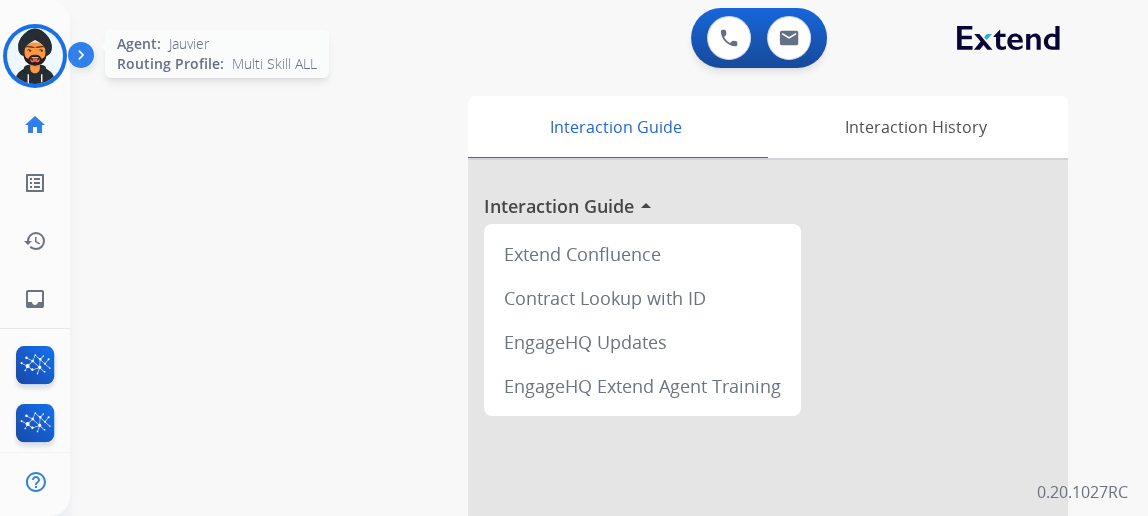 click at bounding box center [35, 56] 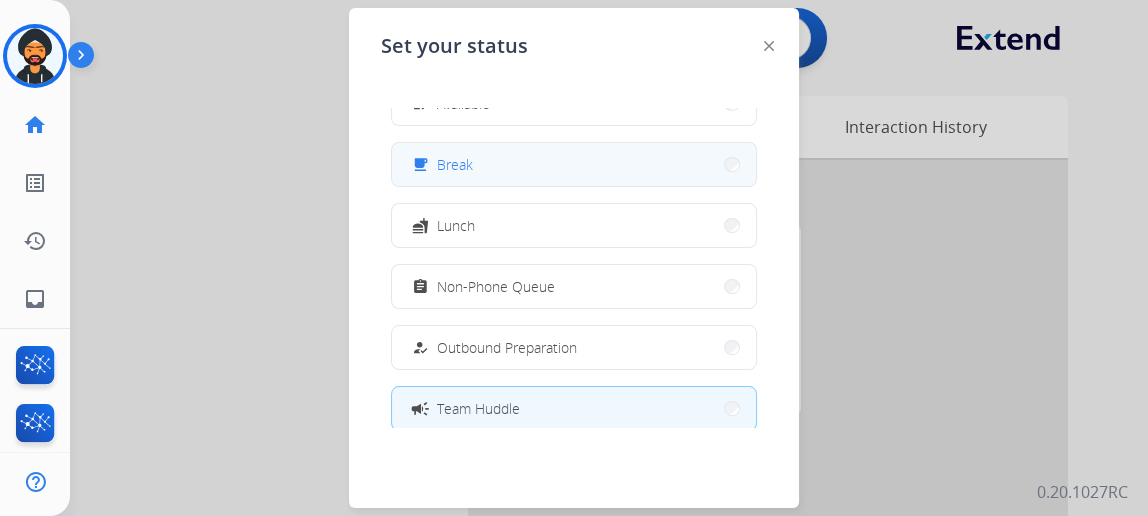 scroll, scrollTop: 0, scrollLeft: 0, axis: both 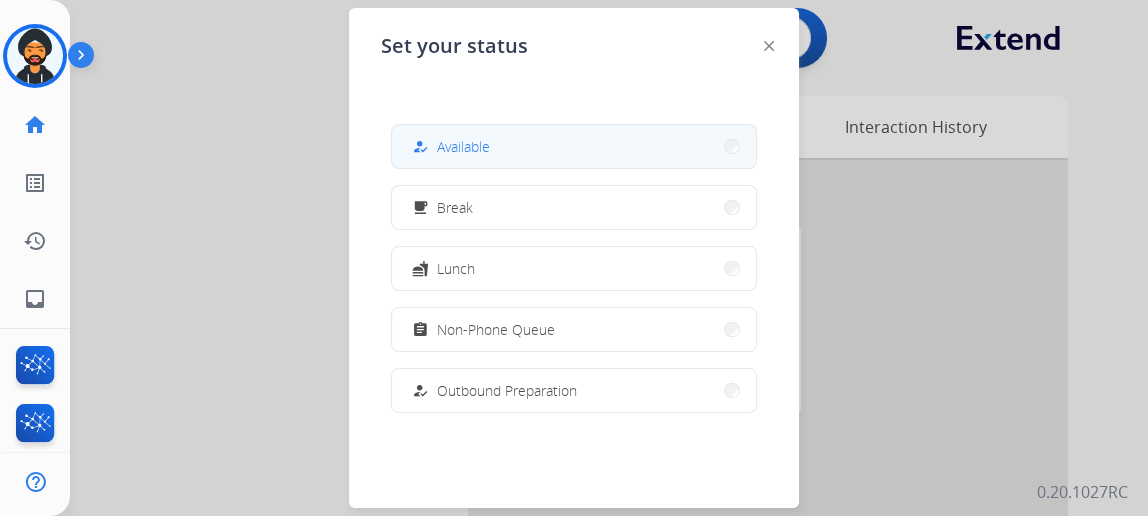click on "how_to_reg Available" at bounding box center [574, 146] 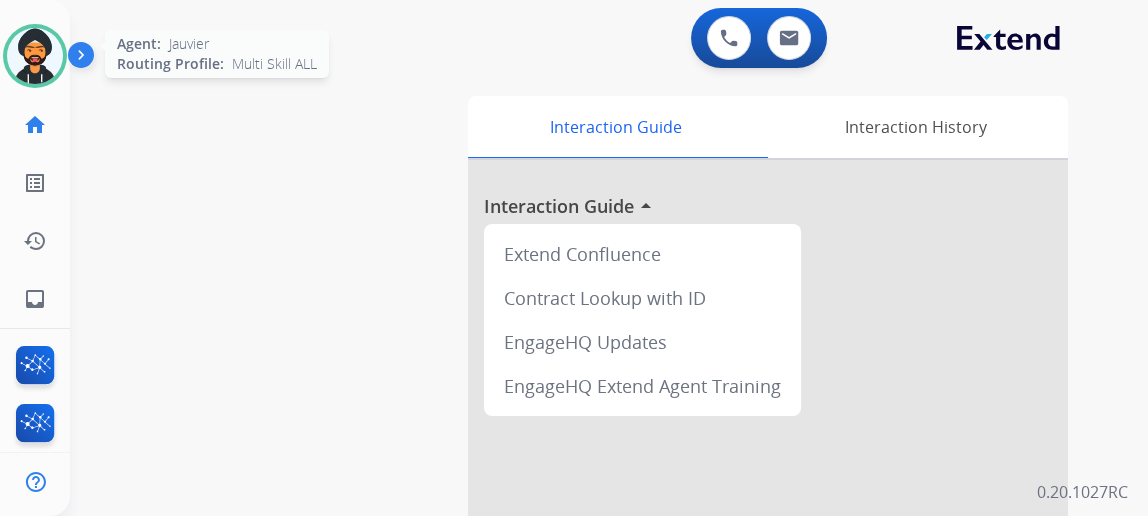 click at bounding box center (35, 56) 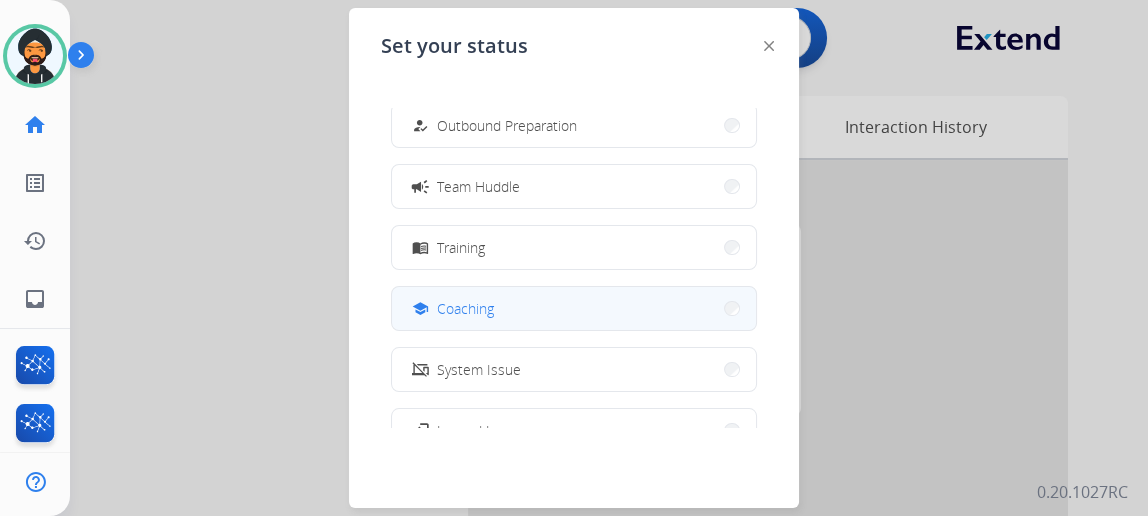 scroll, scrollTop: 272, scrollLeft: 0, axis: vertical 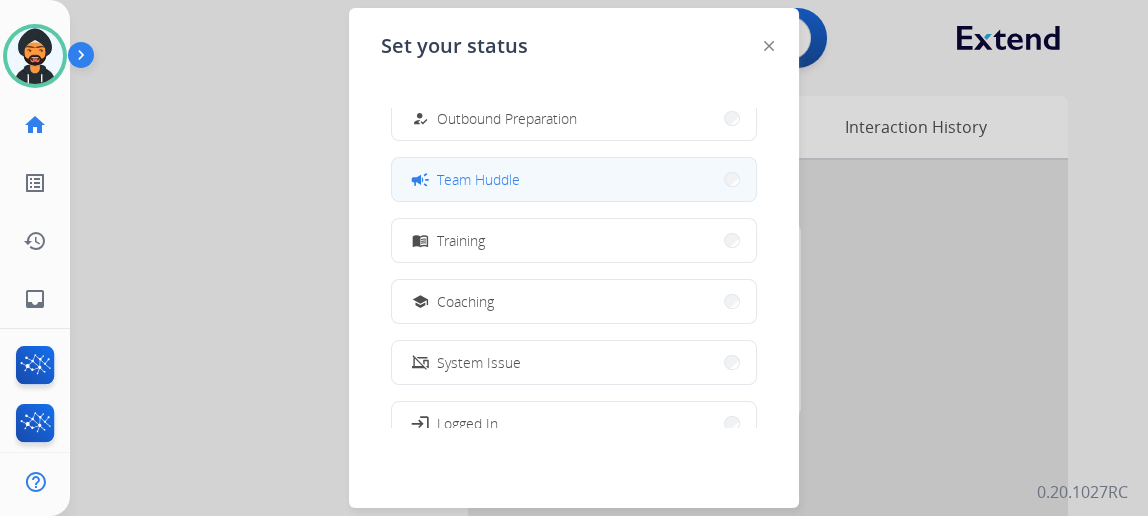 click on "campaign Team Huddle" at bounding box center (574, 179) 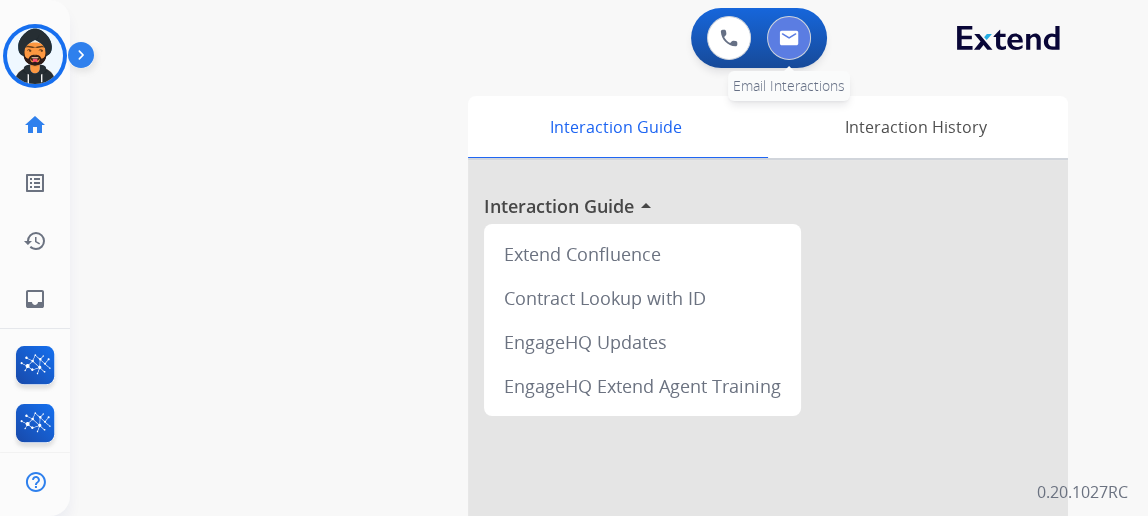 click at bounding box center (789, 38) 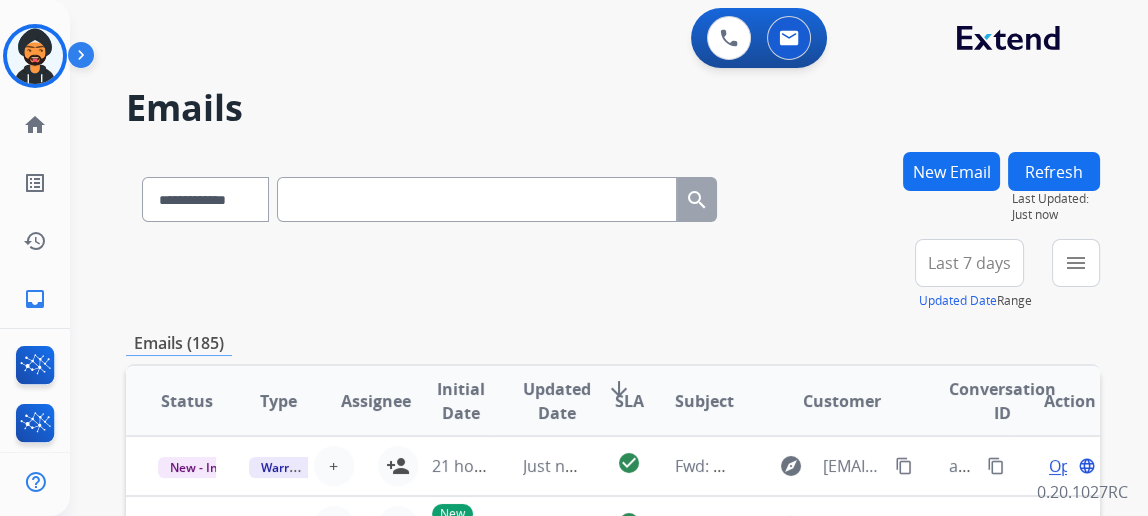 scroll, scrollTop: 43, scrollLeft: 0, axis: vertical 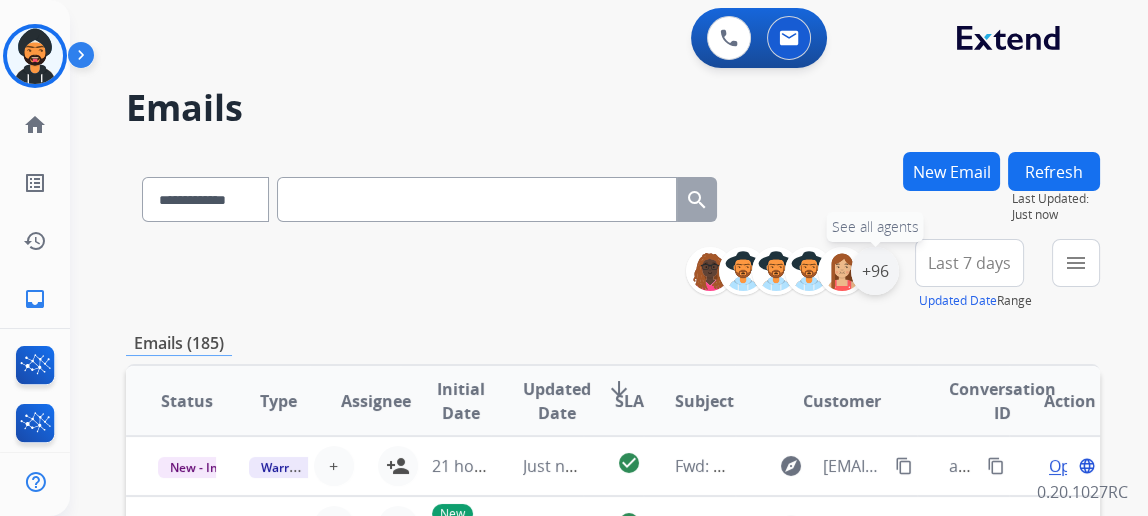 click on "+96" at bounding box center [875, 271] 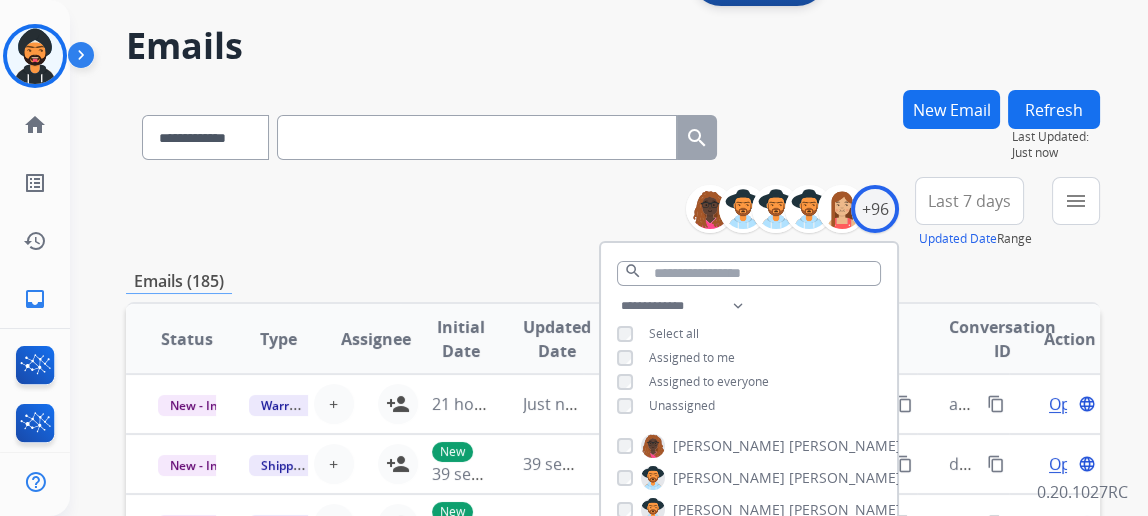 scroll, scrollTop: 90, scrollLeft: 0, axis: vertical 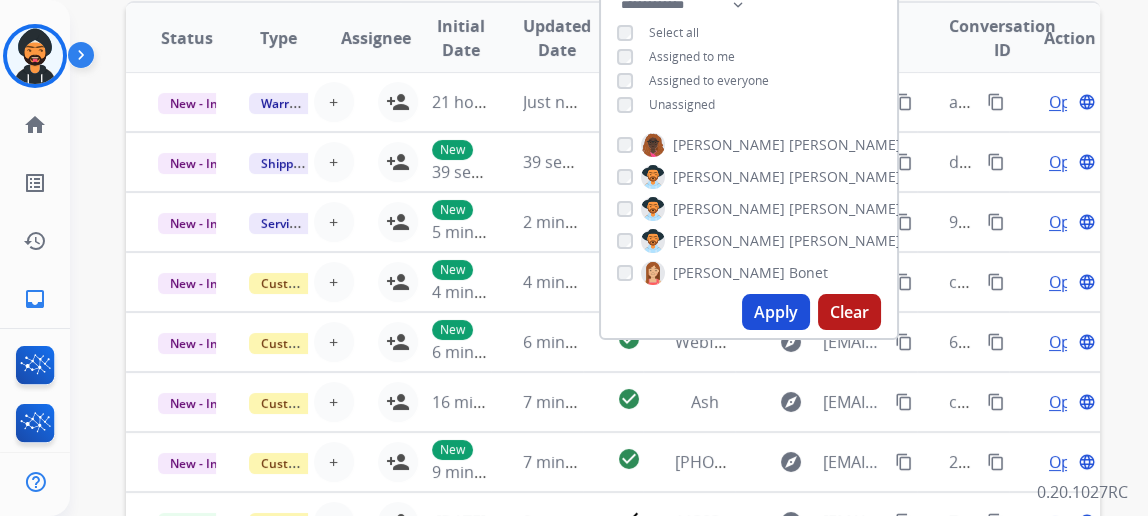 click on "Apply" at bounding box center (776, 312) 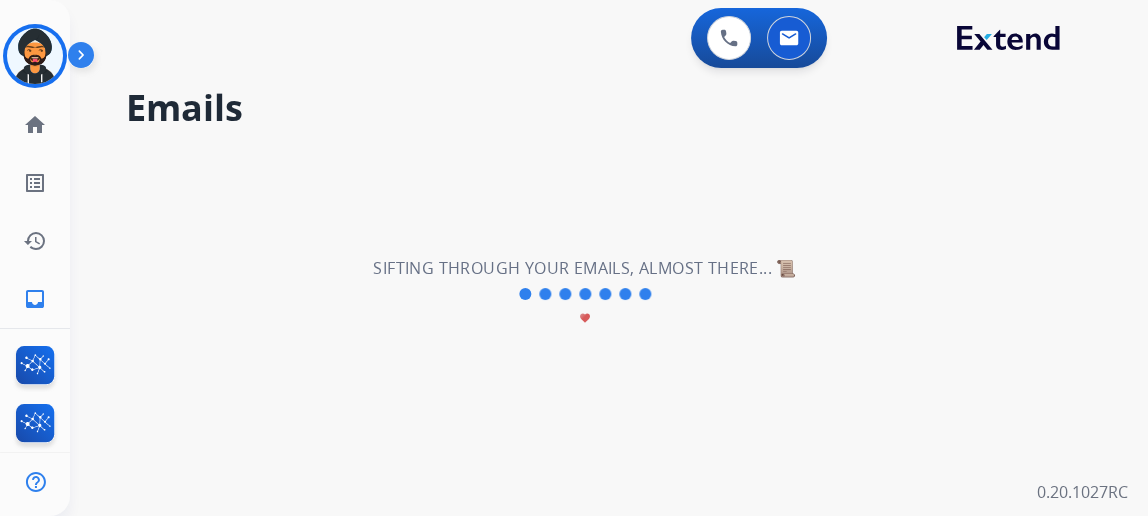 scroll, scrollTop: 0, scrollLeft: 0, axis: both 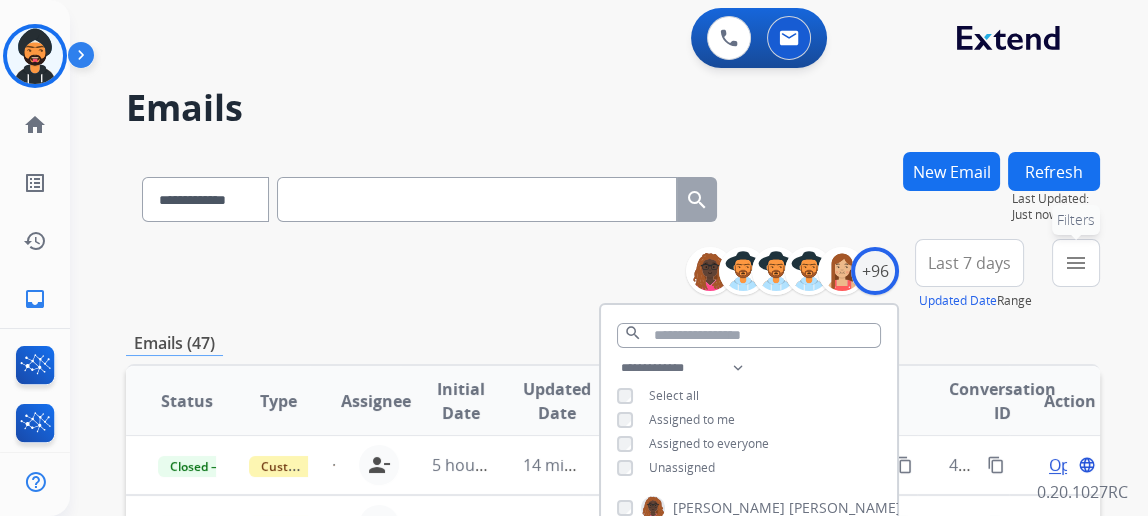 click on "menu" at bounding box center (1076, 263) 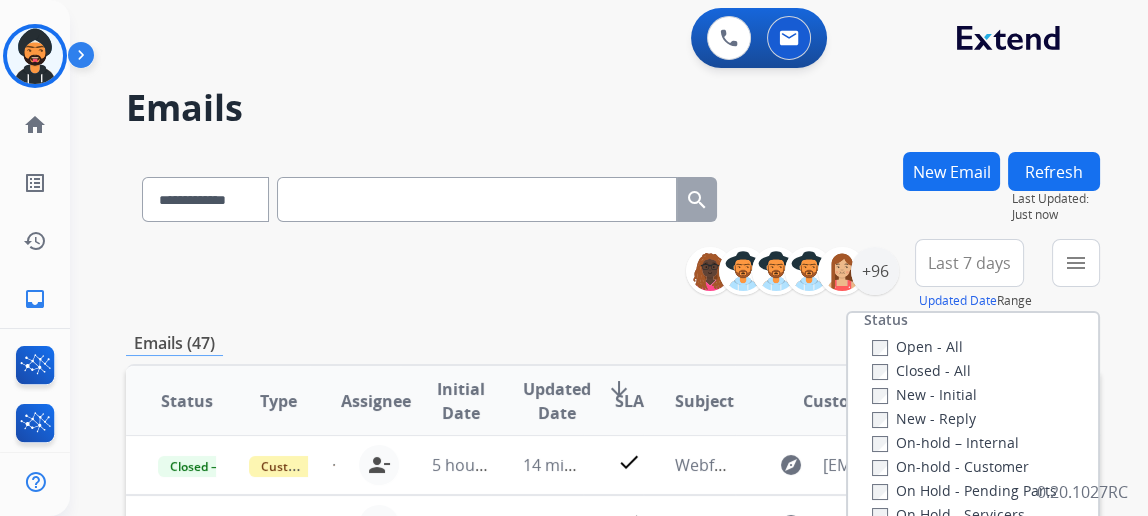 scroll, scrollTop: 255, scrollLeft: 0, axis: vertical 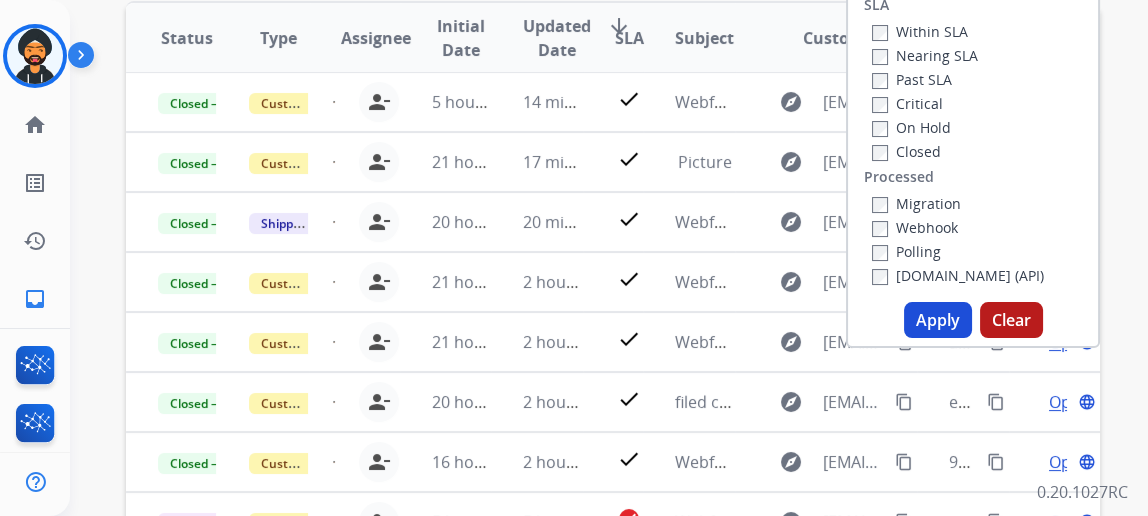 click on "Apply" at bounding box center [938, 320] 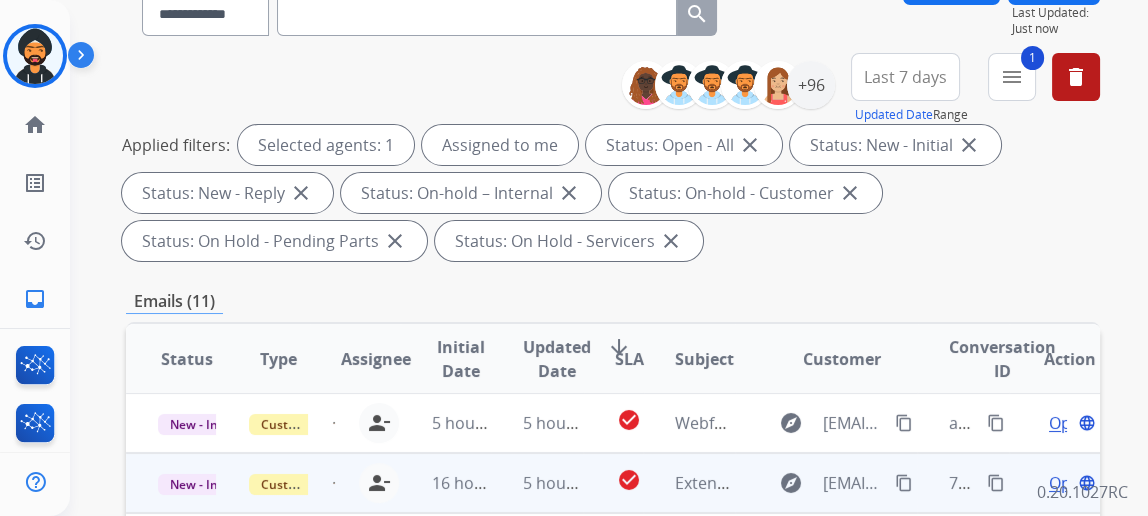 scroll, scrollTop: 363, scrollLeft: 0, axis: vertical 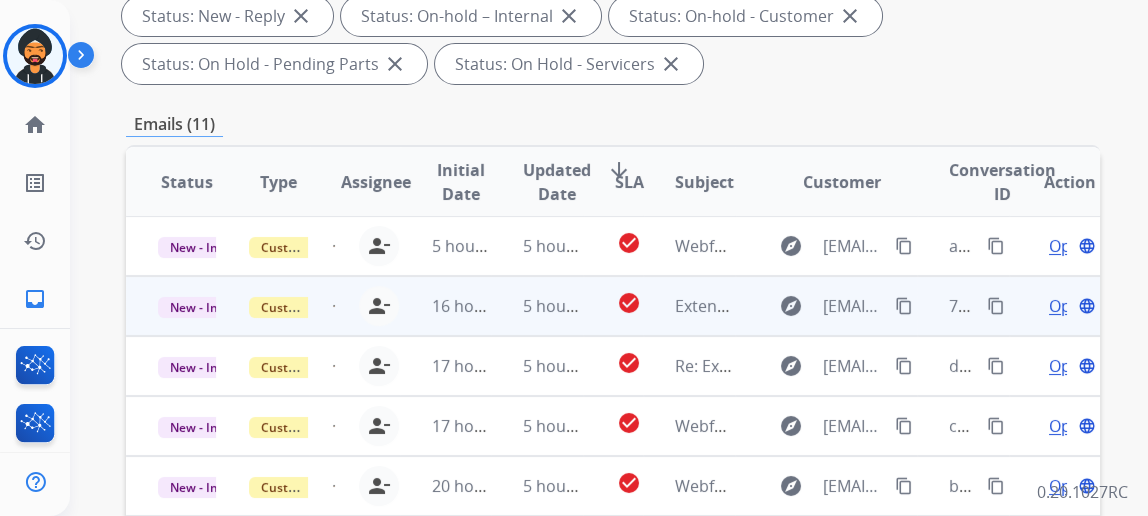 click on "Open" at bounding box center [1069, 306] 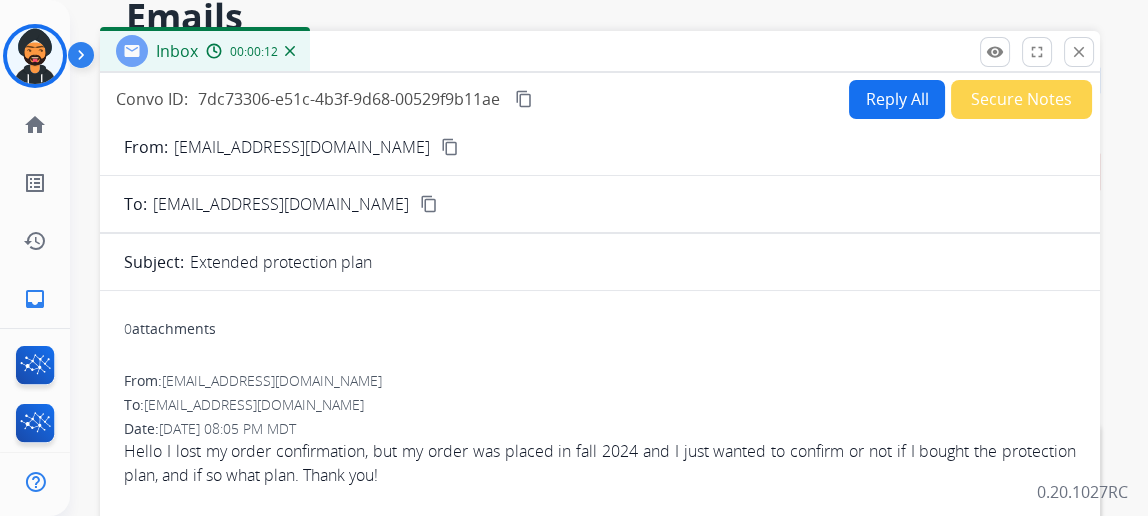scroll, scrollTop: 90, scrollLeft: 0, axis: vertical 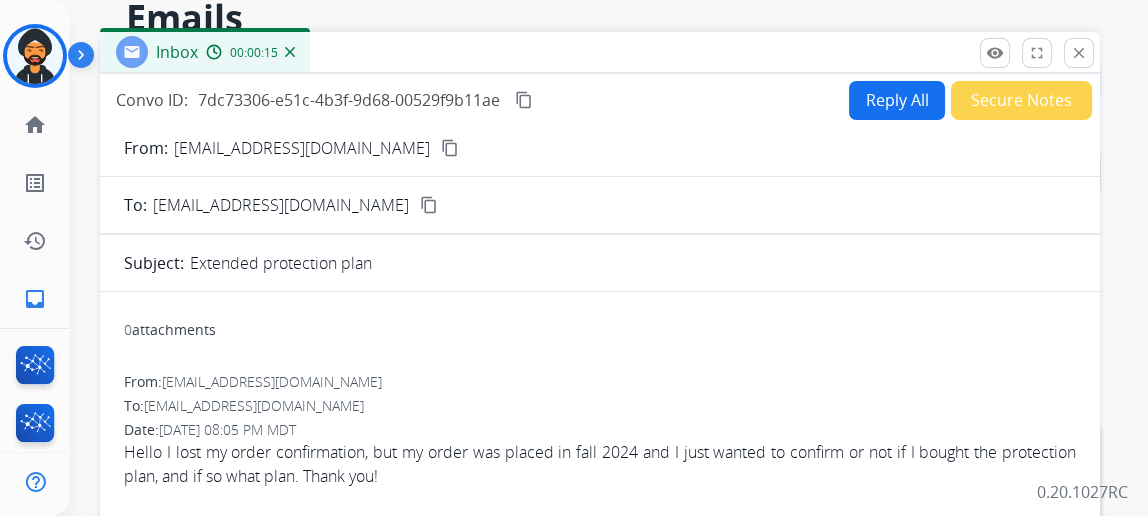 click on "content_copy" at bounding box center (450, 148) 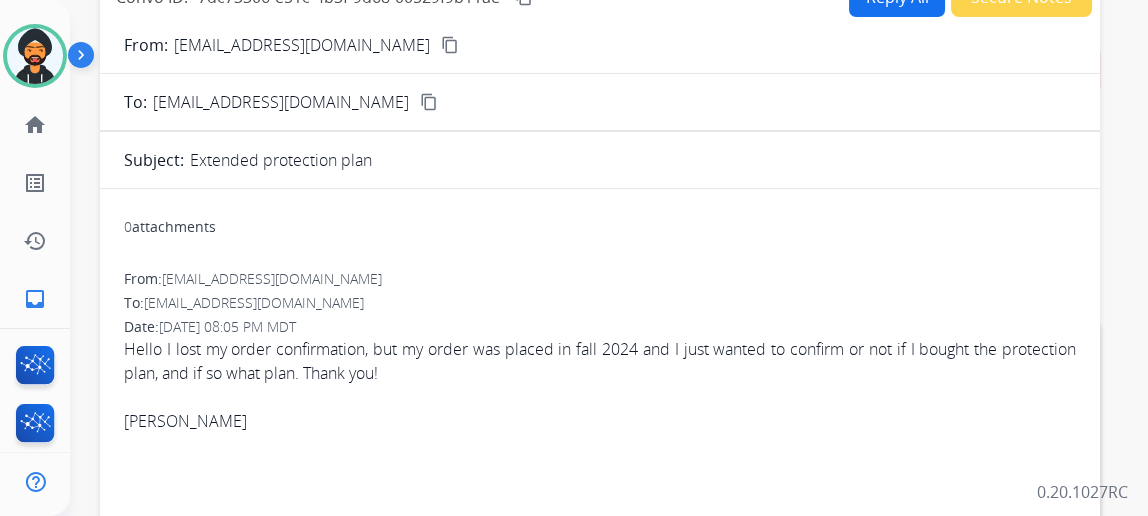scroll, scrollTop: 0, scrollLeft: 0, axis: both 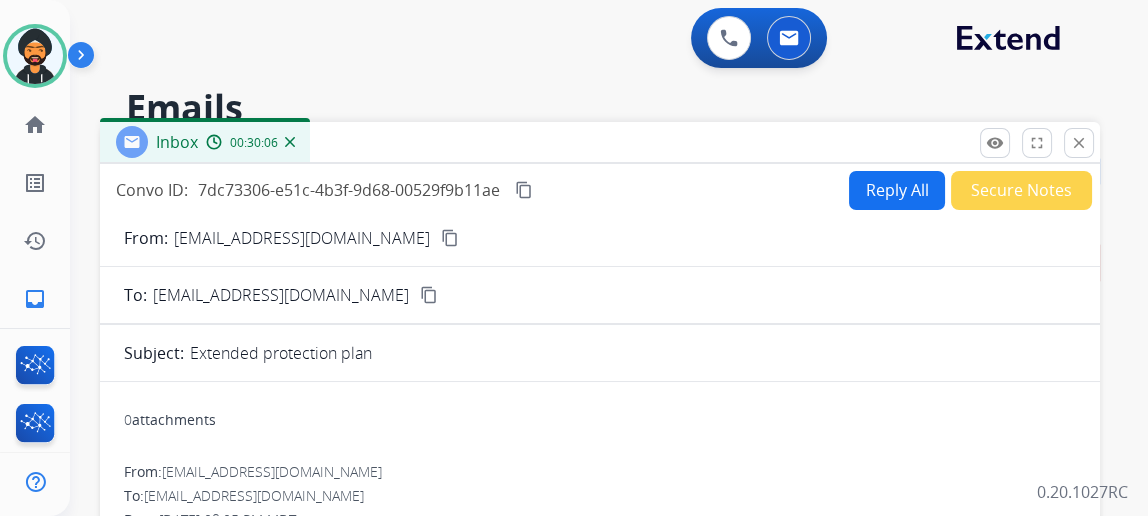 click on "ericaconte2@gmail.com" at bounding box center [302, 238] 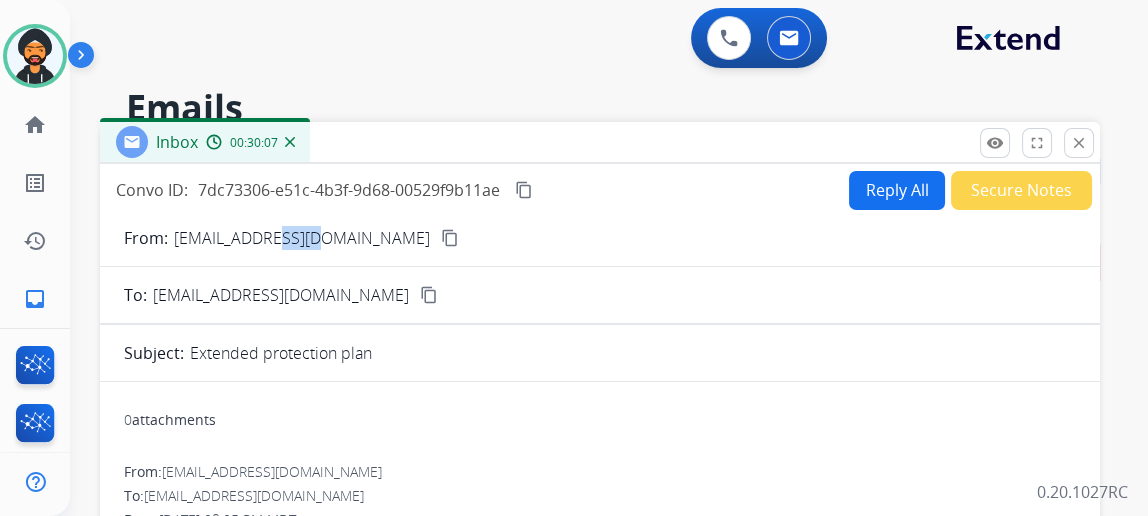 click on "ericaconte2@gmail.com" at bounding box center [302, 238] 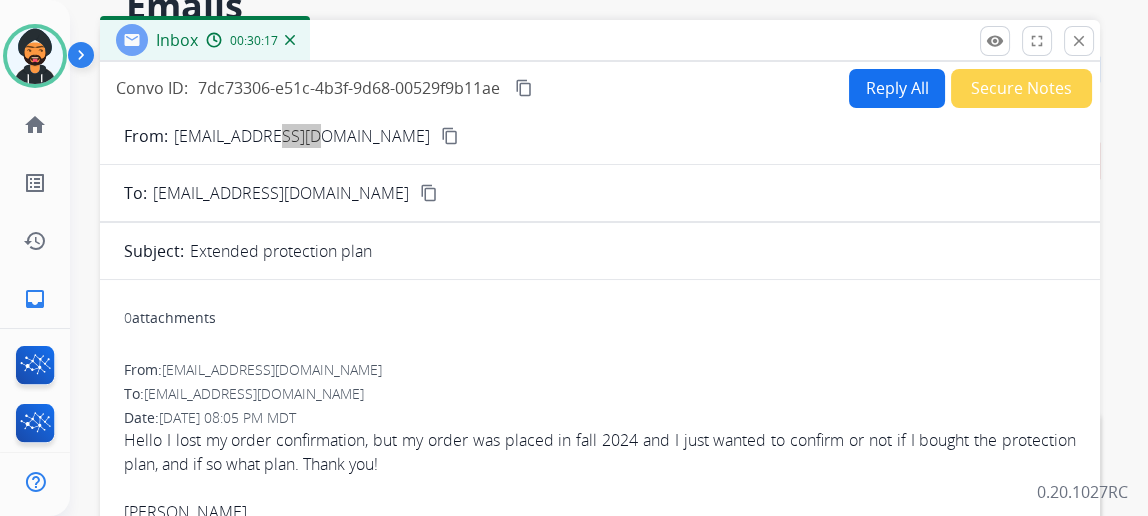 scroll, scrollTop: 90, scrollLeft: 0, axis: vertical 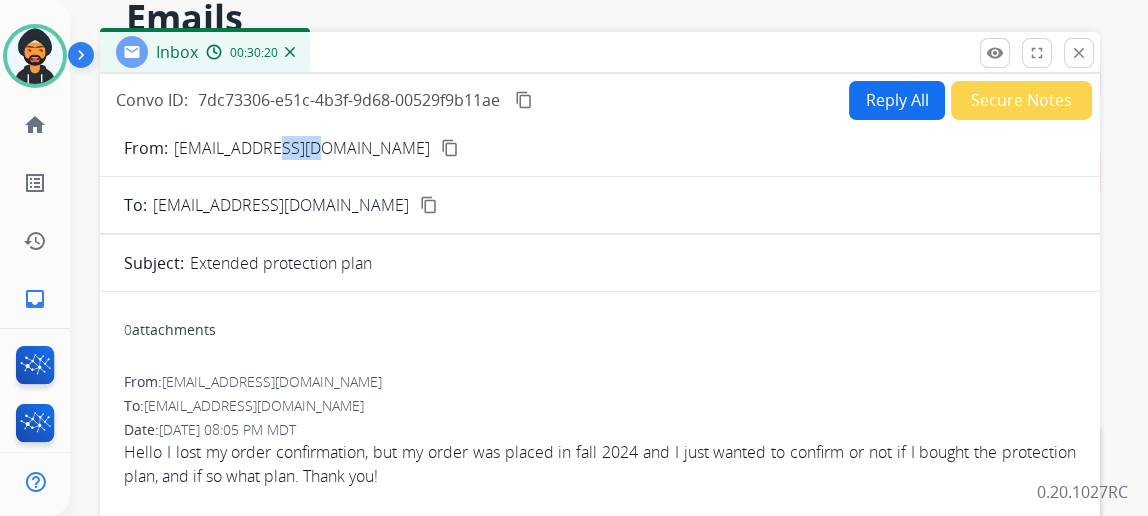 click on "Reply All" at bounding box center (897, 100) 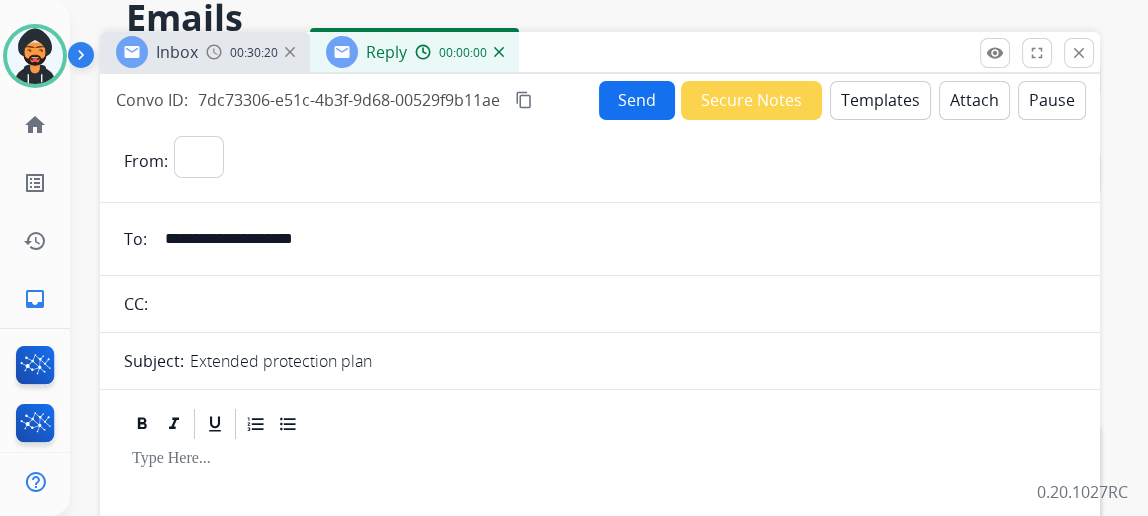 select on "**********" 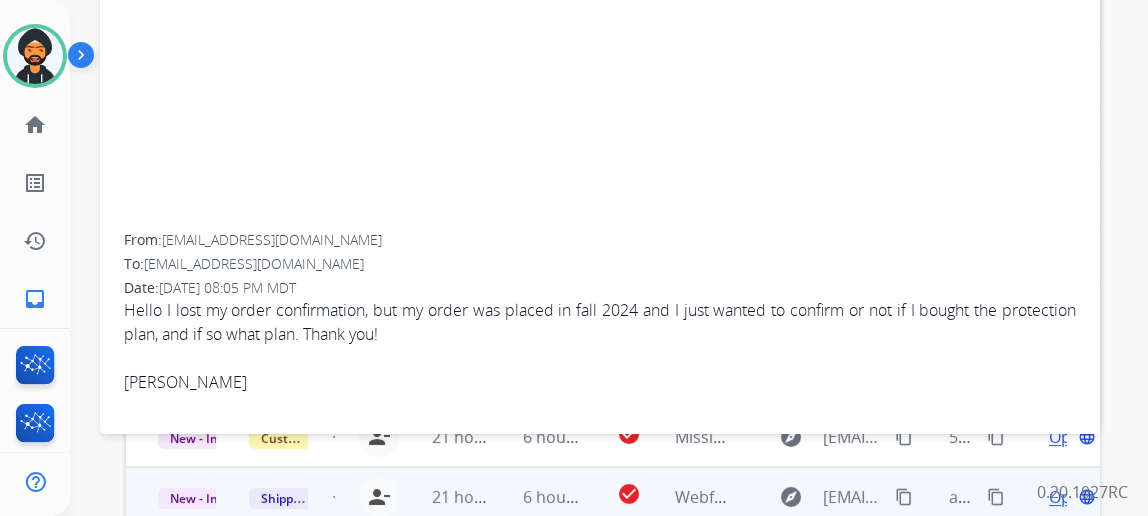 scroll, scrollTop: 749, scrollLeft: 0, axis: vertical 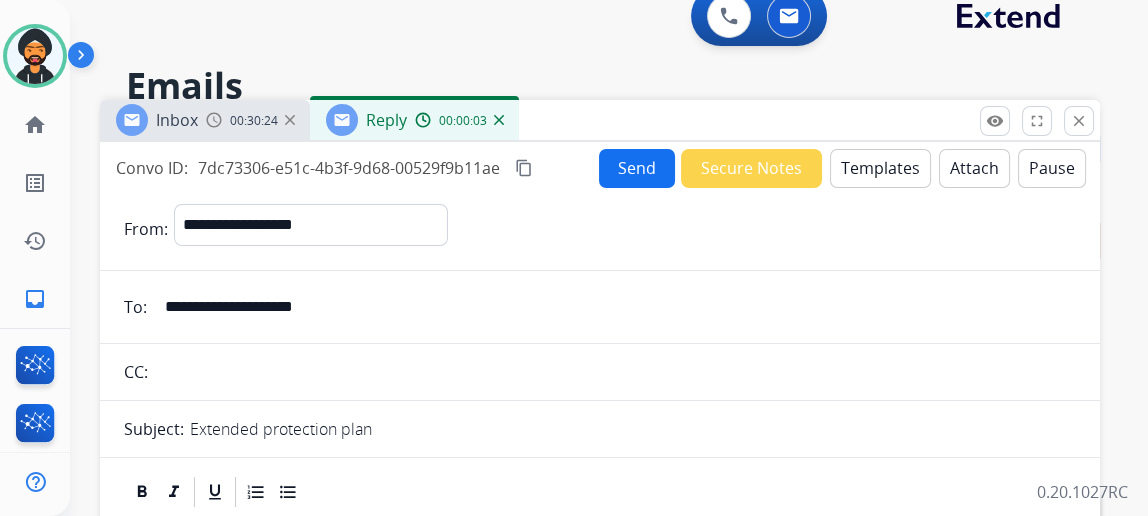 click on "Templates" at bounding box center (880, 168) 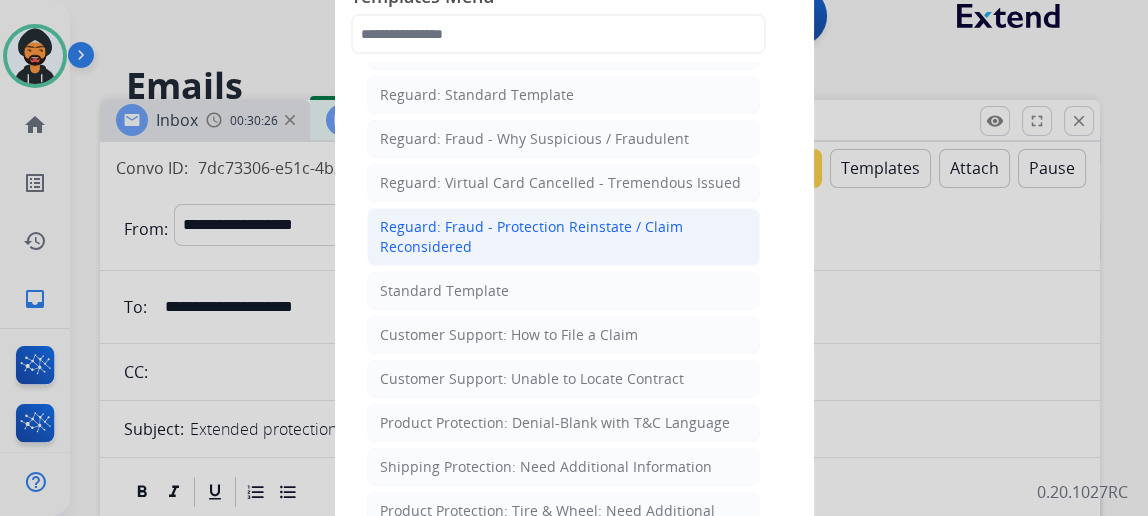 scroll, scrollTop: 181, scrollLeft: 0, axis: vertical 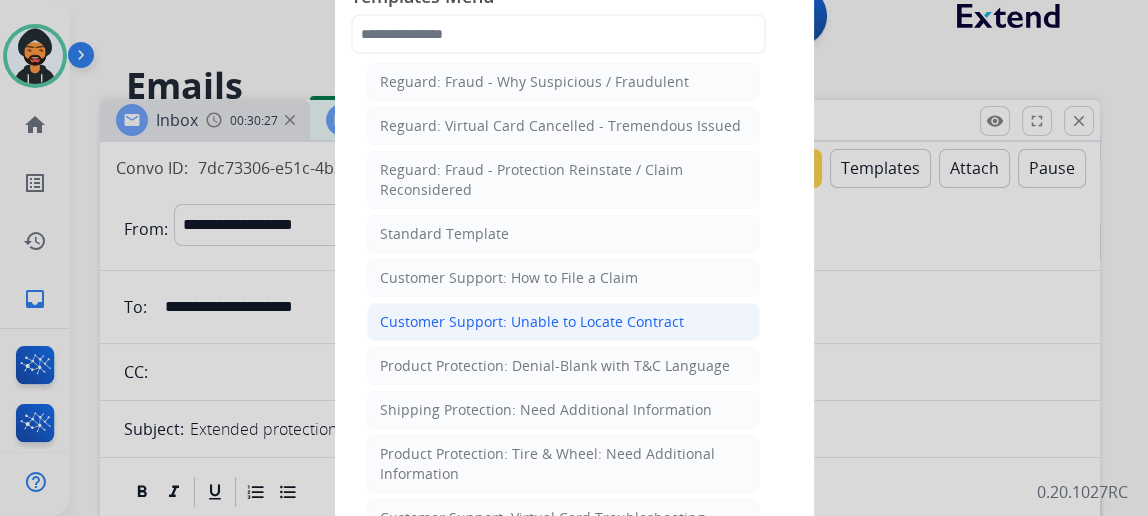 click on "Customer Support: Unable to Locate Contract" 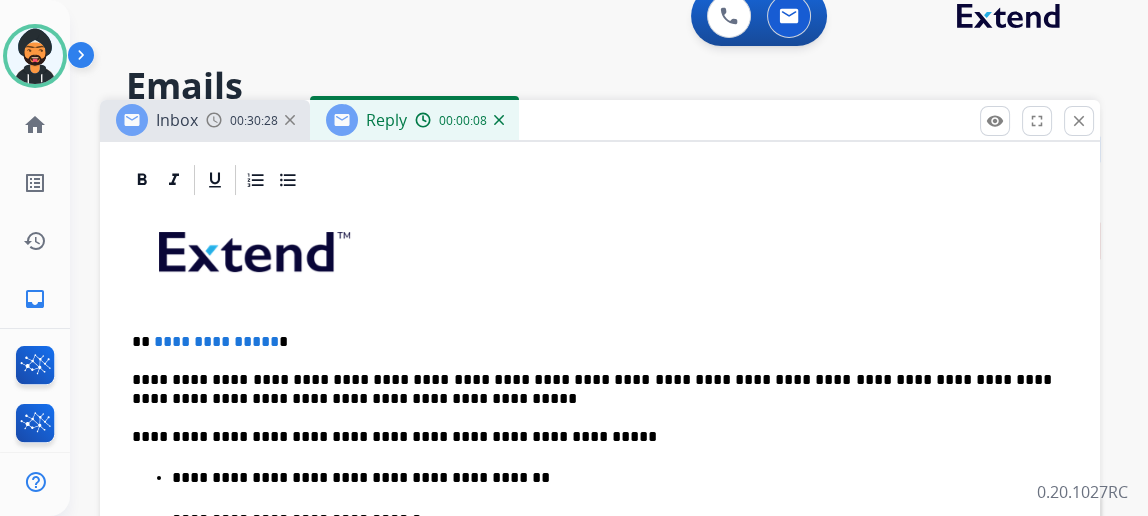 scroll, scrollTop: 545, scrollLeft: 0, axis: vertical 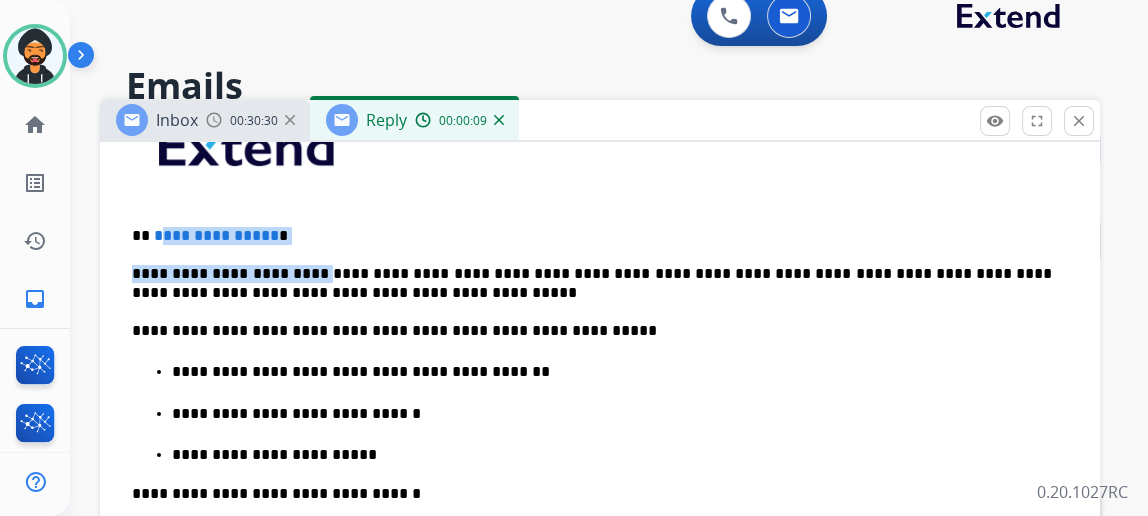 drag, startPoint x: 313, startPoint y: 242, endPoint x: 176, endPoint y: 225, distance: 138.05072 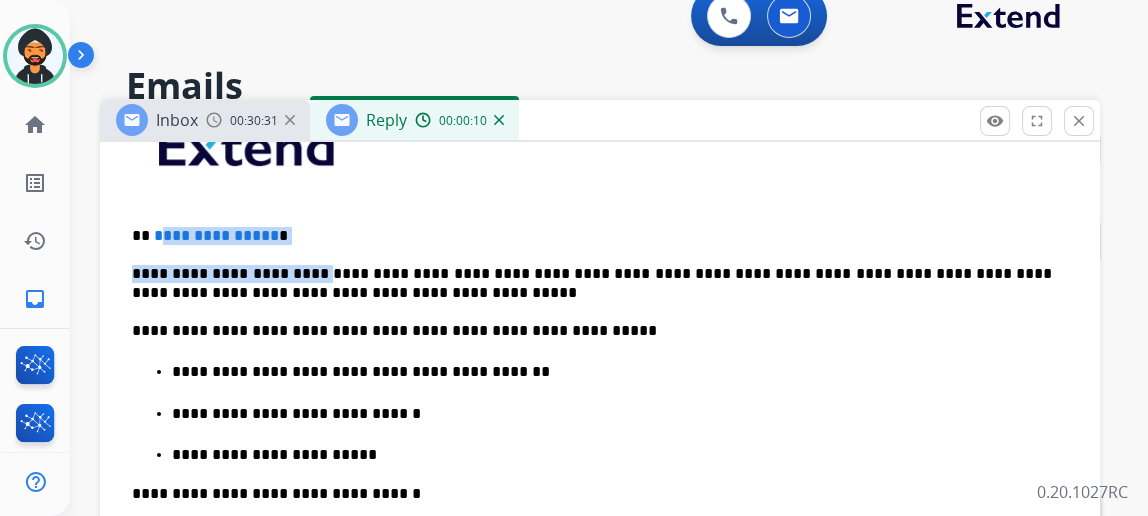 click on "**********" at bounding box center (600, 479) 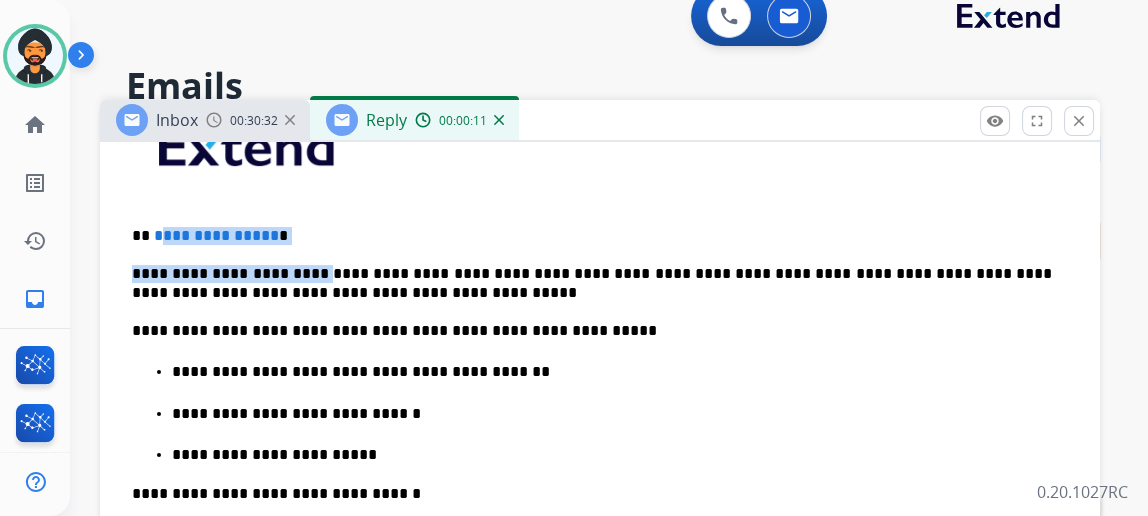 click on "**********" at bounding box center (592, 236) 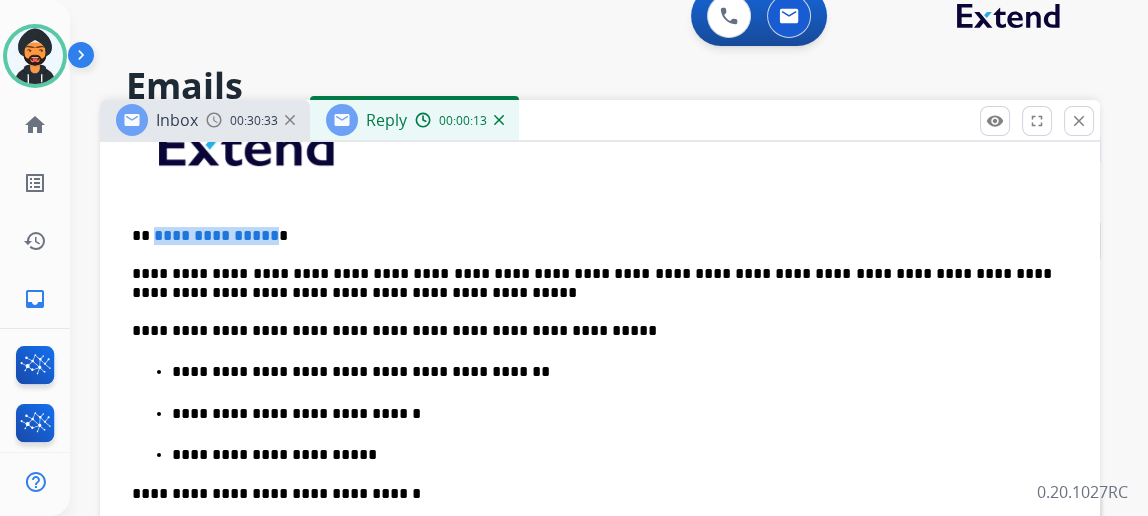 drag, startPoint x: 283, startPoint y: 230, endPoint x: 323, endPoint y: 247, distance: 43.462627 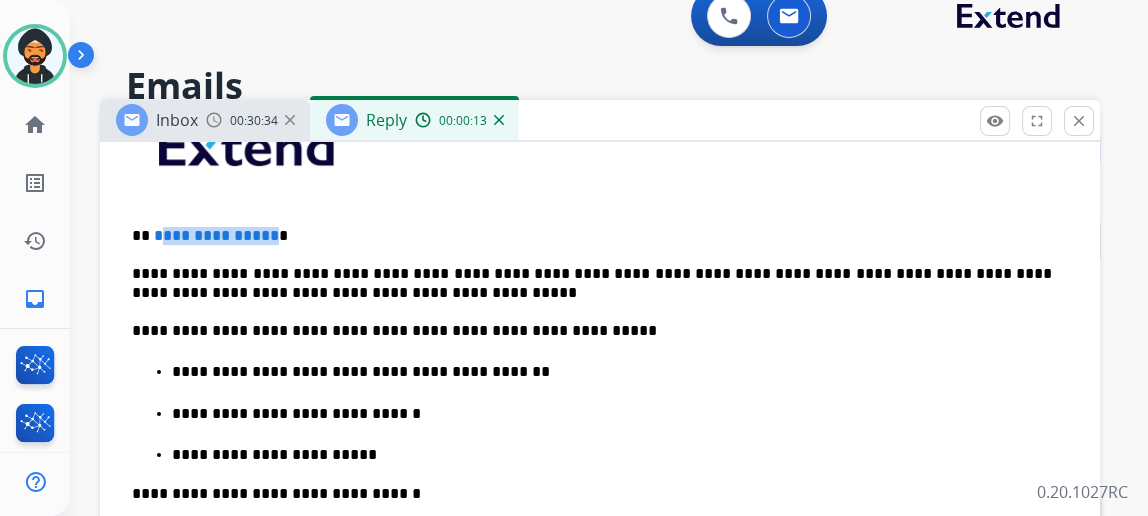 type 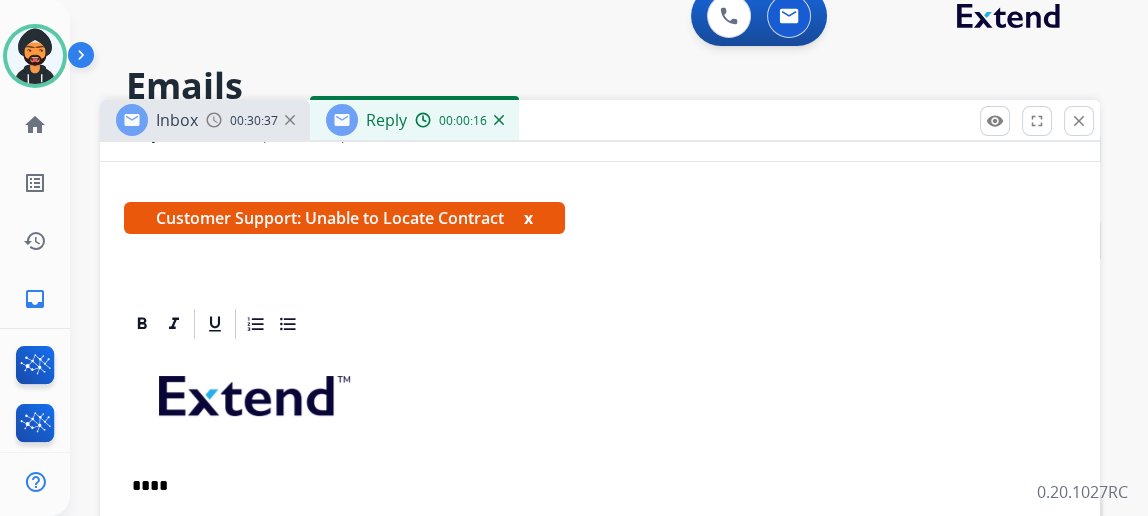 scroll, scrollTop: 0, scrollLeft: 0, axis: both 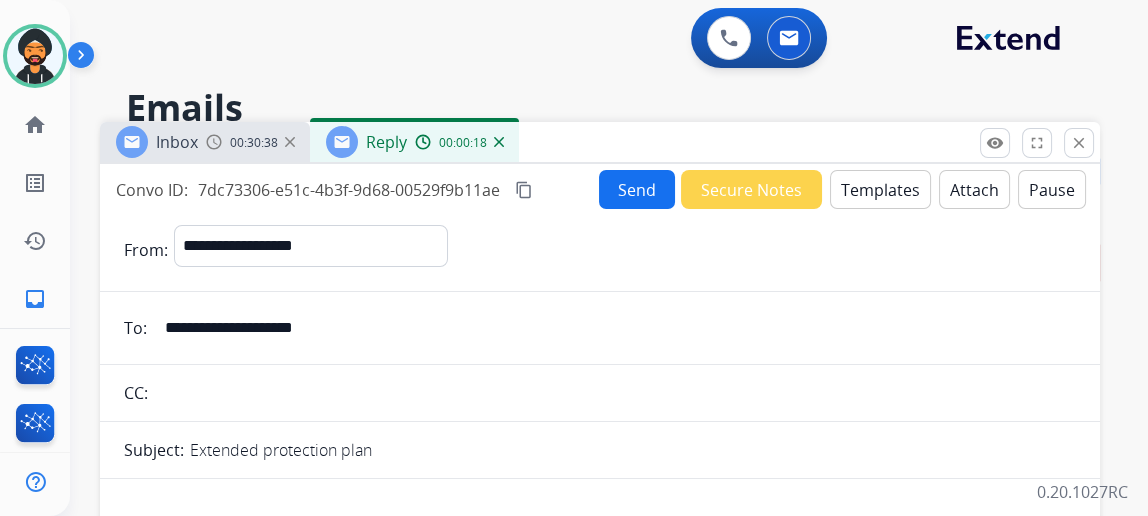 click on "Send" at bounding box center (637, 189) 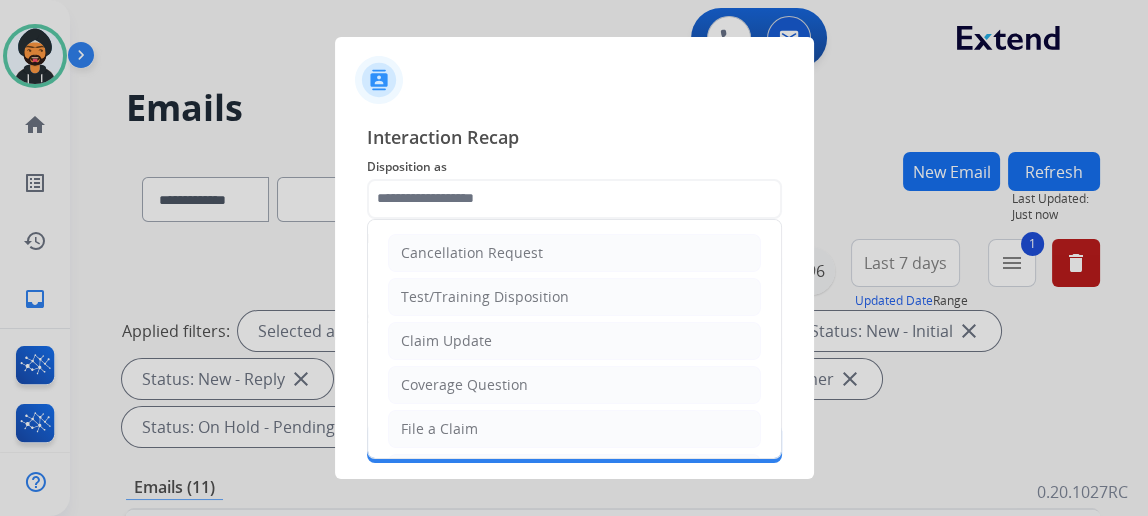 click 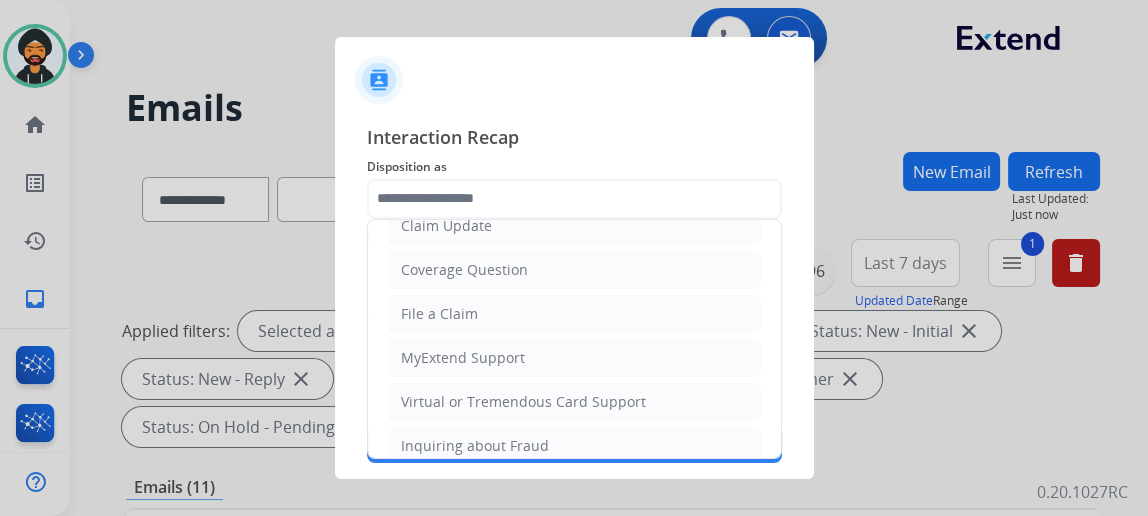 scroll, scrollTop: 0, scrollLeft: 0, axis: both 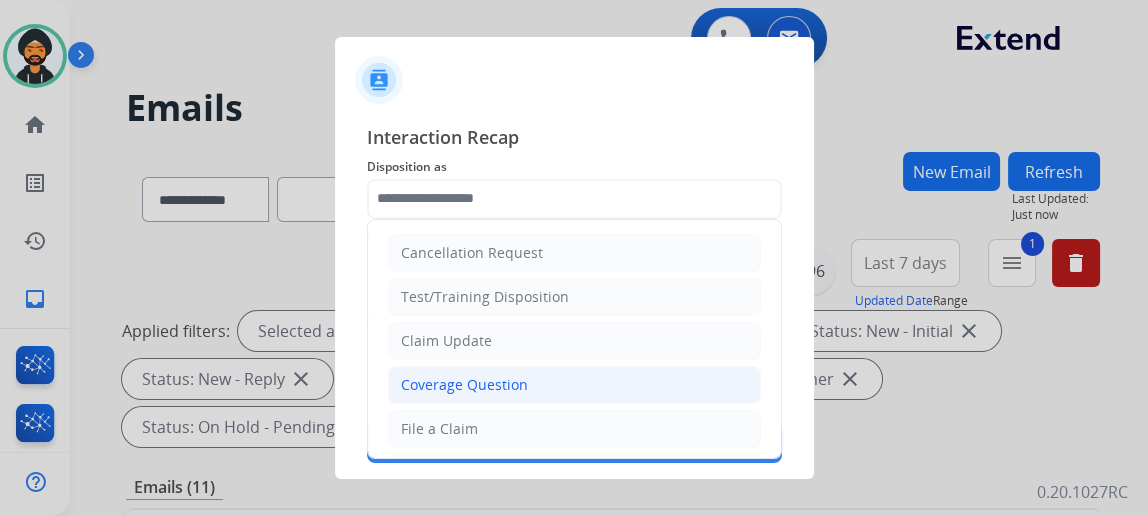 drag, startPoint x: 428, startPoint y: 371, endPoint x: 440, endPoint y: 364, distance: 13.892444 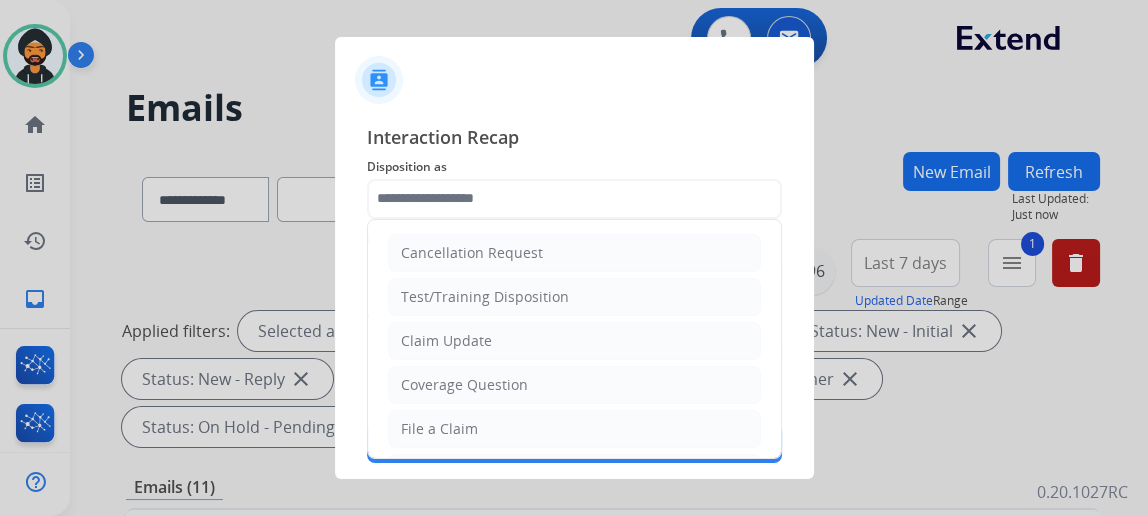 click on "Coverage Question" 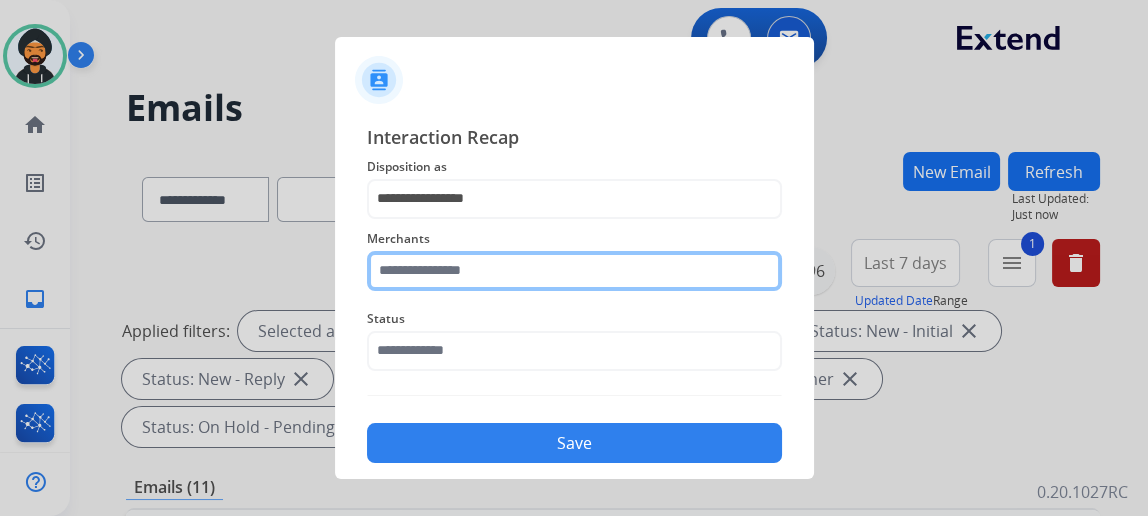 click 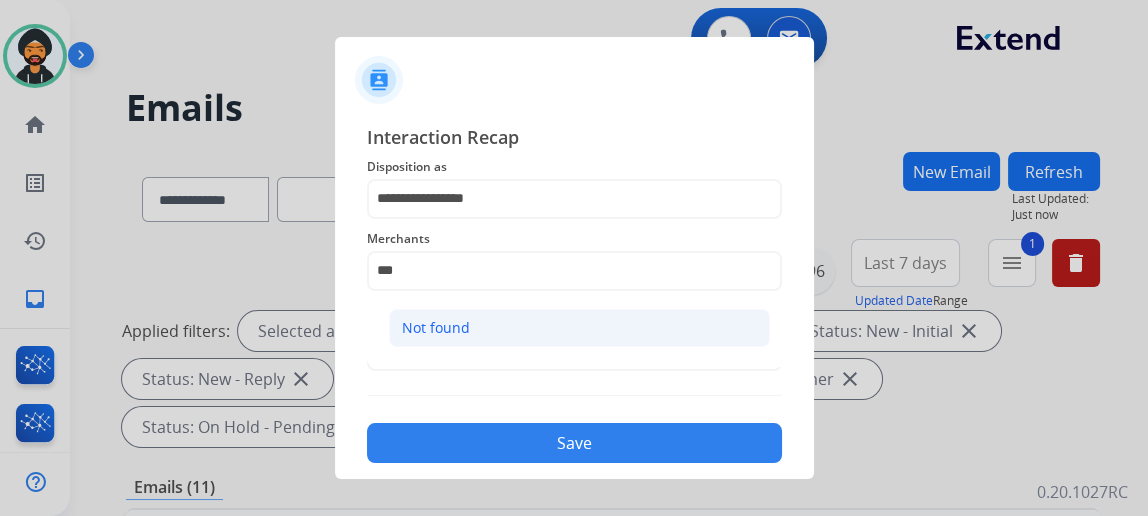 click on "Not found" 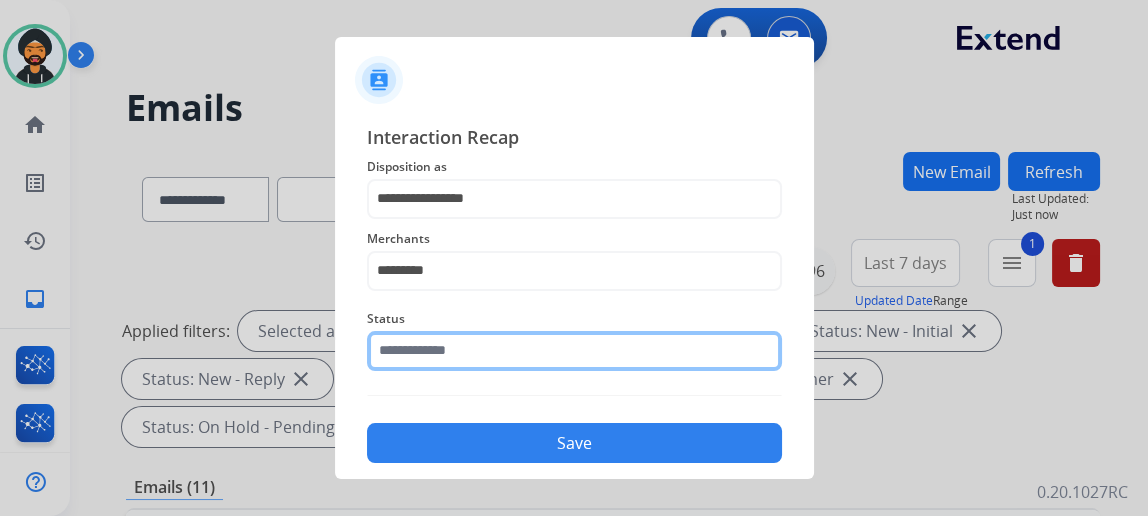 click 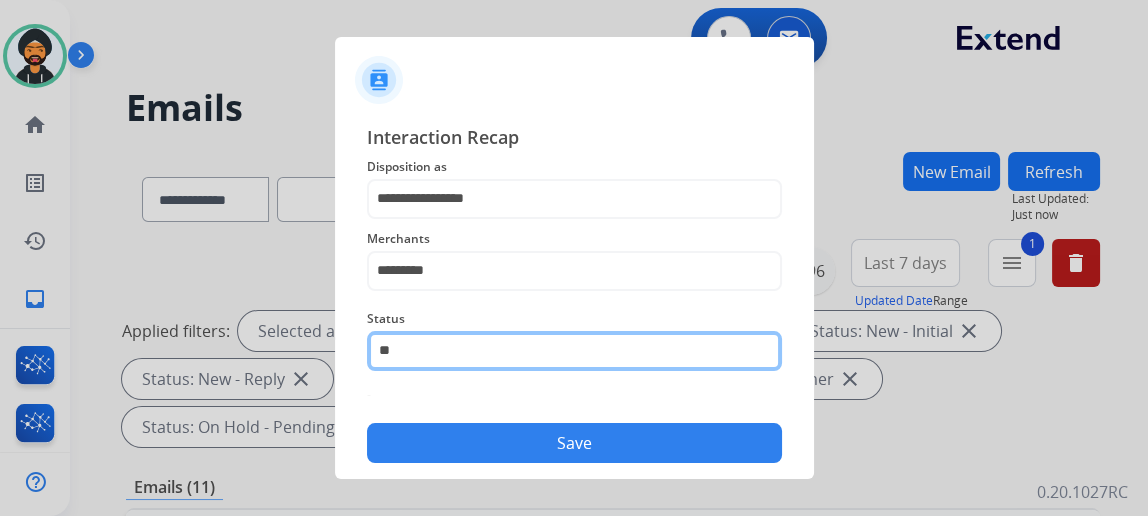 type on "*" 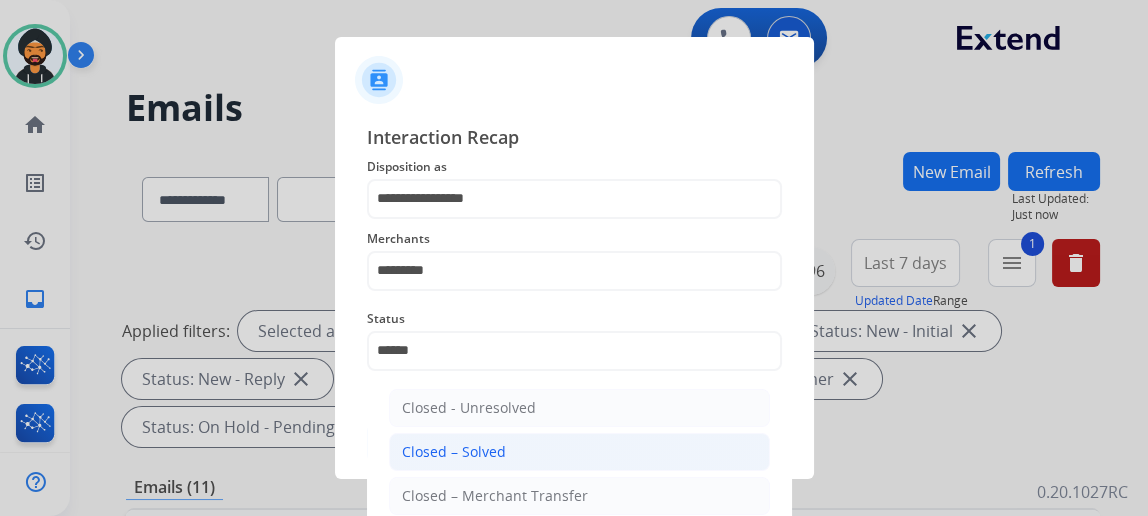 click on "Closed – Solved" 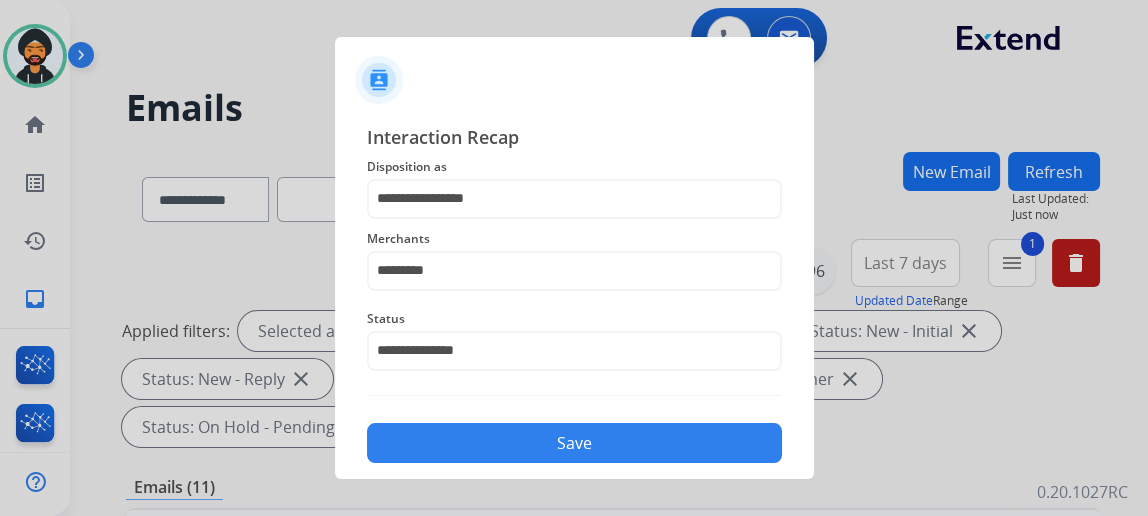 click on "Save" 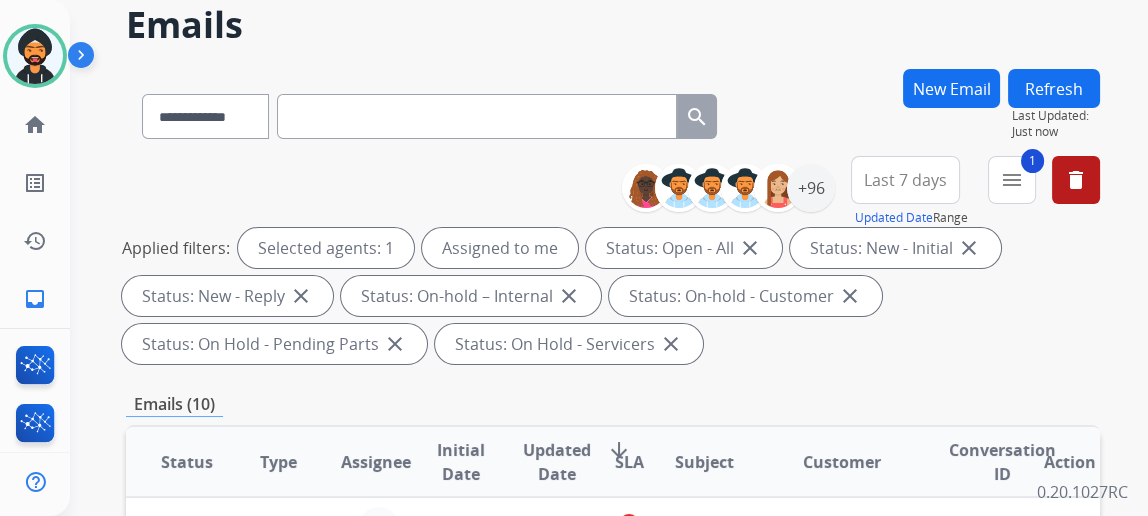 scroll, scrollTop: 363, scrollLeft: 0, axis: vertical 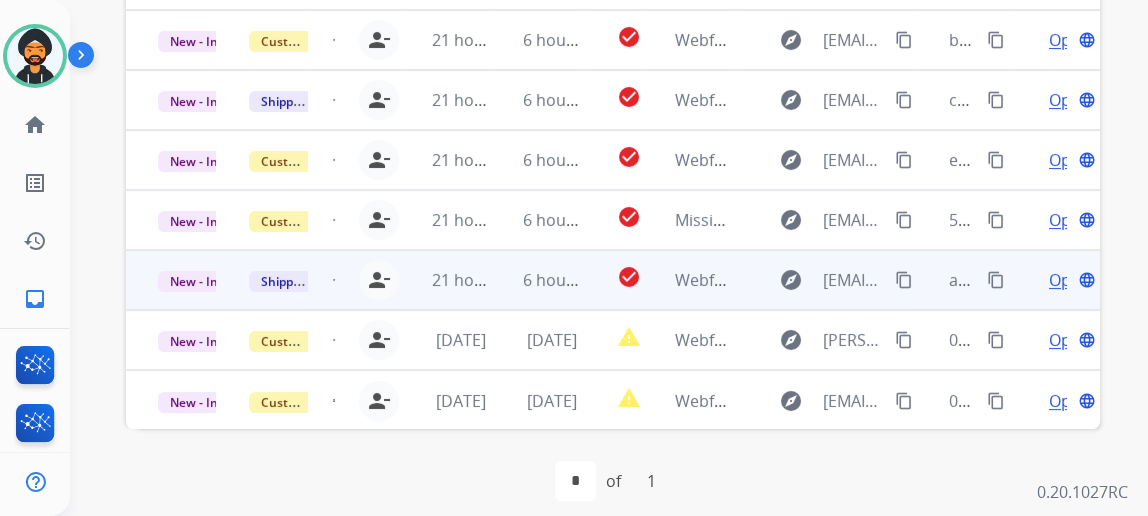 click on "Open" at bounding box center [1069, 280] 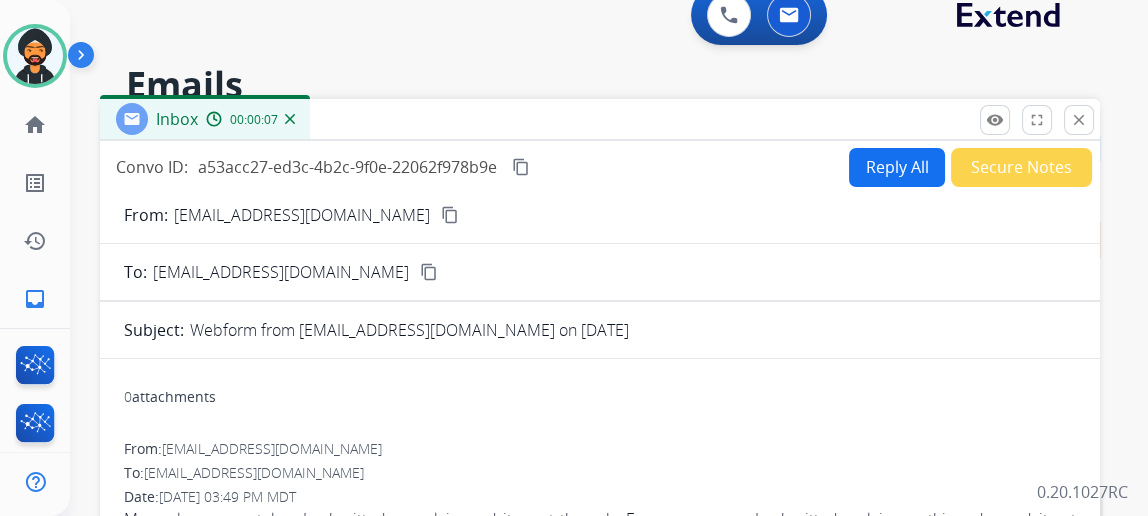 scroll, scrollTop: 22, scrollLeft: 0, axis: vertical 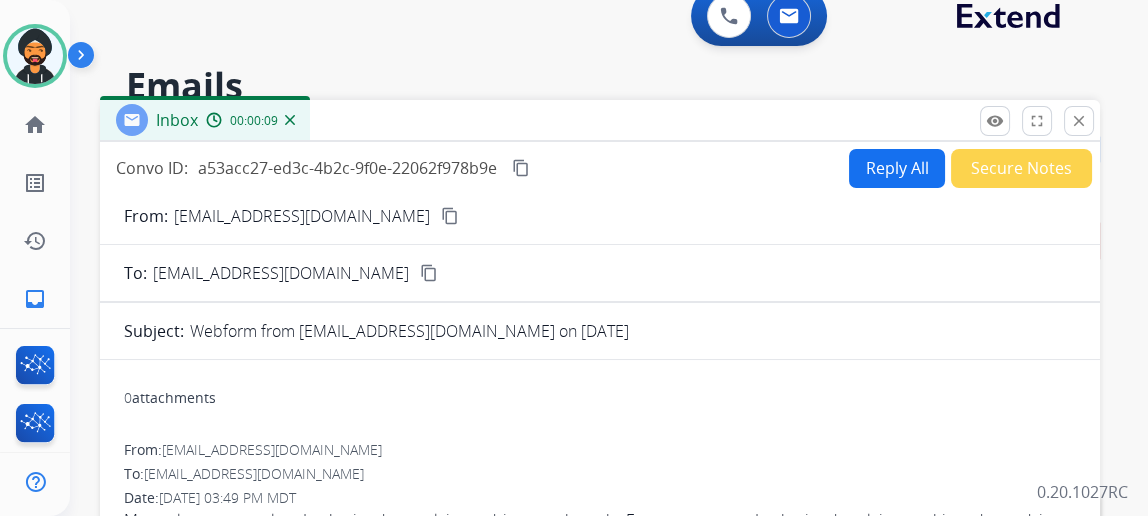 click on "content_copy" at bounding box center (450, 216) 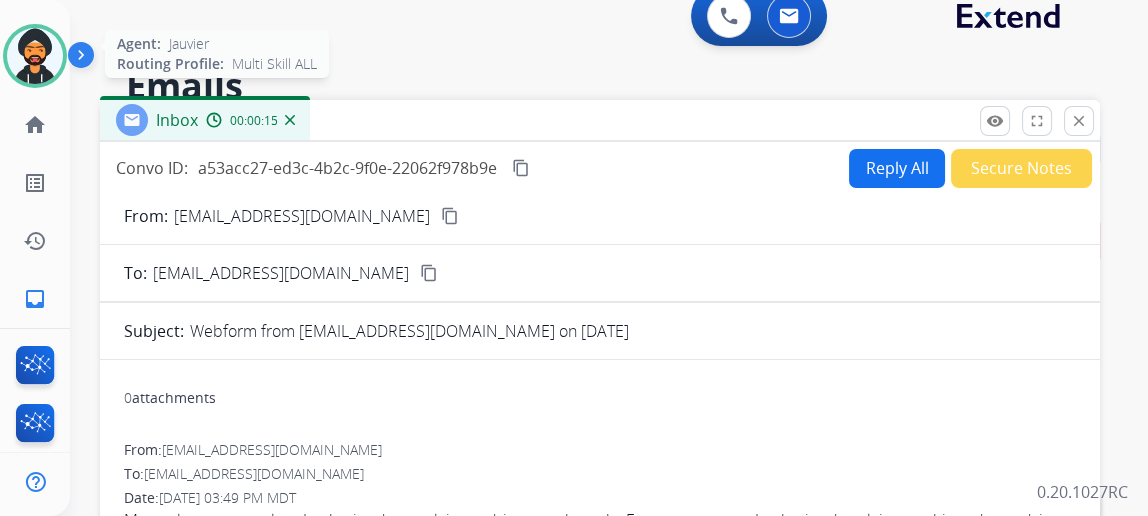 click at bounding box center [35, 56] 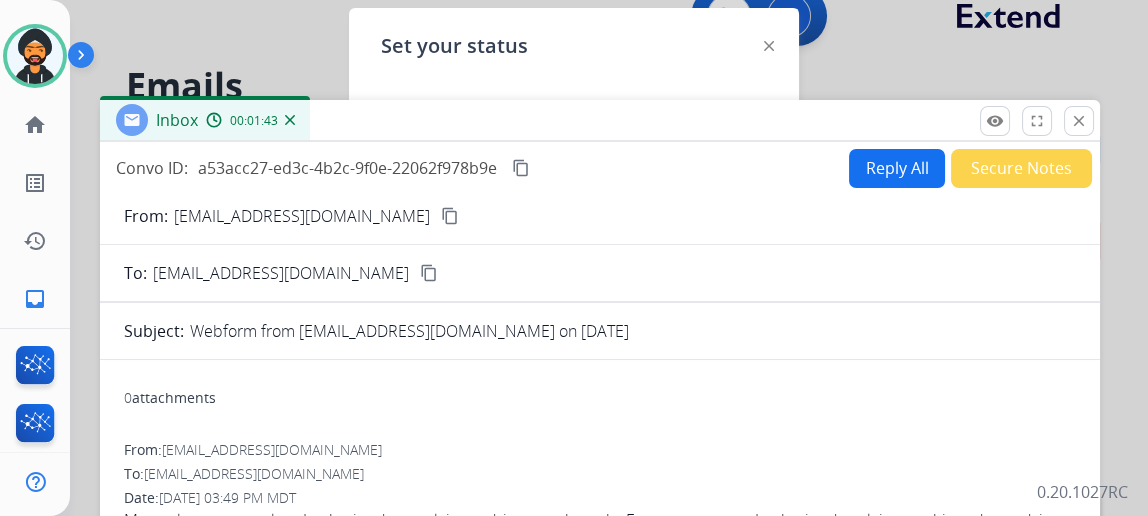 click on "Reply All" at bounding box center [897, 168] 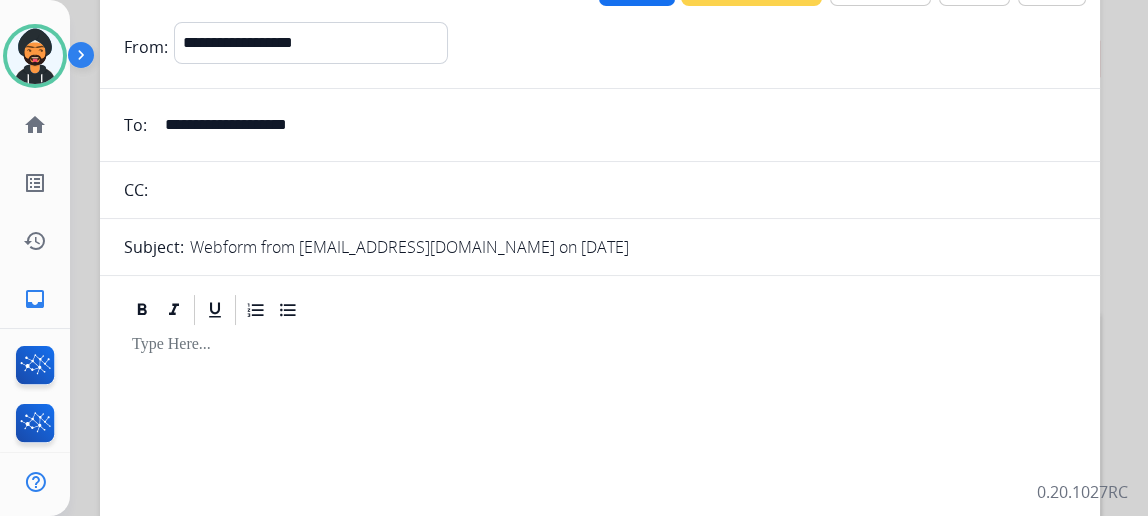 drag, startPoint x: 226, startPoint y: 366, endPoint x: 457, endPoint y: 337, distance: 232.81323 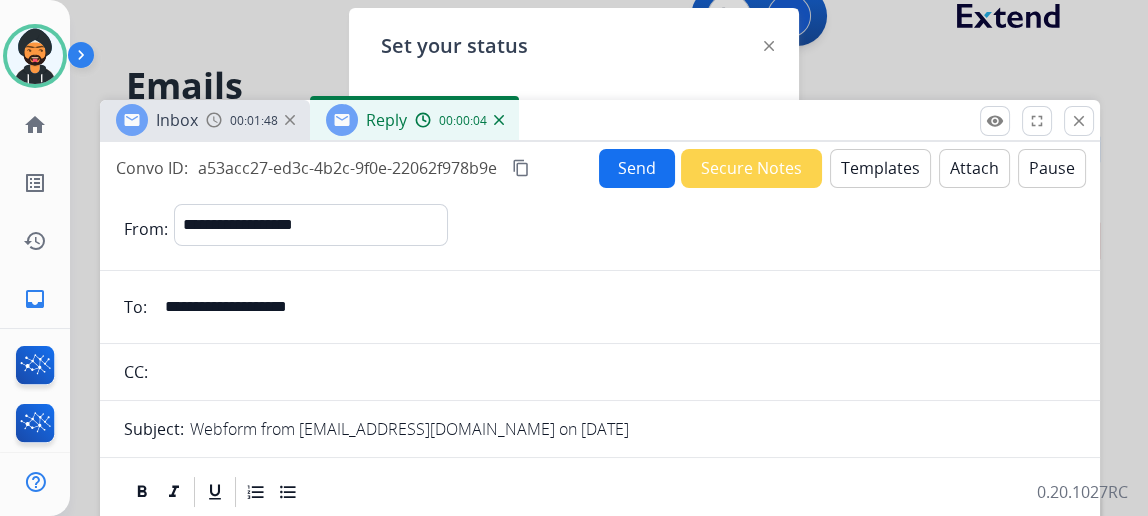 click on "Templates" at bounding box center (880, 168) 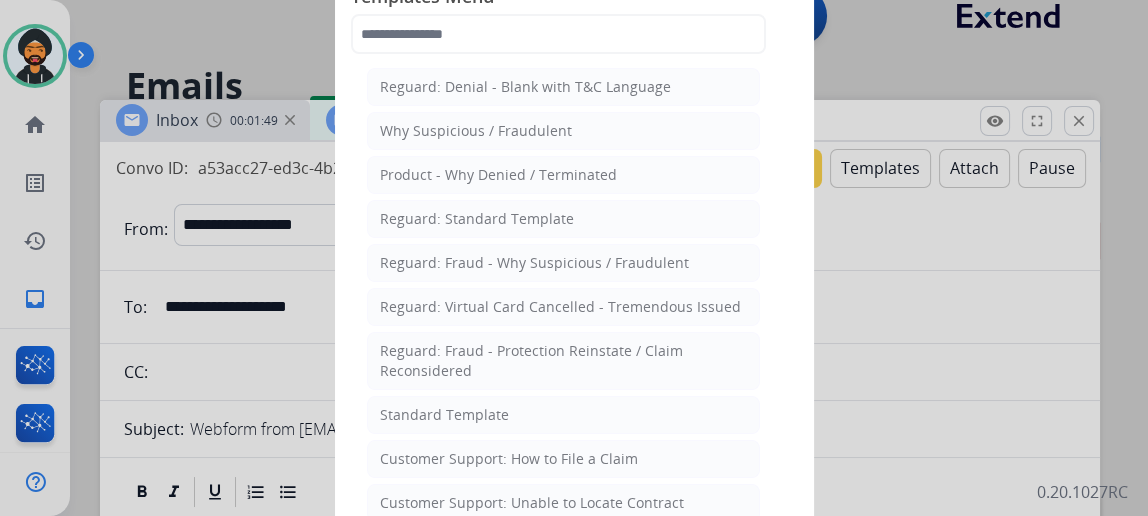 drag, startPoint x: 480, startPoint y: 403, endPoint x: 486, endPoint y: 384, distance: 19.924858 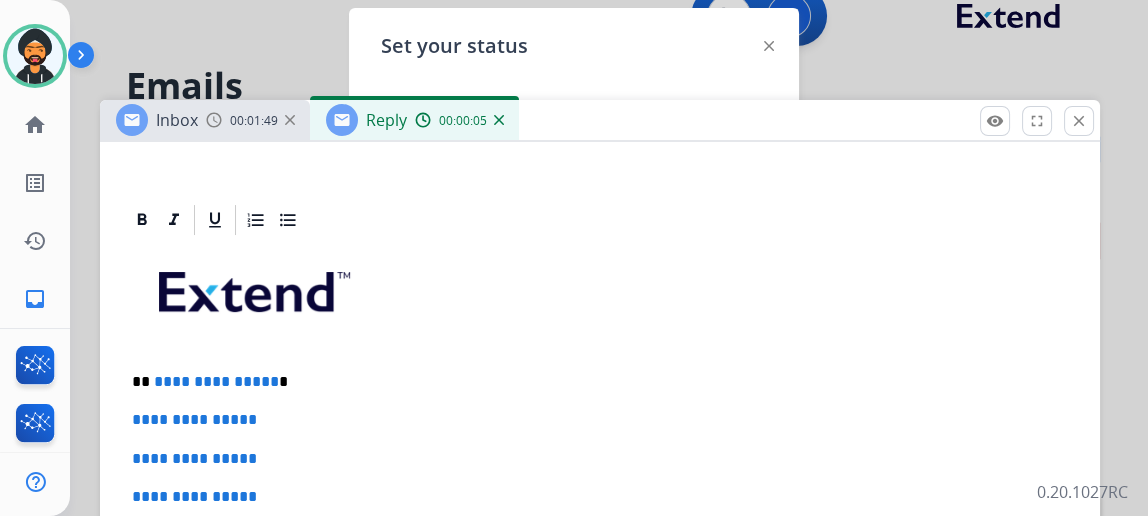 scroll, scrollTop: 454, scrollLeft: 0, axis: vertical 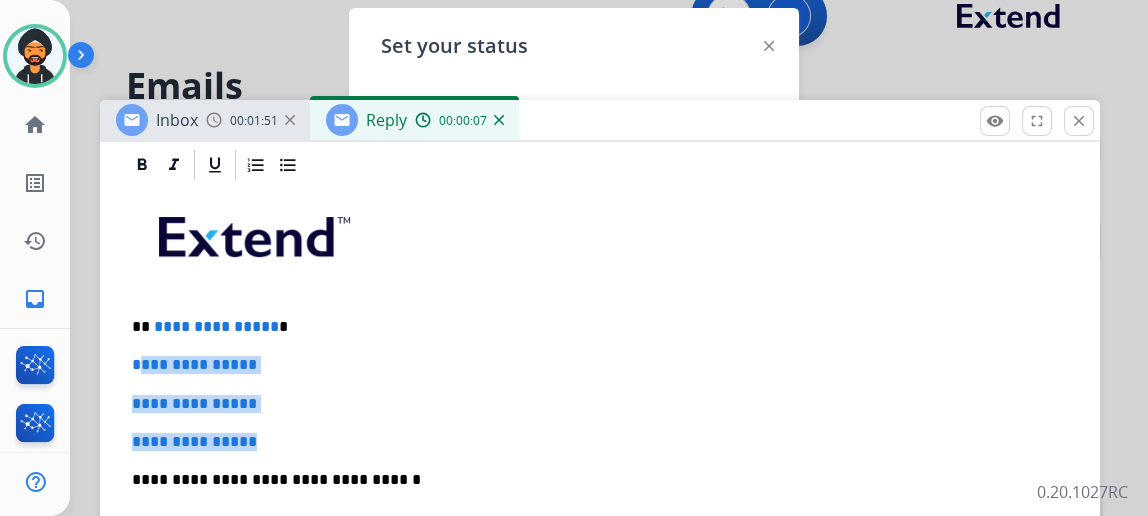 drag, startPoint x: 293, startPoint y: 443, endPoint x: 155, endPoint y: 355, distance: 163.6704 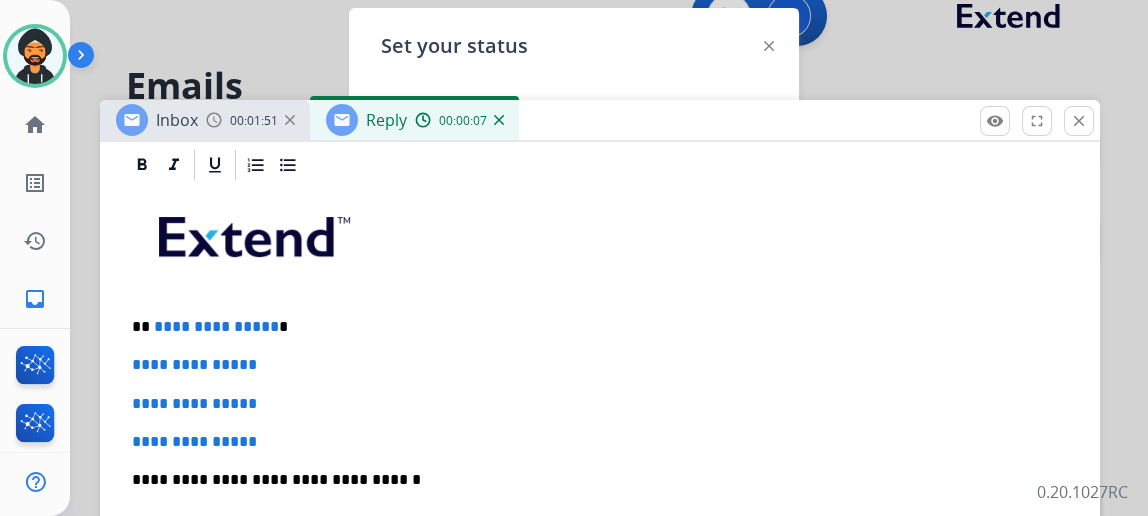 scroll, scrollTop: 382, scrollLeft: 0, axis: vertical 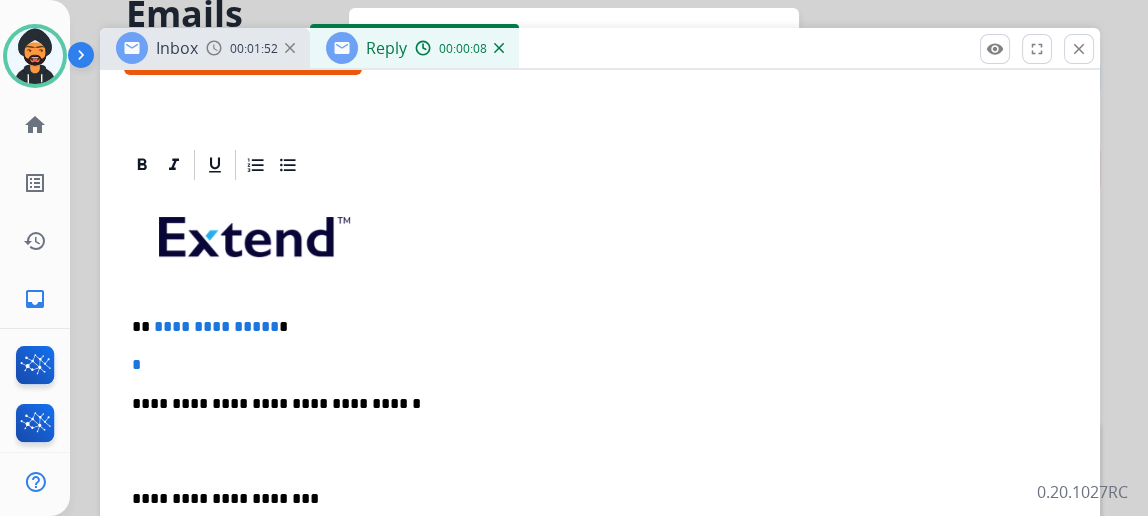 type 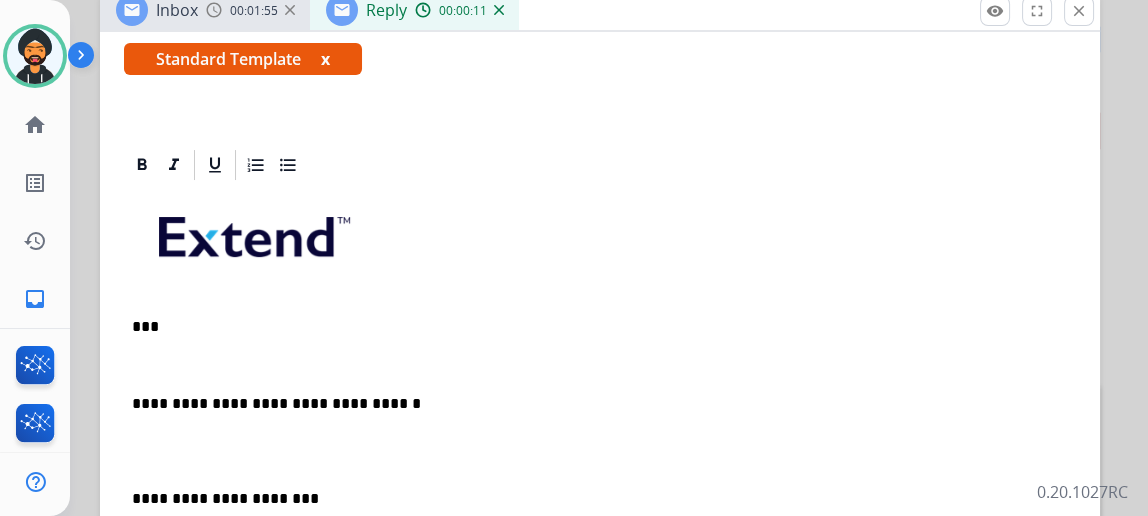 scroll, scrollTop: 382, scrollLeft: 0, axis: vertical 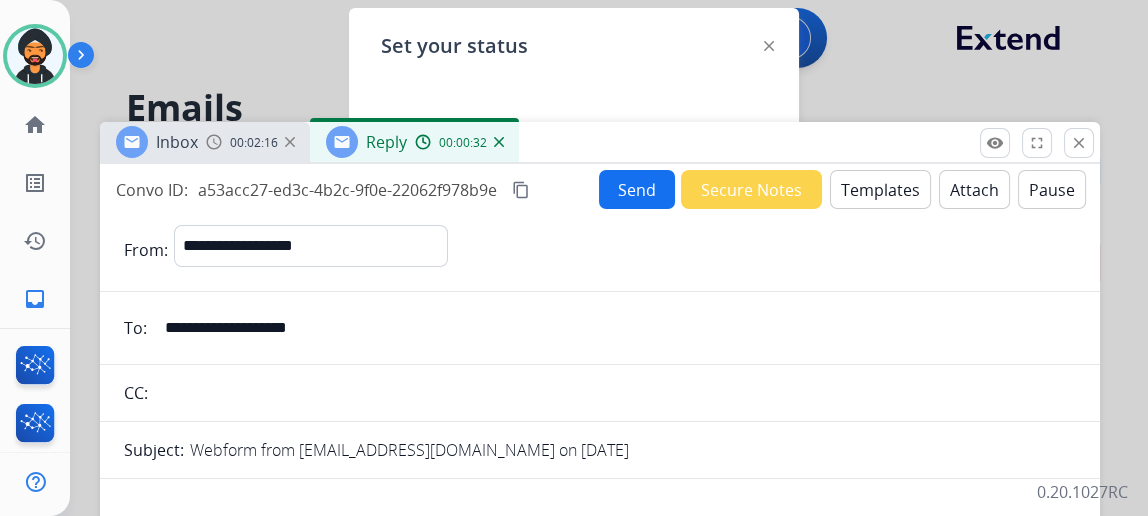 click on "Send" at bounding box center [637, 189] 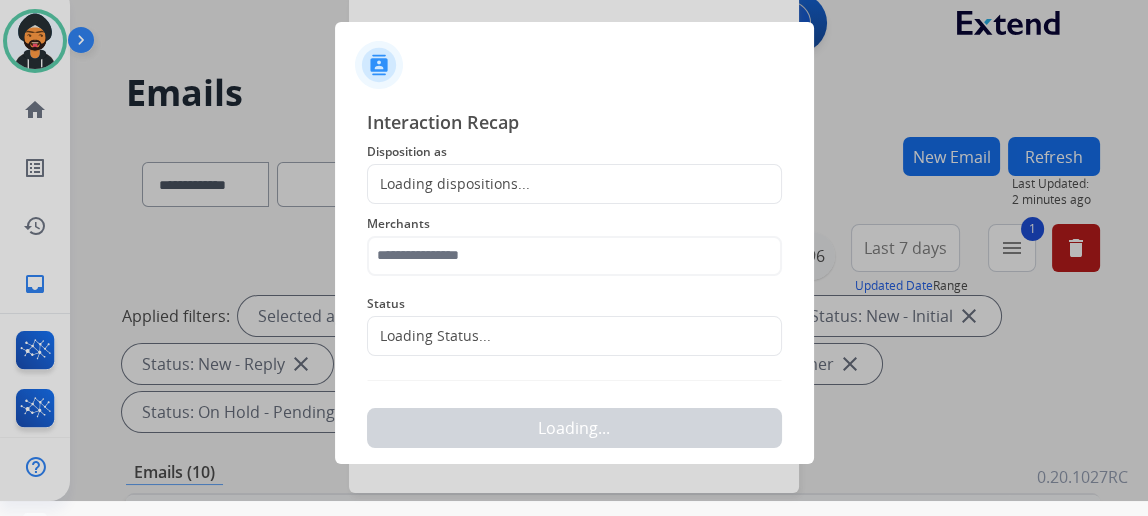scroll, scrollTop: 43, scrollLeft: 0, axis: vertical 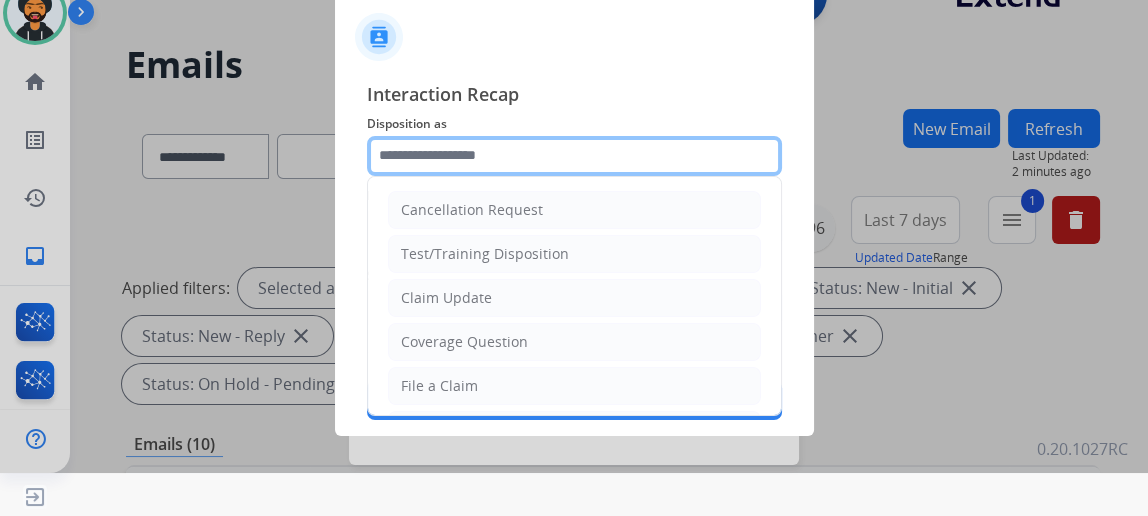 click 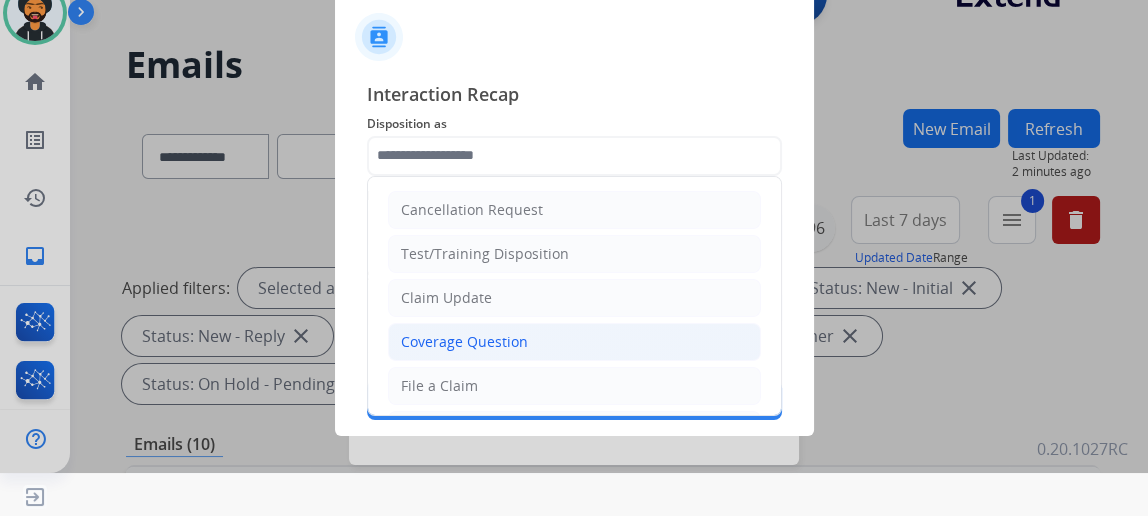 click on "Coverage Question" 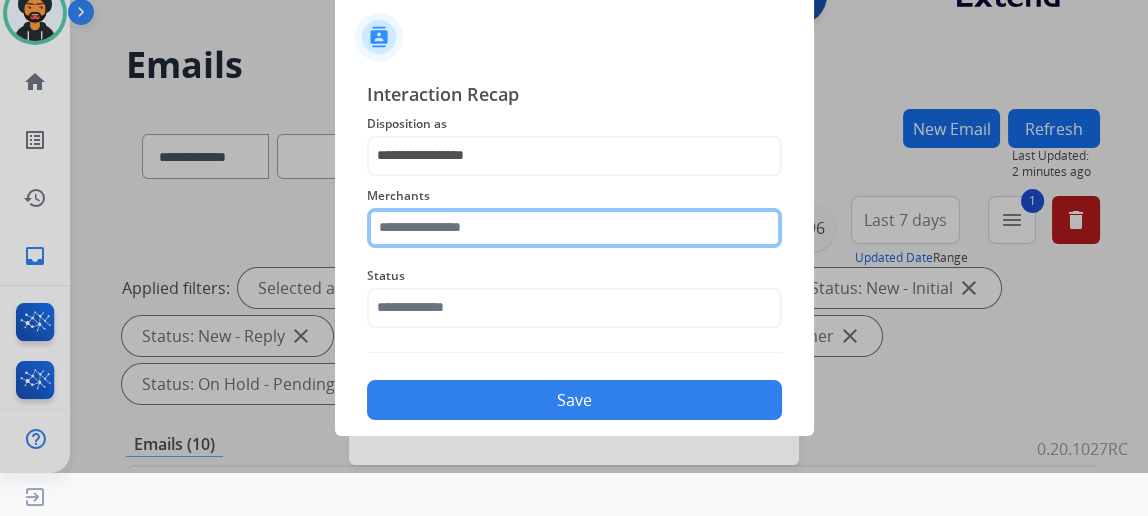 click 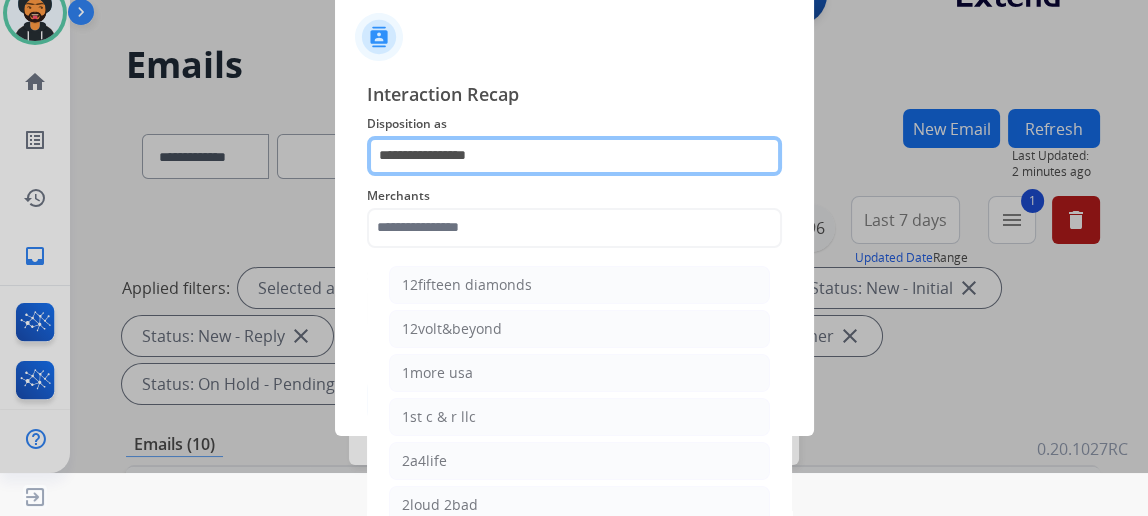 click on "**********" 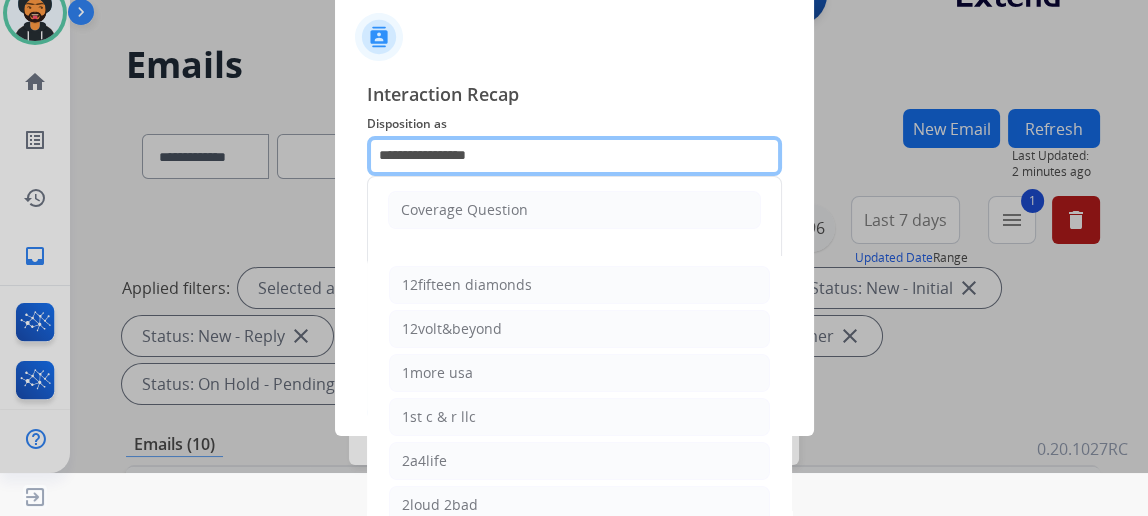 click on "**********" 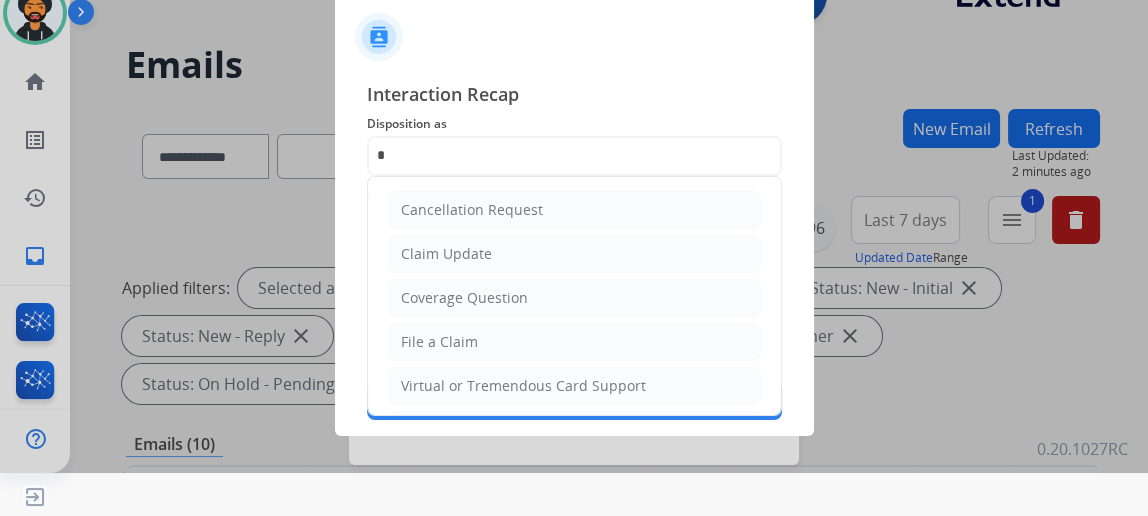 drag, startPoint x: 483, startPoint y: 235, endPoint x: 475, endPoint y: 248, distance: 15.264338 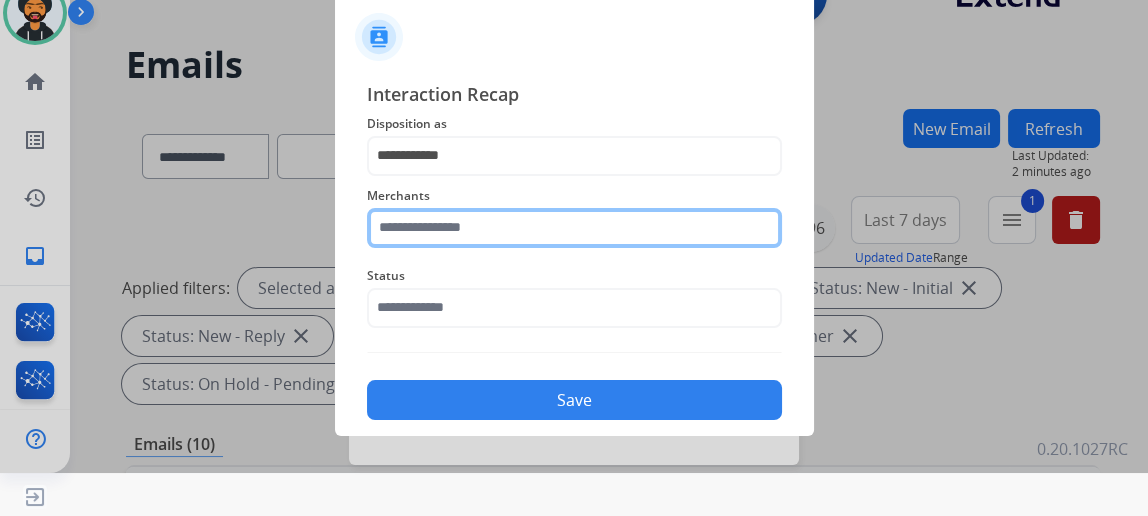 click 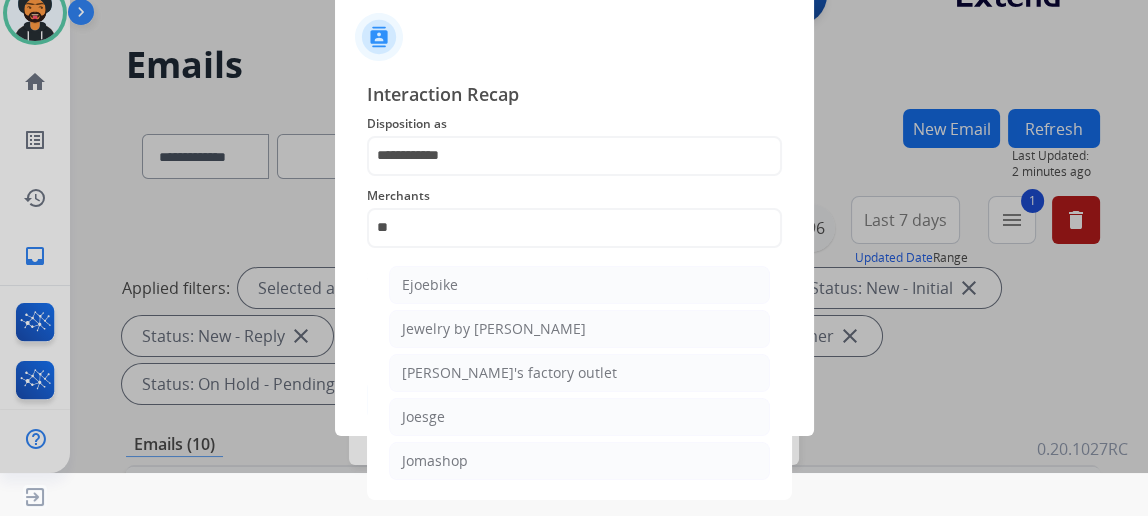 drag, startPoint x: 426, startPoint y: 463, endPoint x: 440, endPoint y: 441, distance: 26.076809 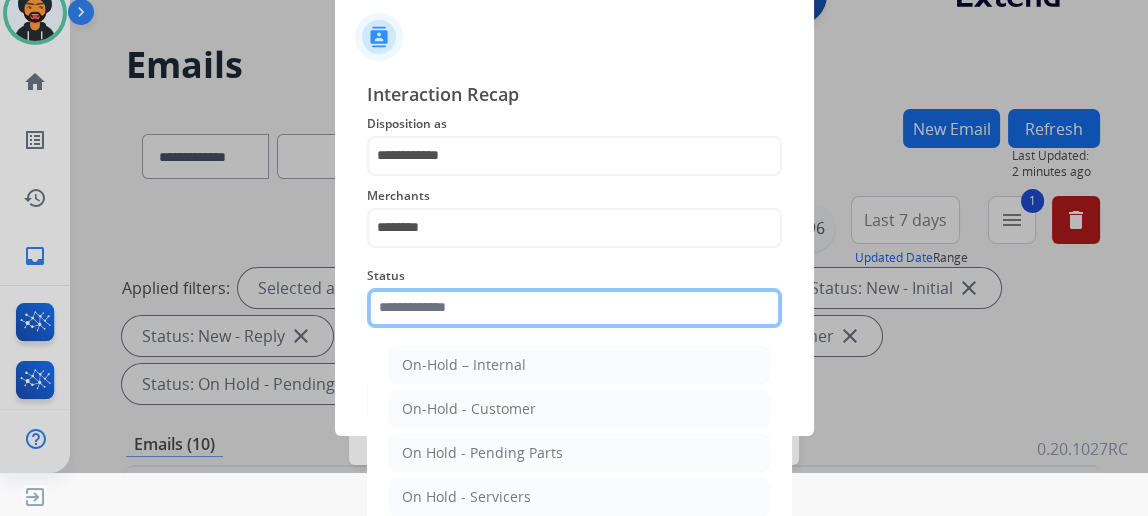 click 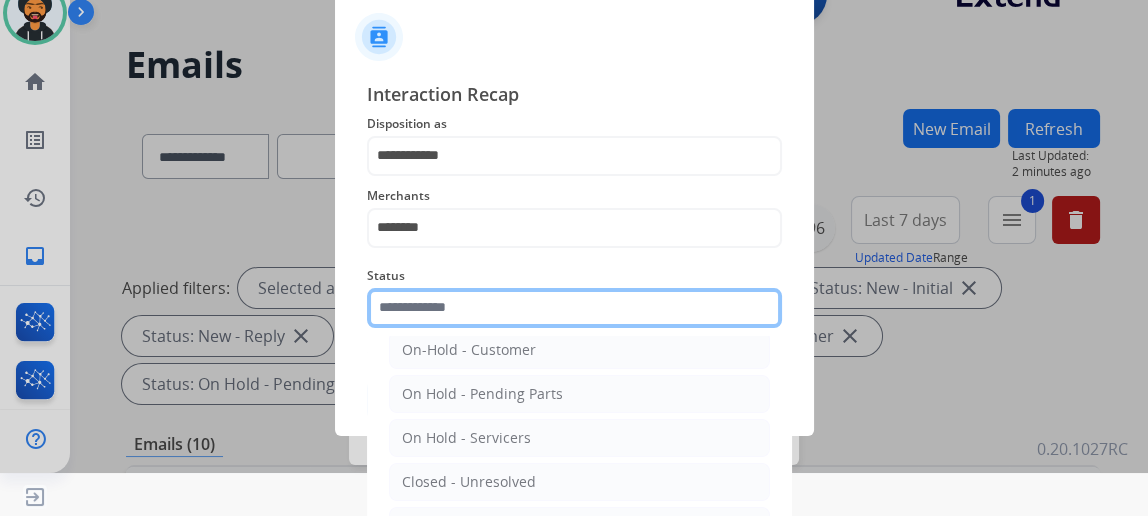 scroll, scrollTop: 112, scrollLeft: 0, axis: vertical 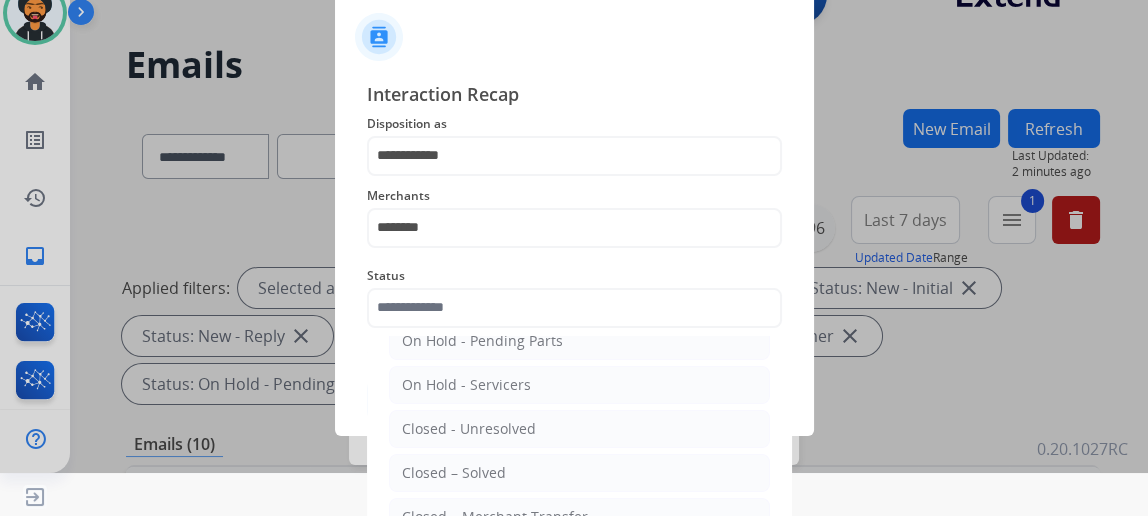 drag, startPoint x: 487, startPoint y: 465, endPoint x: 499, endPoint y: 458, distance: 13.892444 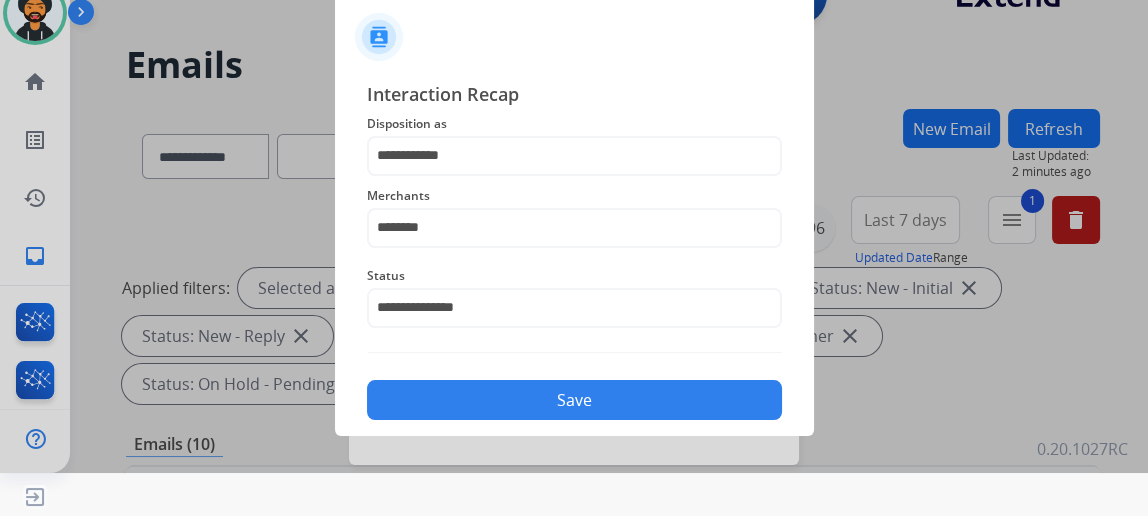 drag, startPoint x: 547, startPoint y: 399, endPoint x: 535, endPoint y: 403, distance: 12.649111 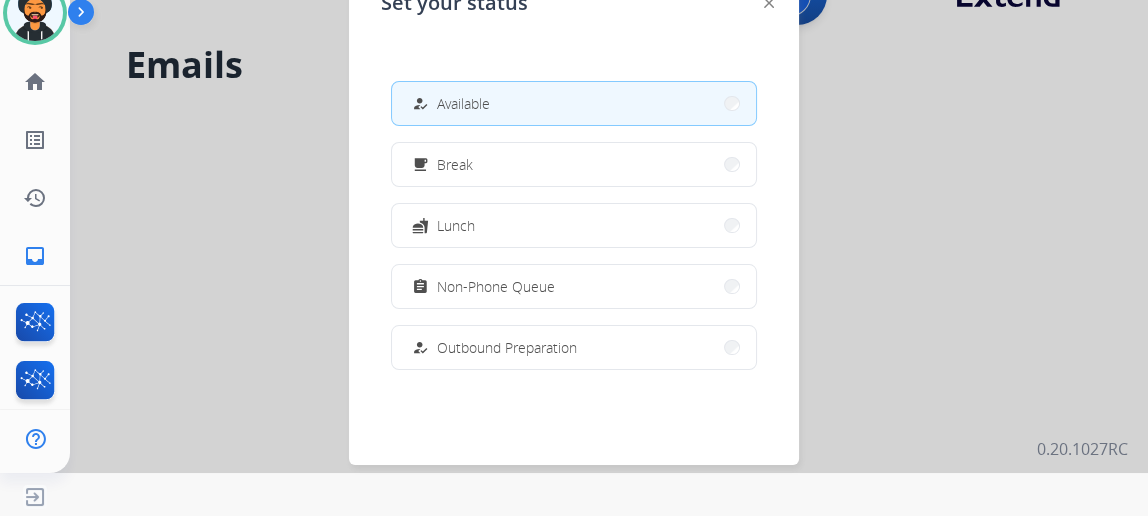click on "how_to_reg Available" at bounding box center (574, 103) 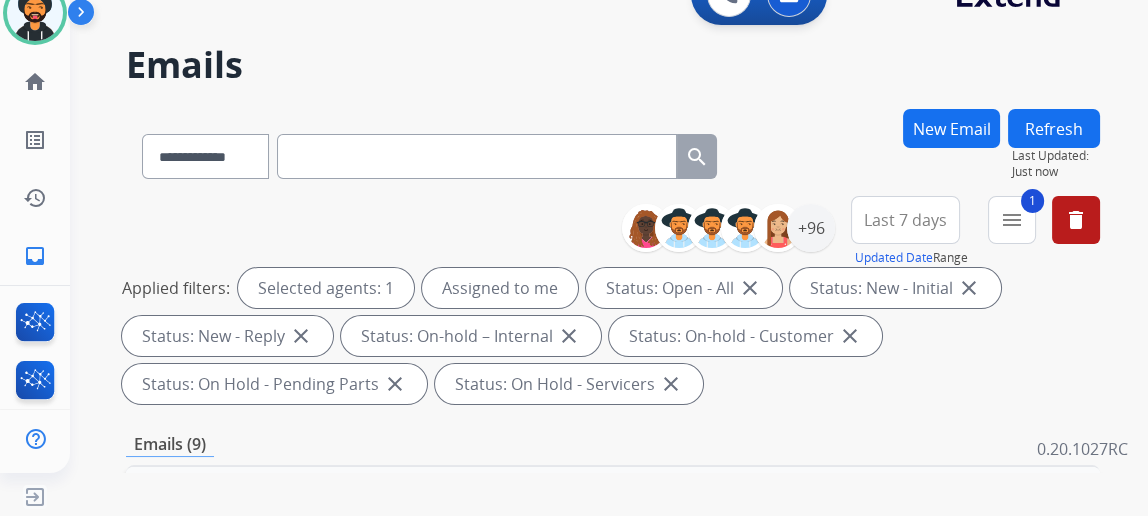 scroll, scrollTop: 0, scrollLeft: 0, axis: both 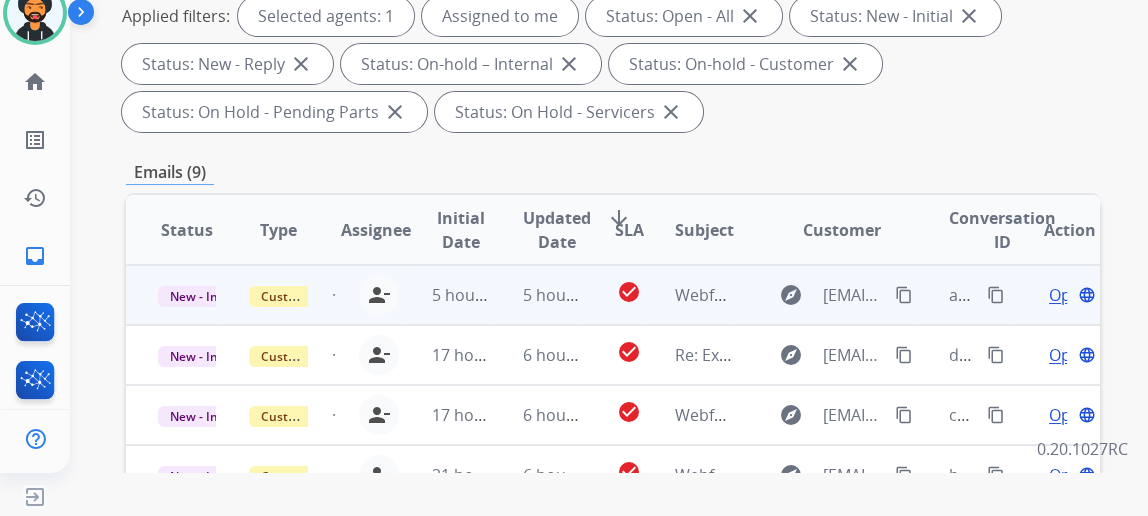 click on "Open" at bounding box center [1069, 295] 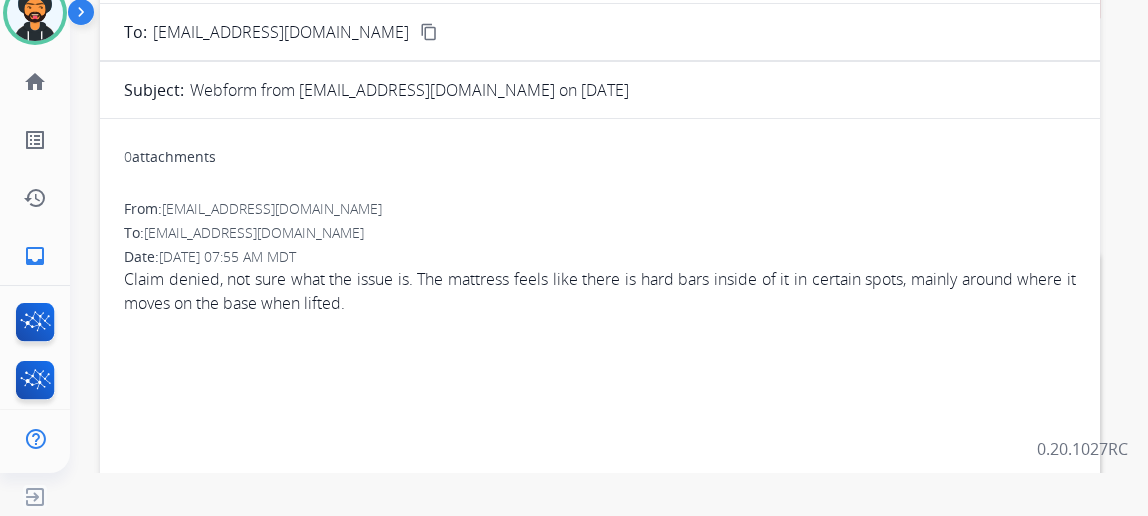 scroll, scrollTop: 0, scrollLeft: 0, axis: both 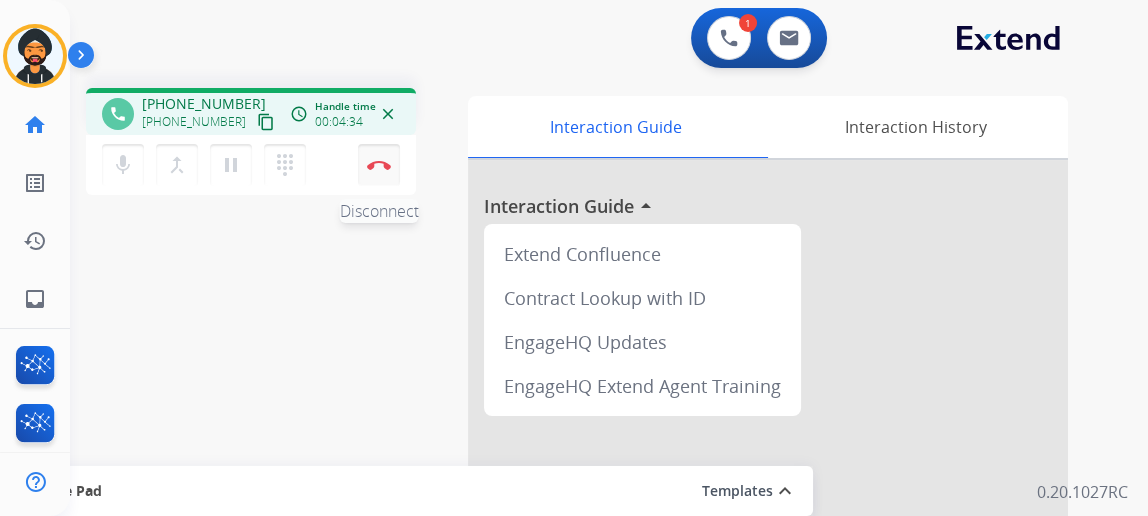 click on "Disconnect" at bounding box center (379, 165) 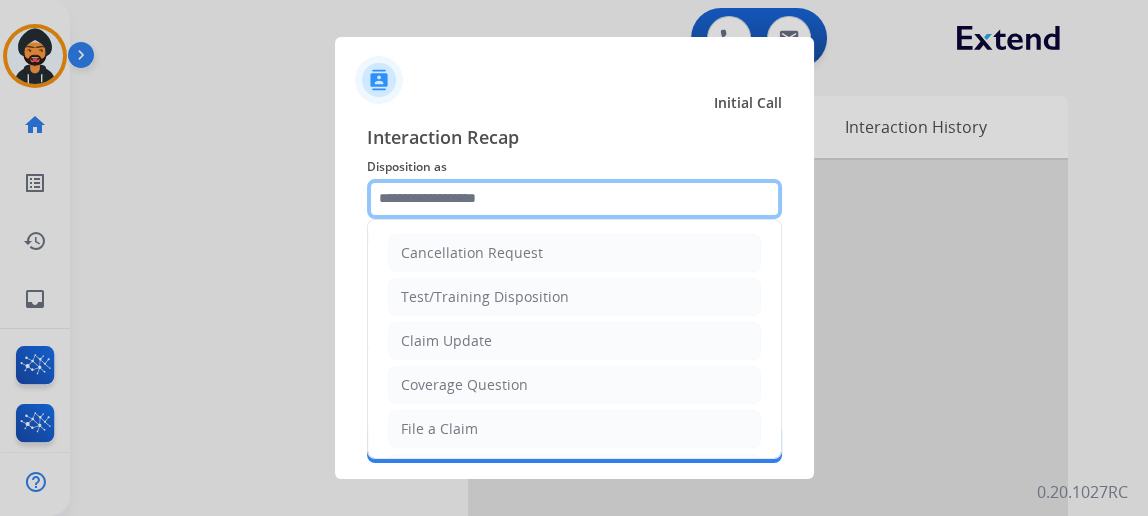 click 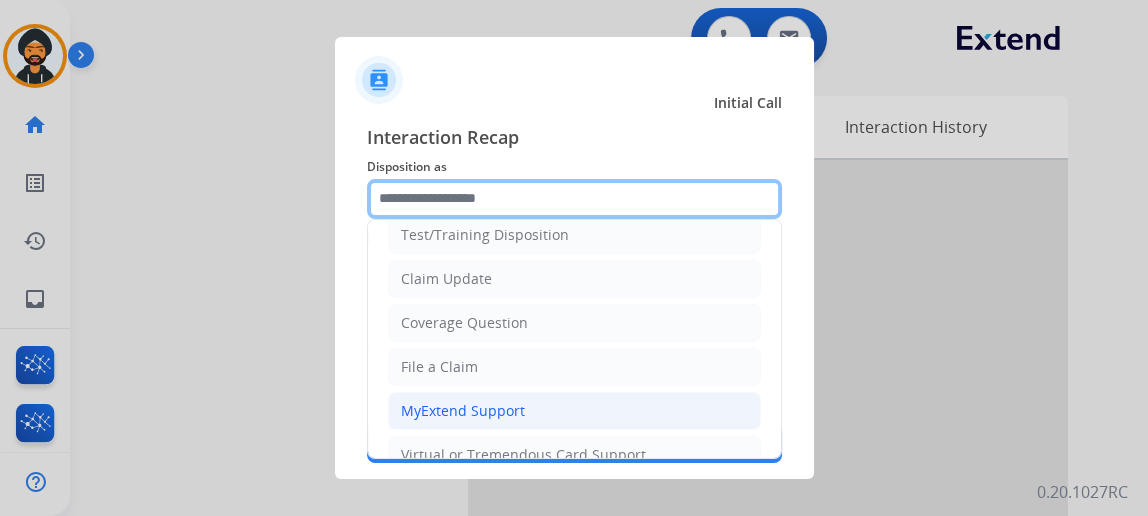 scroll, scrollTop: 90, scrollLeft: 0, axis: vertical 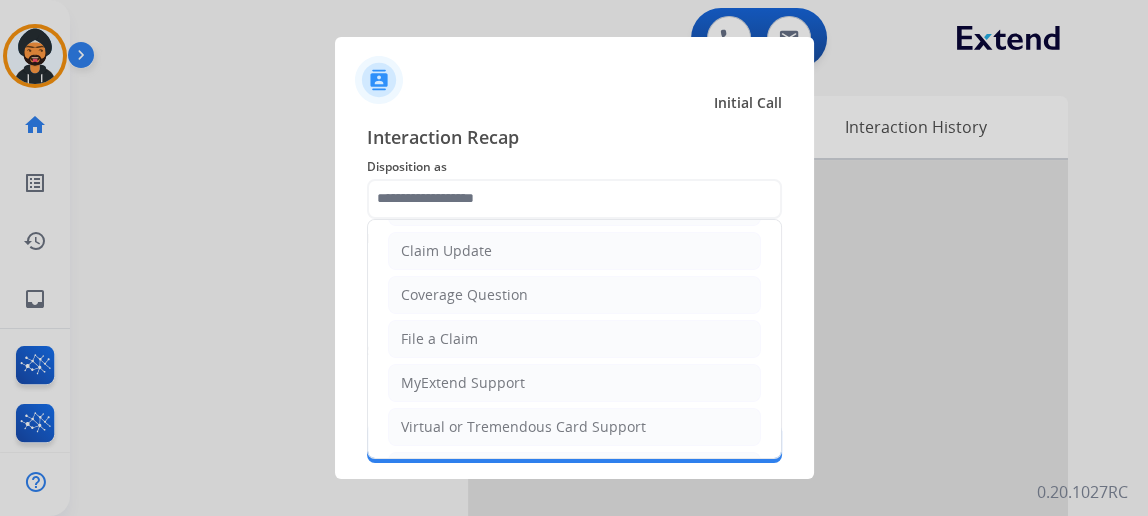 click on "Claim Update" 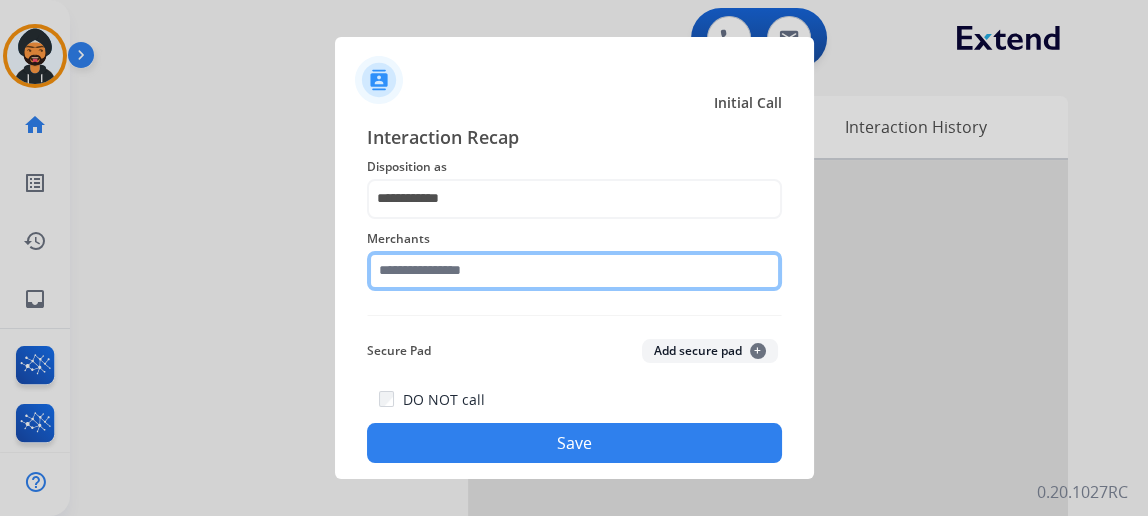 click 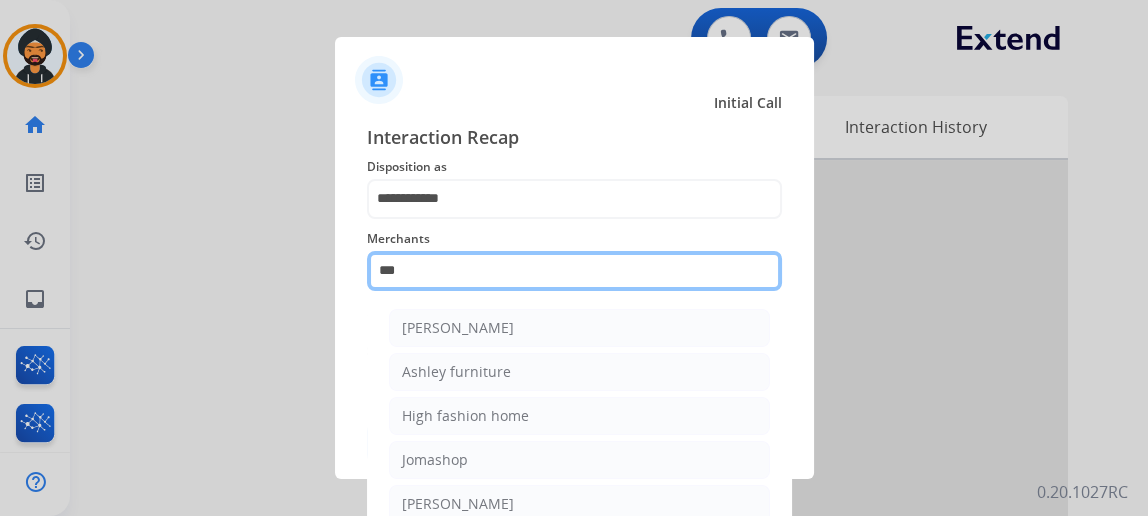 type on "***" 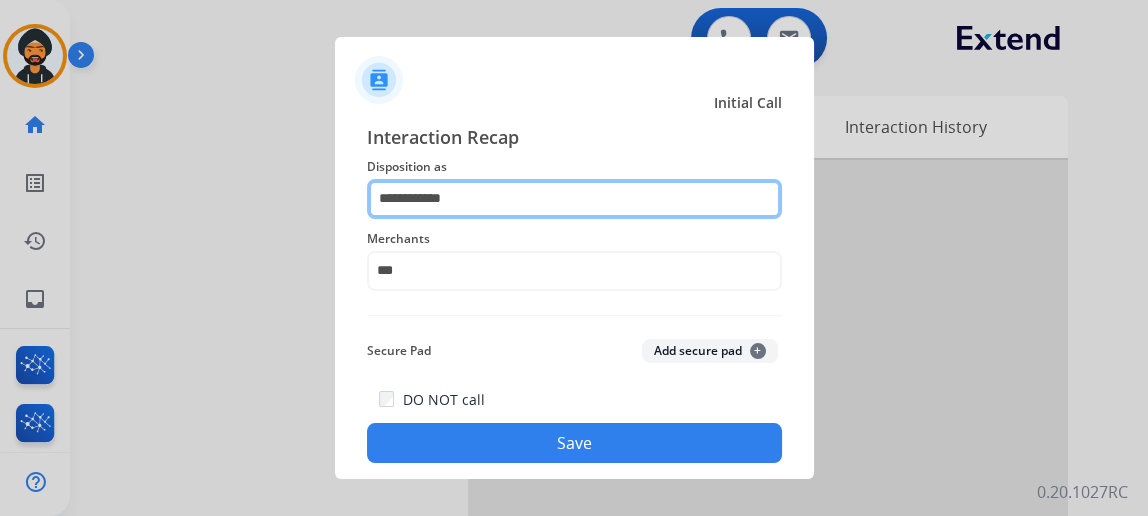 click on "**********" 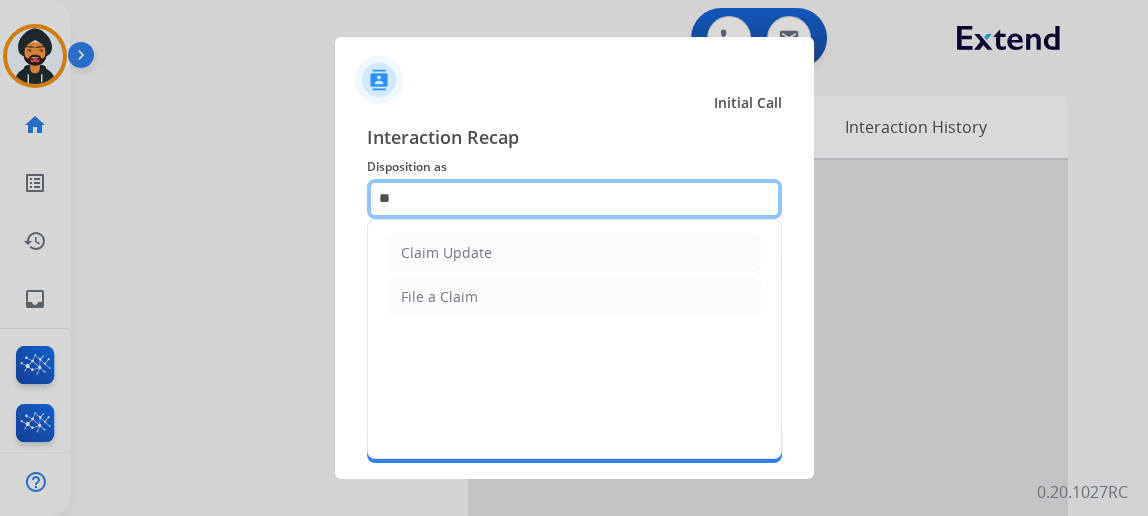 type on "*" 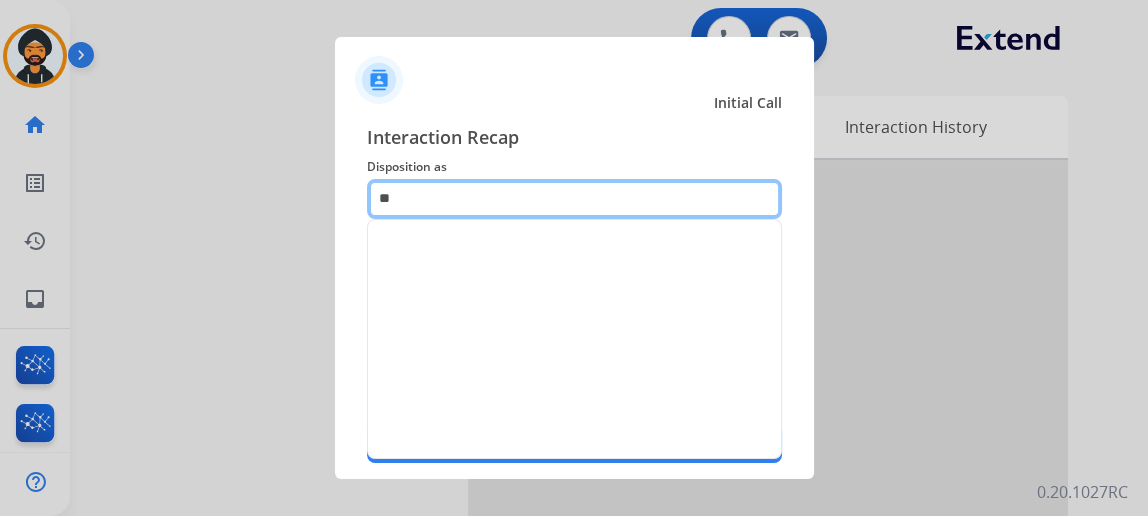 type on "*" 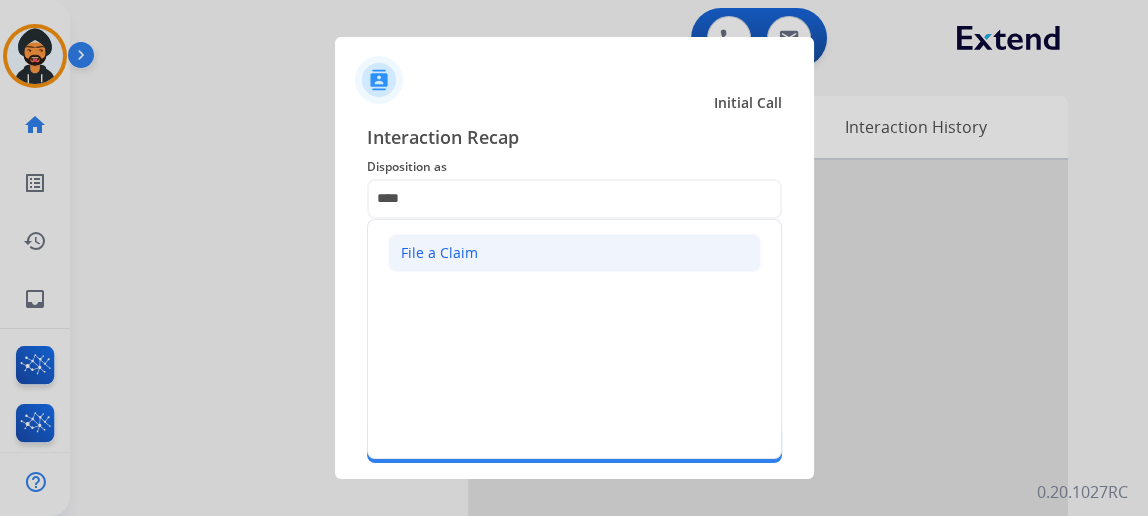 click on "File a Claim" 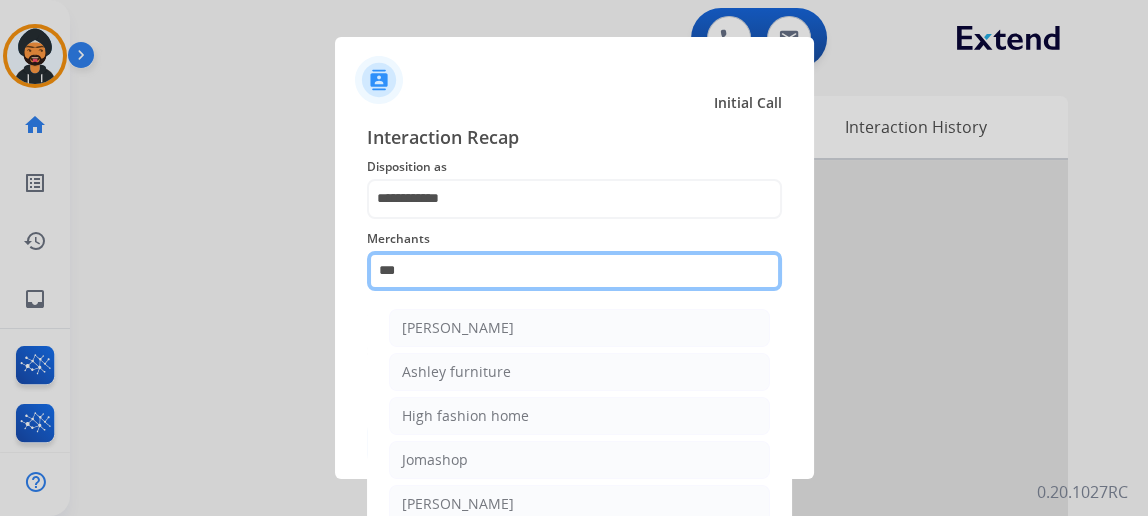 click on "***" 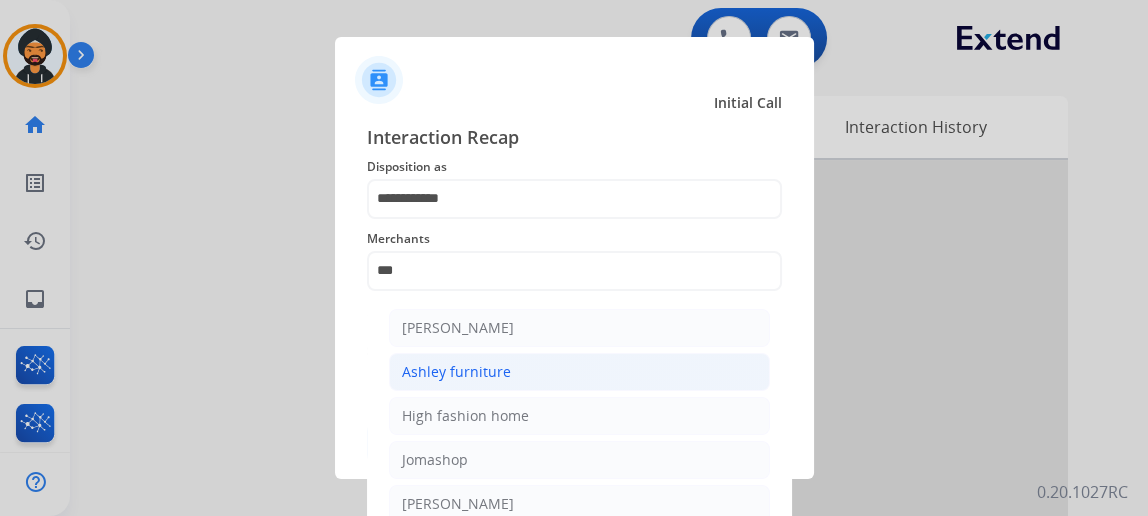 click on "Ashley furniture" 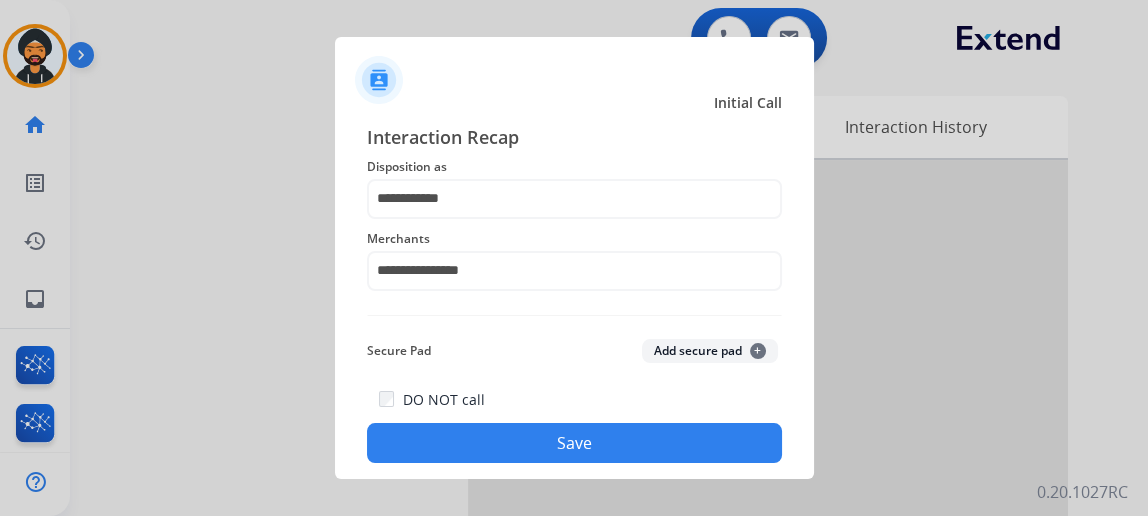 click on "Save" 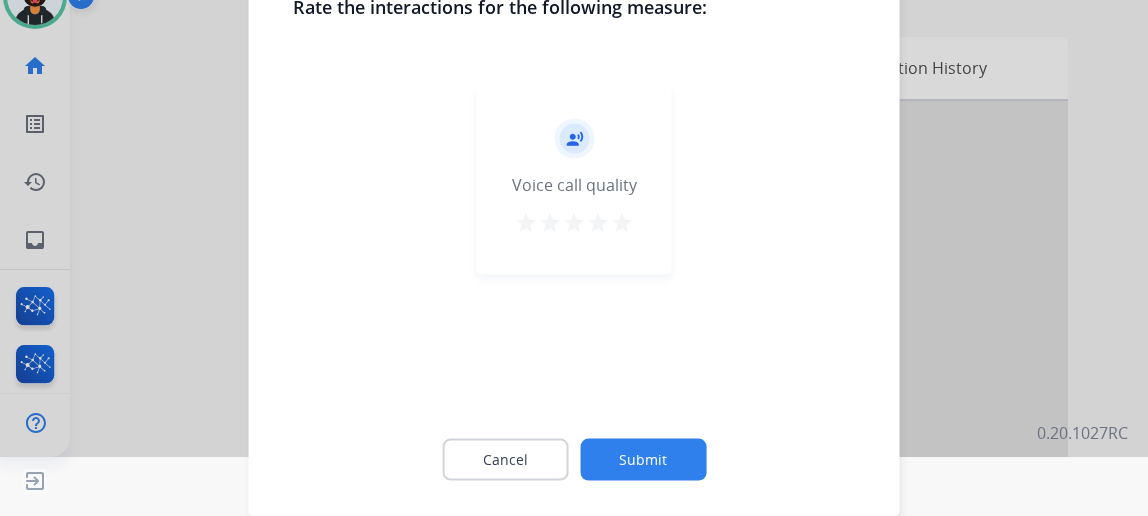 click on "Submit" 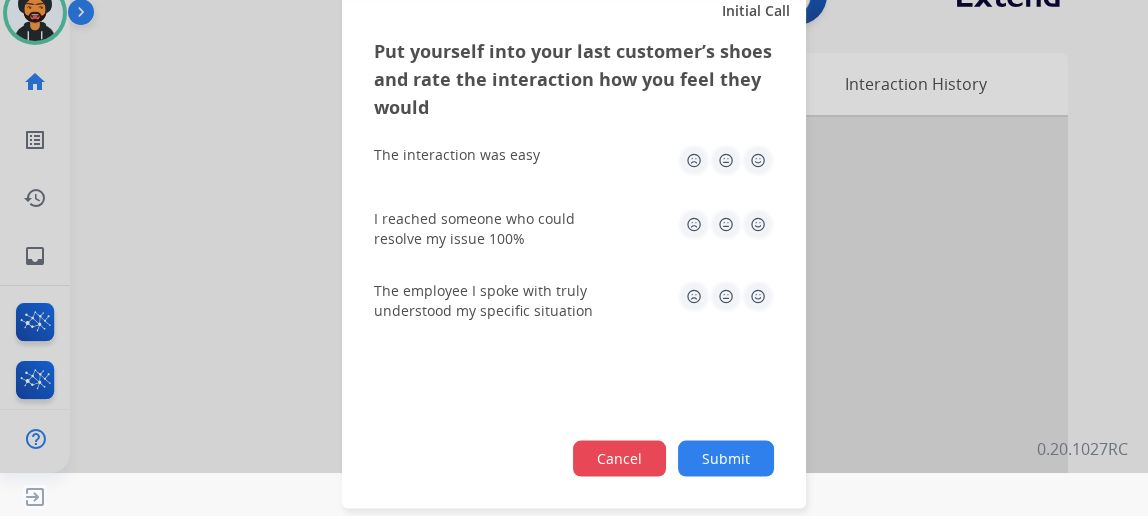 scroll, scrollTop: 43, scrollLeft: 0, axis: vertical 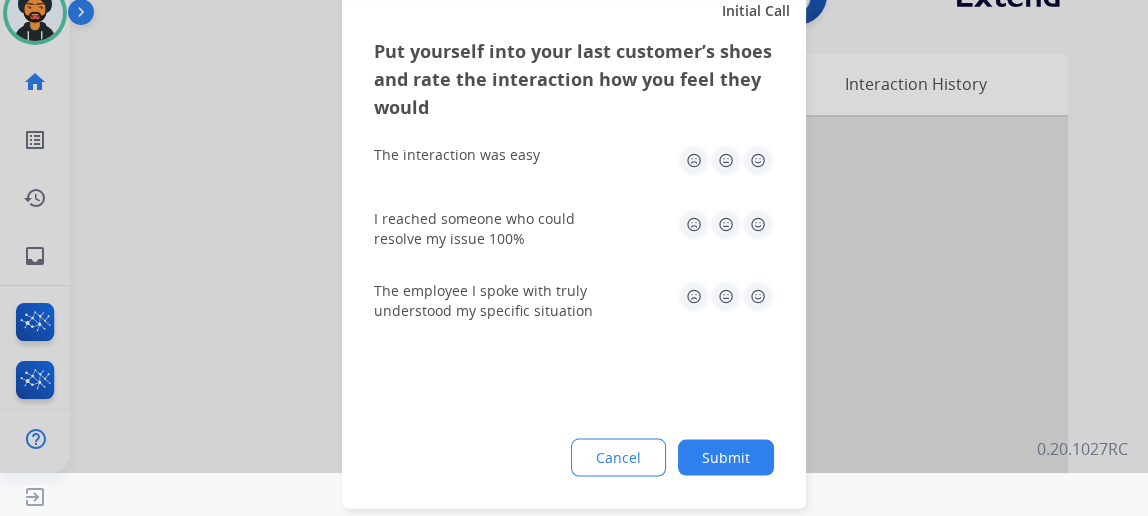 click on "Submit" 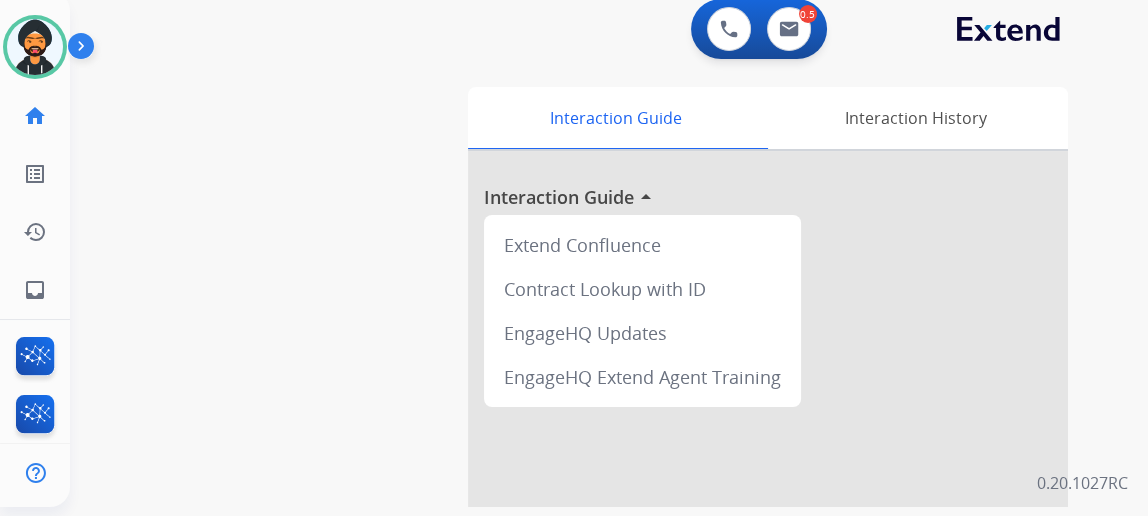 scroll, scrollTop: 0, scrollLeft: 0, axis: both 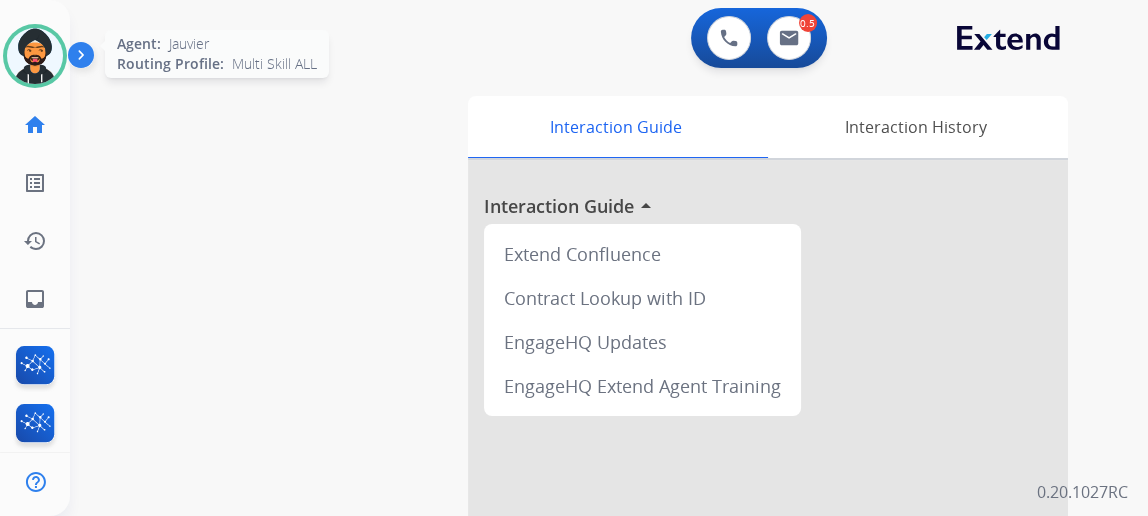click at bounding box center (35, 56) 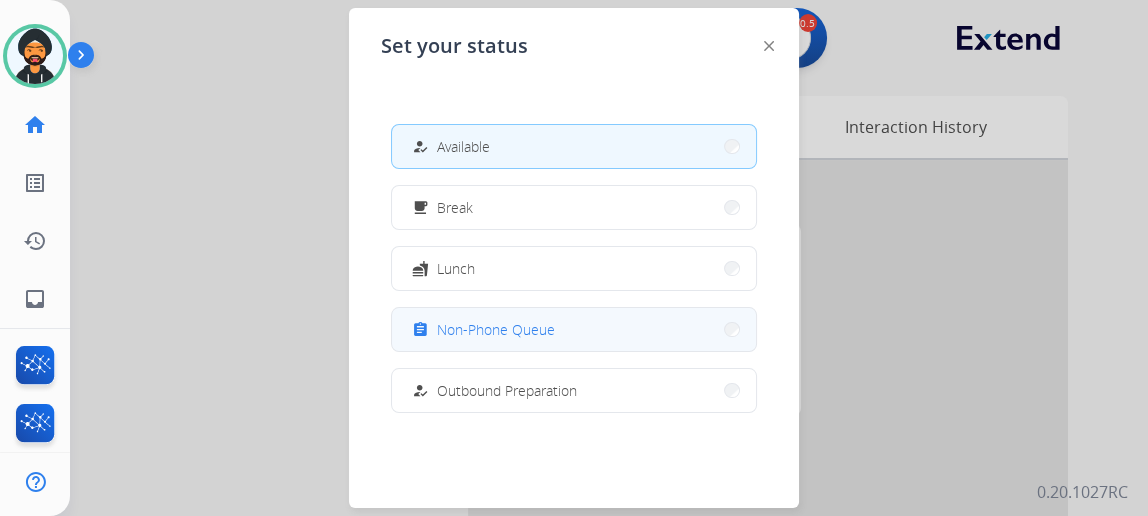 click on "Non-Phone Queue" at bounding box center (496, 329) 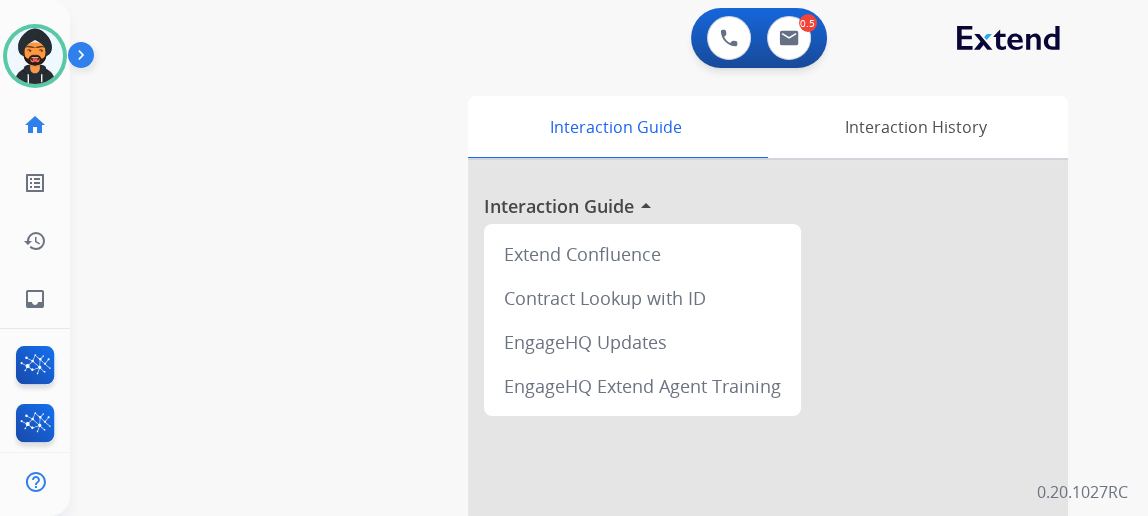 click at bounding box center [85, 59] 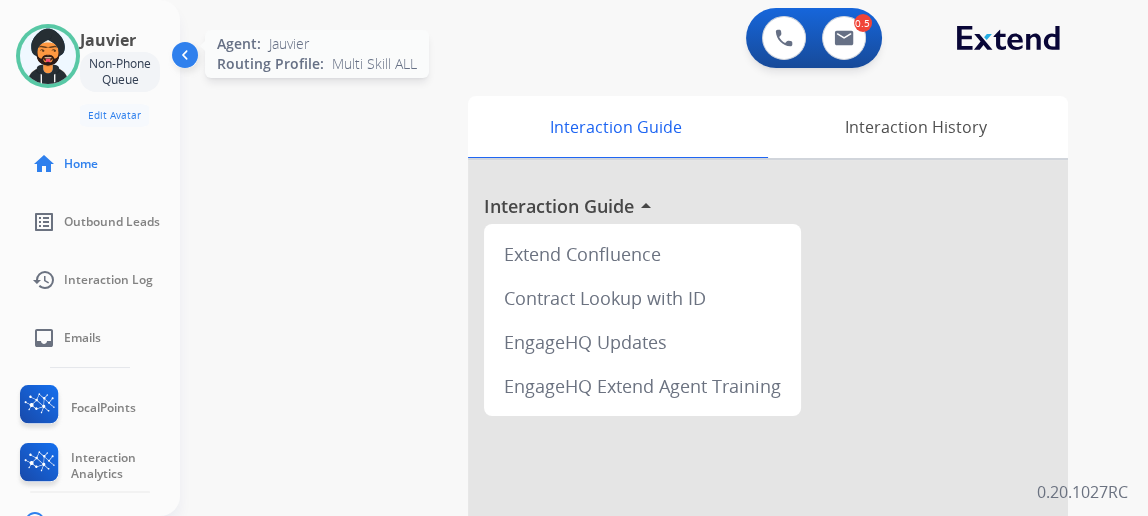 click at bounding box center [48, 56] 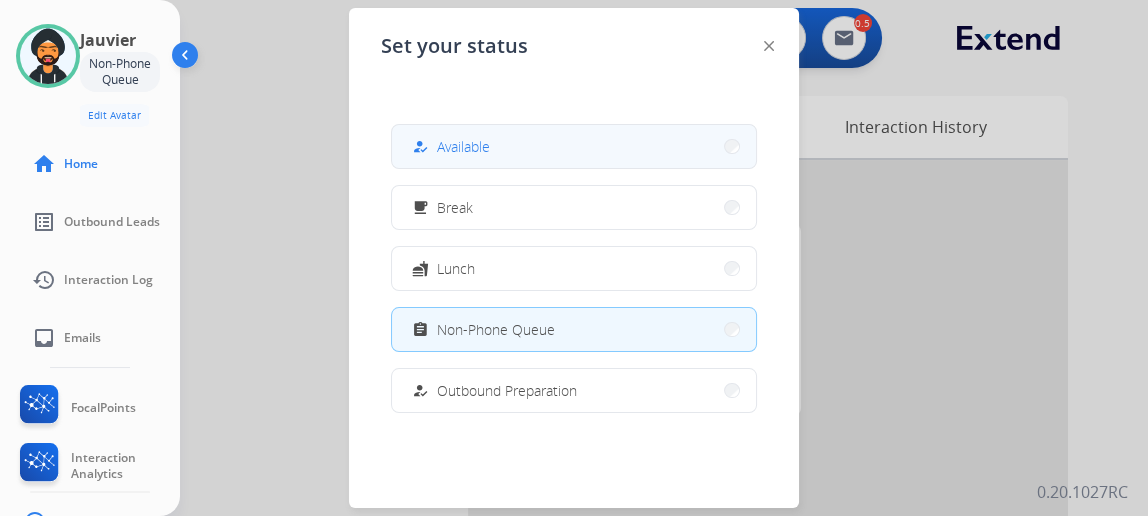 click on "how_to_reg Available" at bounding box center (574, 146) 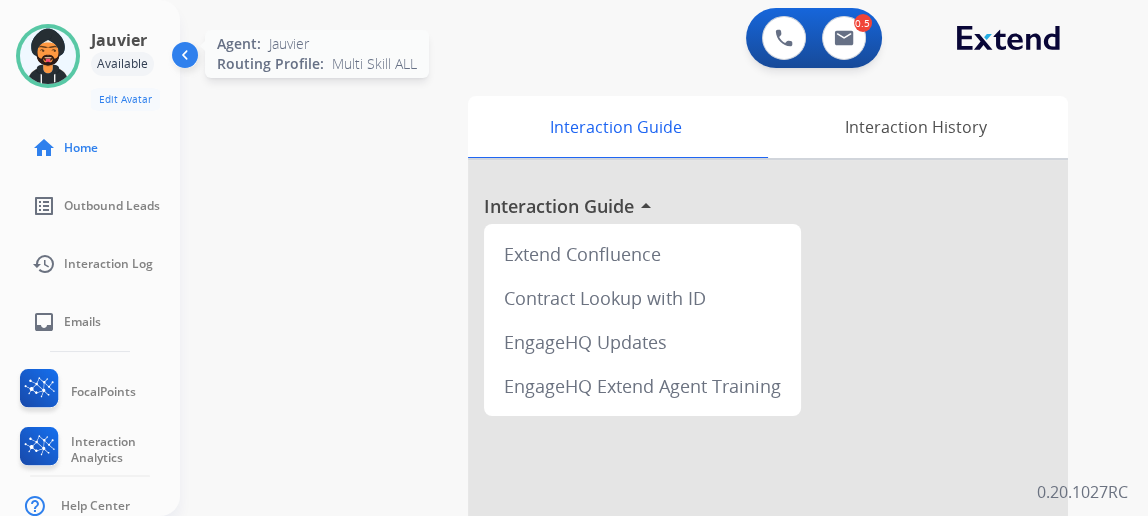 click at bounding box center [48, 56] 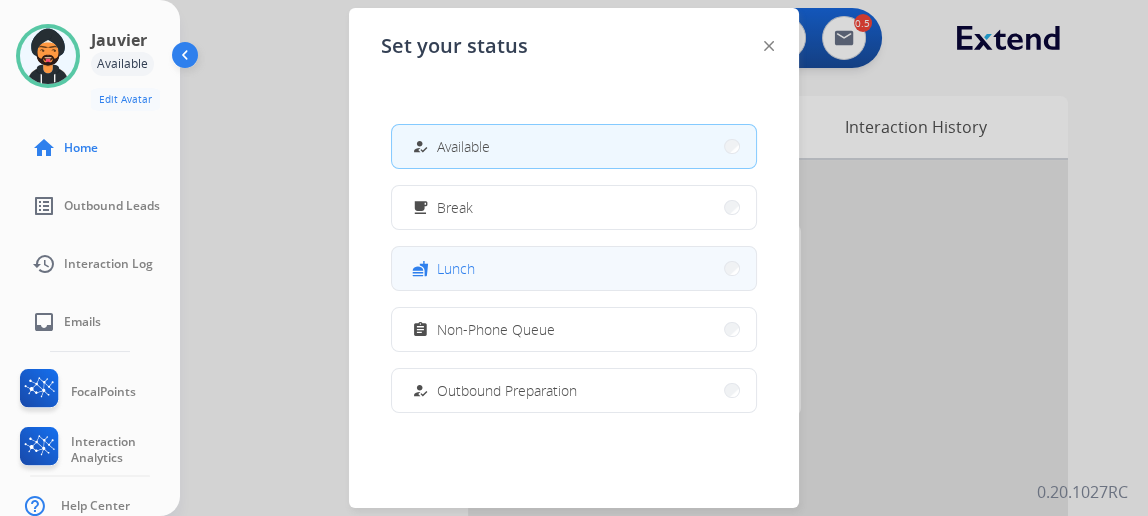 click on "Lunch" at bounding box center (456, 268) 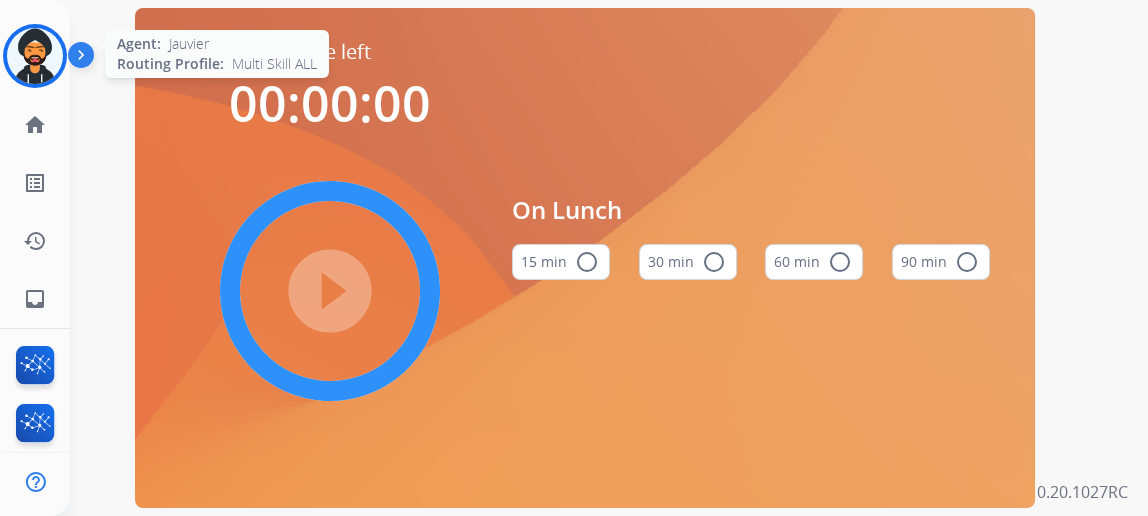 click at bounding box center [35, 56] 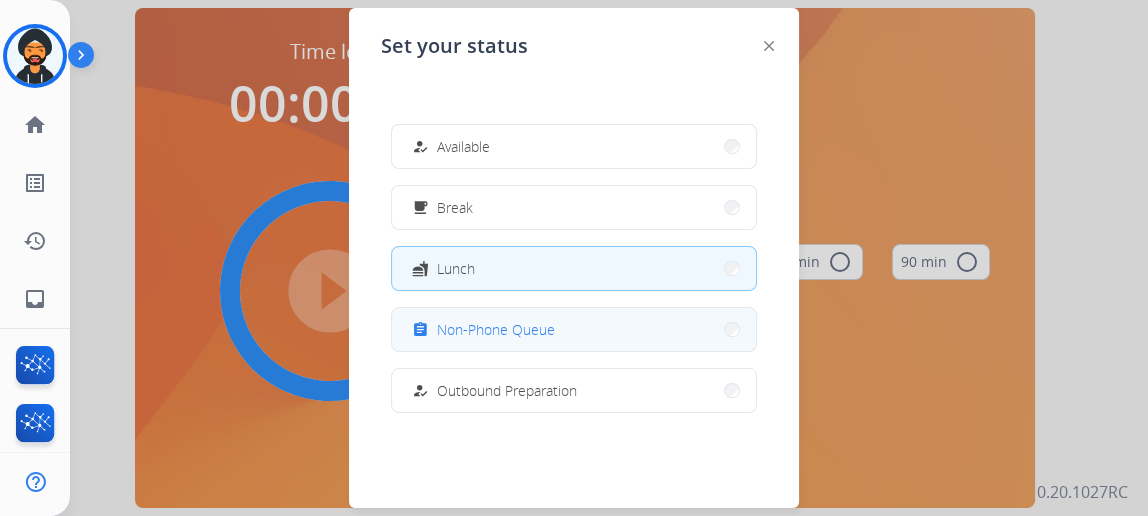 click on "Non-Phone Queue" at bounding box center (496, 329) 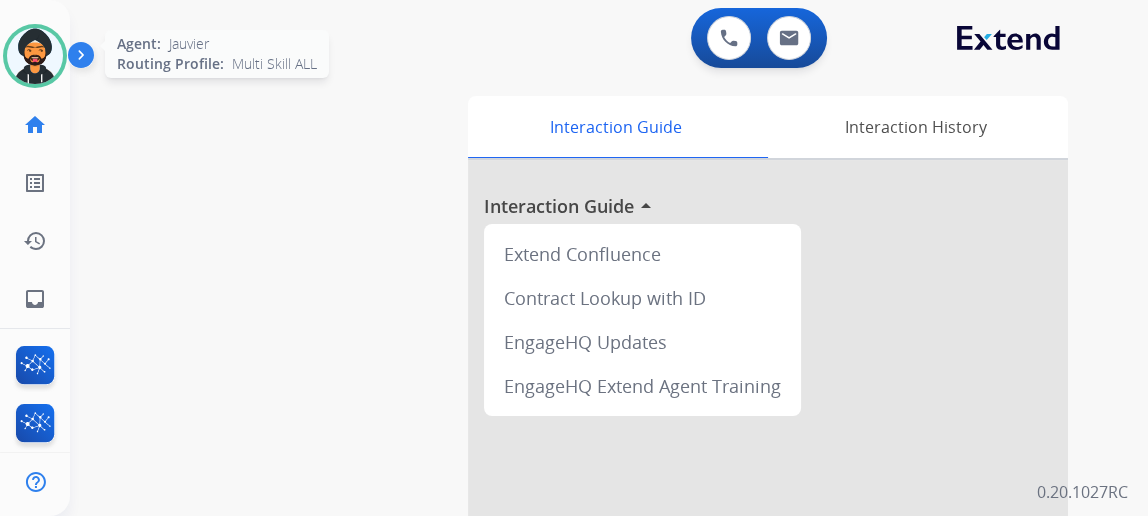click at bounding box center (35, 56) 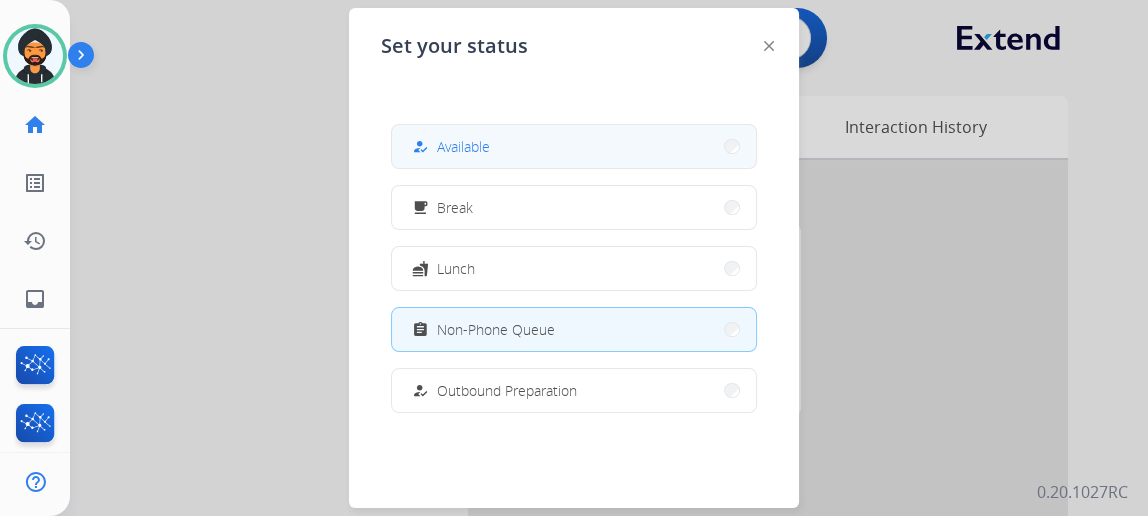 click on "how_to_reg Available" at bounding box center (574, 146) 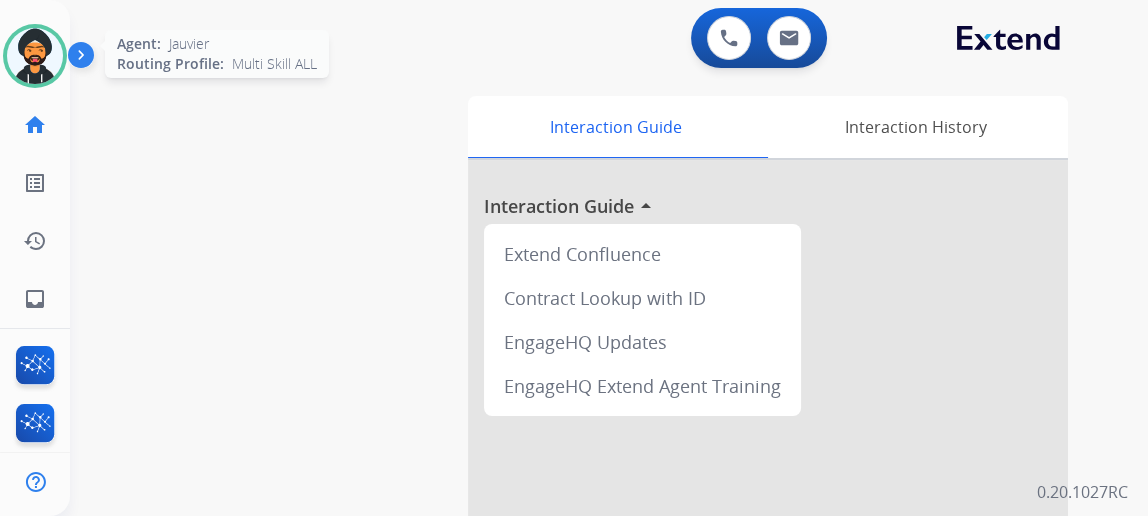 click at bounding box center [35, 56] 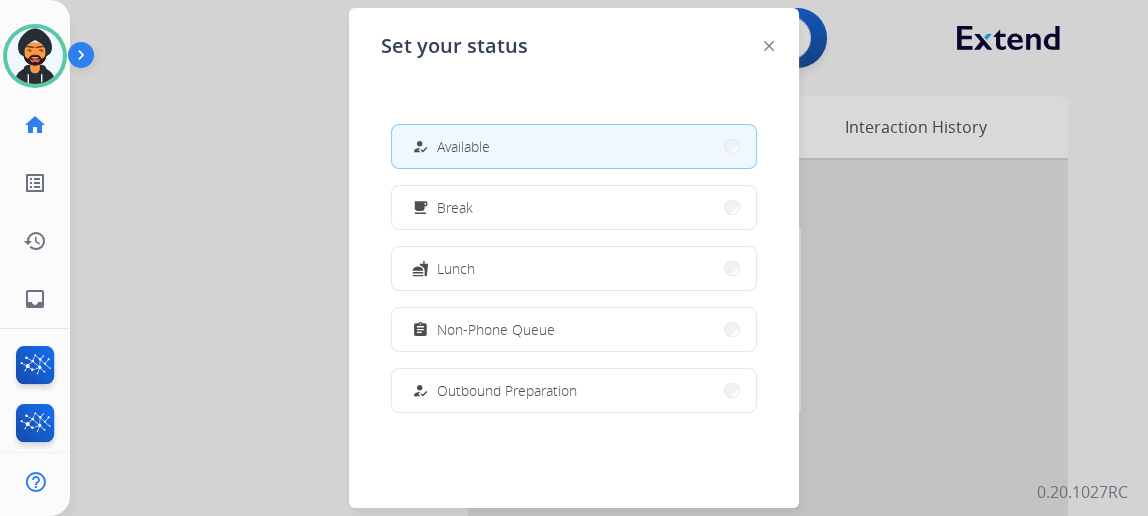 click on "how_to_reg Available" at bounding box center [574, 146] 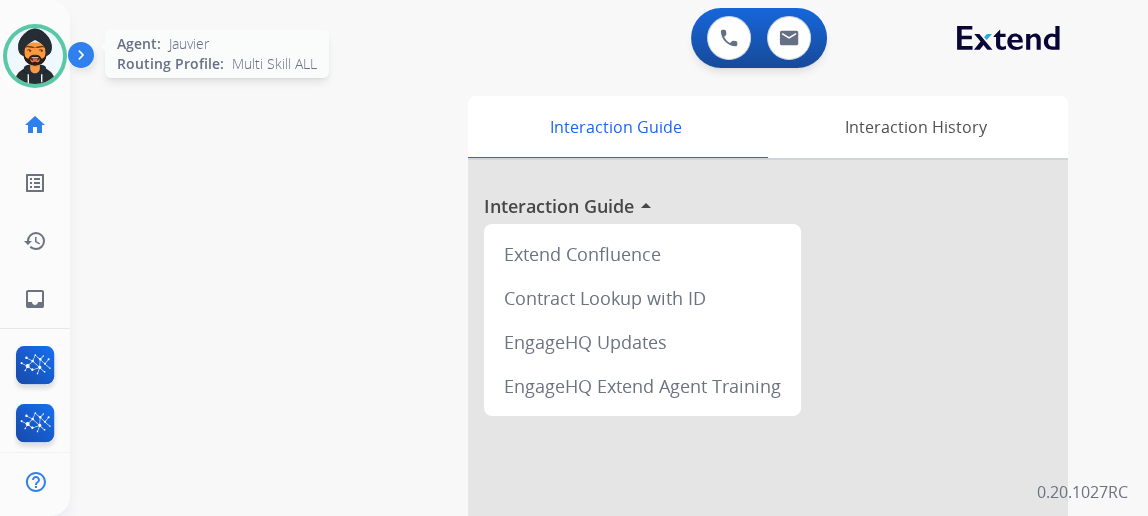 click on "Agent:   [PERSON_NAME] Profile:  Multi Skill ALL" 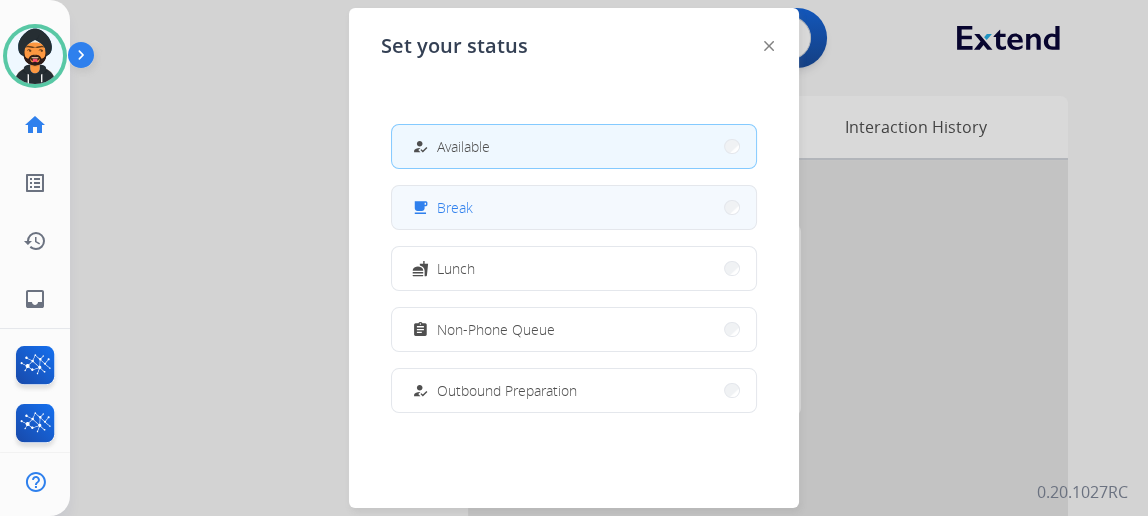 click on "free_breakfast Break" at bounding box center (574, 207) 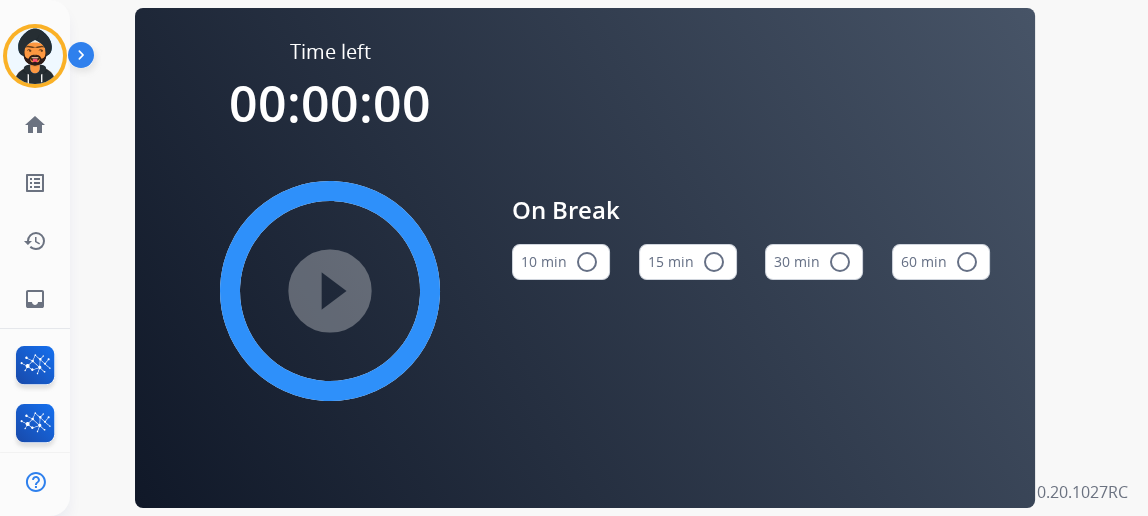 click on "15 min  radio_button_unchecked" at bounding box center (688, 262) 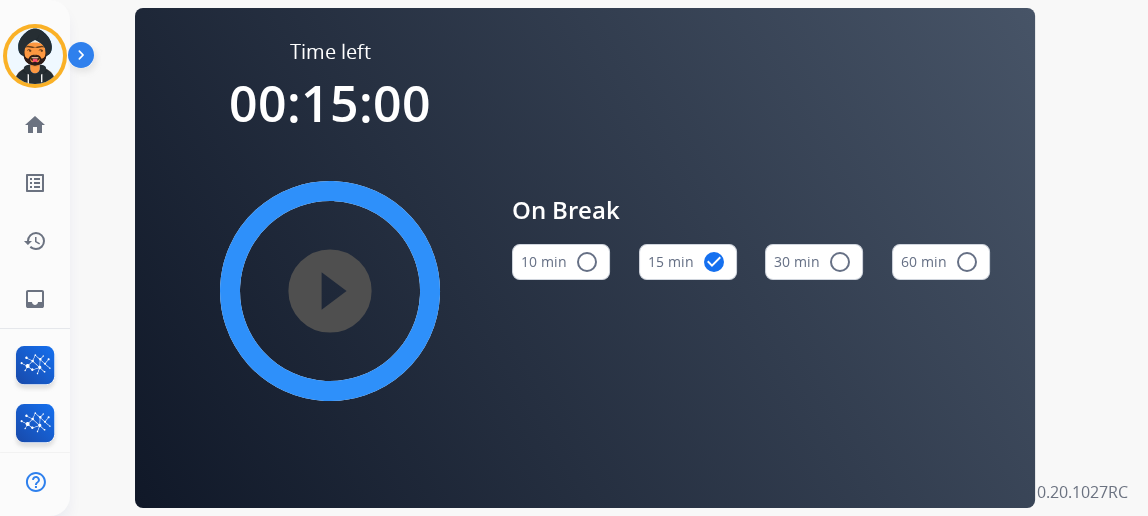 type 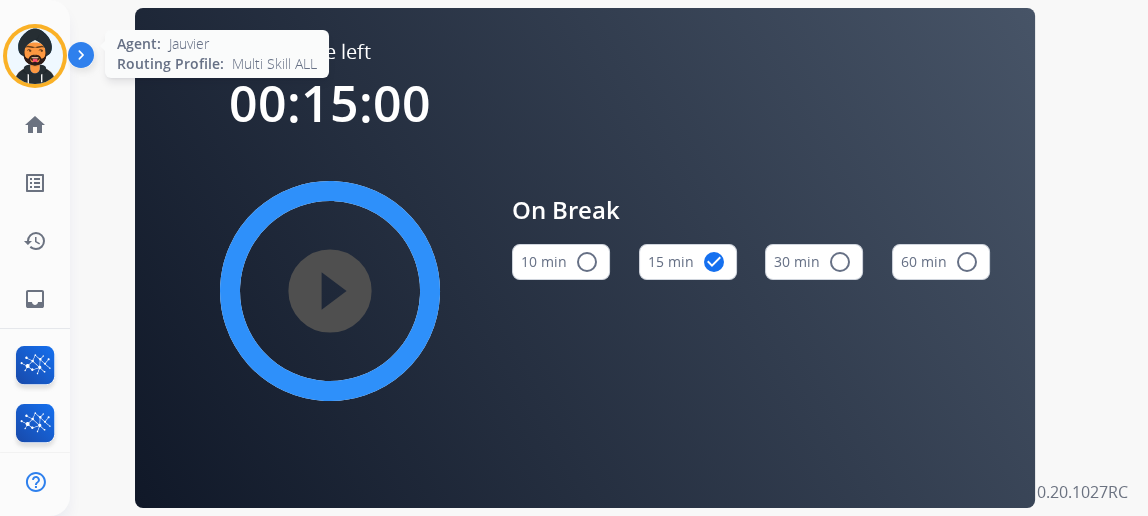 click at bounding box center (35, 56) 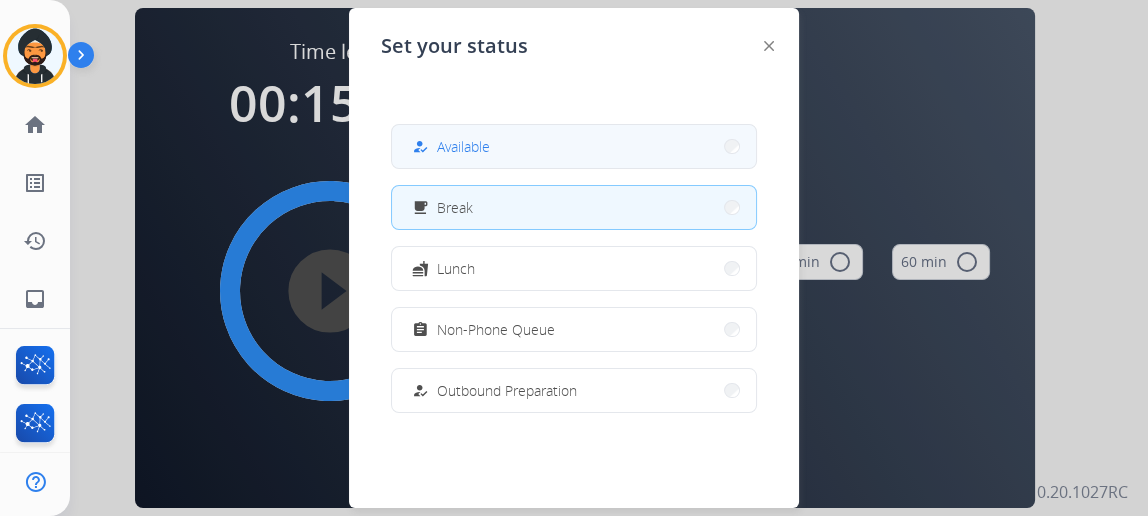 click on "Available" at bounding box center (463, 146) 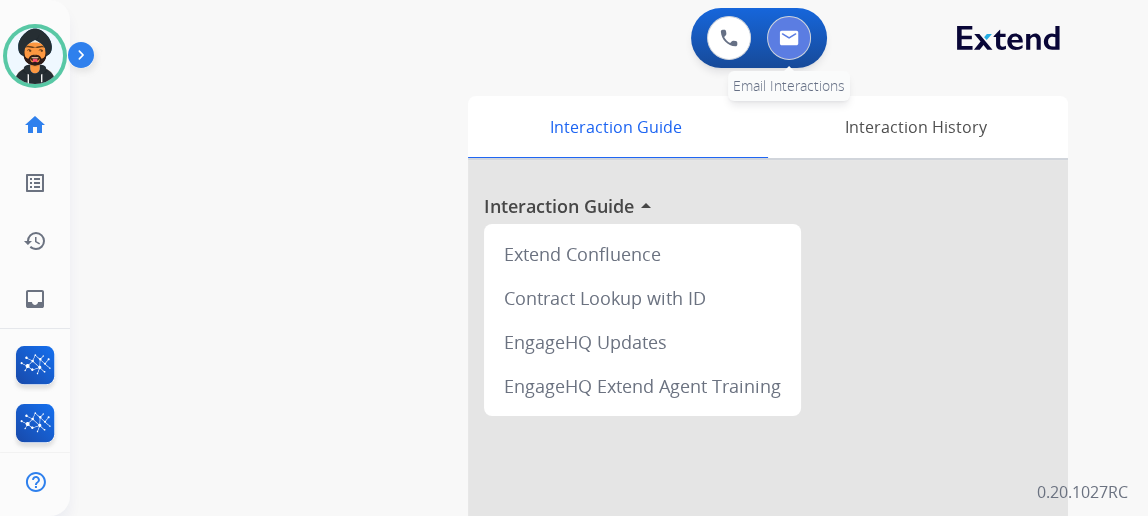click at bounding box center (789, 38) 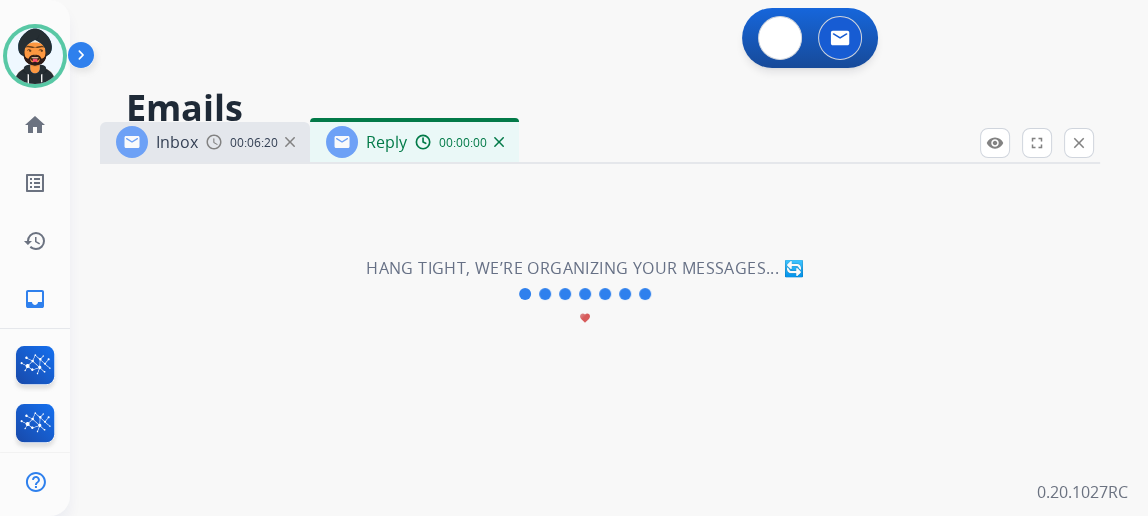 select on "**********" 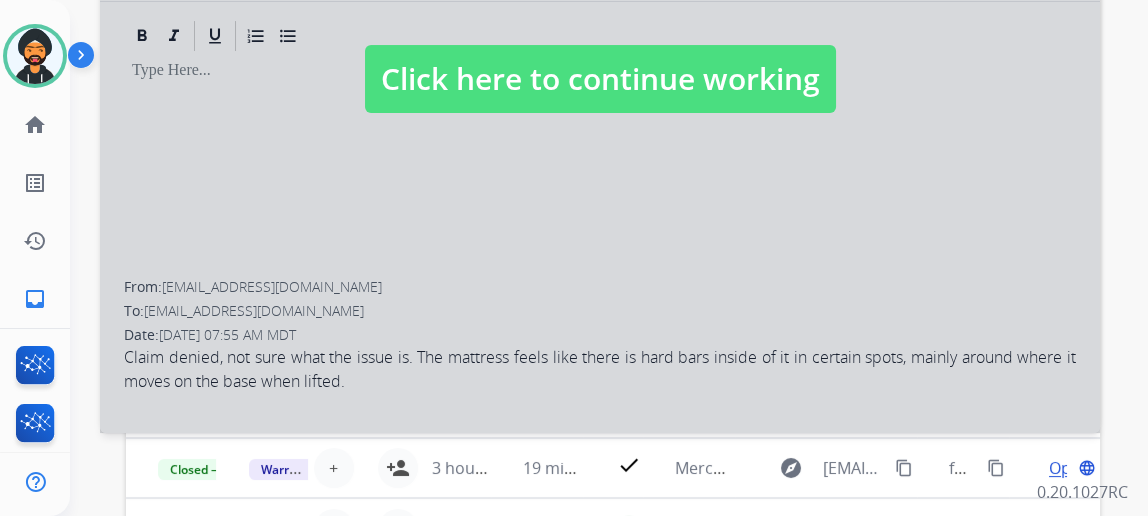 scroll, scrollTop: 332, scrollLeft: 0, axis: vertical 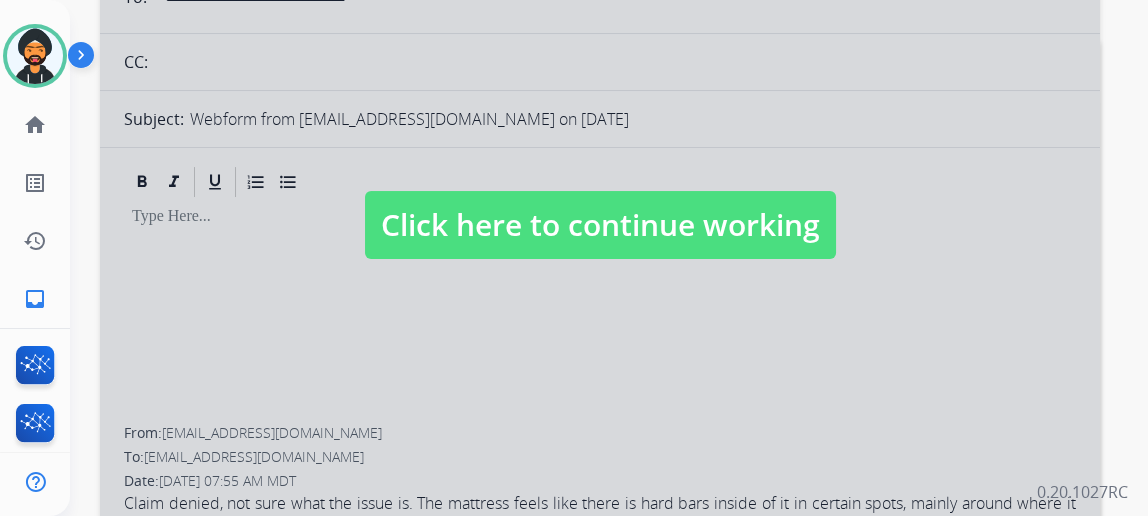 click on "Click here to continue working" at bounding box center [600, 225] 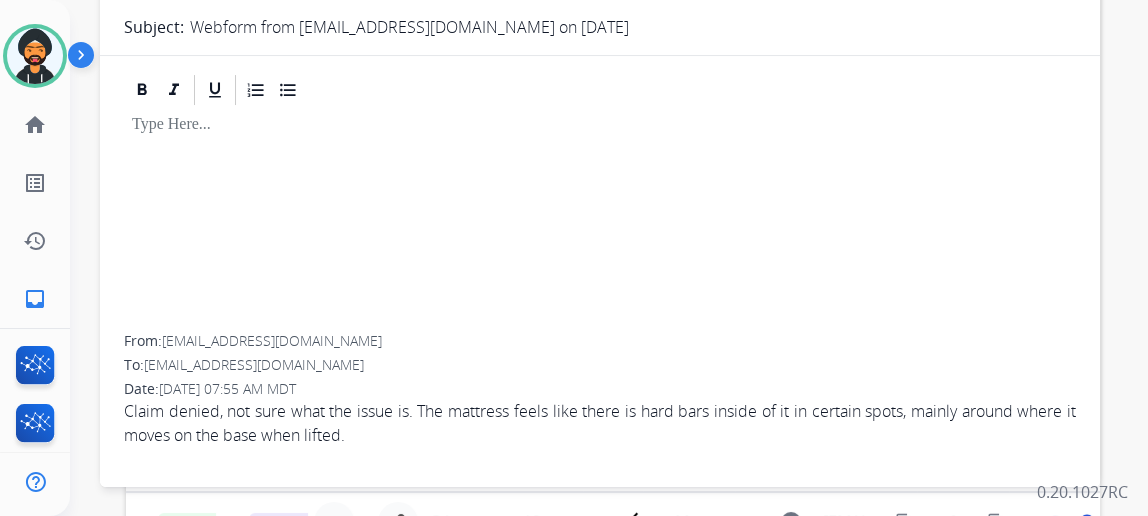 scroll, scrollTop: 423, scrollLeft: 0, axis: vertical 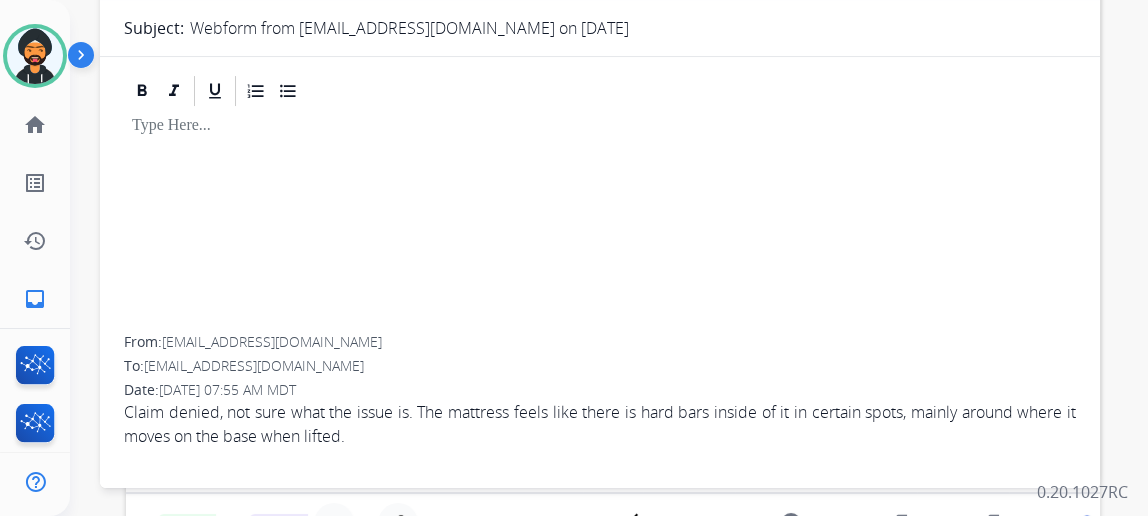 click on "Livinginchaoticbliss@gmail.com" at bounding box center [272, 341] 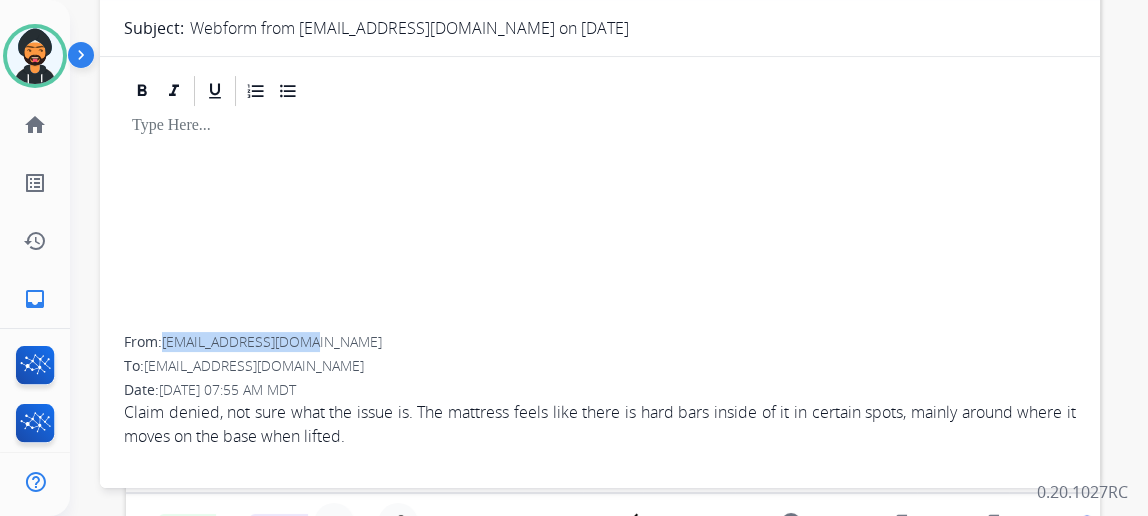 click on "Livinginchaoticbliss@gmail.com" at bounding box center (272, 341) 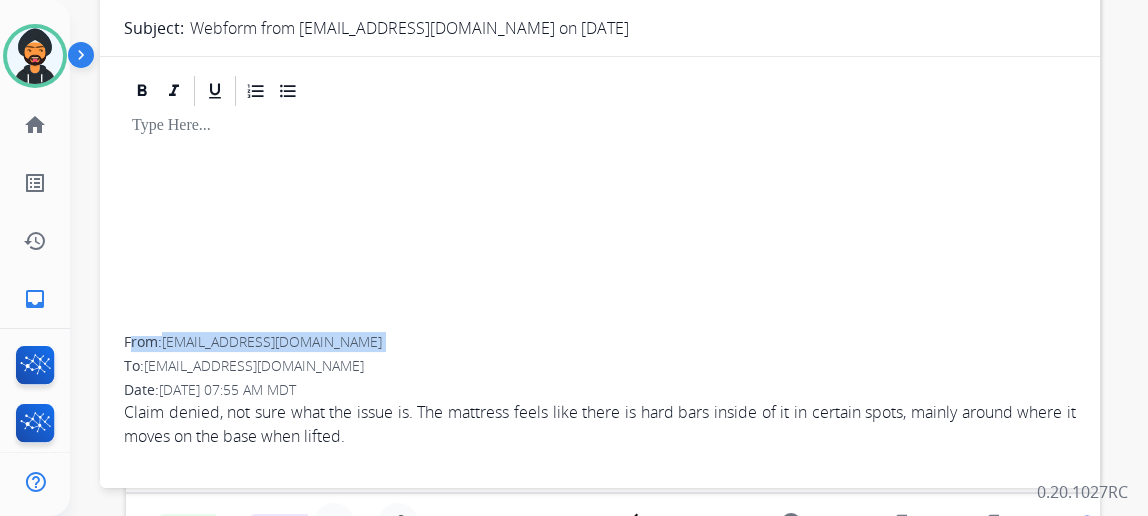 click on "Livinginchaoticbliss@gmail.com" at bounding box center [272, 341] 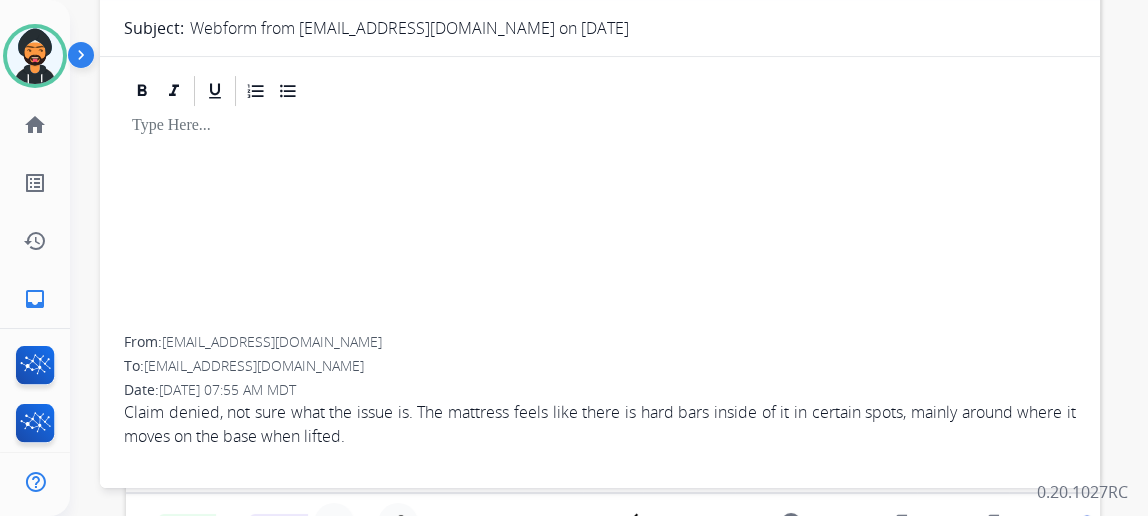 drag, startPoint x: 373, startPoint y: 344, endPoint x: 184, endPoint y: 343, distance: 189.00264 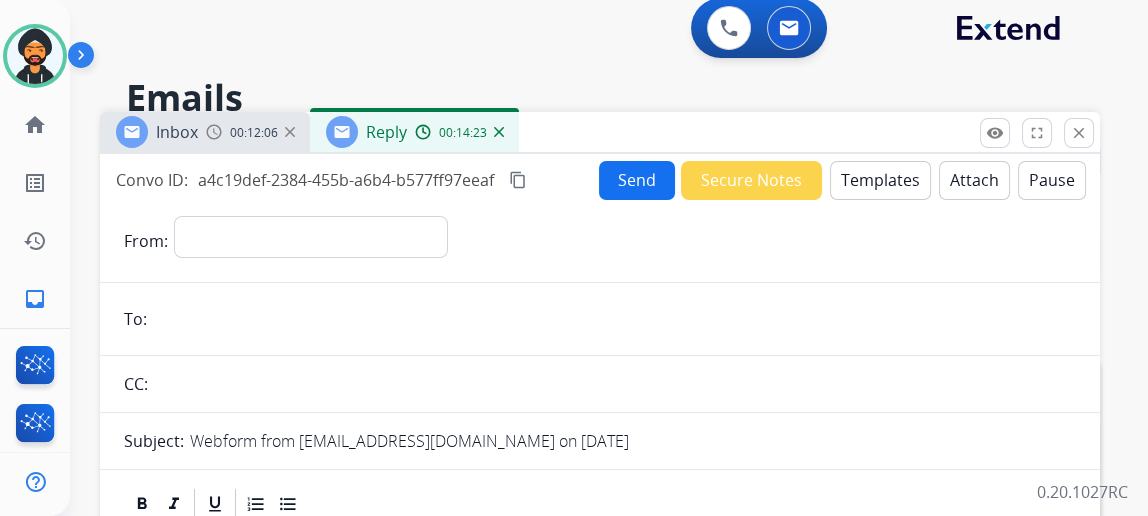 scroll, scrollTop: 0, scrollLeft: 0, axis: both 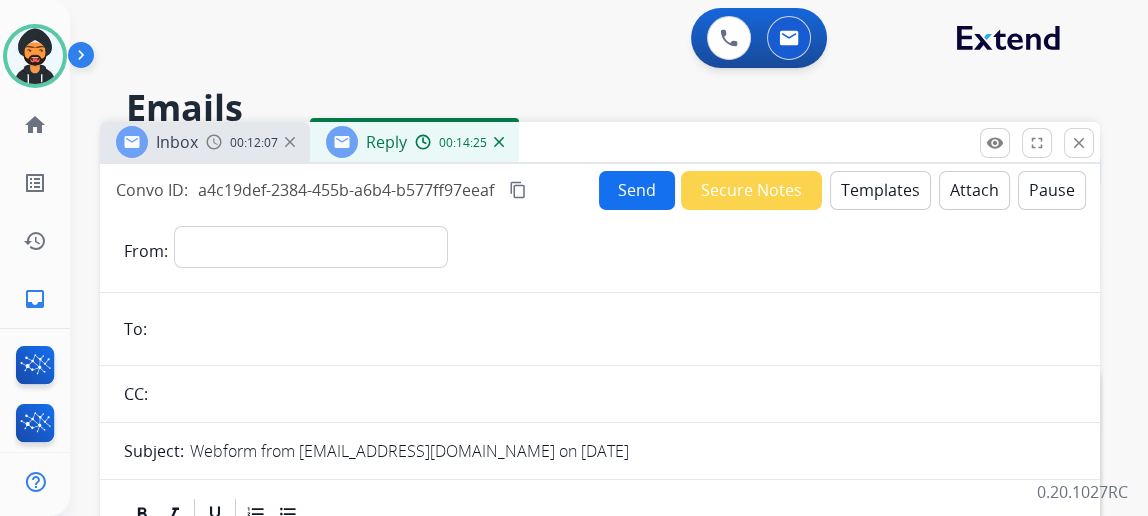 click on "Templates" at bounding box center [880, 190] 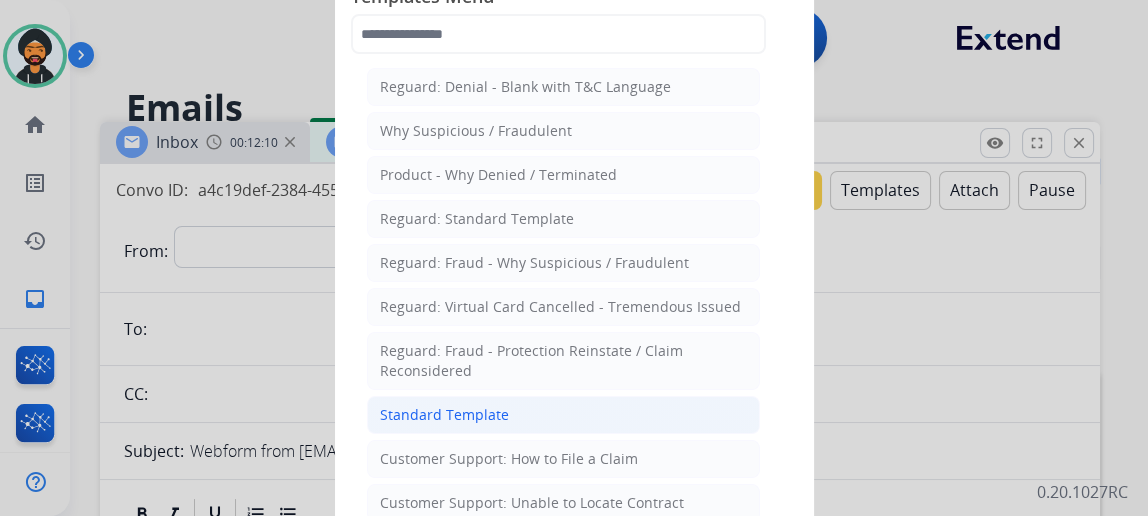 click on "Standard Template" 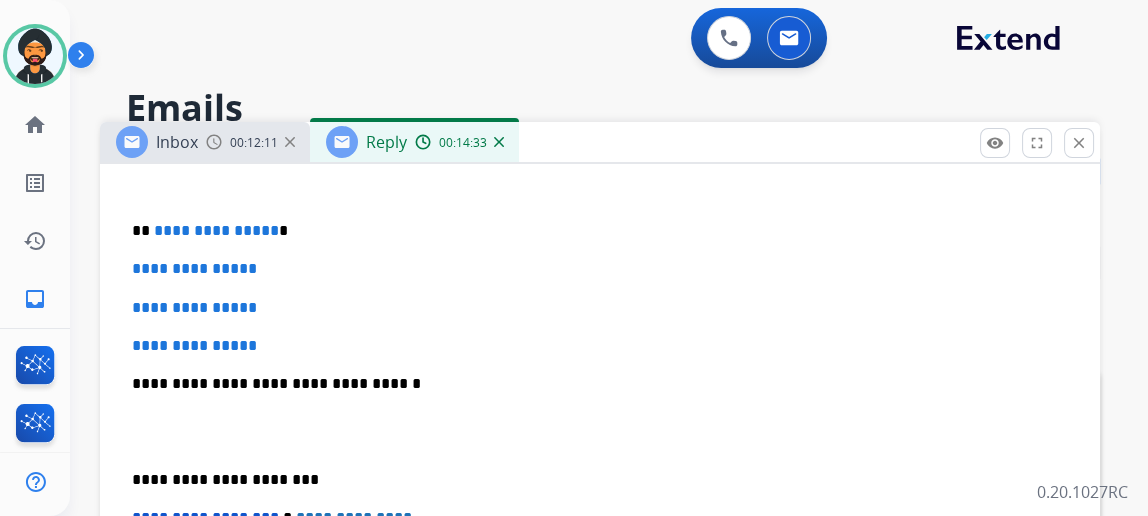 scroll, scrollTop: 574, scrollLeft: 0, axis: vertical 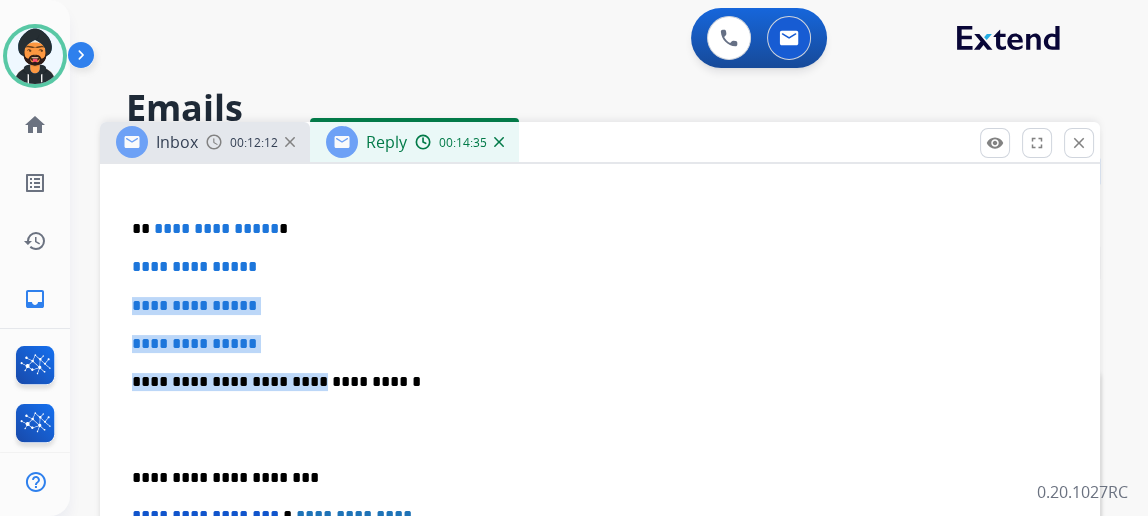 drag, startPoint x: 256, startPoint y: 343, endPoint x: 224, endPoint y: 340, distance: 32.140316 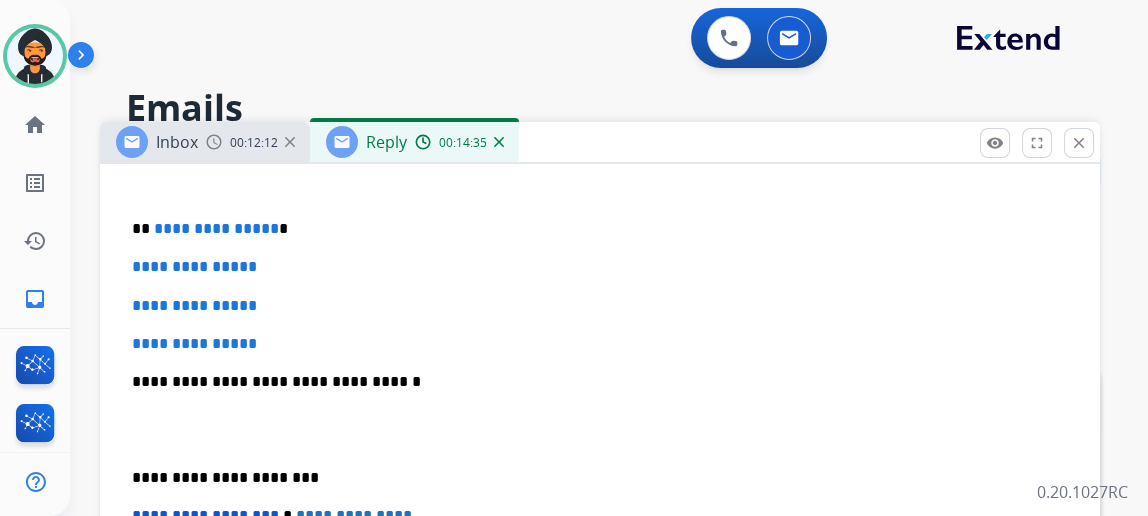 drag, startPoint x: 618, startPoint y: 417, endPoint x: 606, endPoint y: 412, distance: 13 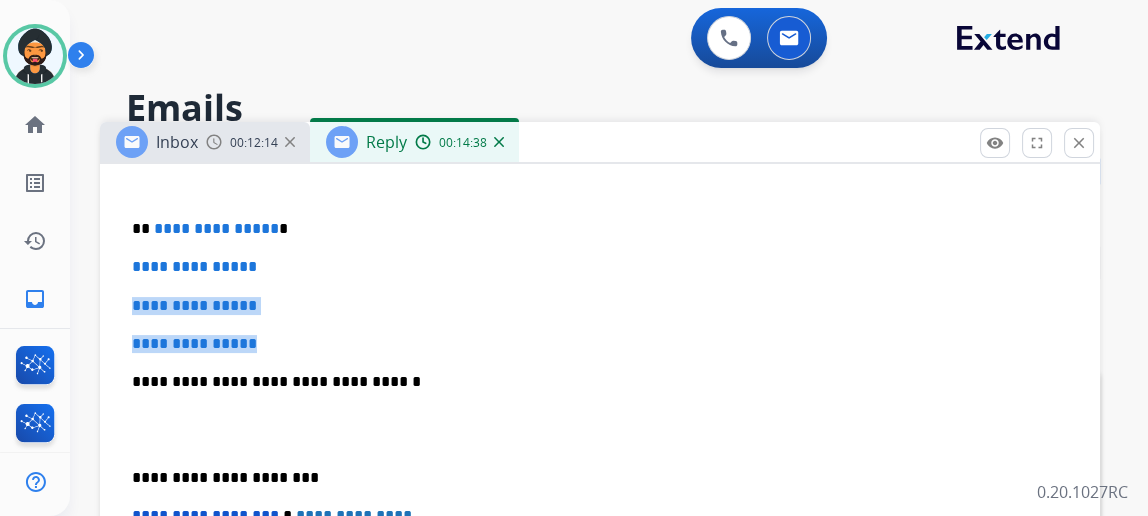 drag, startPoint x: 284, startPoint y: 340, endPoint x: 149, endPoint y: 272, distance: 151.15886 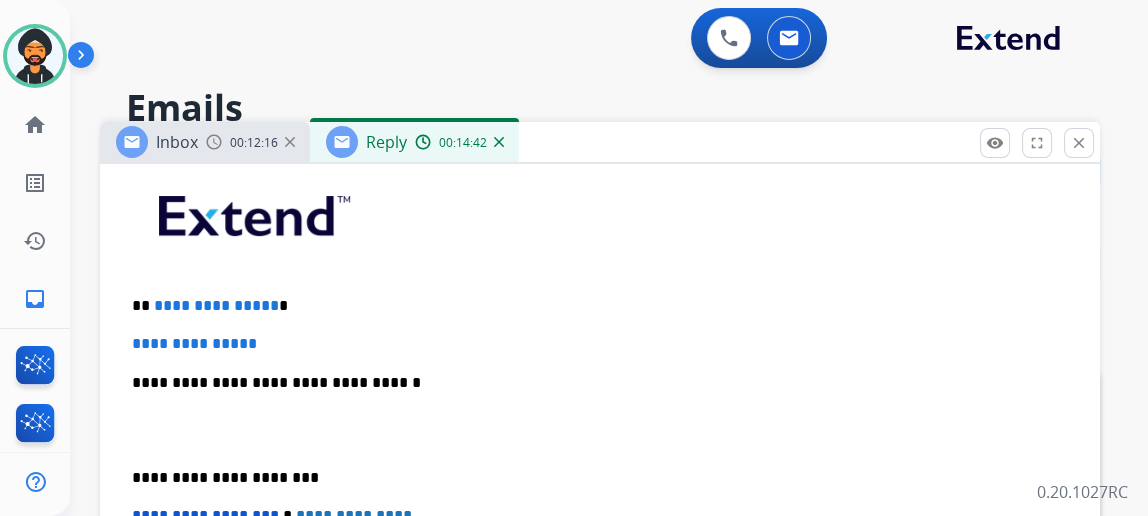 type 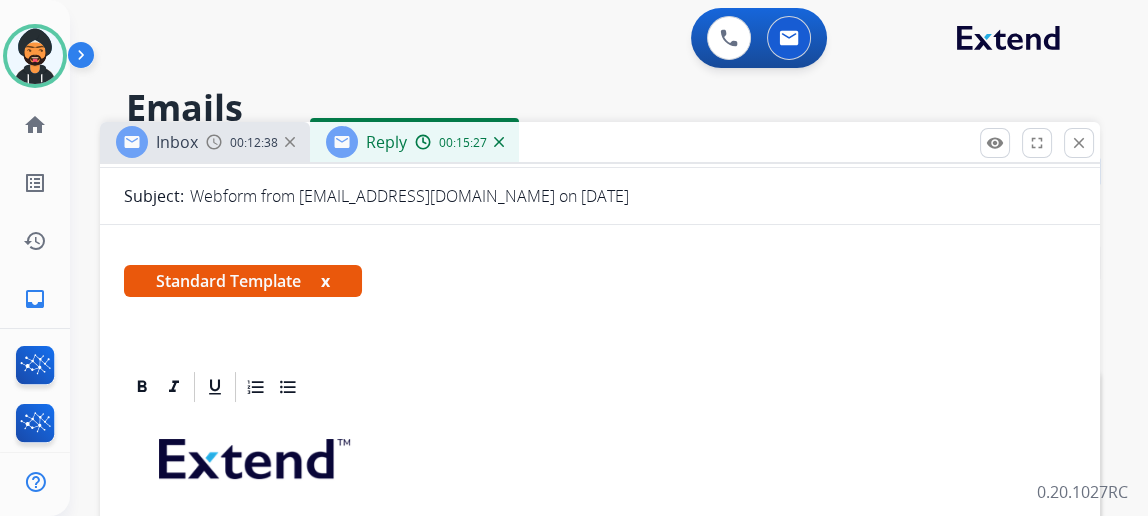 scroll, scrollTop: 0, scrollLeft: 0, axis: both 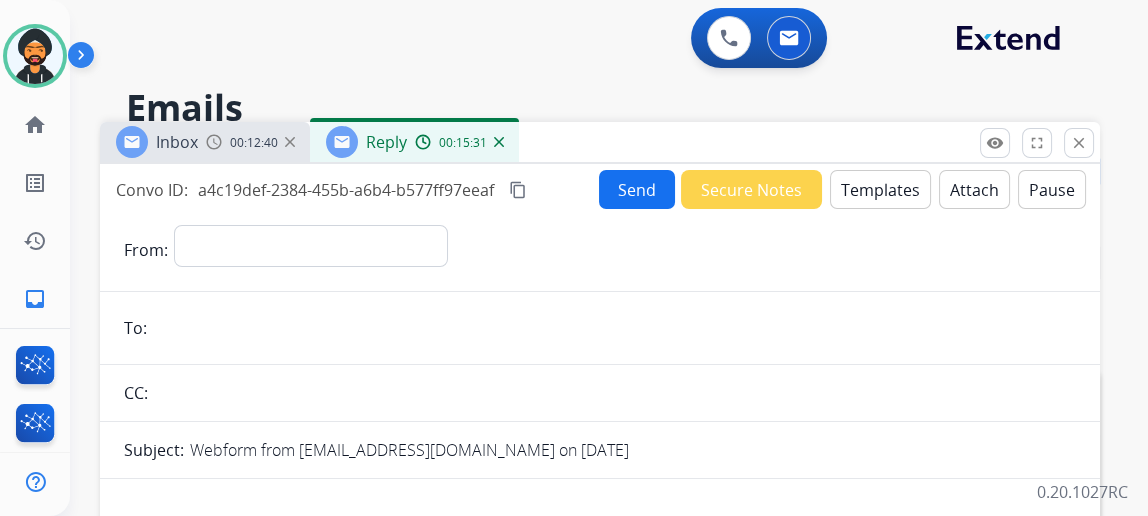 click on "Attach" at bounding box center [974, 189] 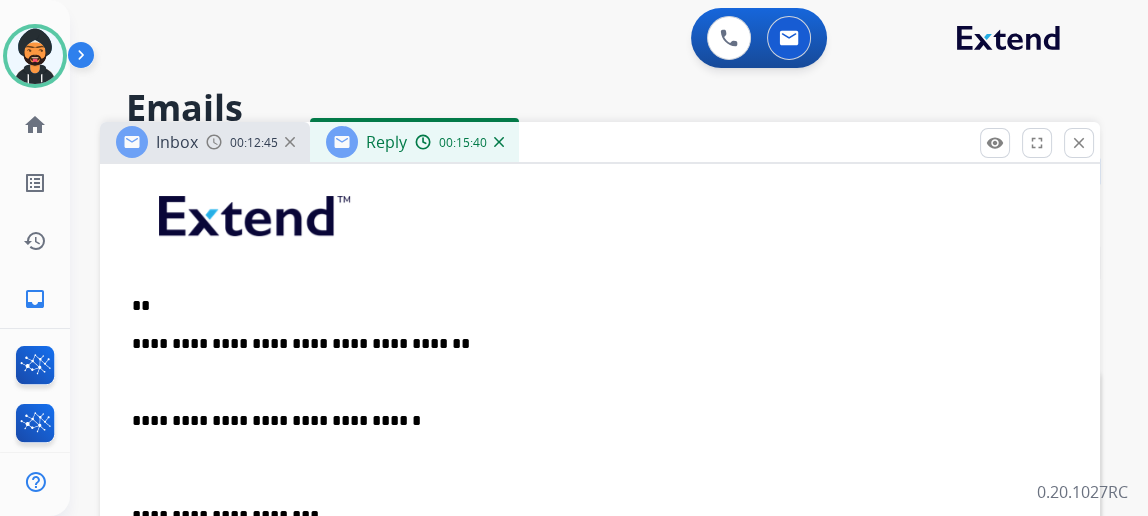 scroll, scrollTop: 0, scrollLeft: 0, axis: both 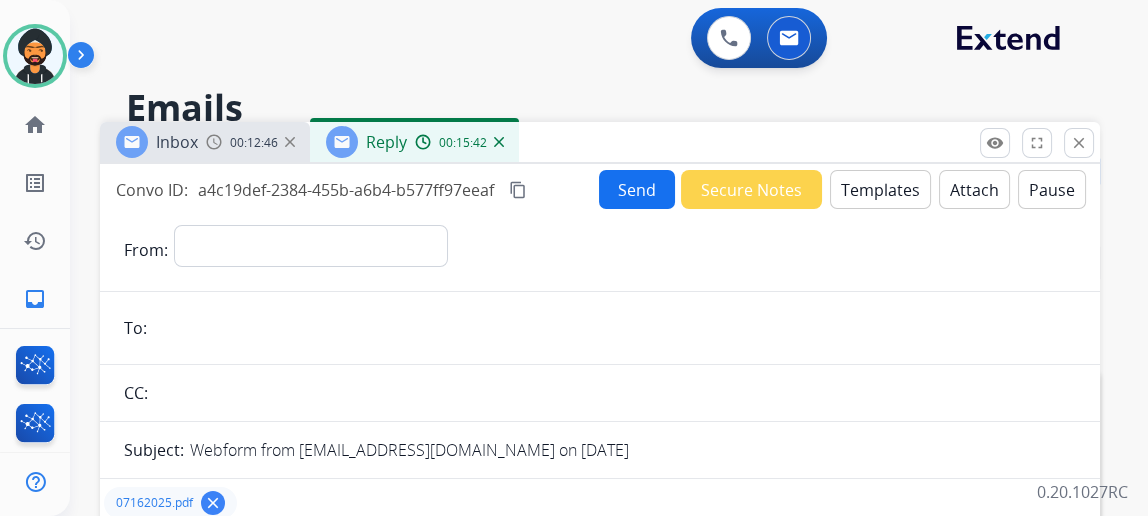 click on "Send" at bounding box center (637, 189) 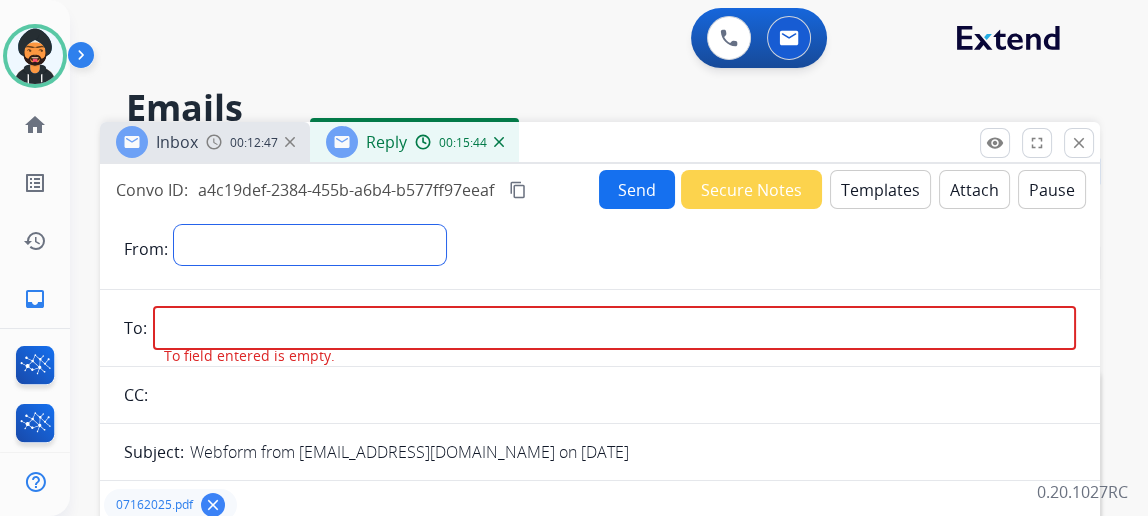 click on "**********" at bounding box center (310, 245) 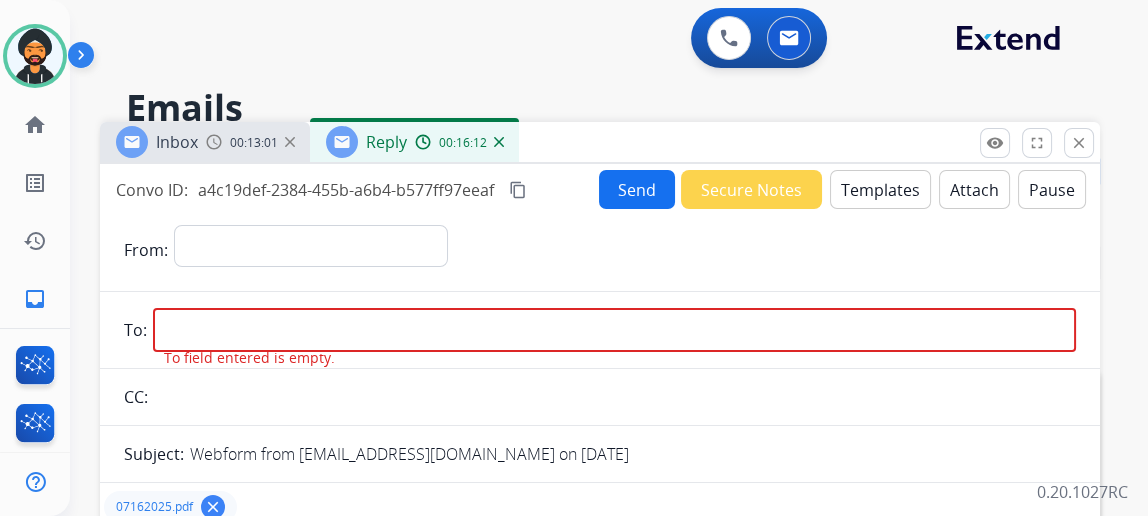 click on "Inbox" at bounding box center (177, 142) 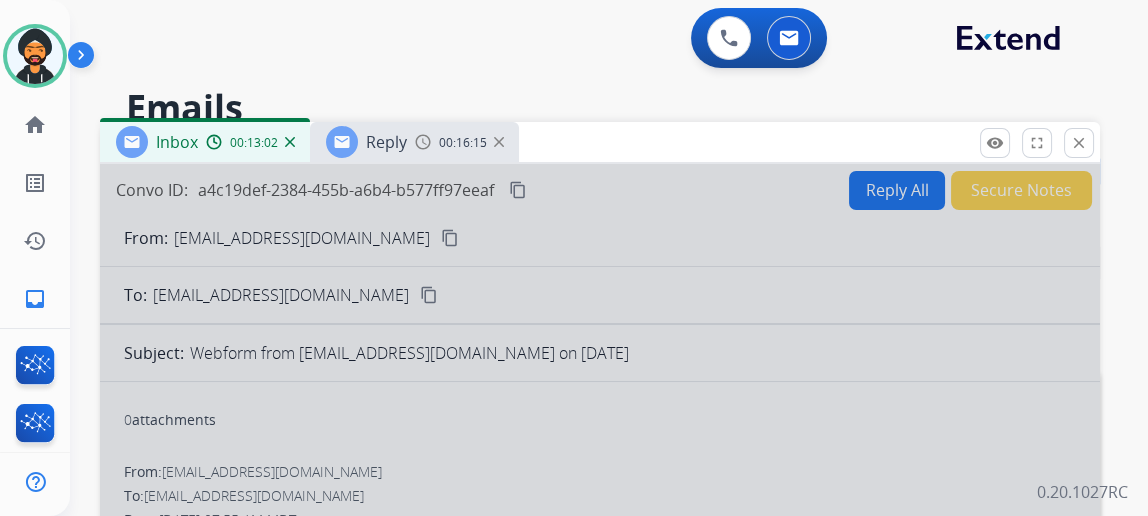 click at bounding box center (342, 142) 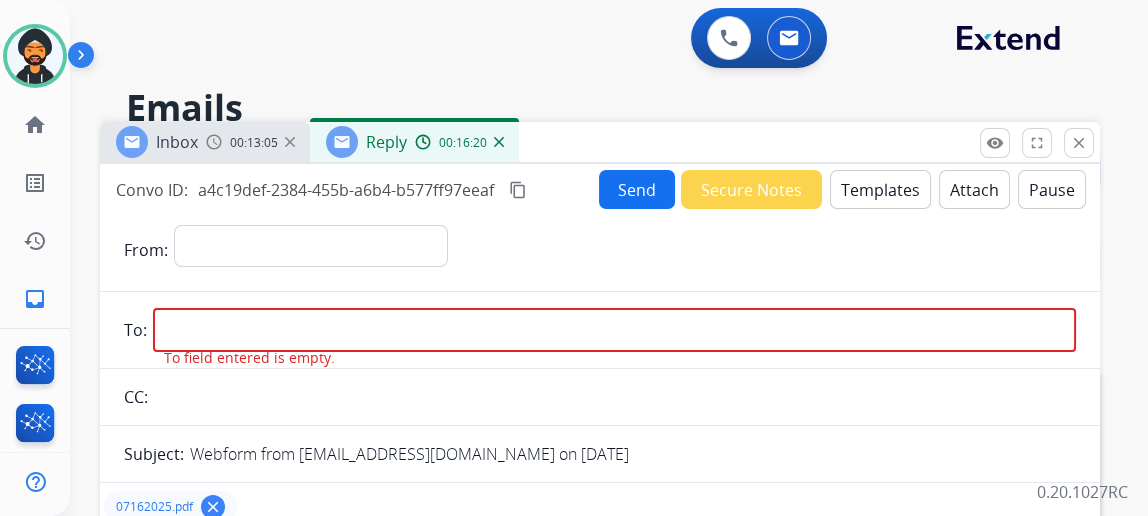 paste on "**********" 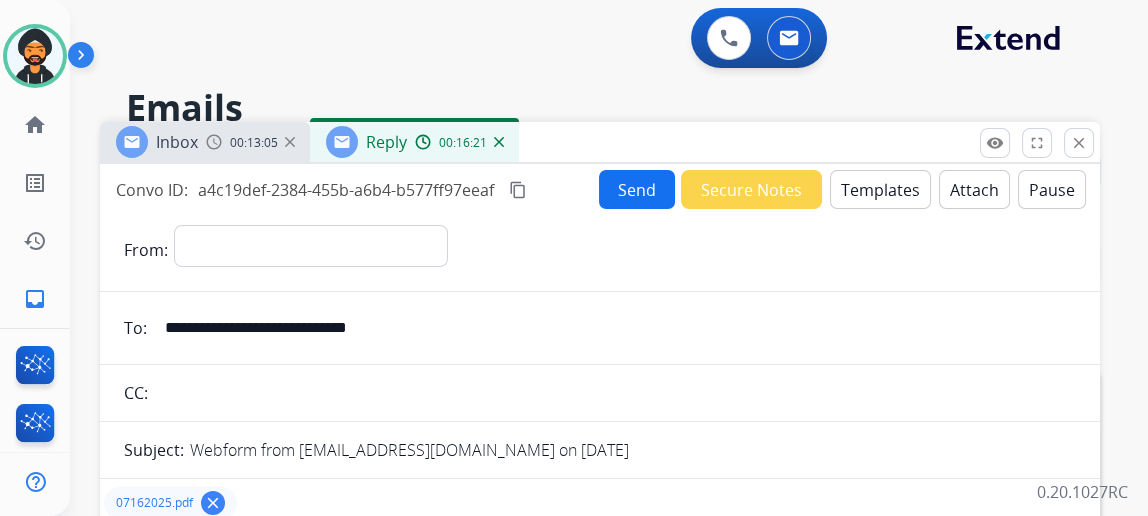 type on "**********" 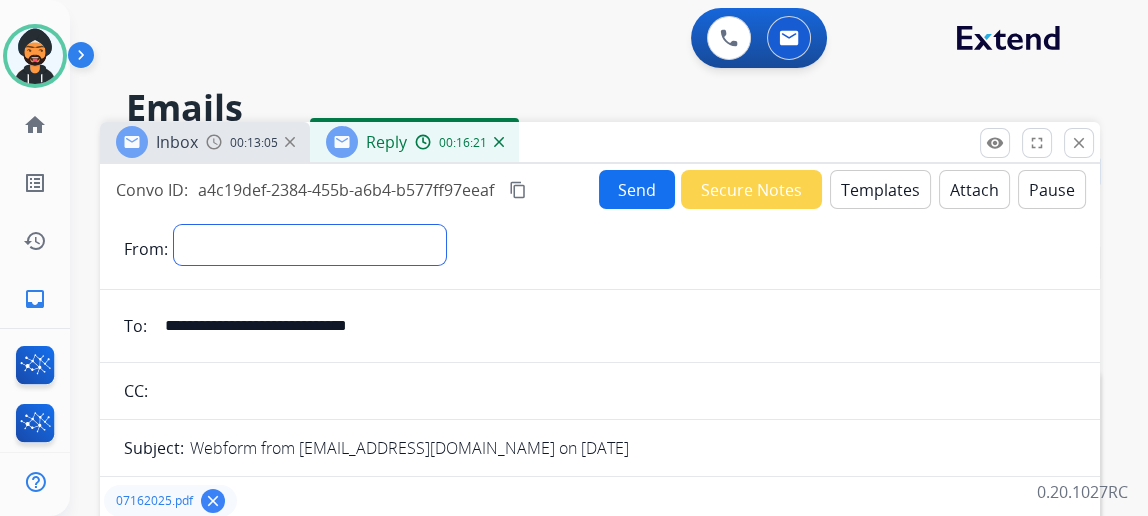 click on "**********" at bounding box center [310, 245] 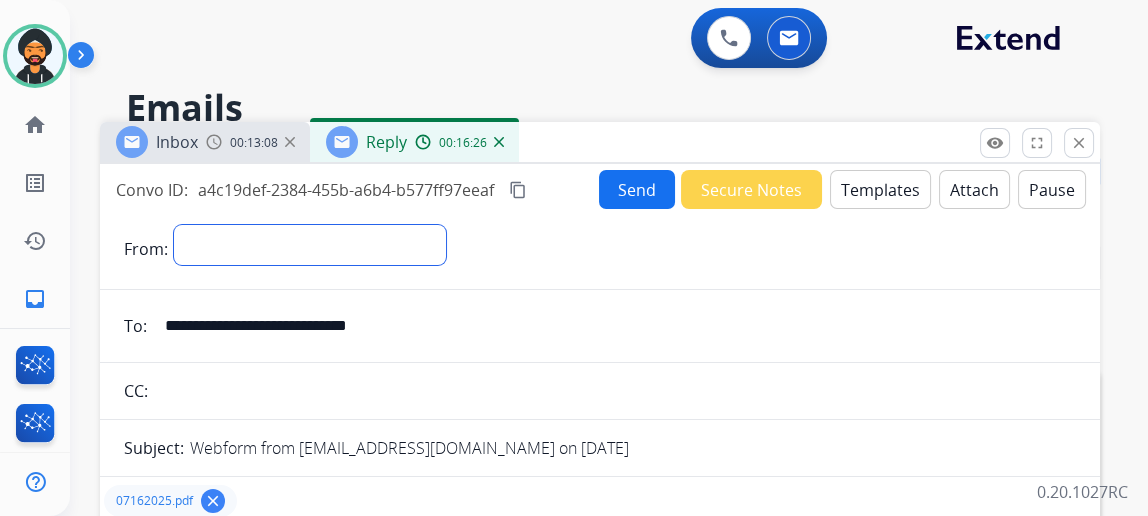 select on "**********" 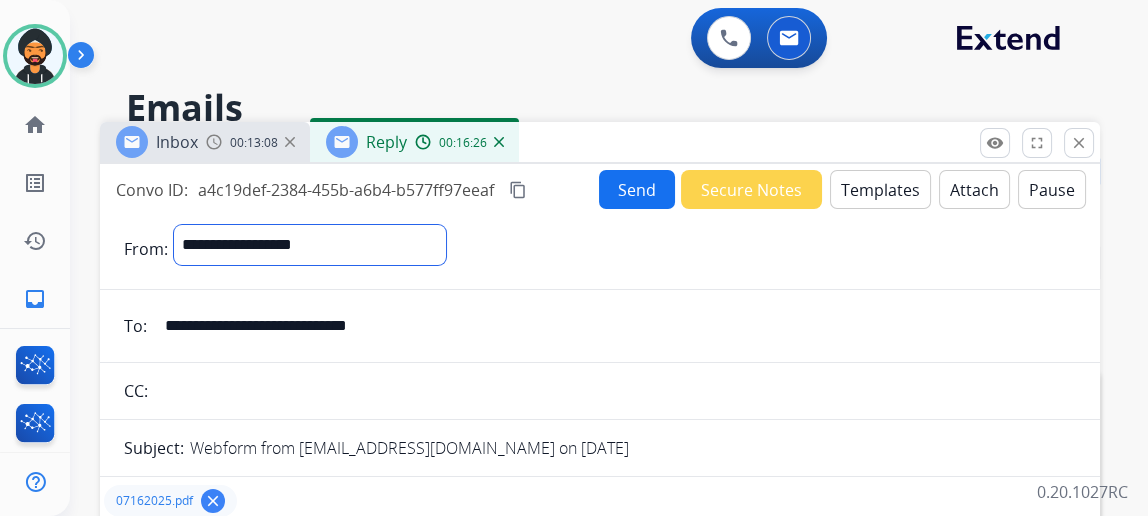click on "**********" at bounding box center [310, 245] 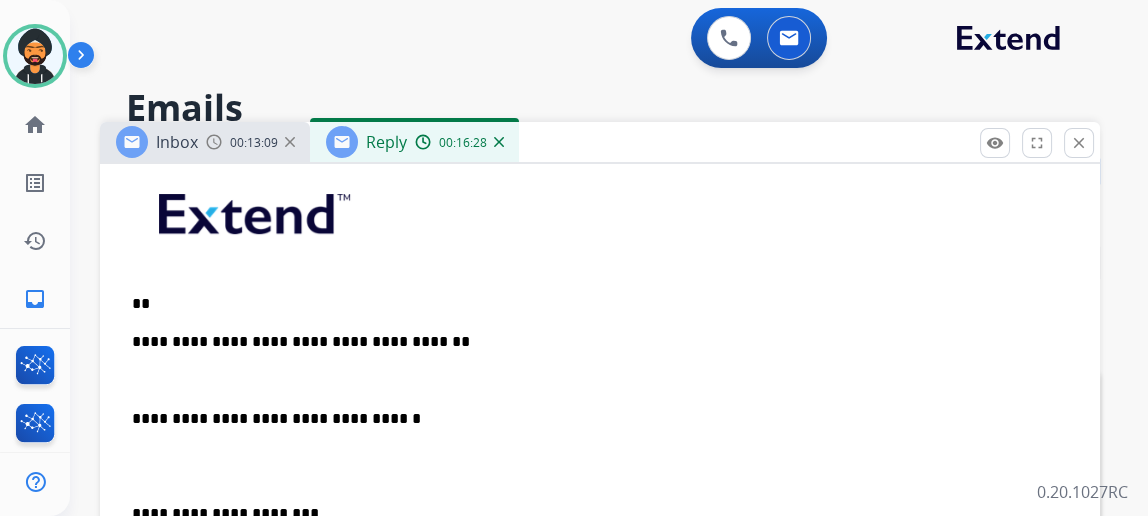 scroll, scrollTop: 0, scrollLeft: 0, axis: both 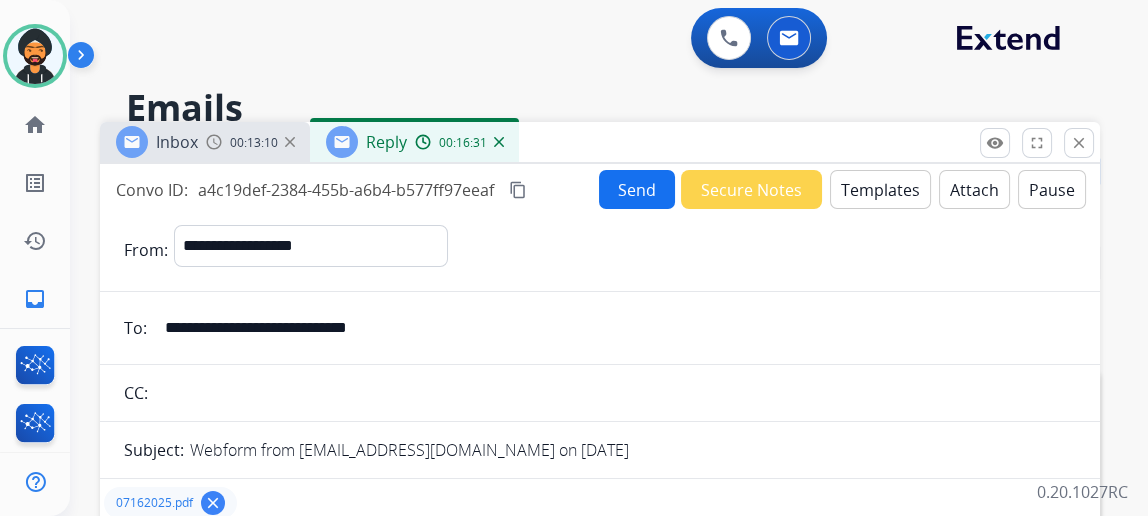 click on "Send" at bounding box center (637, 189) 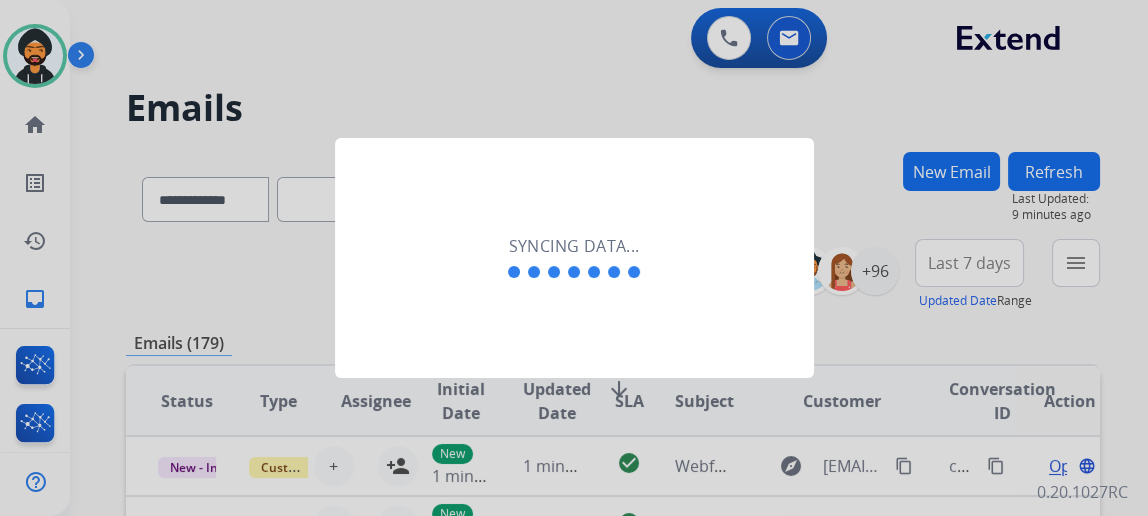 scroll, scrollTop: 43, scrollLeft: 0, axis: vertical 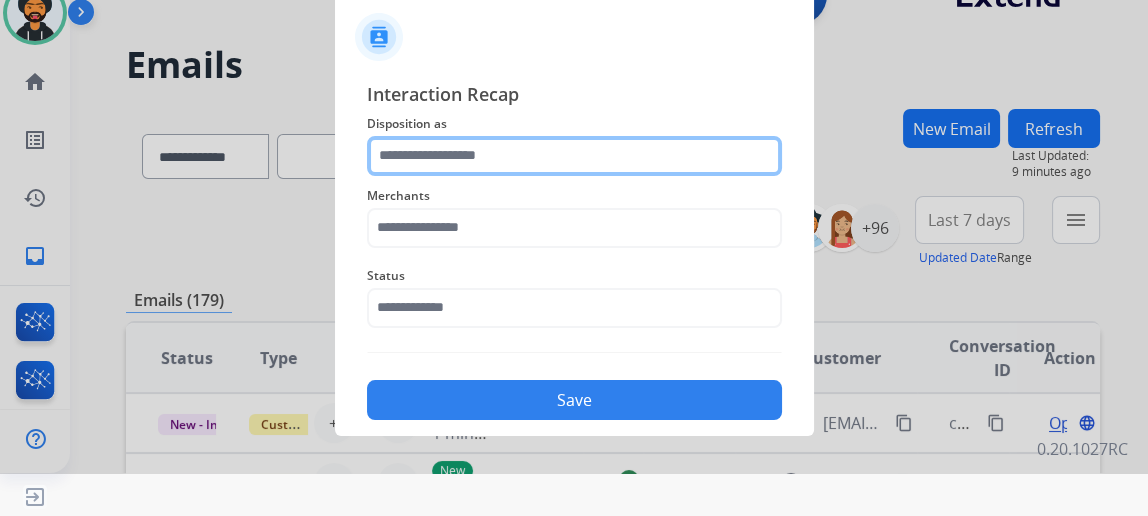 click 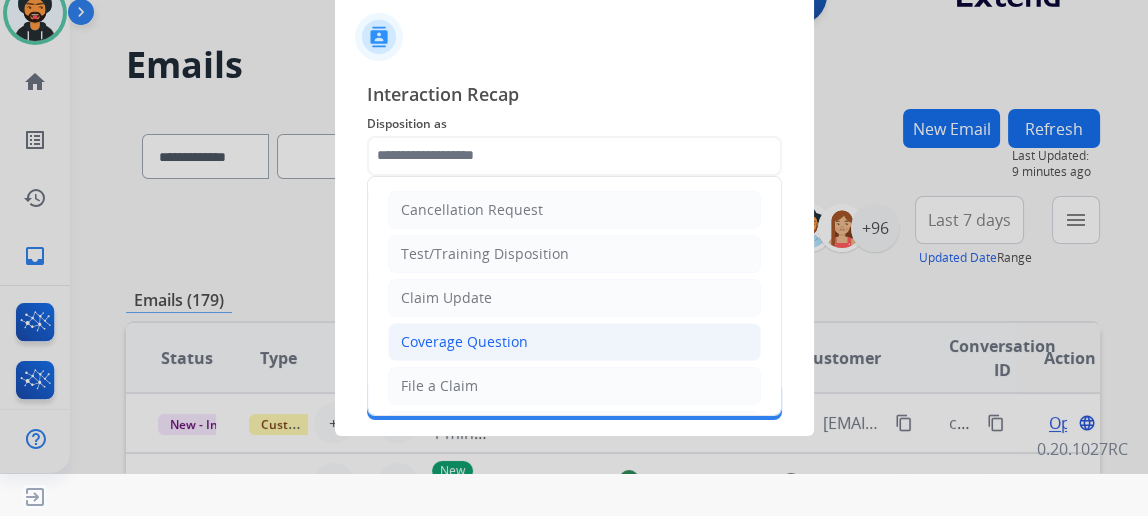 click on "Coverage Question" 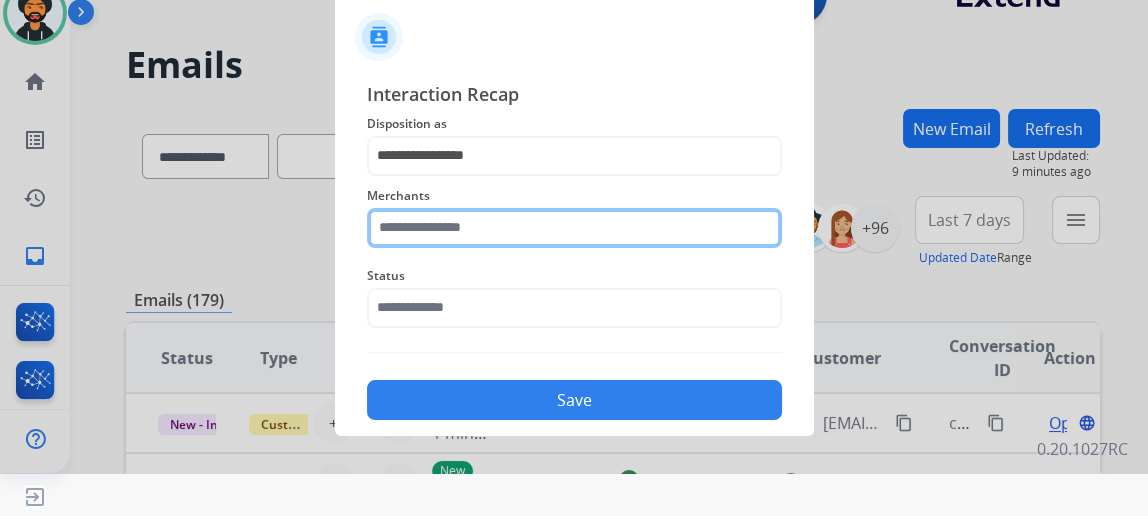 click 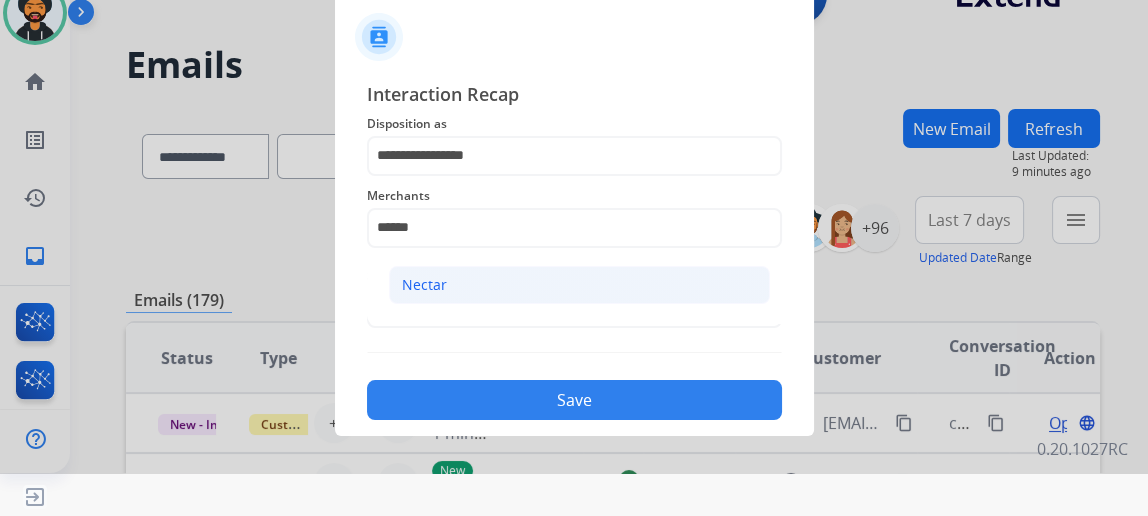 click on "Nectar" 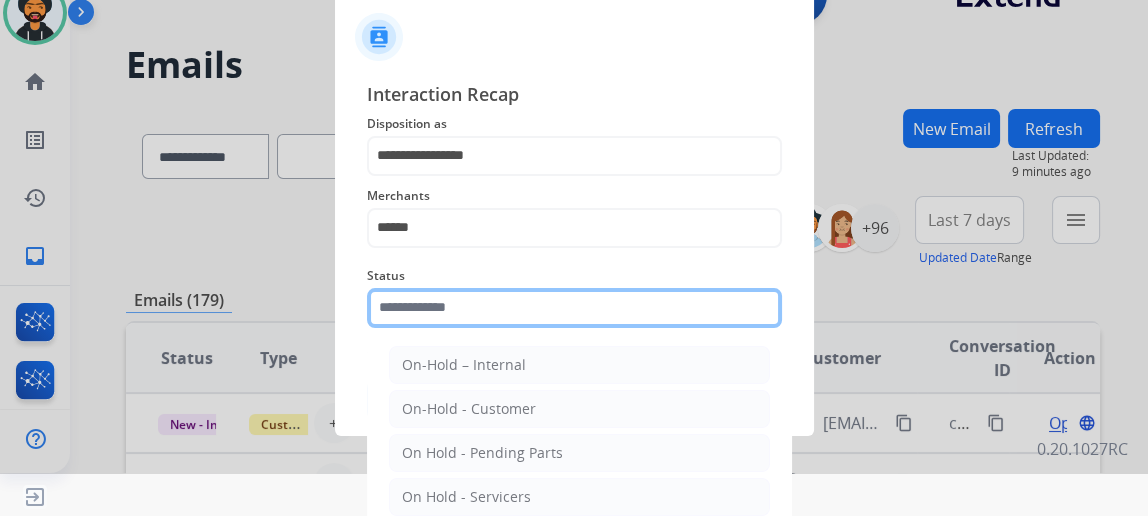 click 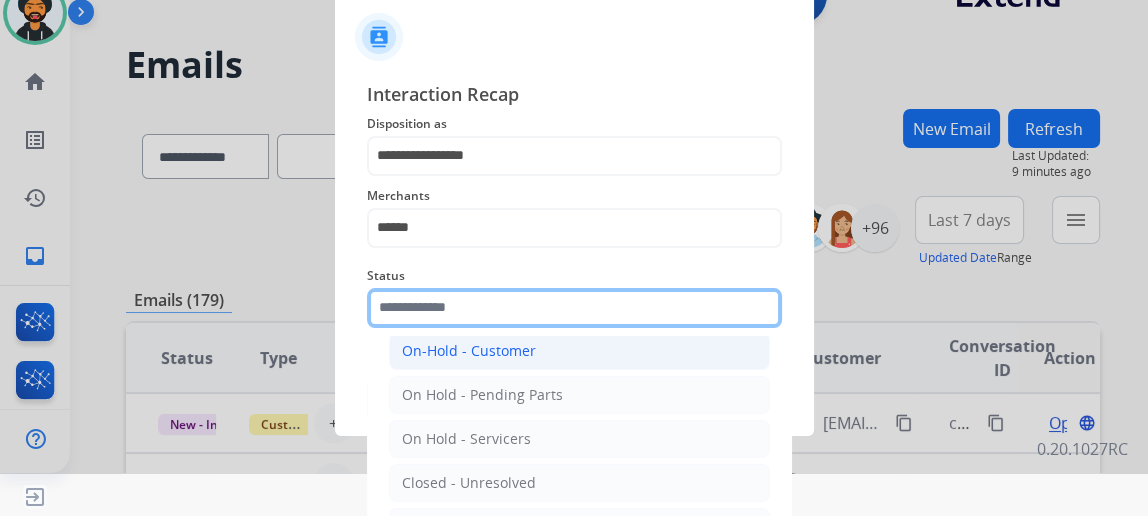 scroll, scrollTop: 112, scrollLeft: 0, axis: vertical 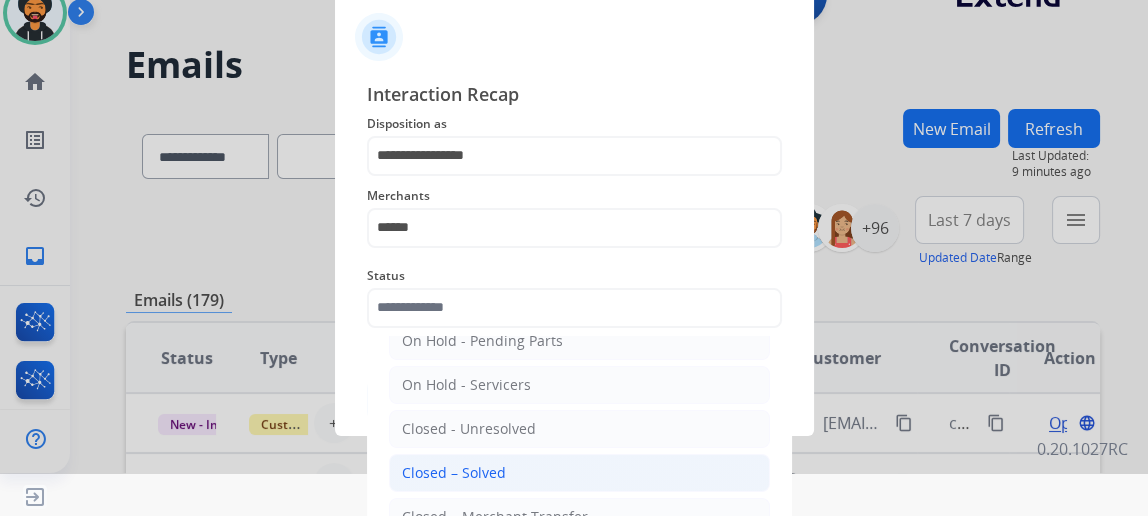click on "Closed – Solved" 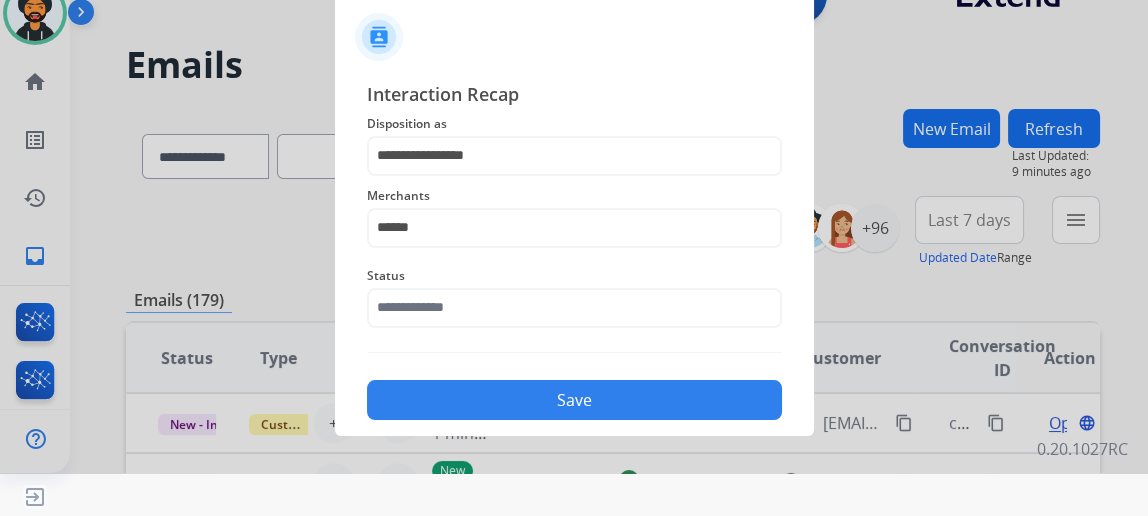 type on "**********" 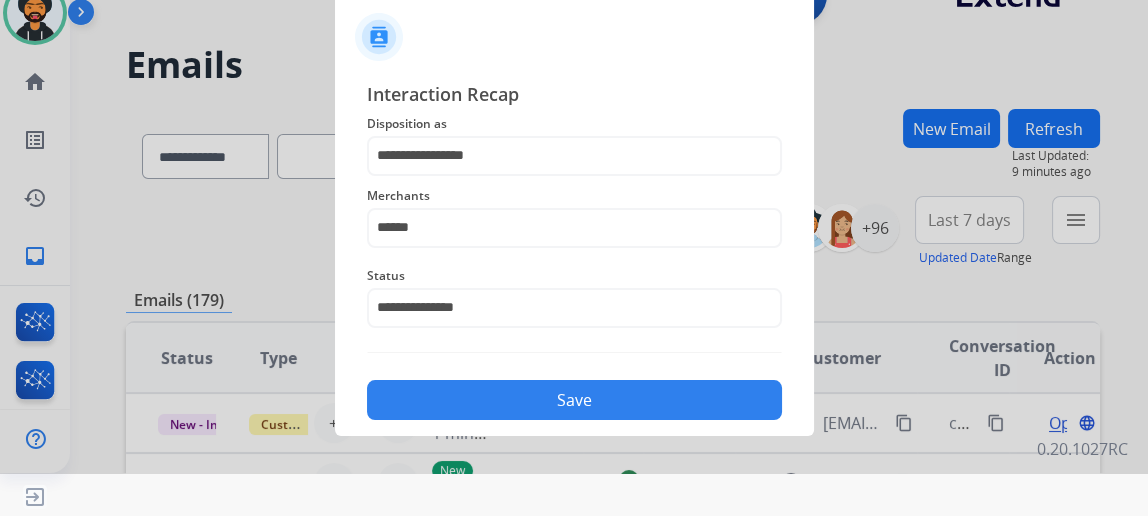 click on "Save" 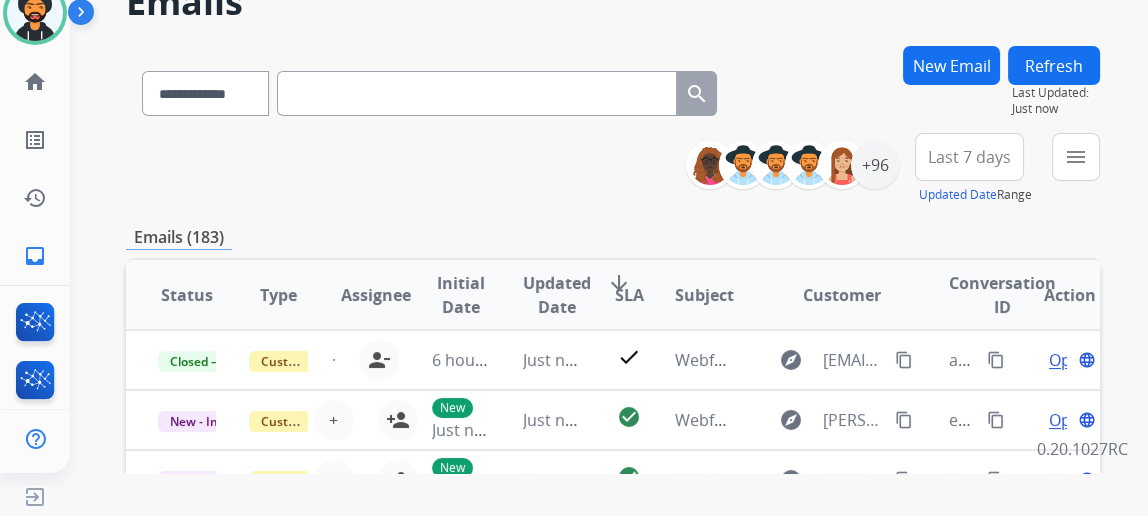 scroll, scrollTop: 90, scrollLeft: 0, axis: vertical 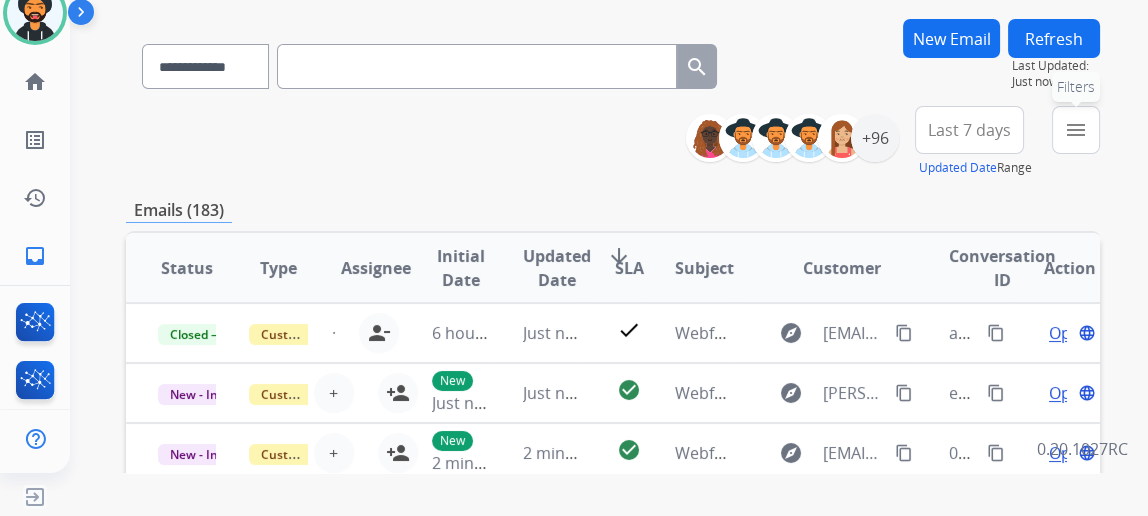 click on "menu" at bounding box center (1076, 130) 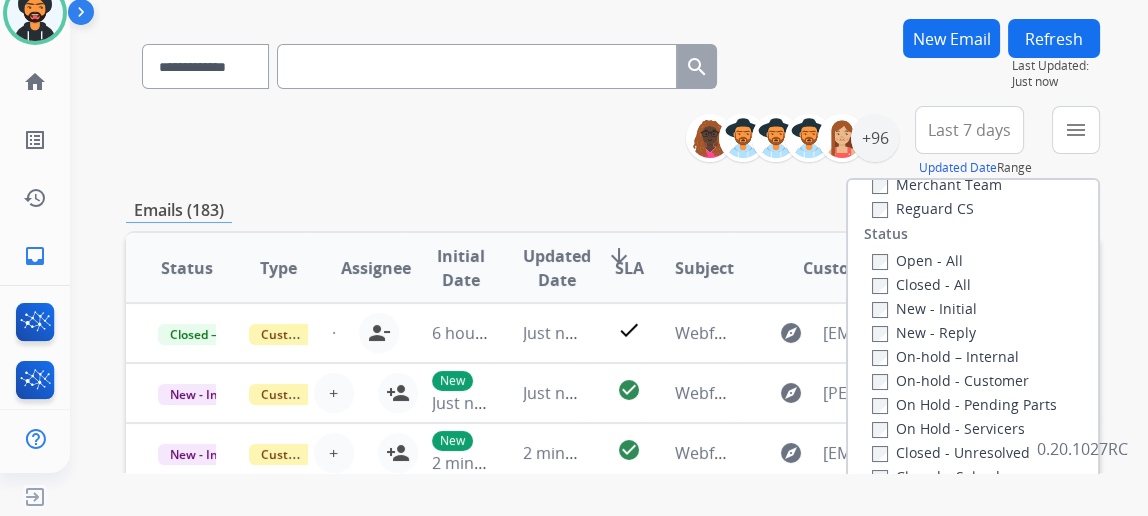 scroll, scrollTop: 90, scrollLeft: 0, axis: vertical 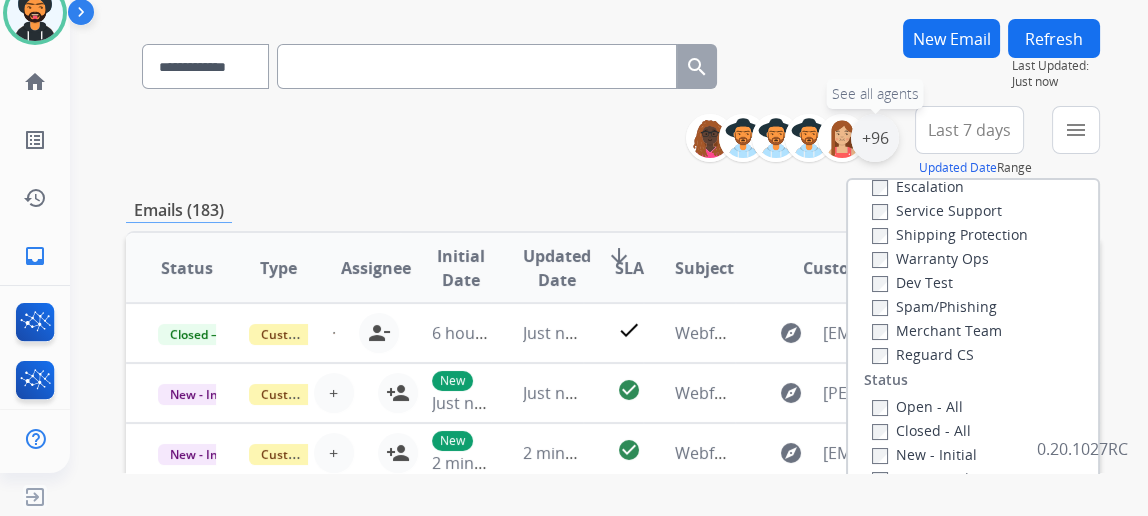 click on "+96" at bounding box center (875, 138) 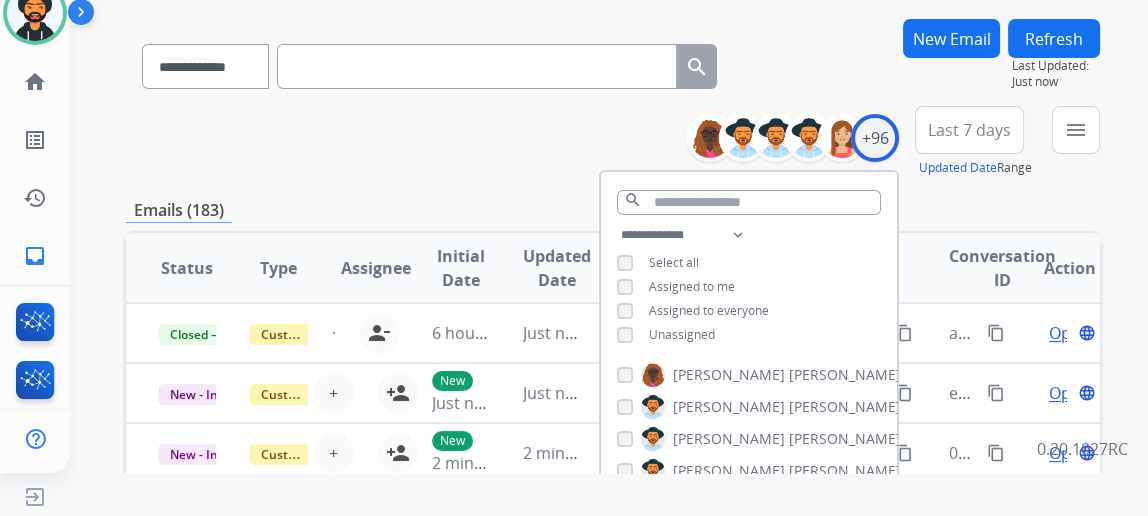 click on "Unassigned" at bounding box center [666, 335] 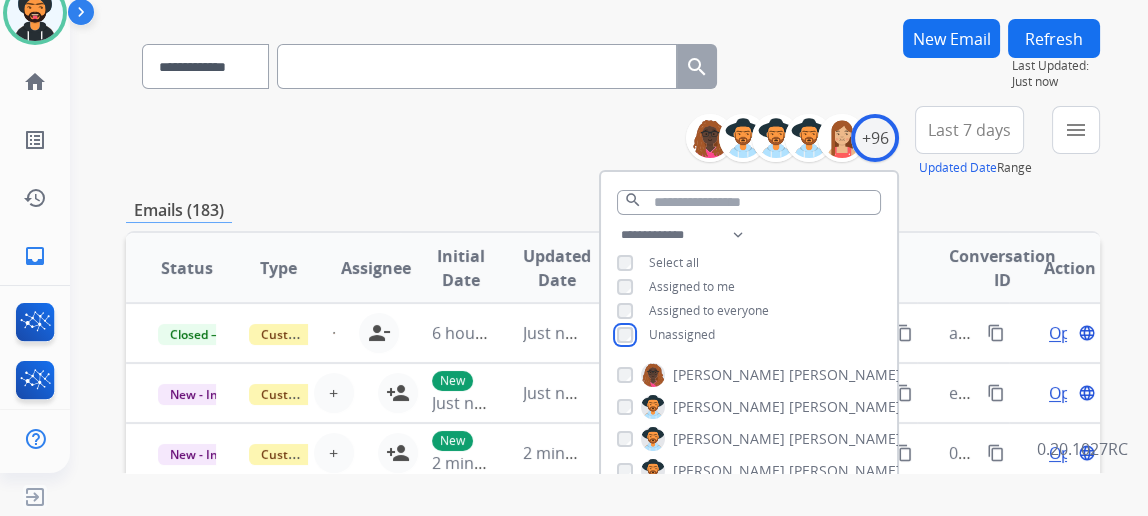 scroll, scrollTop: 545, scrollLeft: 0, axis: vertical 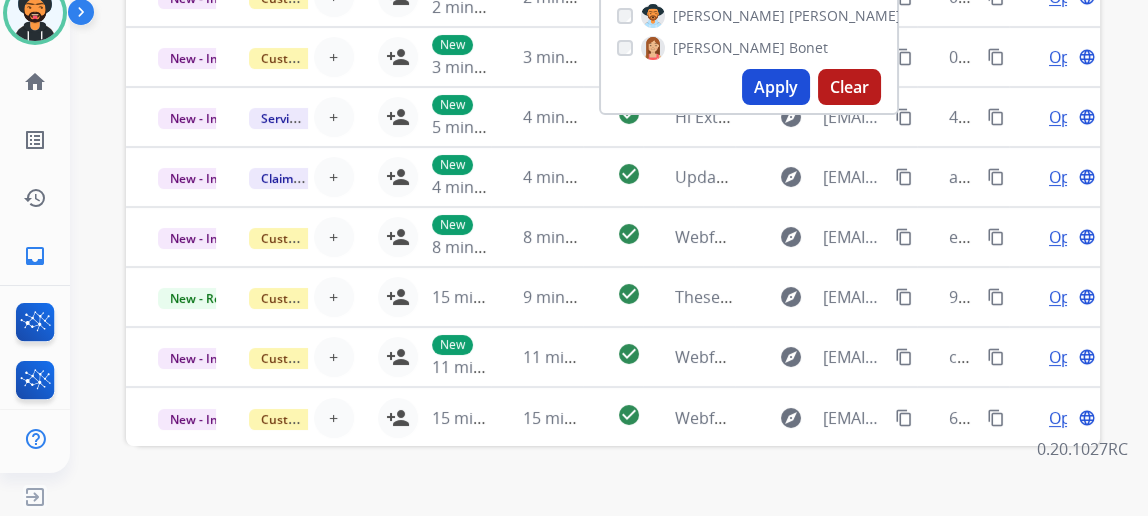 click on "Apply" at bounding box center (776, 87) 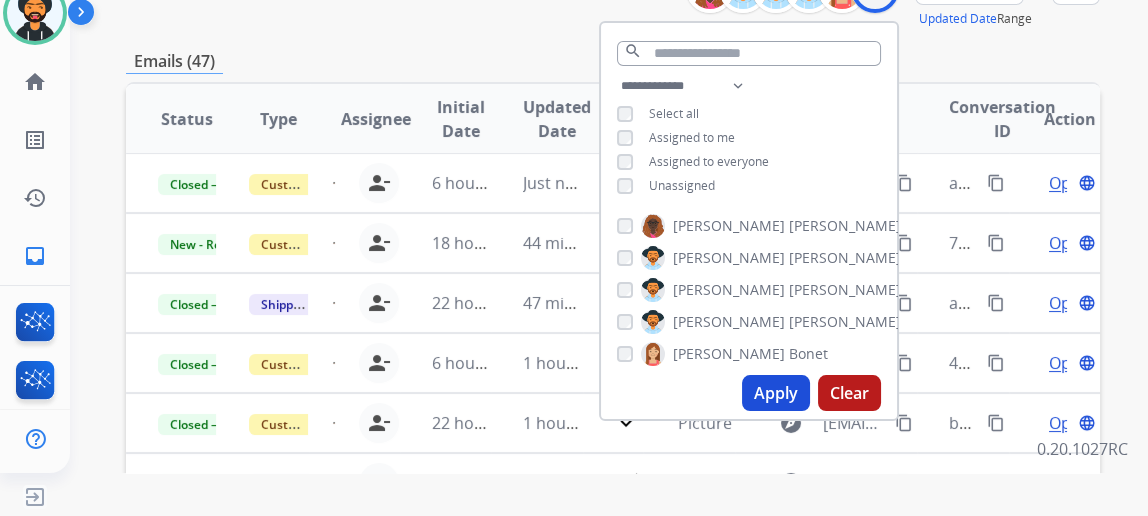 scroll, scrollTop: 454, scrollLeft: 0, axis: vertical 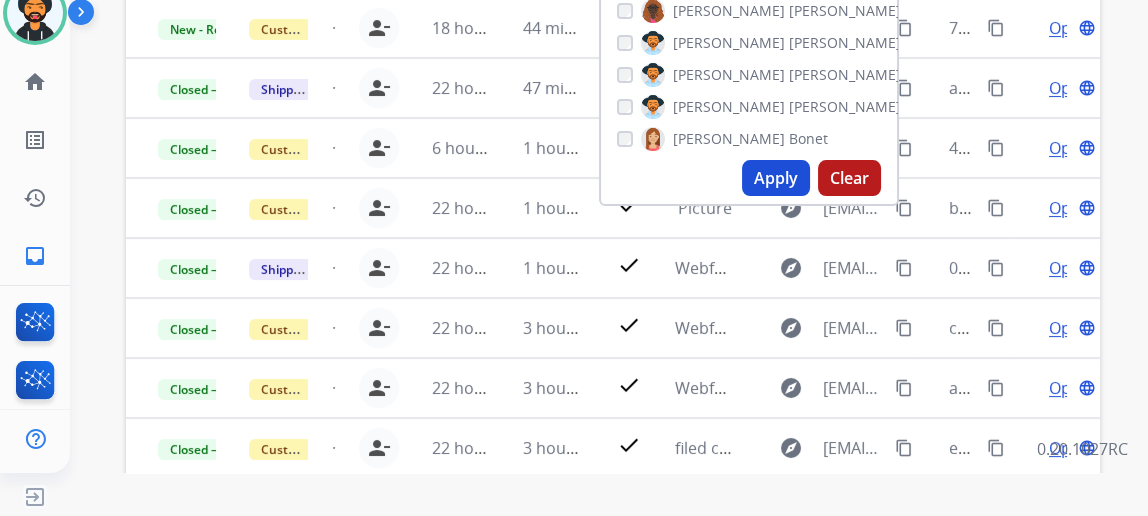 click on "Apply" at bounding box center [776, 178] 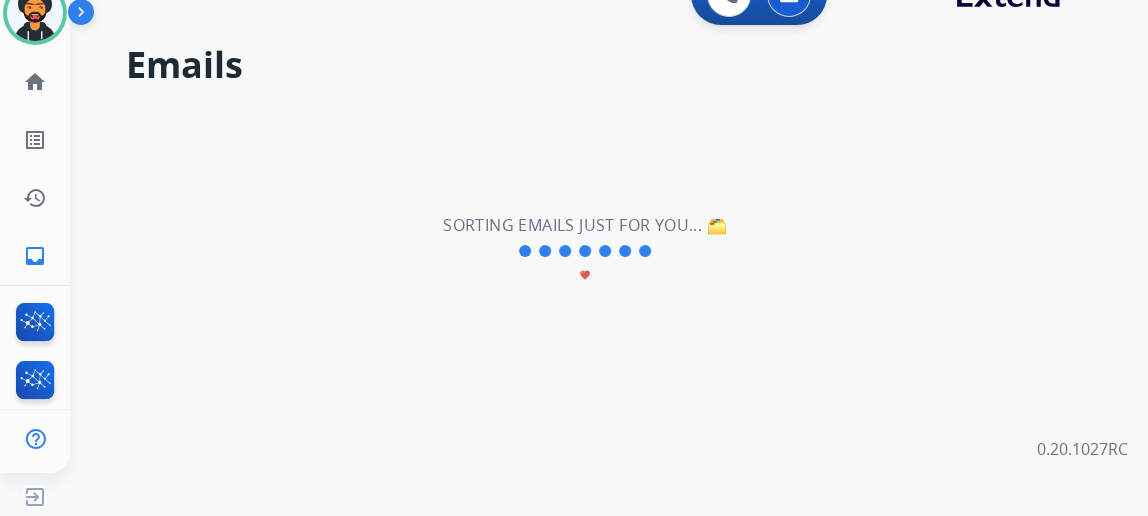 scroll, scrollTop: 0, scrollLeft: 0, axis: both 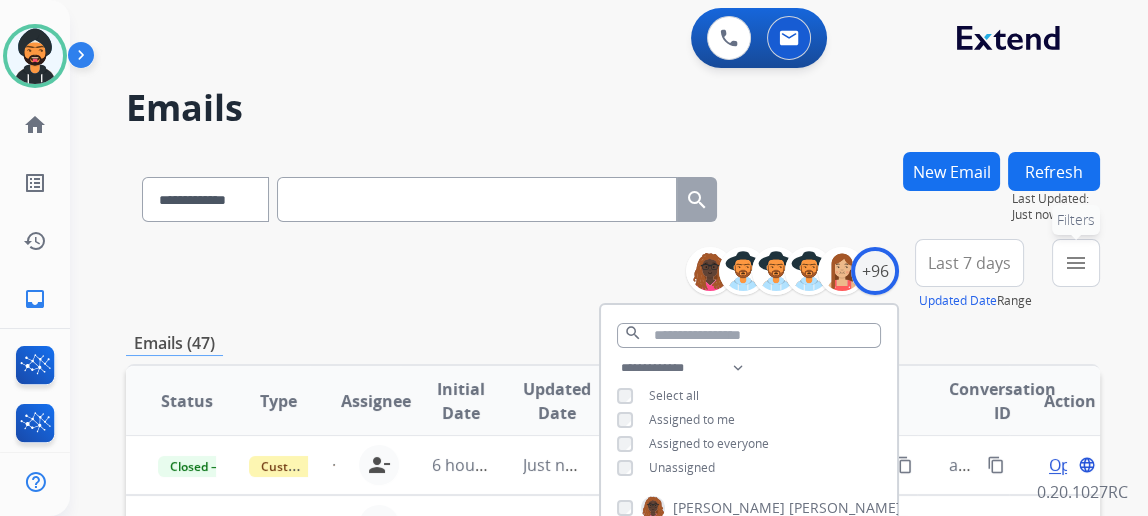 click on "menu" at bounding box center [1076, 263] 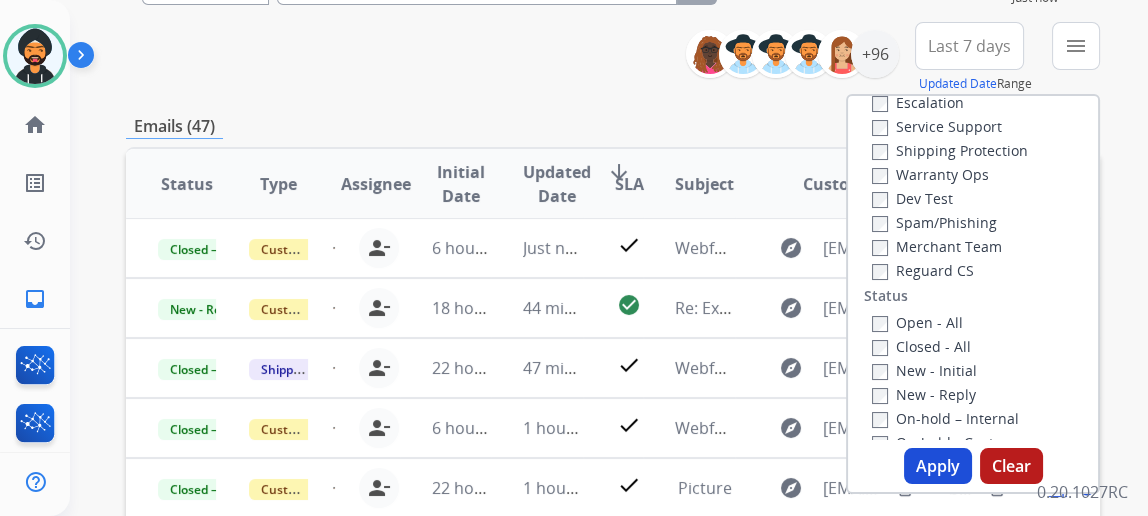 scroll, scrollTop: 272, scrollLeft: 0, axis: vertical 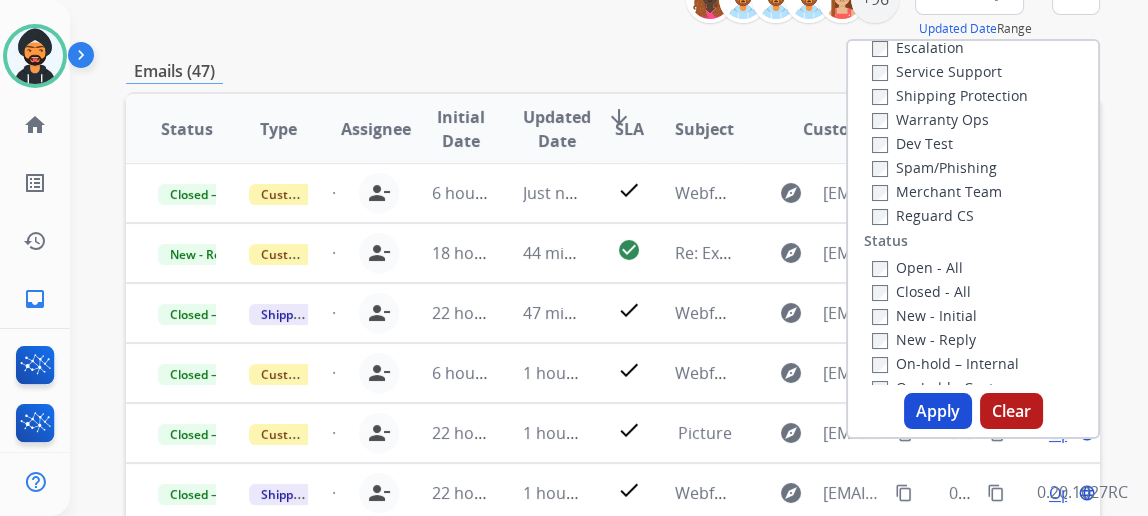 click on "Apply" at bounding box center [938, 411] 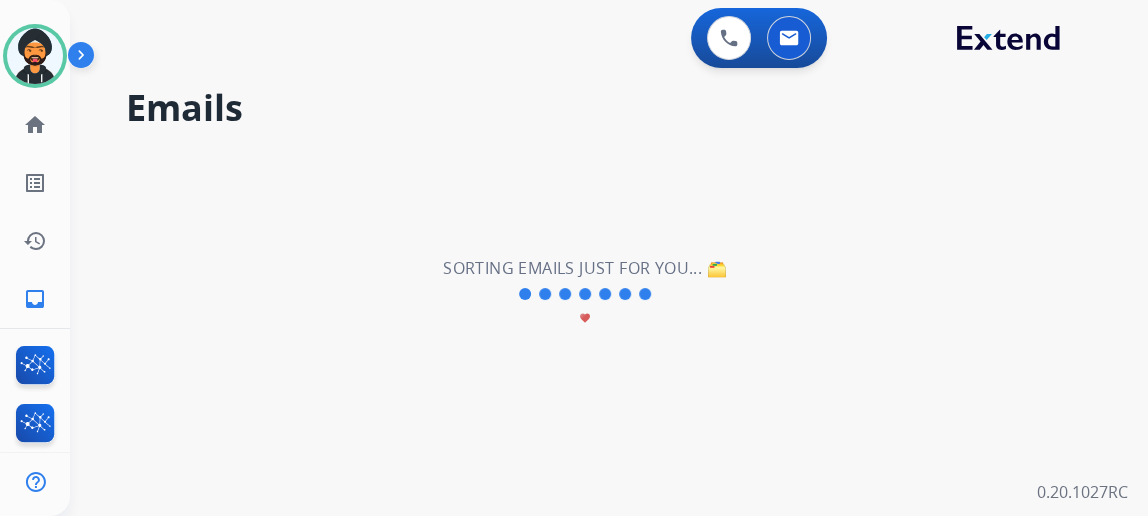scroll, scrollTop: 0, scrollLeft: 0, axis: both 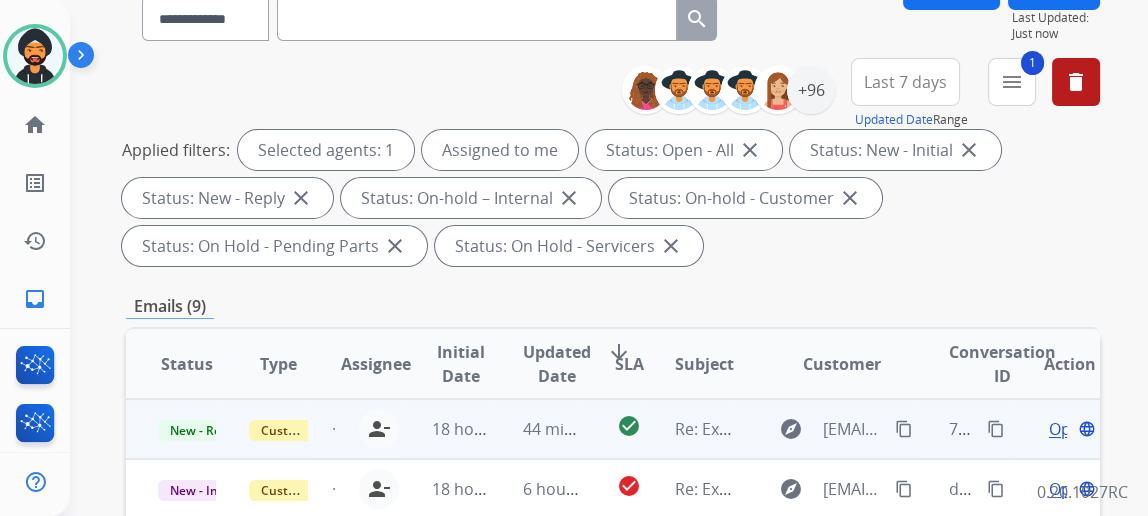 click on "Open" at bounding box center [1069, 429] 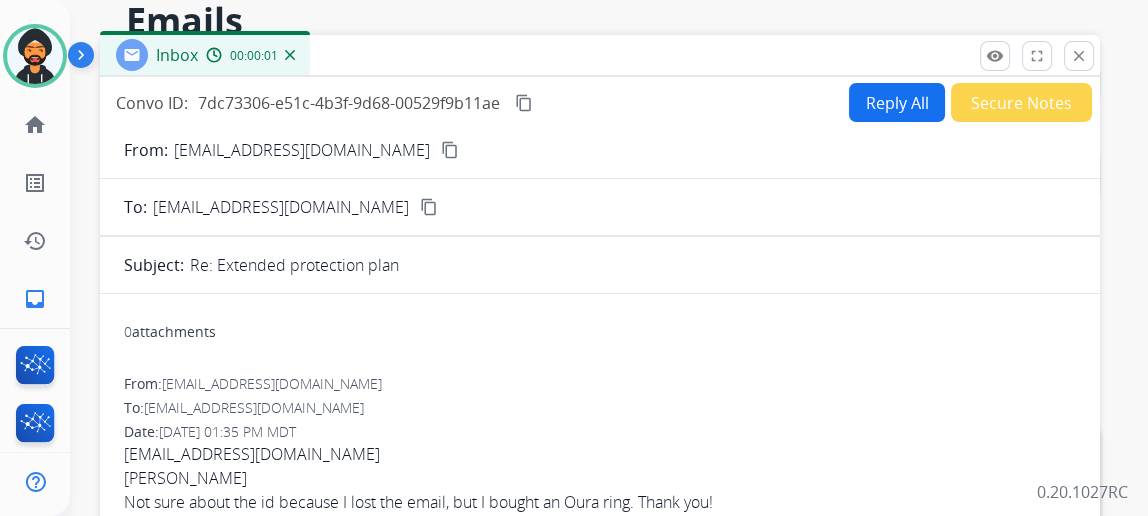scroll, scrollTop: 0, scrollLeft: 0, axis: both 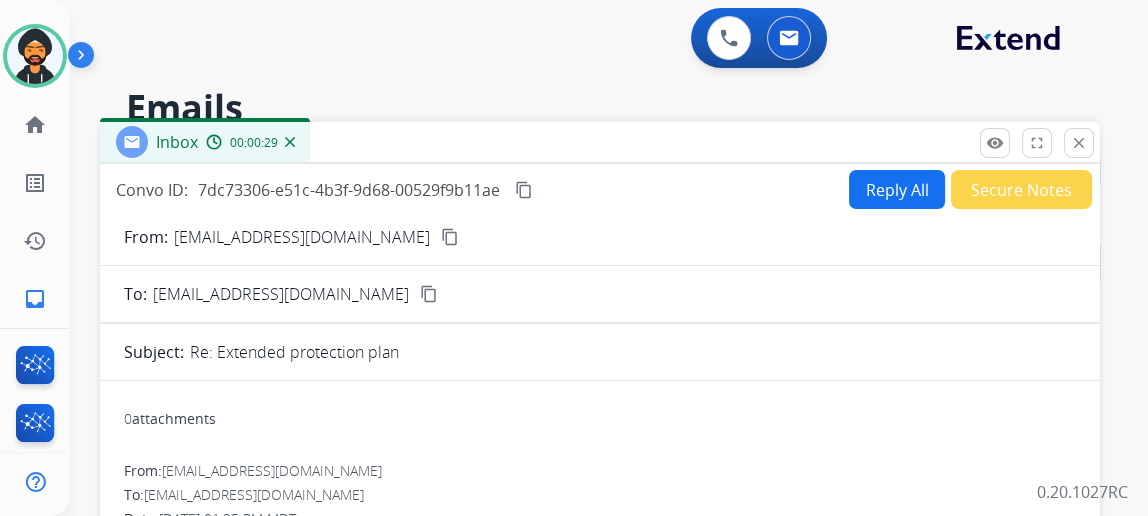 click on "Reply All" at bounding box center [897, 189] 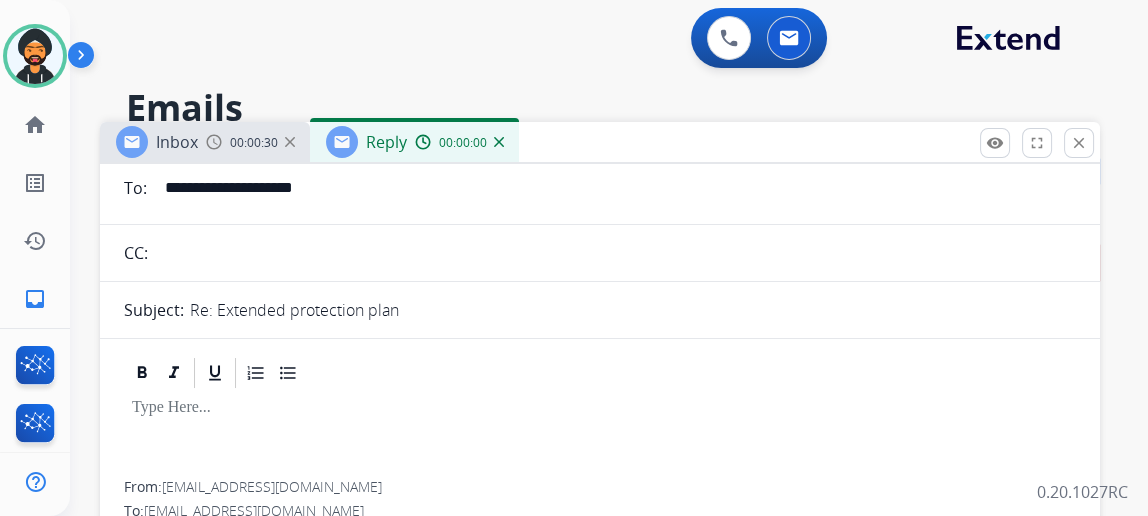 scroll, scrollTop: 272, scrollLeft: 0, axis: vertical 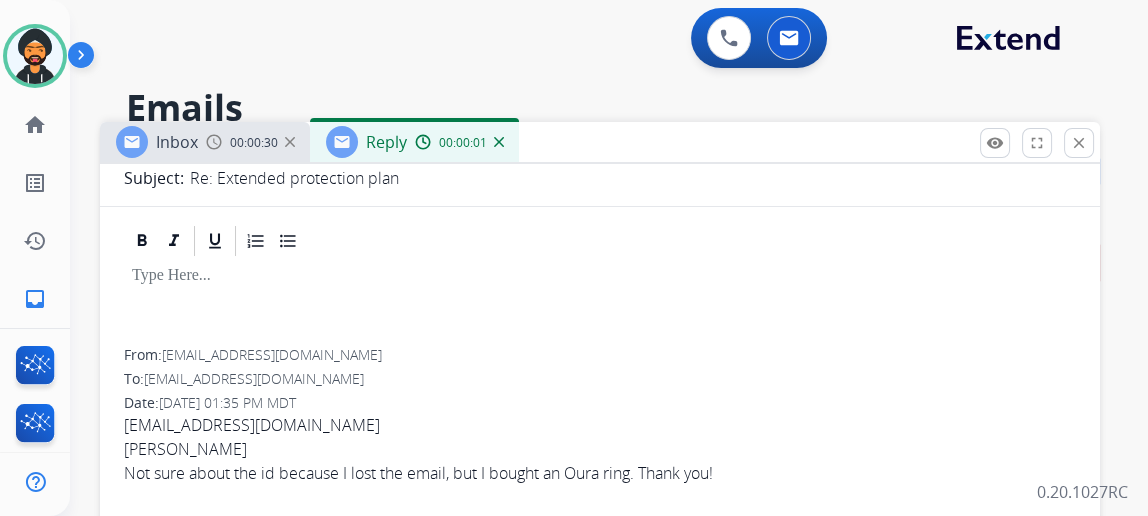 click at bounding box center (600, 304) 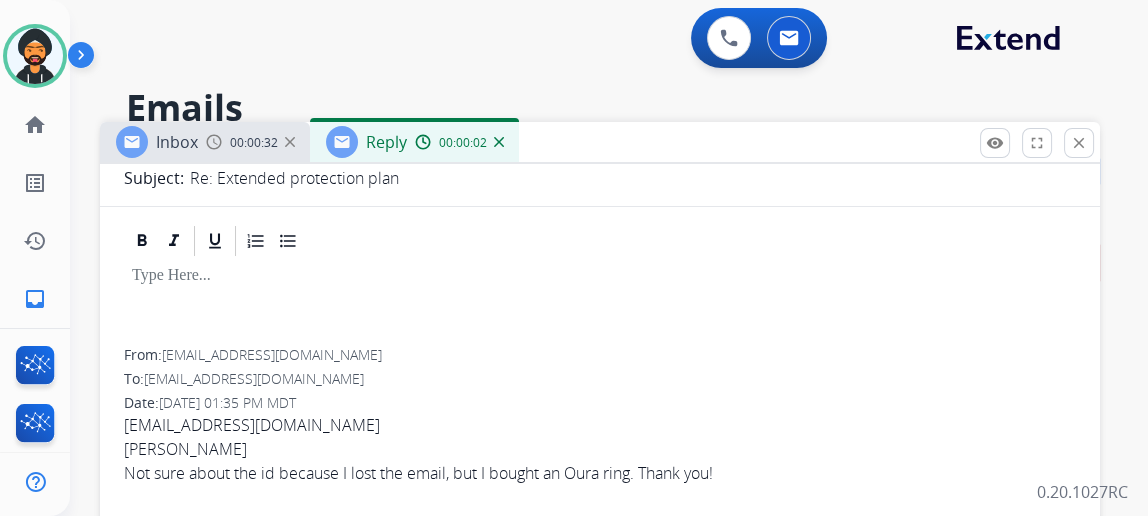 type 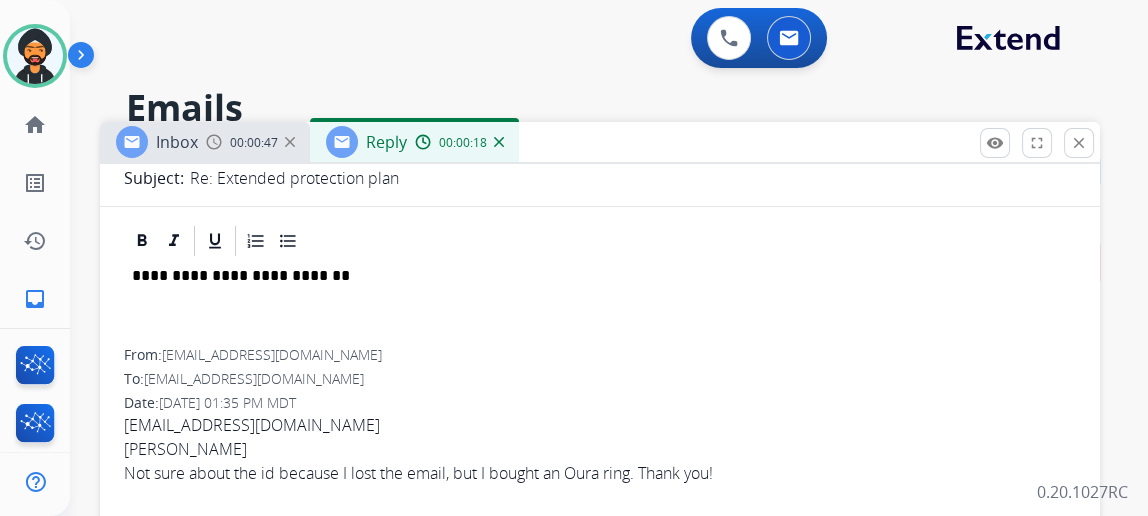drag, startPoint x: 412, startPoint y: 272, endPoint x: 249, endPoint y: 274, distance: 163.01227 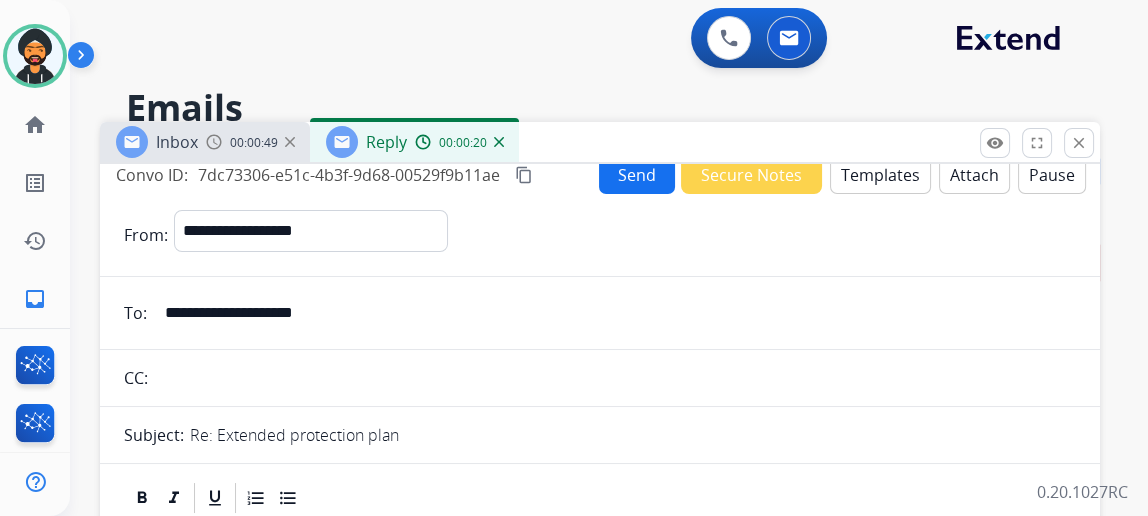 scroll, scrollTop: 0, scrollLeft: 0, axis: both 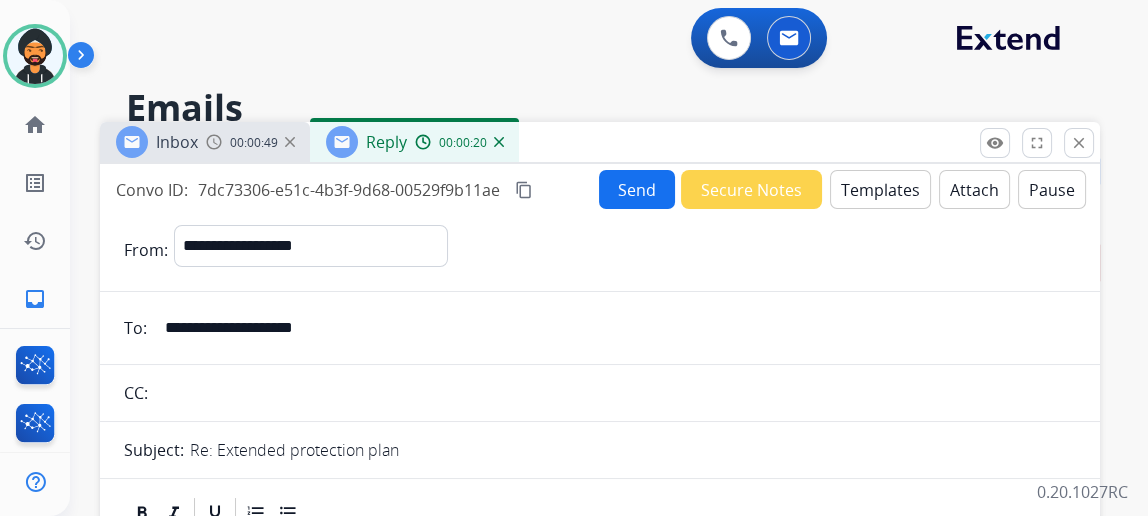 click on "Send" at bounding box center (637, 189) 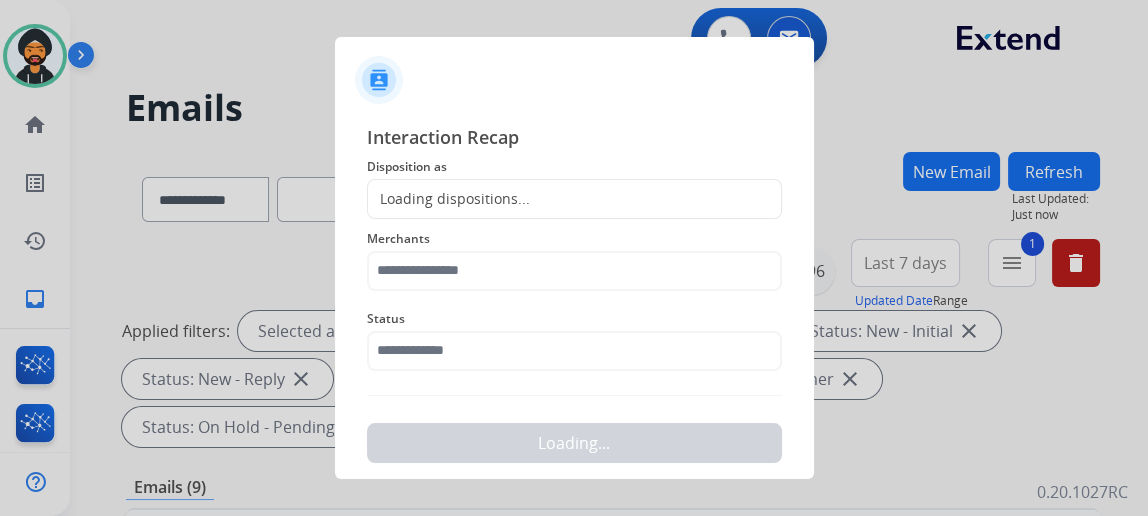 click on "Disposition as" 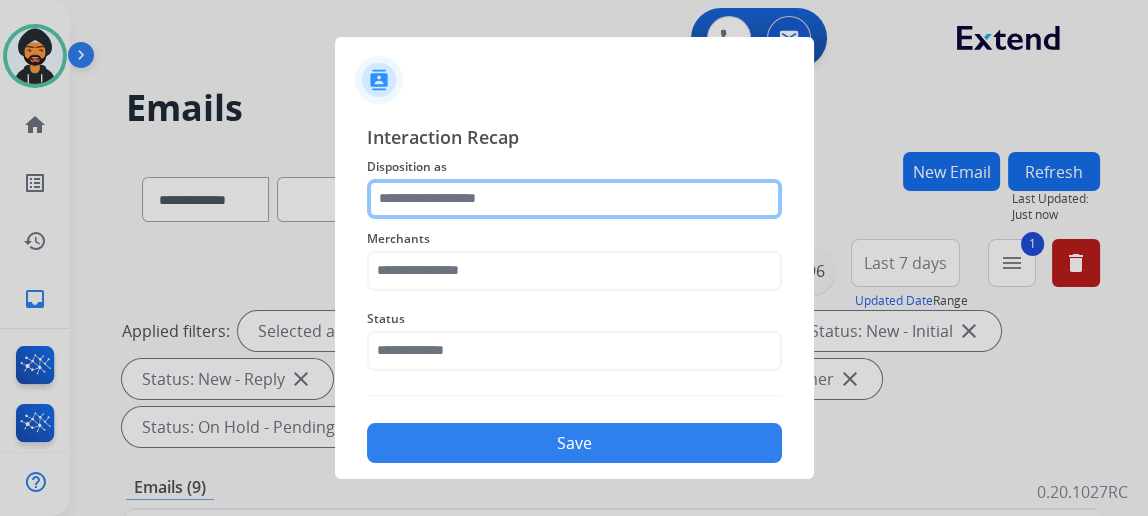 click 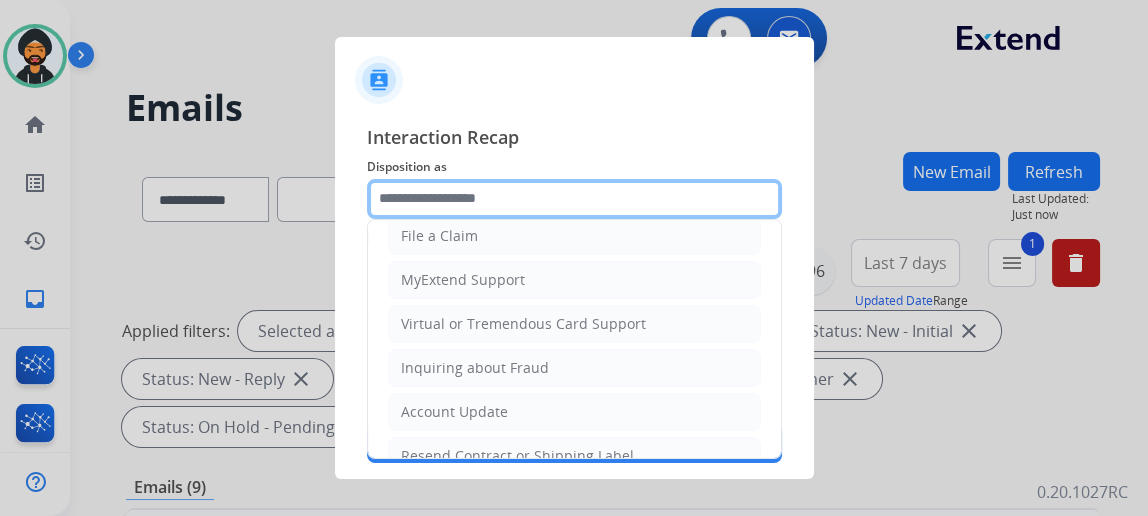 scroll, scrollTop: 90, scrollLeft: 0, axis: vertical 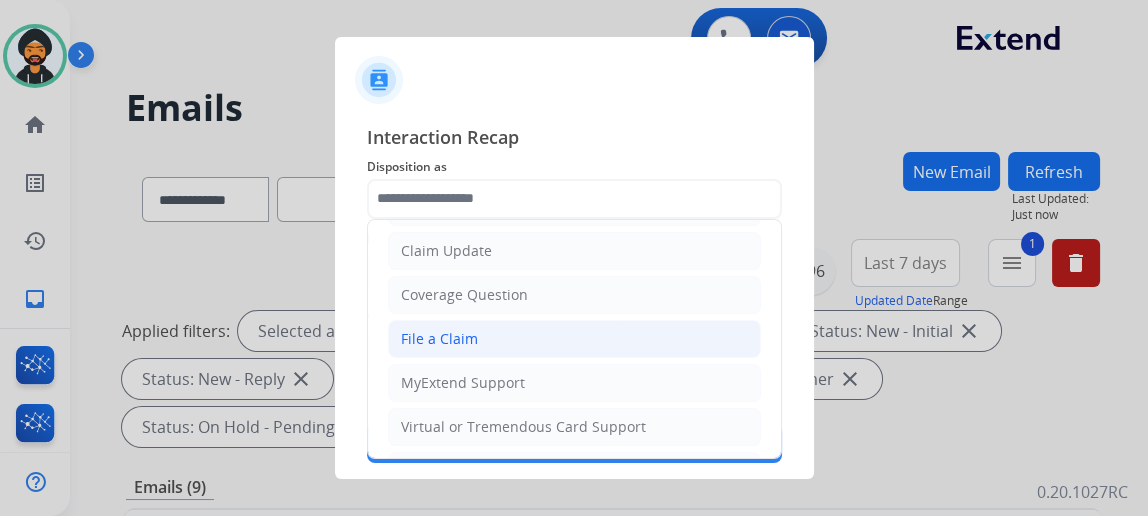 click on "File a Claim" 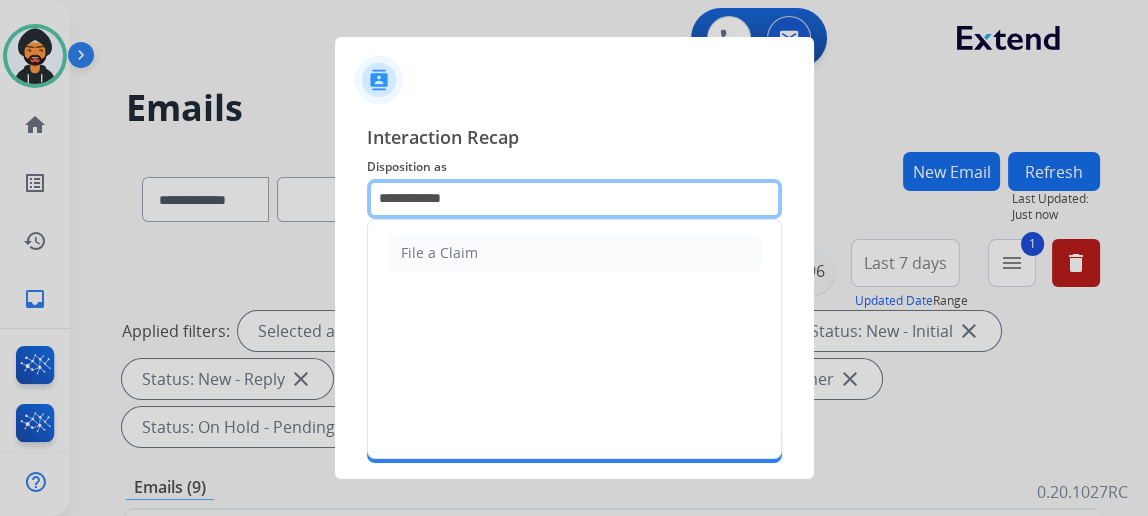 click on "**********" 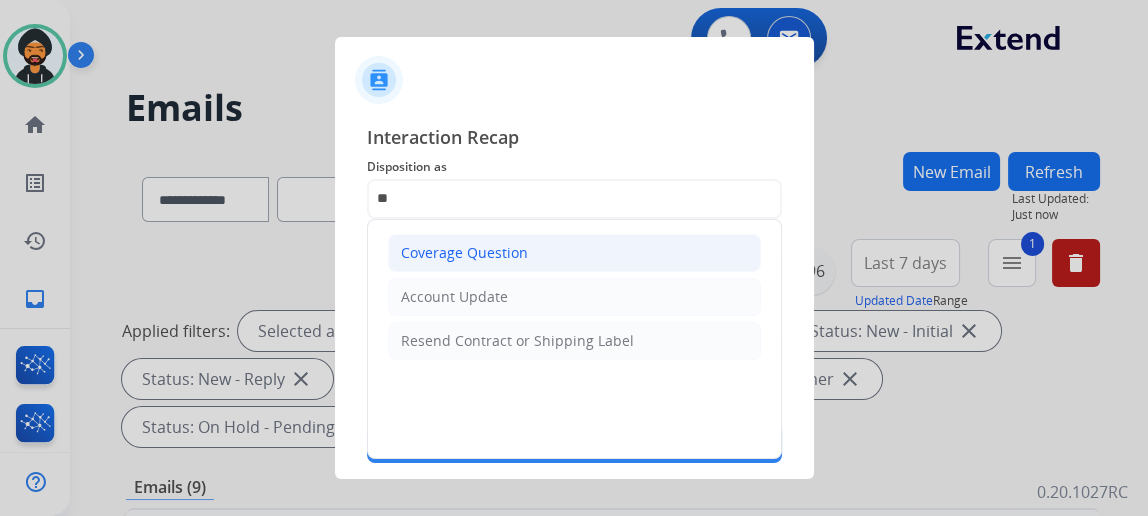 click on "Coverage Question" 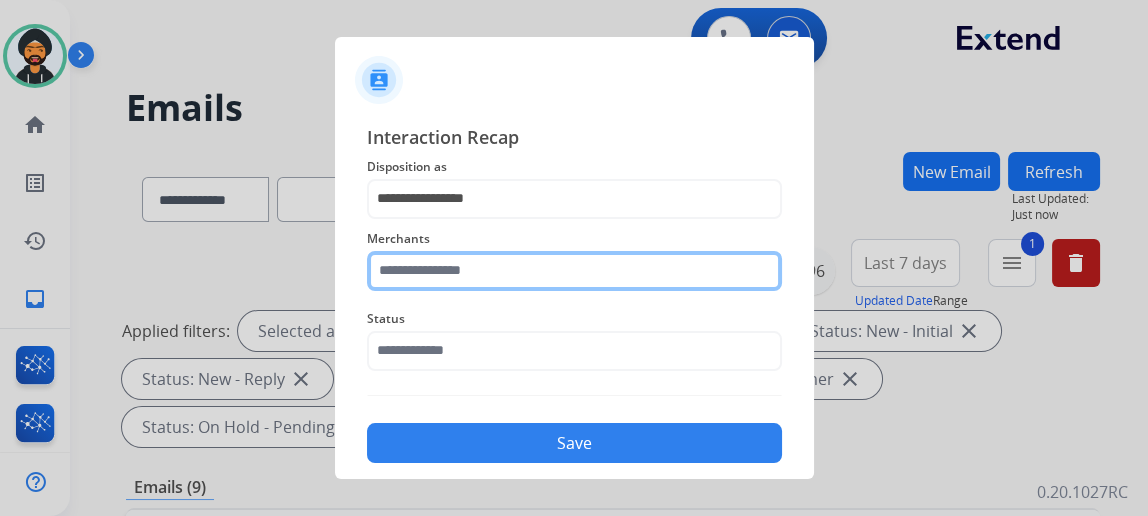 click 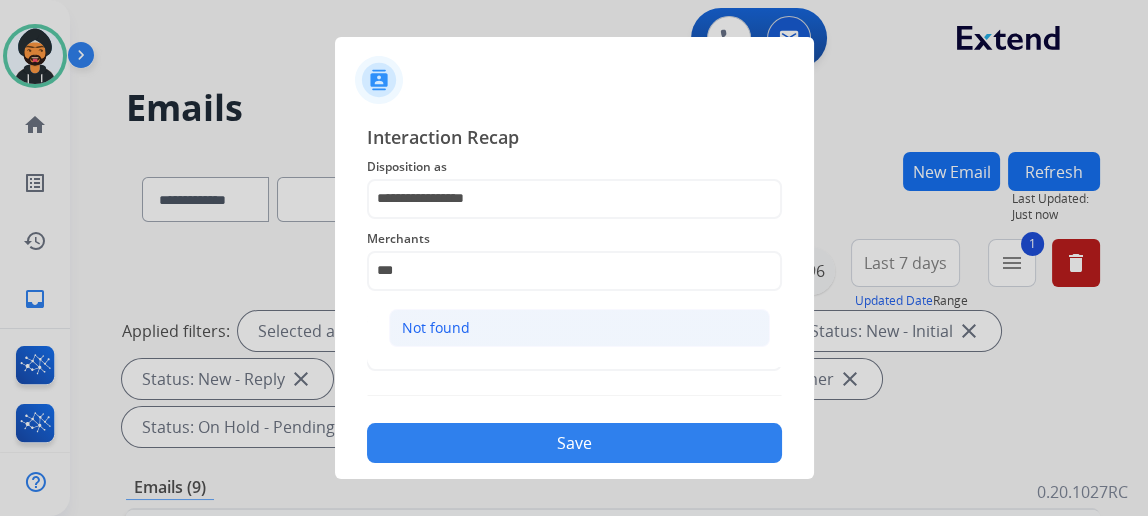 click on "Not found" 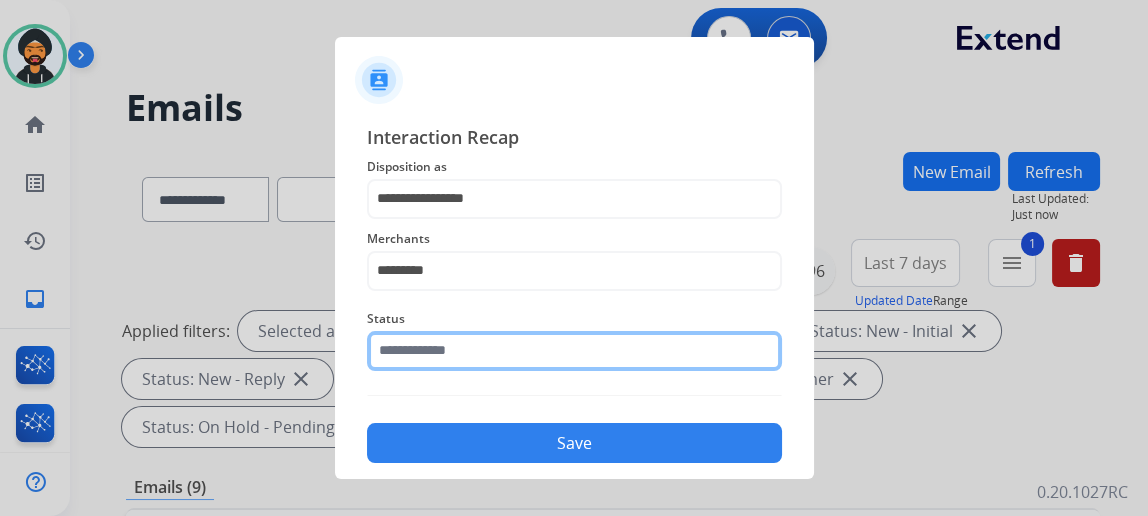 click 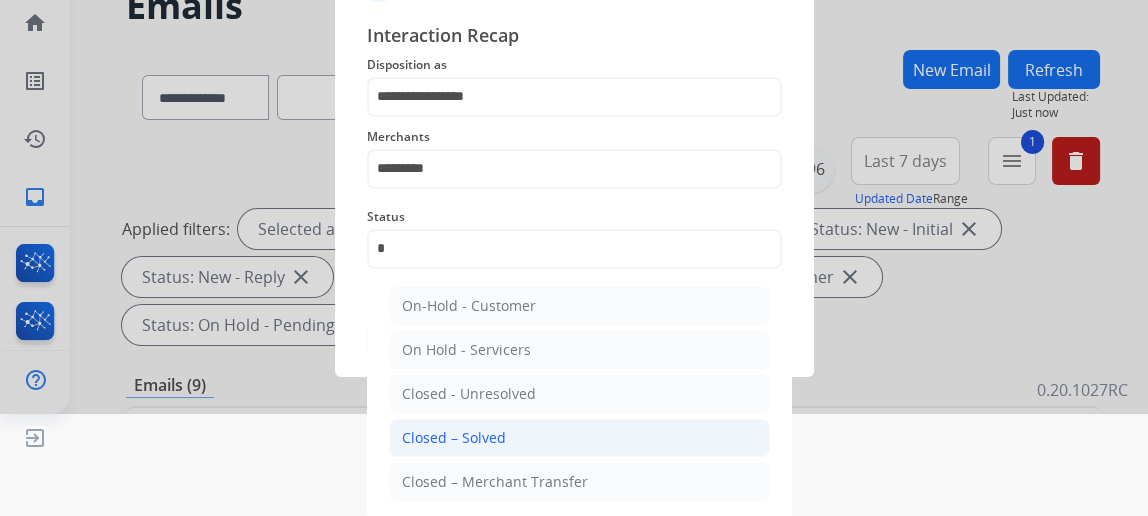 click on "Closed – Solved" 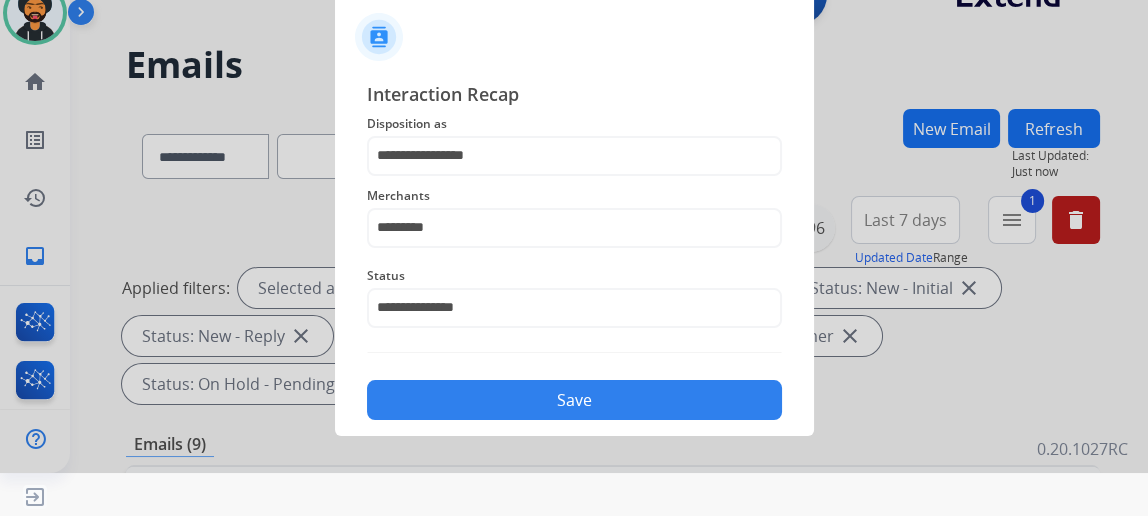 scroll, scrollTop: 43, scrollLeft: 0, axis: vertical 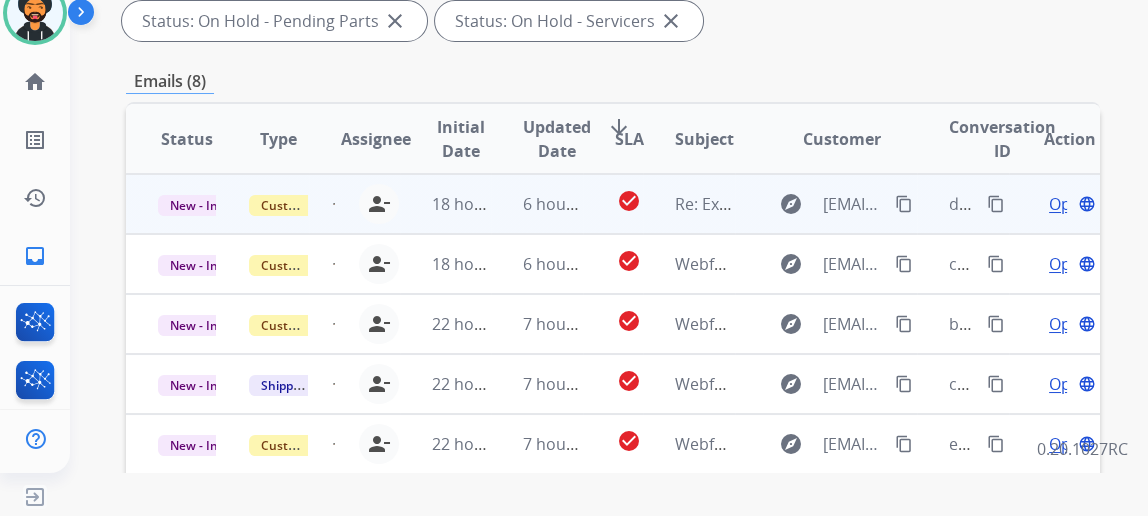 click on "Open language" at bounding box center [1070, 204] 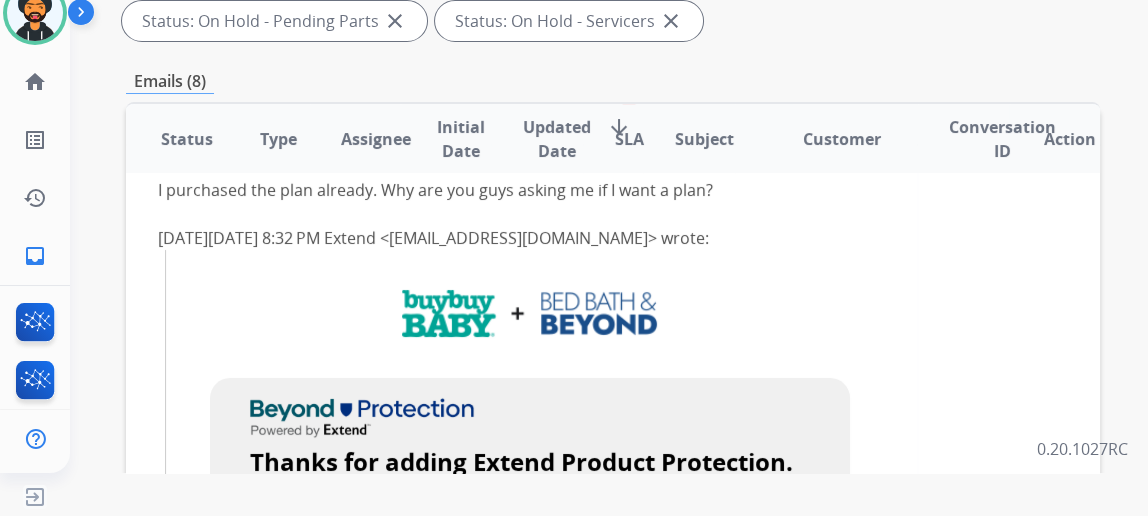 scroll, scrollTop: 0, scrollLeft: 0, axis: both 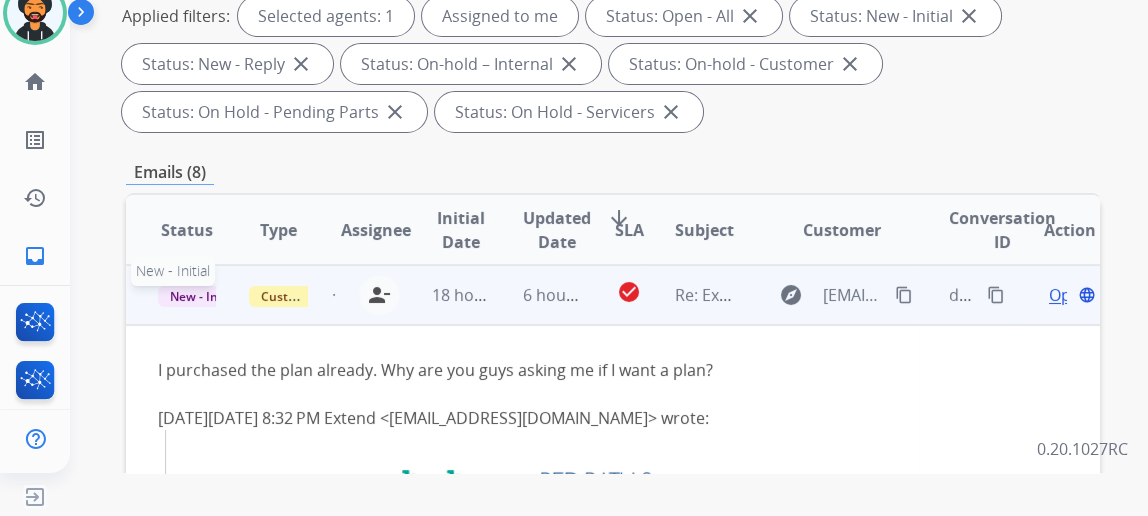 click on "New - Initial" at bounding box center [204, 296] 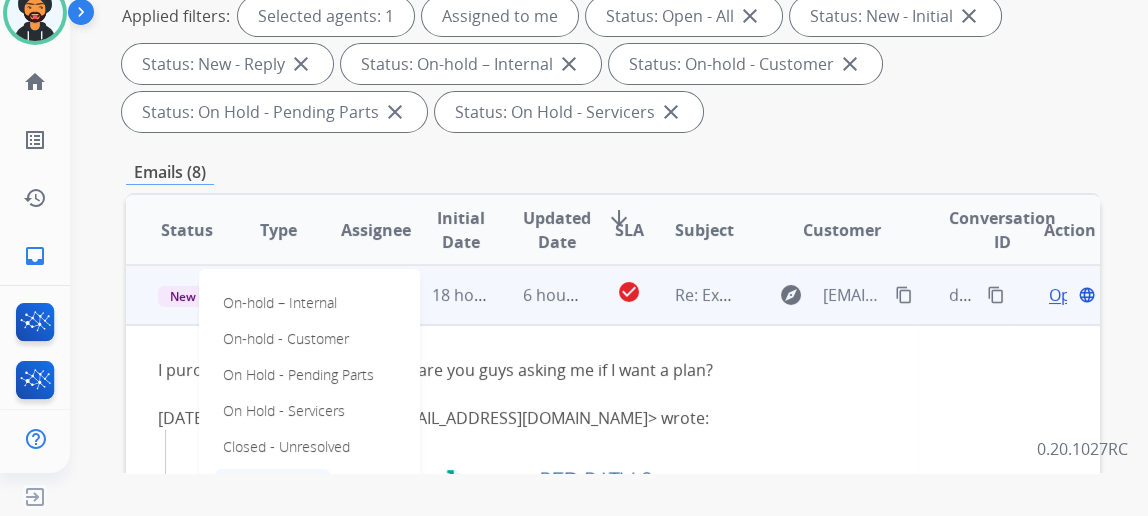 click on "Closed – Solved" at bounding box center (272, 483) 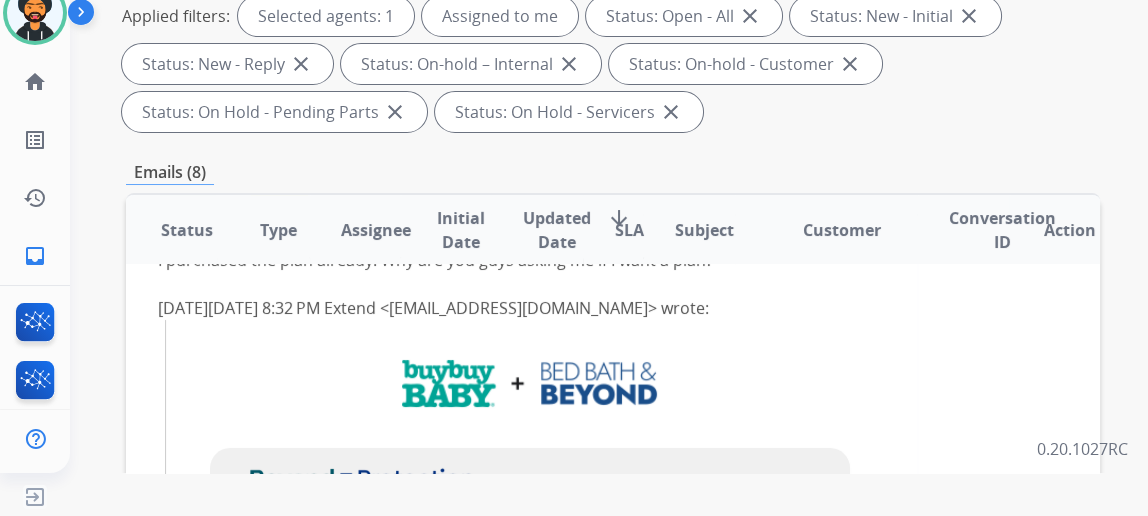 scroll, scrollTop: 272, scrollLeft: 0, axis: vertical 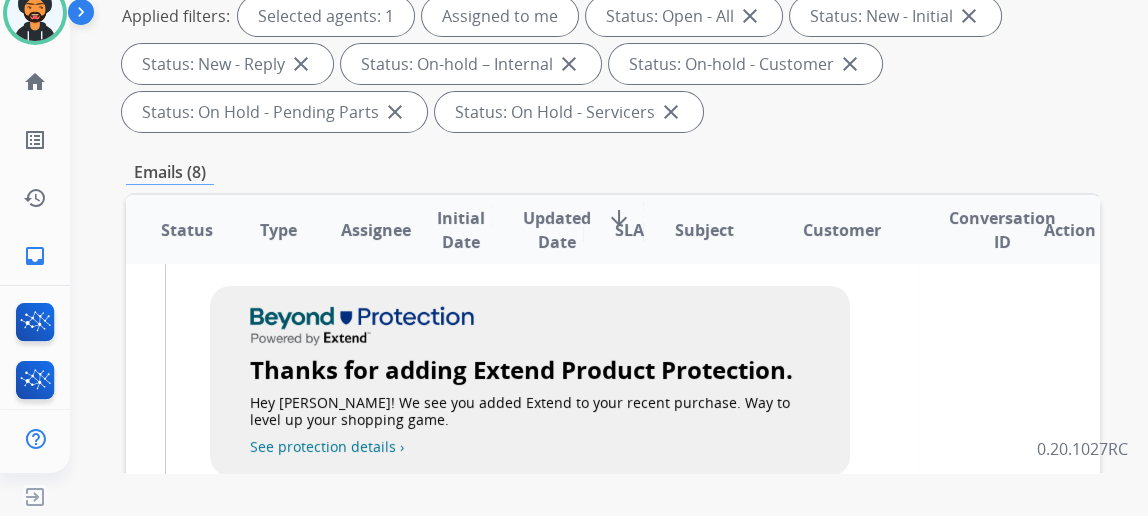 click on "Emails (8)" at bounding box center [613, 172] 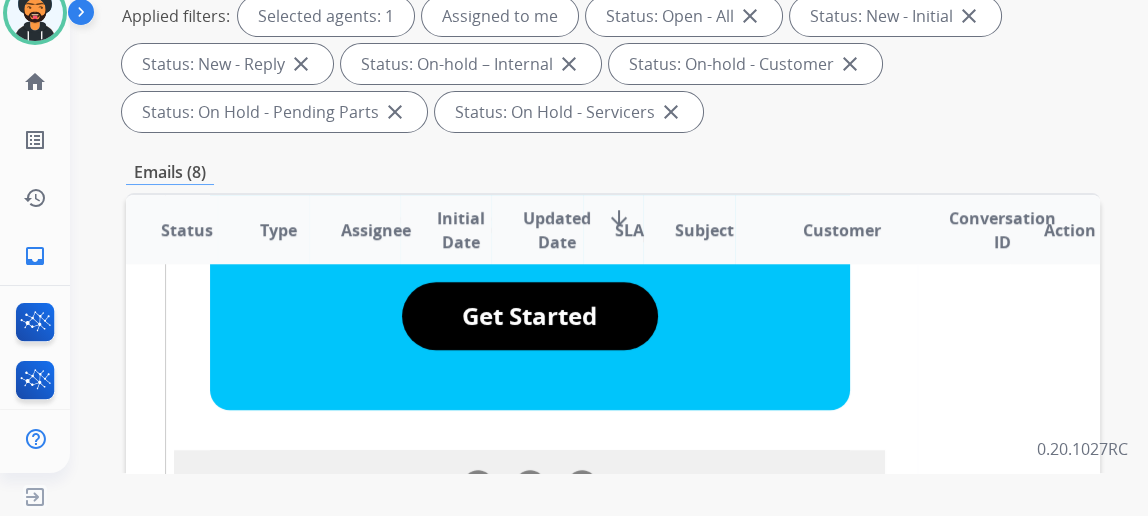 scroll, scrollTop: 2818, scrollLeft: 0, axis: vertical 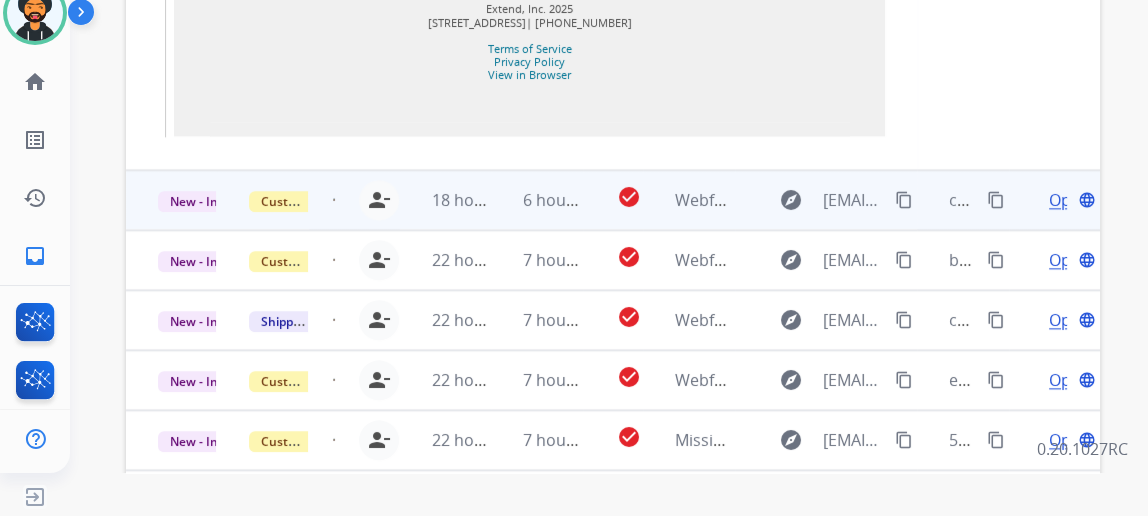 click on "Open" at bounding box center (1069, 200) 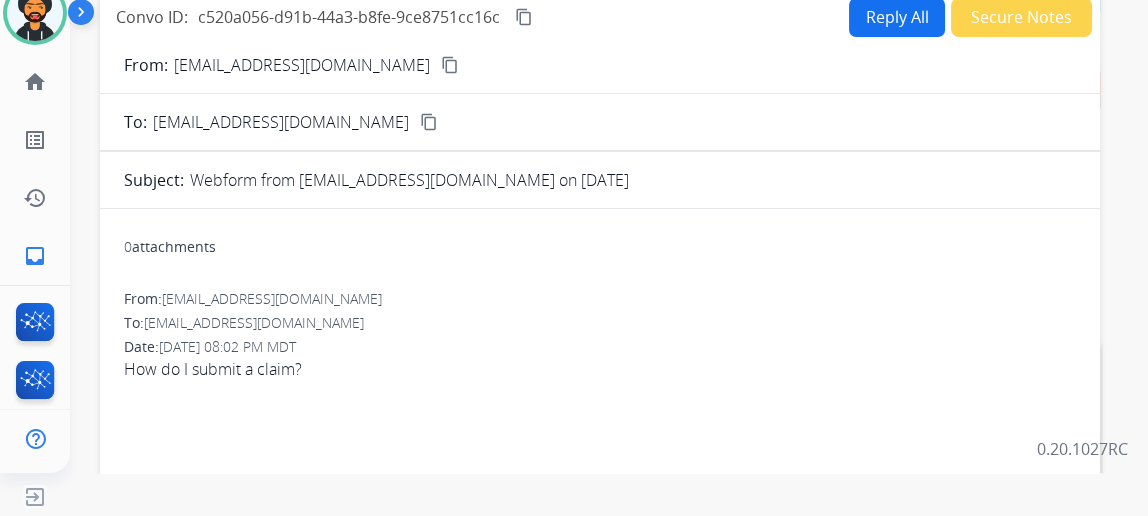 scroll, scrollTop: 90, scrollLeft: 0, axis: vertical 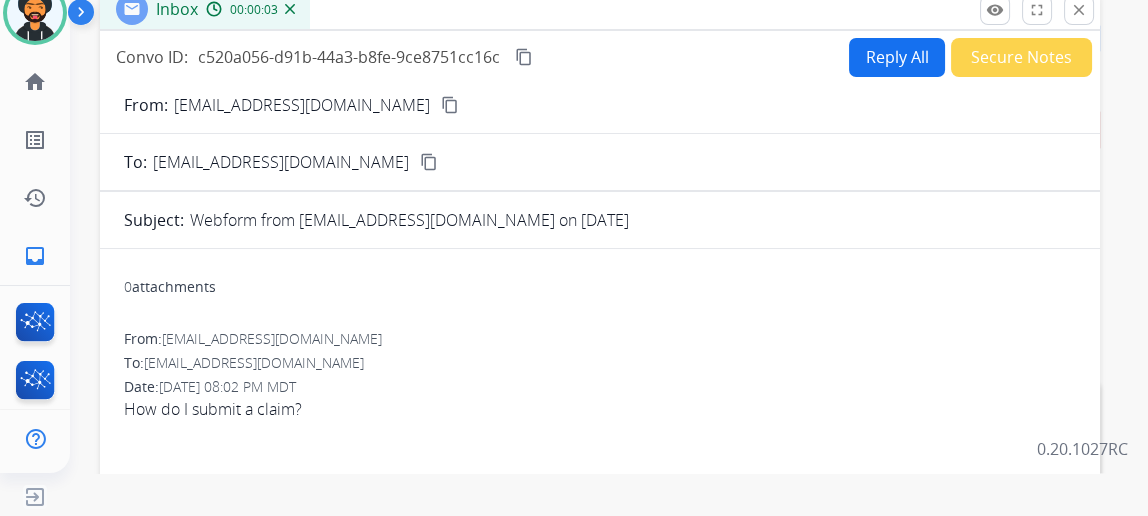 click on "Reply All" at bounding box center (897, 57) 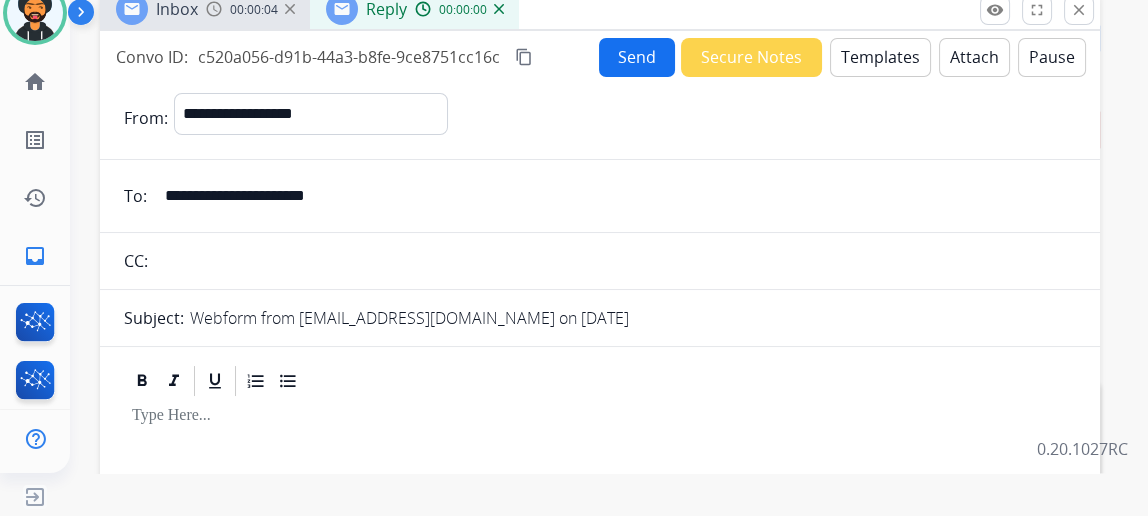 click on "Templates" at bounding box center [880, 57] 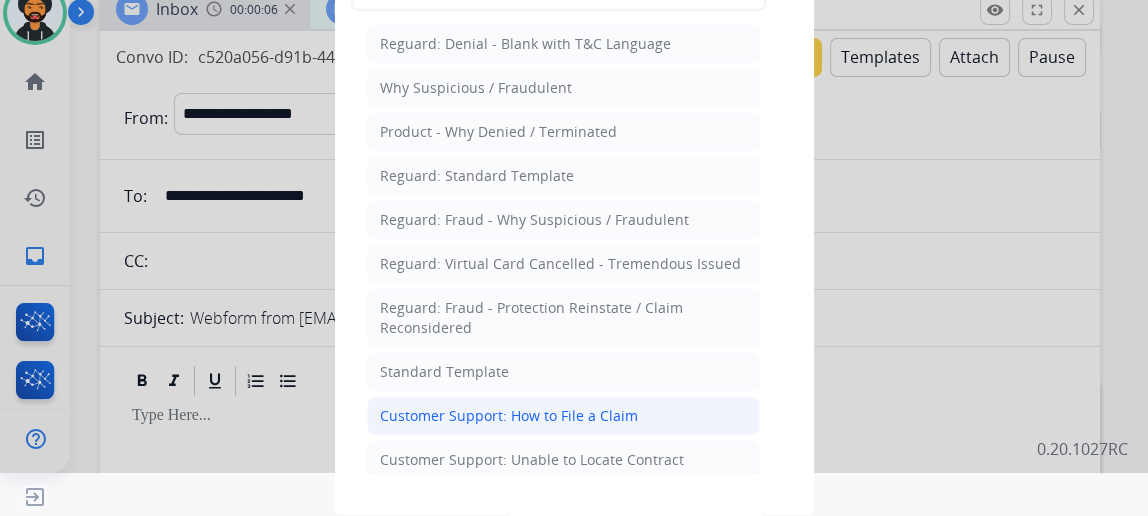 click on "Customer Support: How to File a Claim" 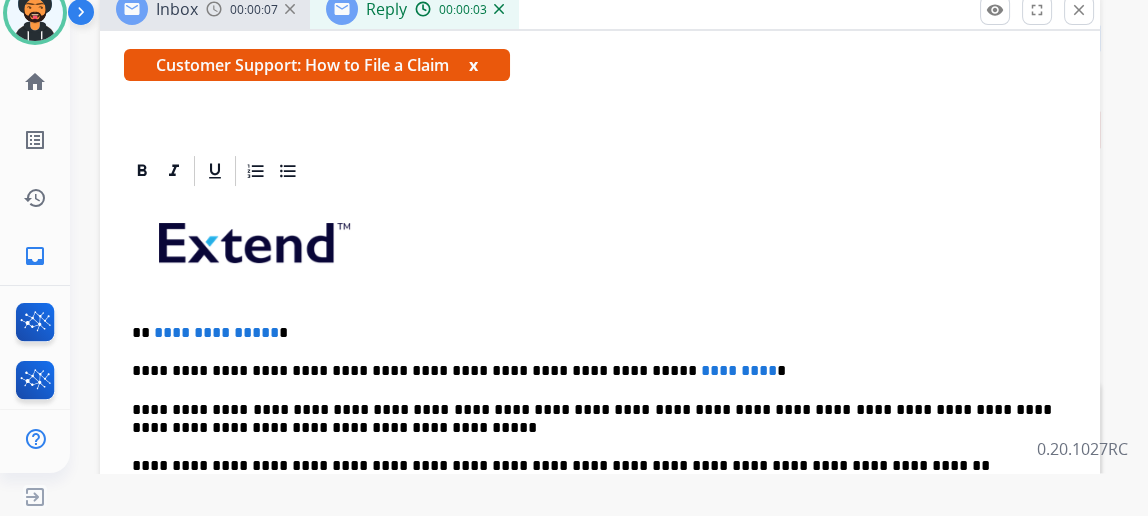 scroll, scrollTop: 358, scrollLeft: 0, axis: vertical 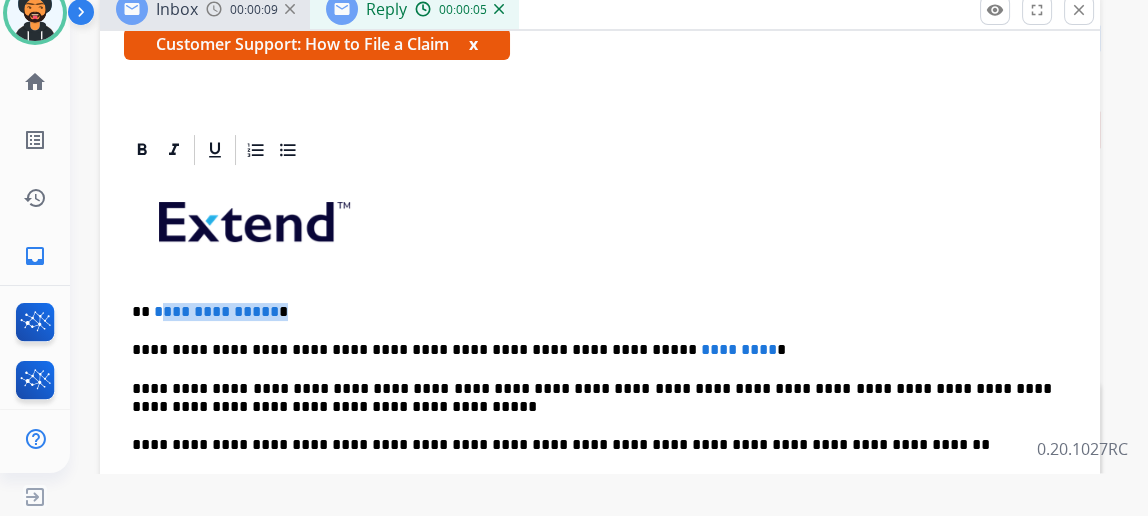 drag, startPoint x: 287, startPoint y: 303, endPoint x: 175, endPoint y: 305, distance: 112.01785 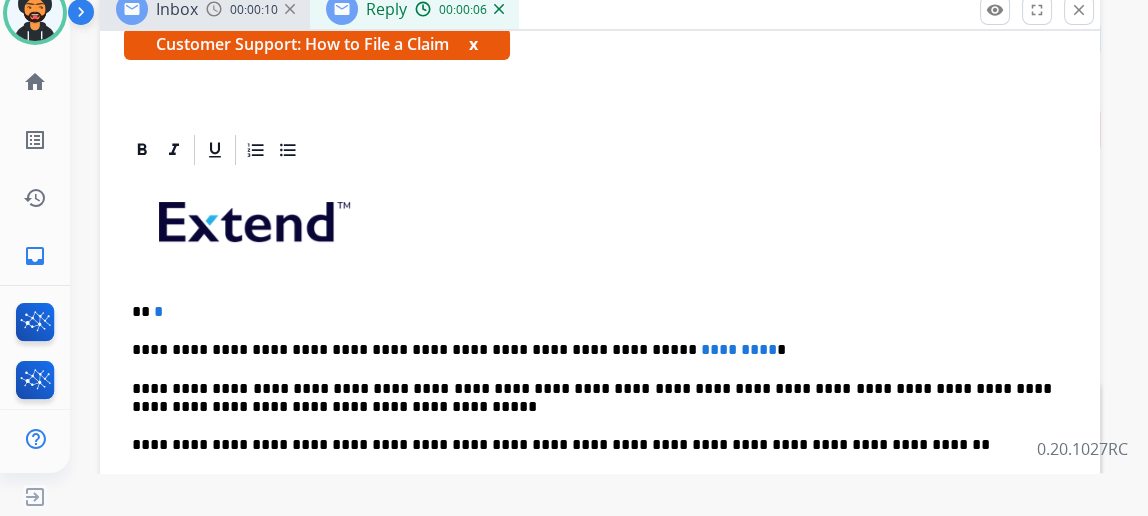type 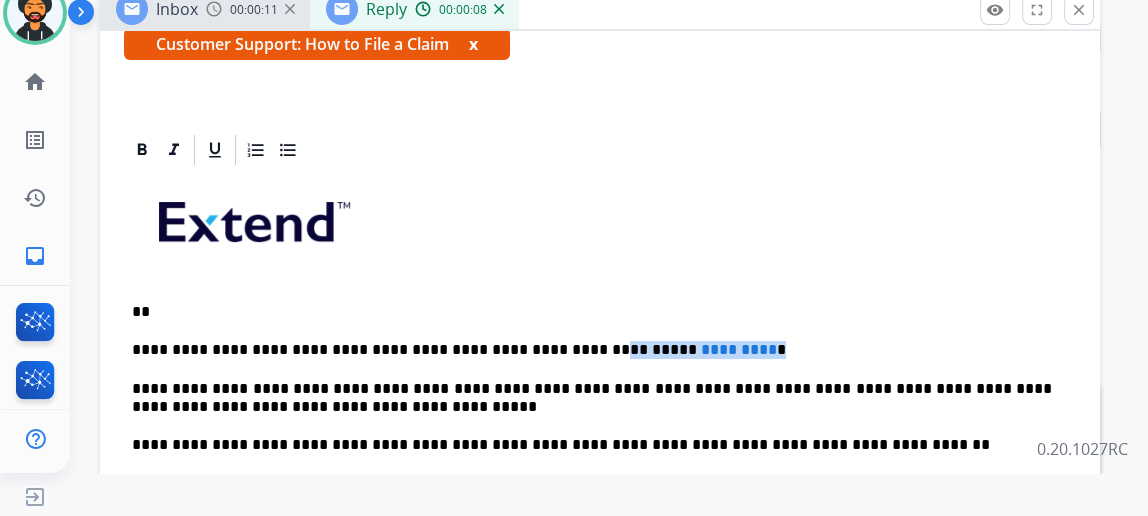 drag, startPoint x: 606, startPoint y: 337, endPoint x: 547, endPoint y: 337, distance: 59 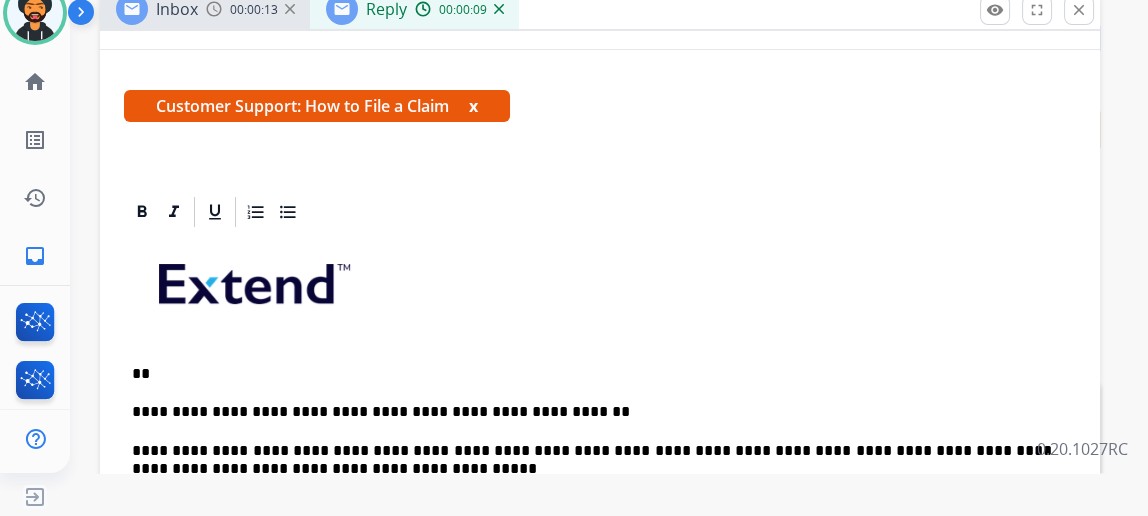 scroll, scrollTop: 358, scrollLeft: 0, axis: vertical 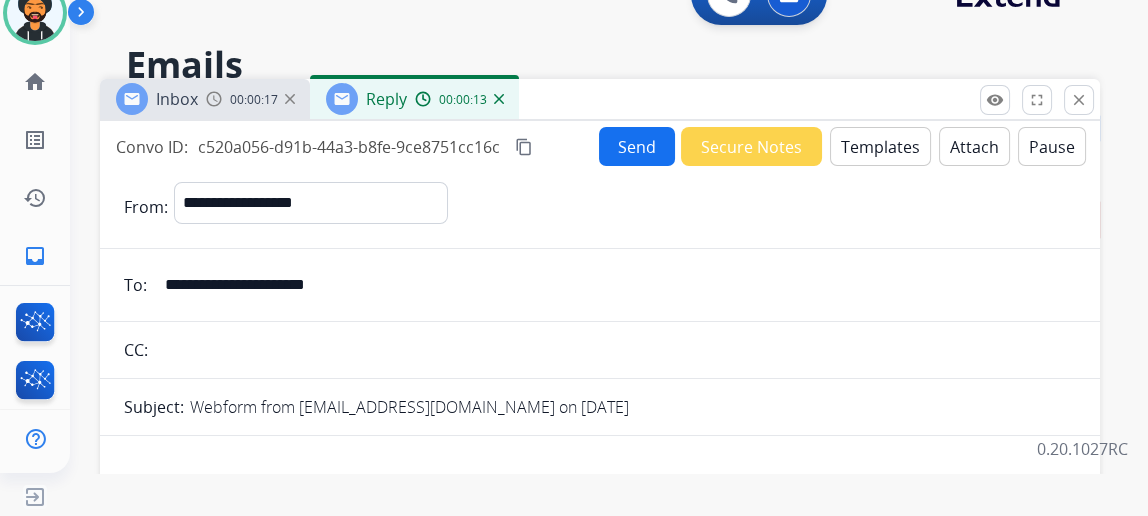 click on "Send" at bounding box center [637, 146] 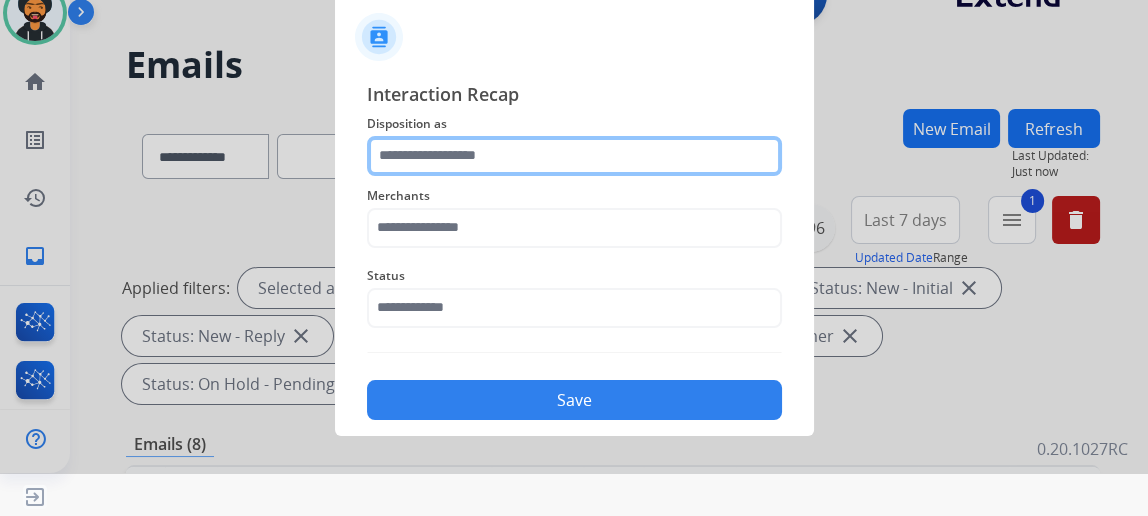 click 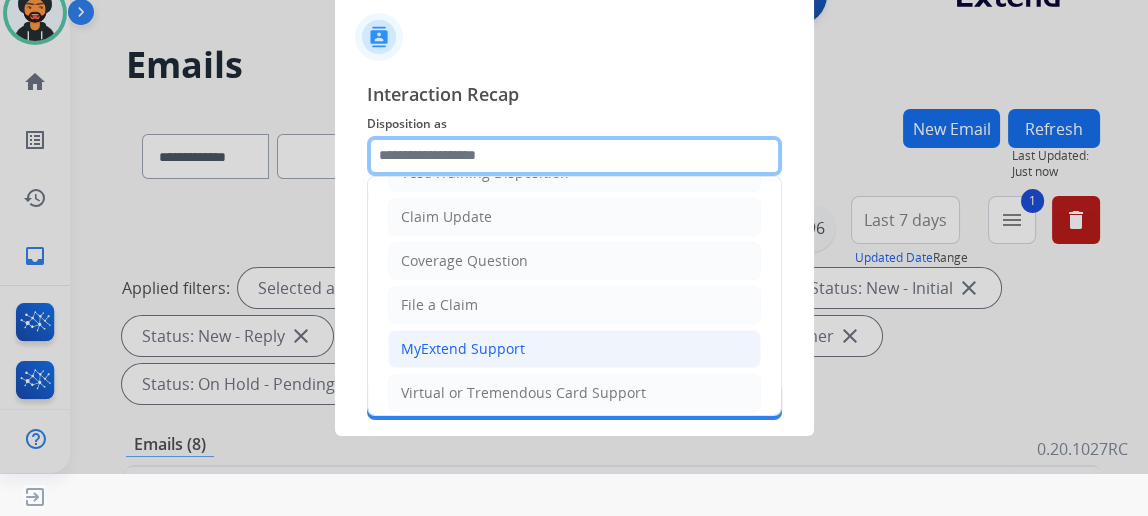 scroll, scrollTop: 181, scrollLeft: 0, axis: vertical 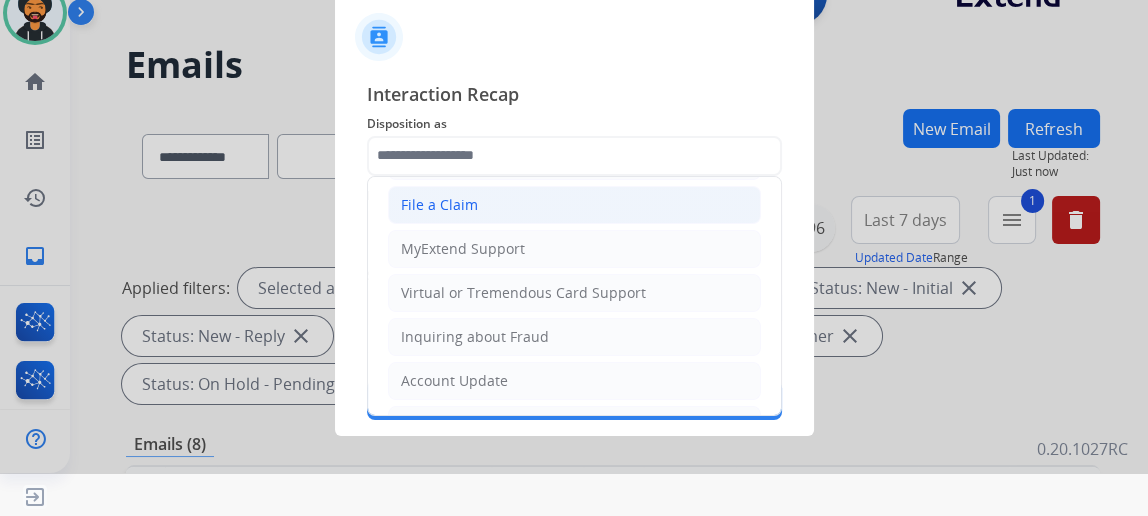 click on "File a Claim" 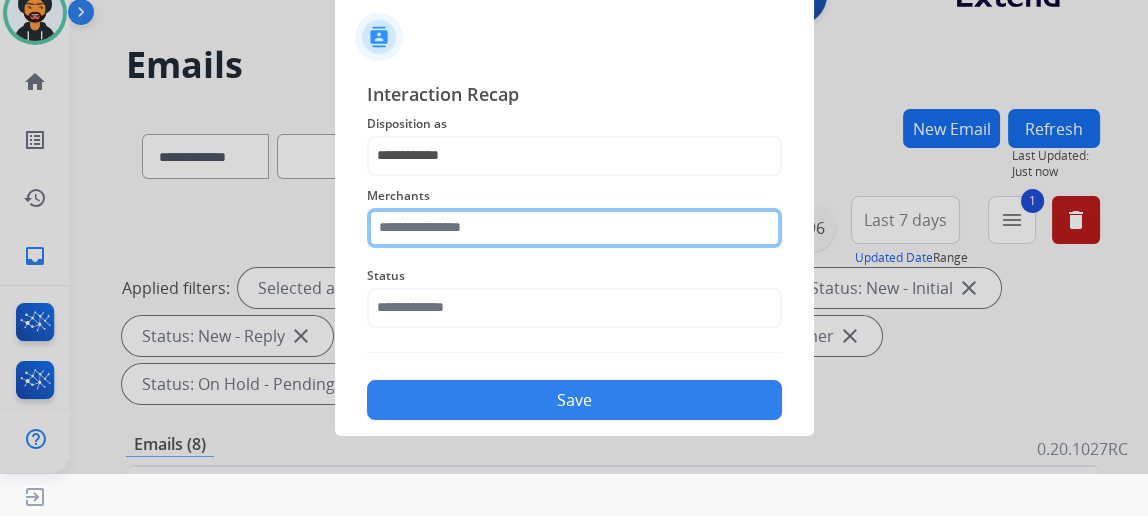 click 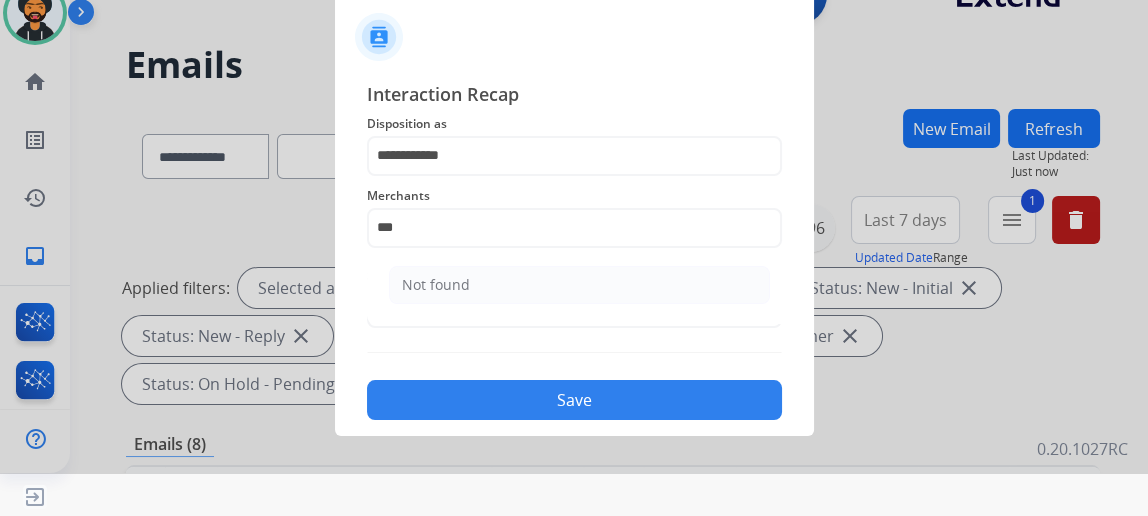 click on "Not found" 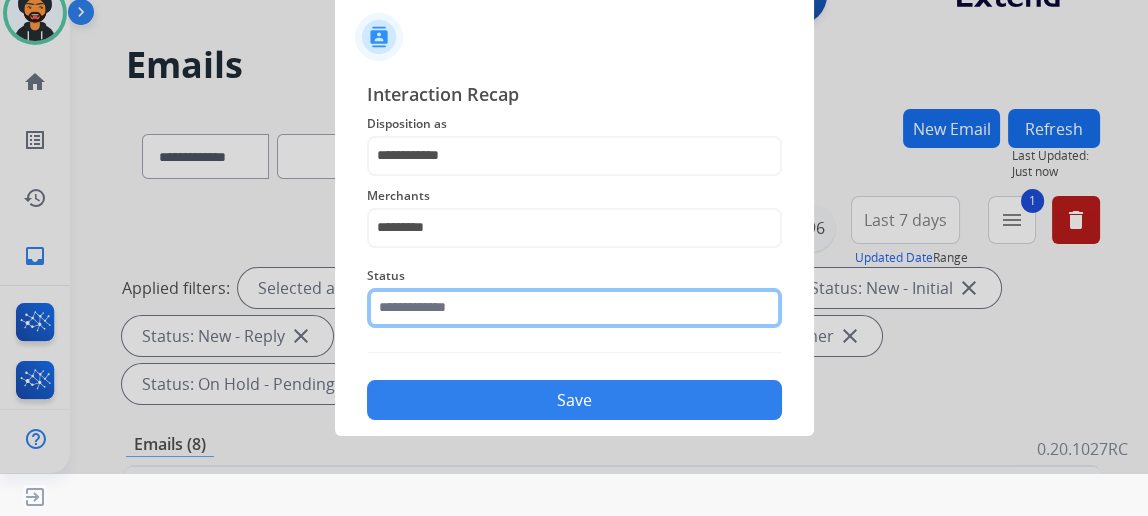 click 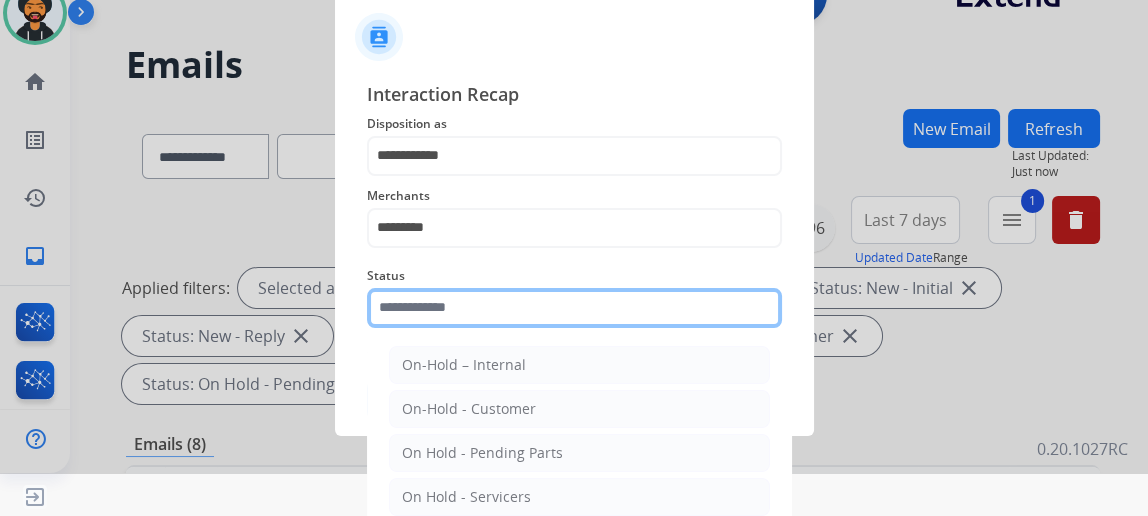 type on "*" 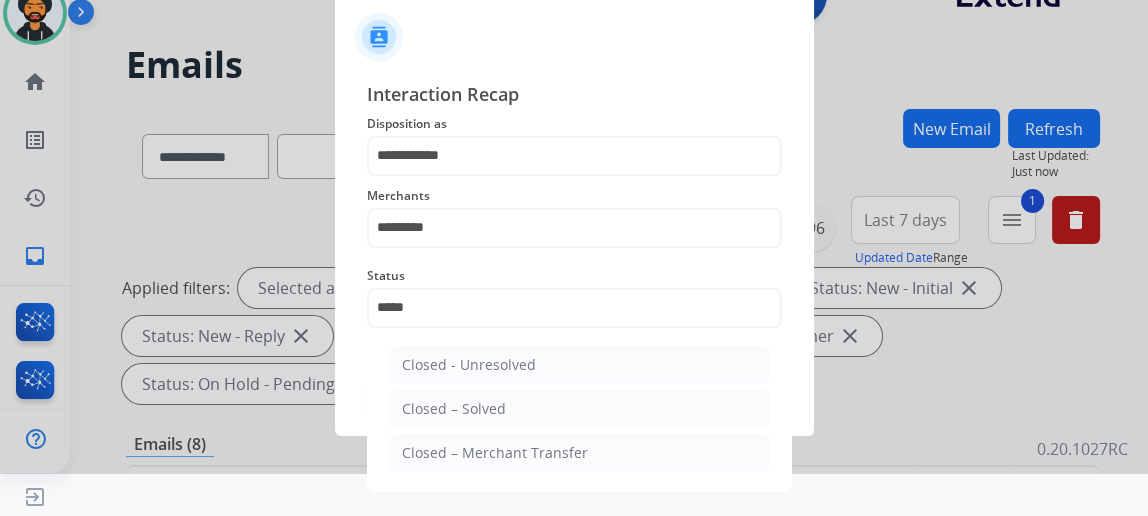 click on "Closed – Solved" 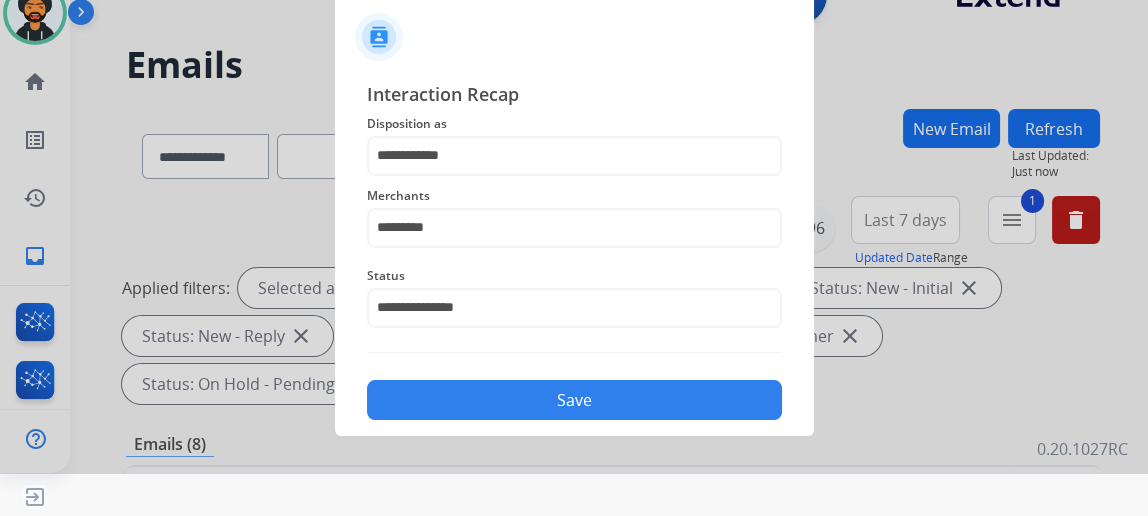 click on "Save" 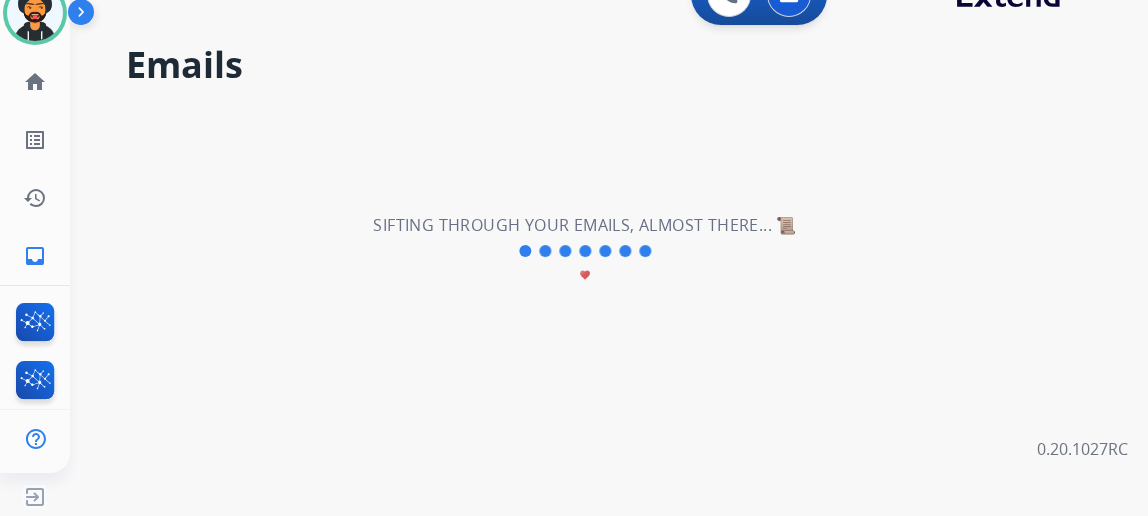 scroll, scrollTop: 0, scrollLeft: 0, axis: both 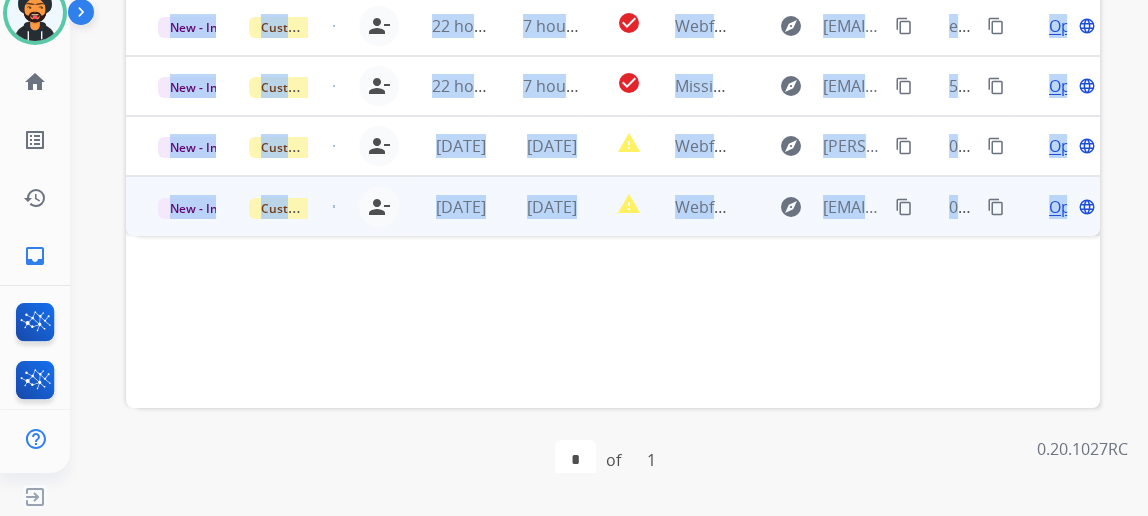 click on "Open language" at bounding box center (1070, 207) 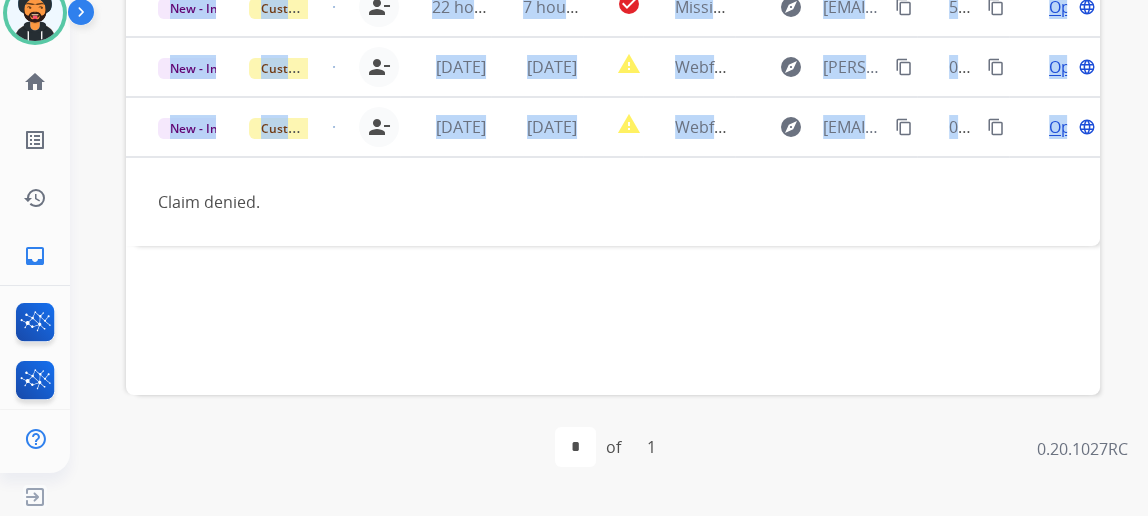 scroll, scrollTop: 749, scrollLeft: 0, axis: vertical 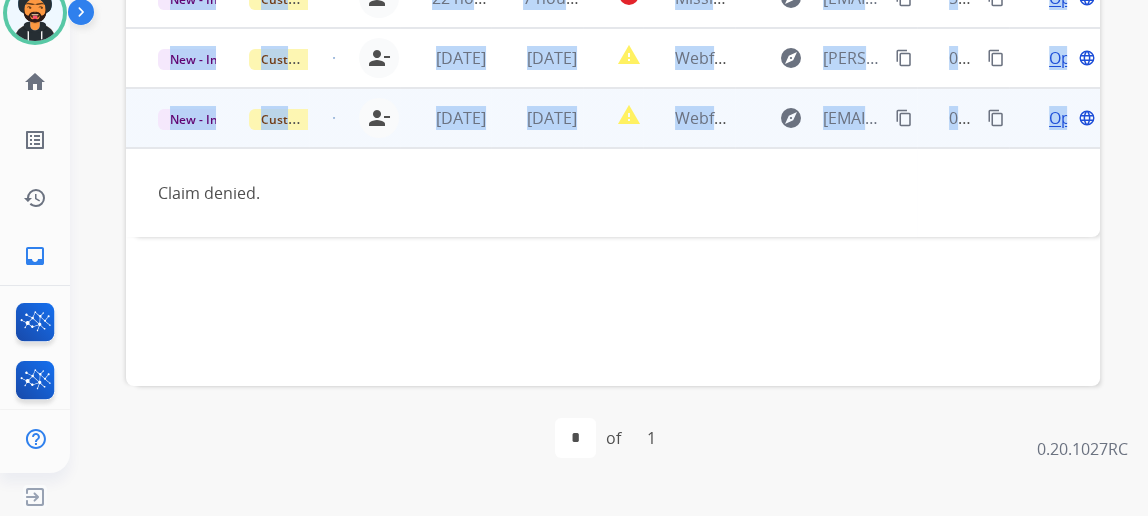click on "Claim denied." at bounding box center (521, 193) 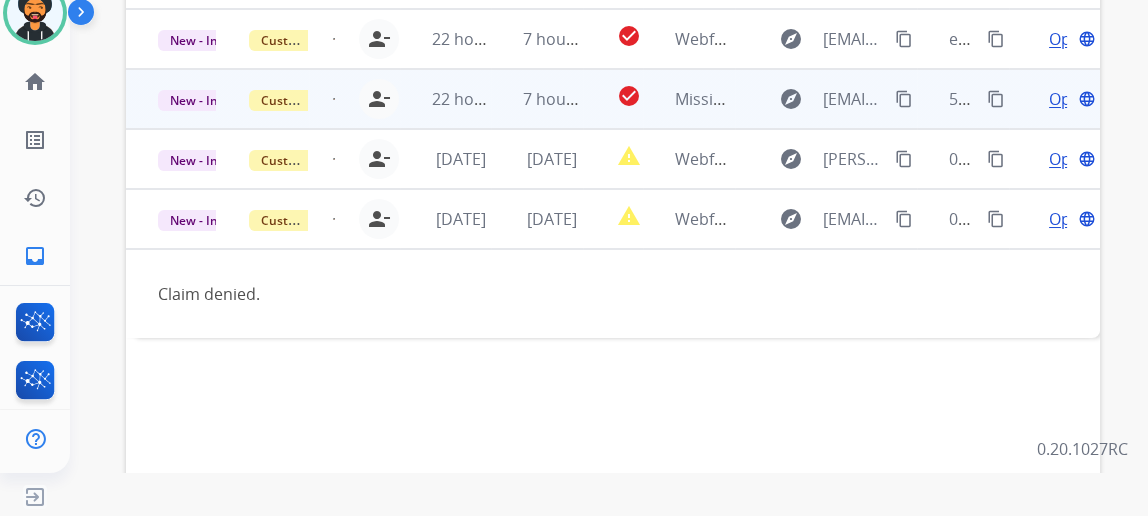 scroll, scrollTop: 567, scrollLeft: 0, axis: vertical 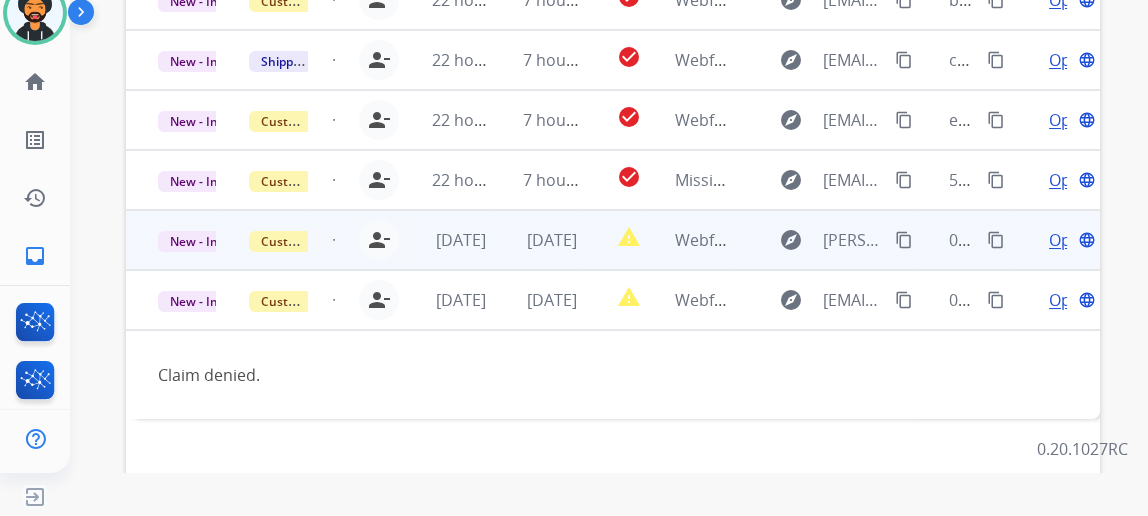 click on "Open" at bounding box center (1069, 240) 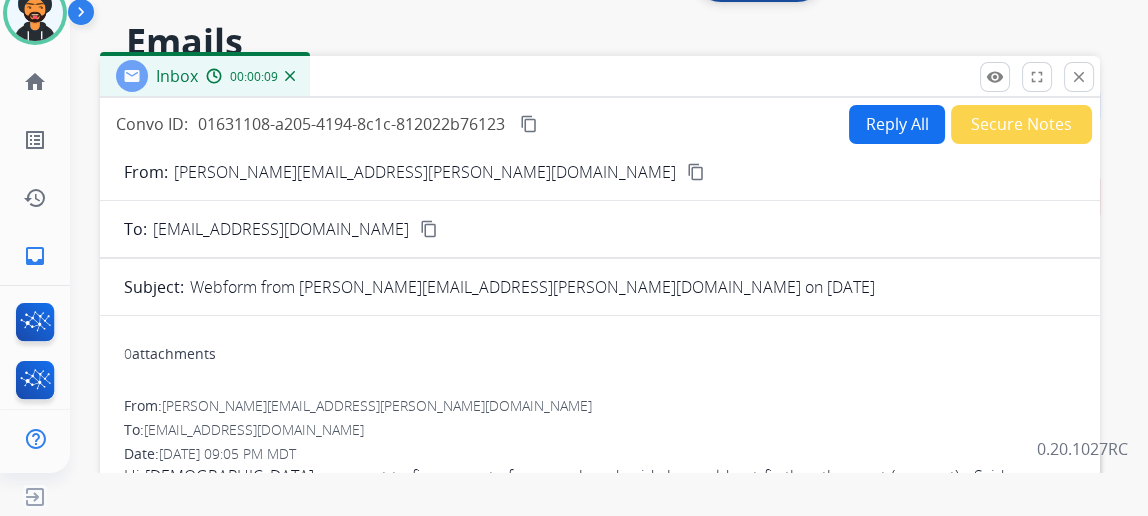 scroll, scrollTop: 22, scrollLeft: 0, axis: vertical 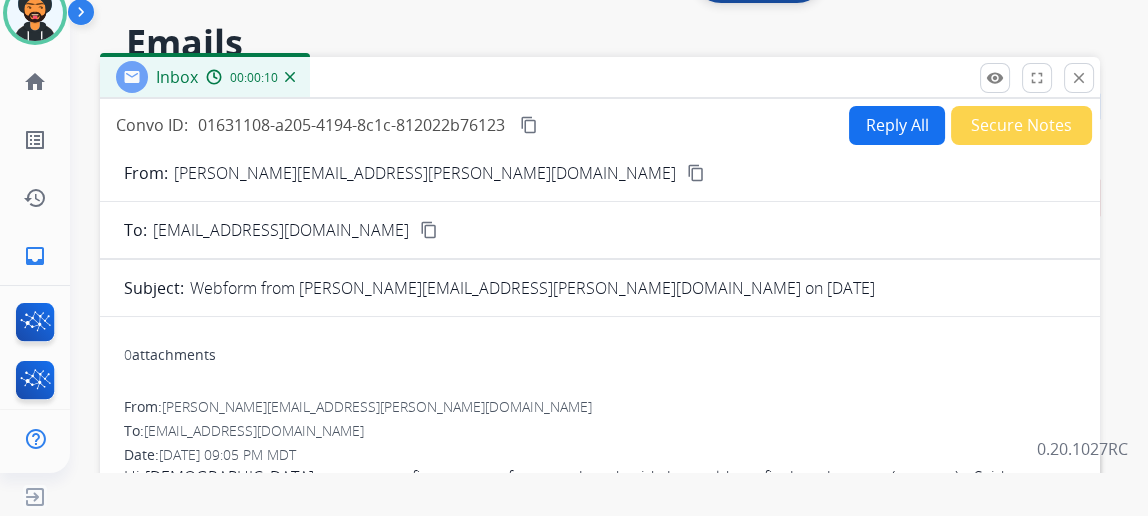 click on "content_copy" at bounding box center [696, 173] 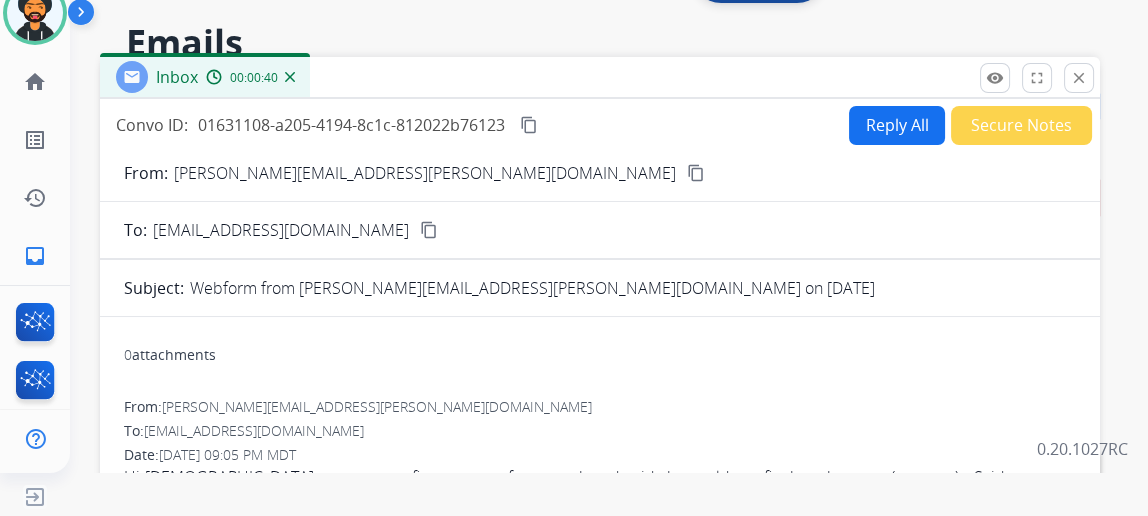 click on "Reply All" at bounding box center (897, 125) 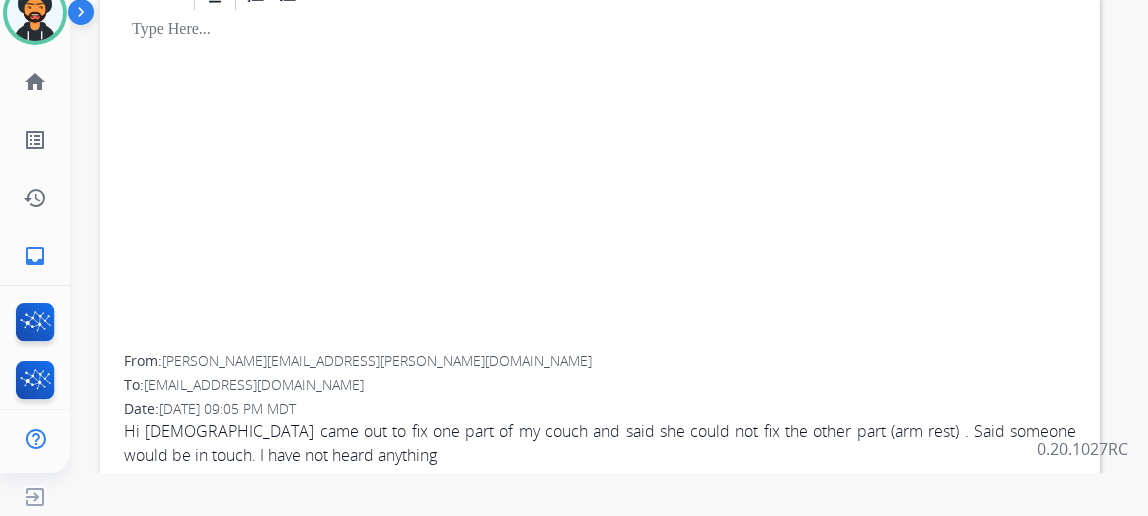 scroll, scrollTop: 22, scrollLeft: 0, axis: vertical 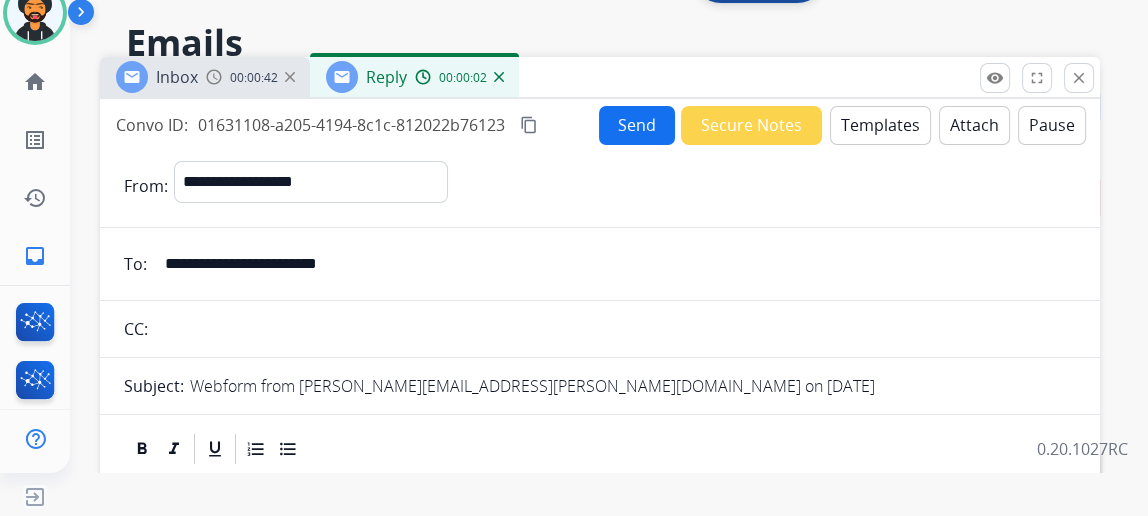 click on "Templates" at bounding box center [880, 125] 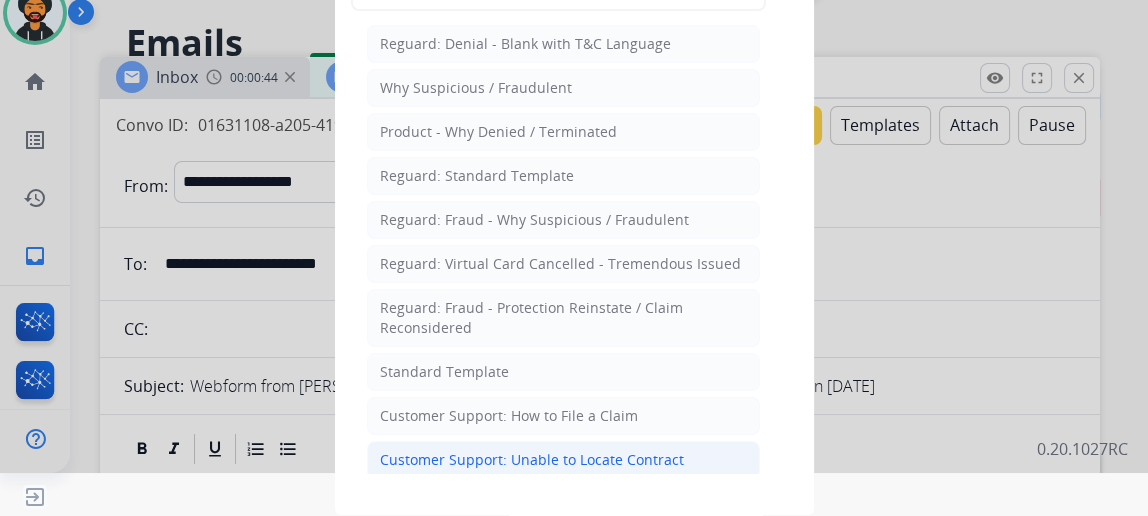 click on "Customer Support: Unable to Locate Contract" 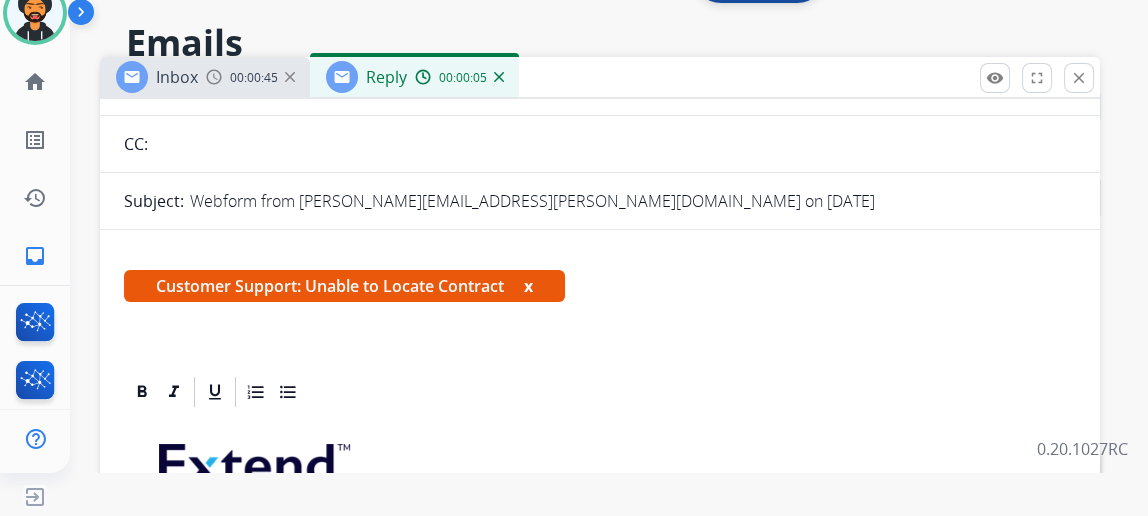 scroll, scrollTop: 454, scrollLeft: 0, axis: vertical 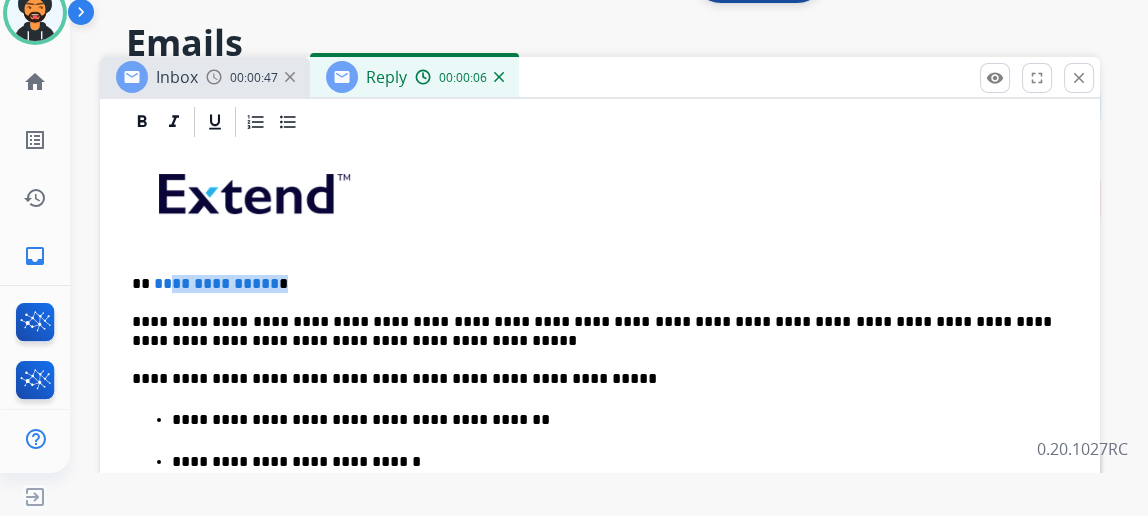 drag, startPoint x: 243, startPoint y: 280, endPoint x: 187, endPoint y: 275, distance: 56.22277 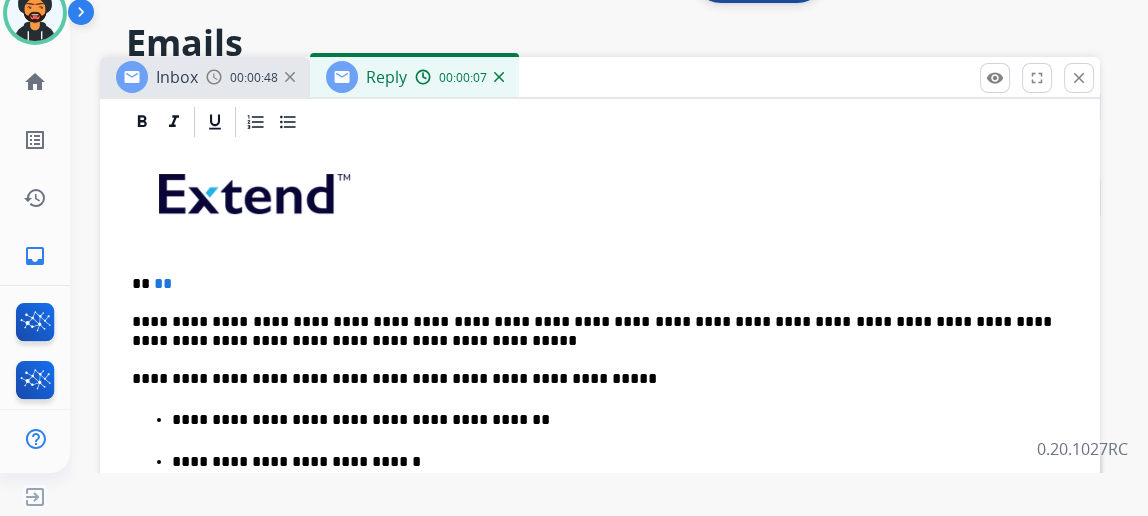 type 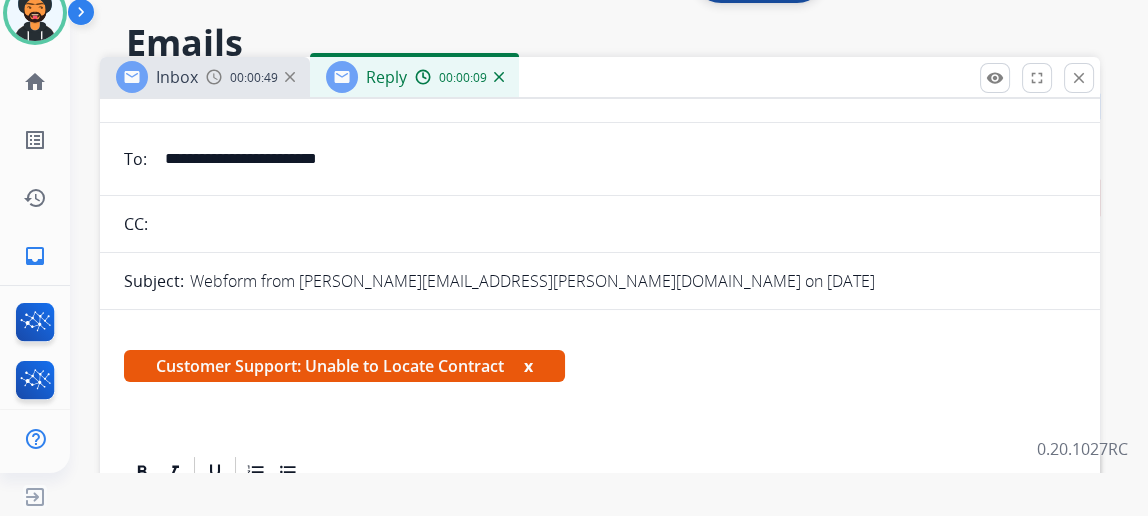 scroll, scrollTop: 0, scrollLeft: 0, axis: both 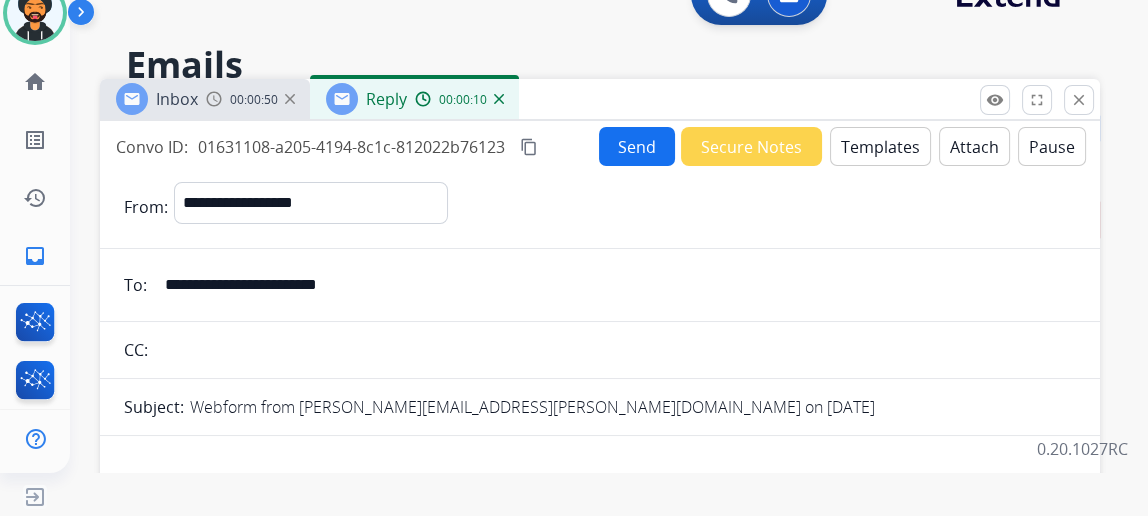 click on "Send" at bounding box center (637, 146) 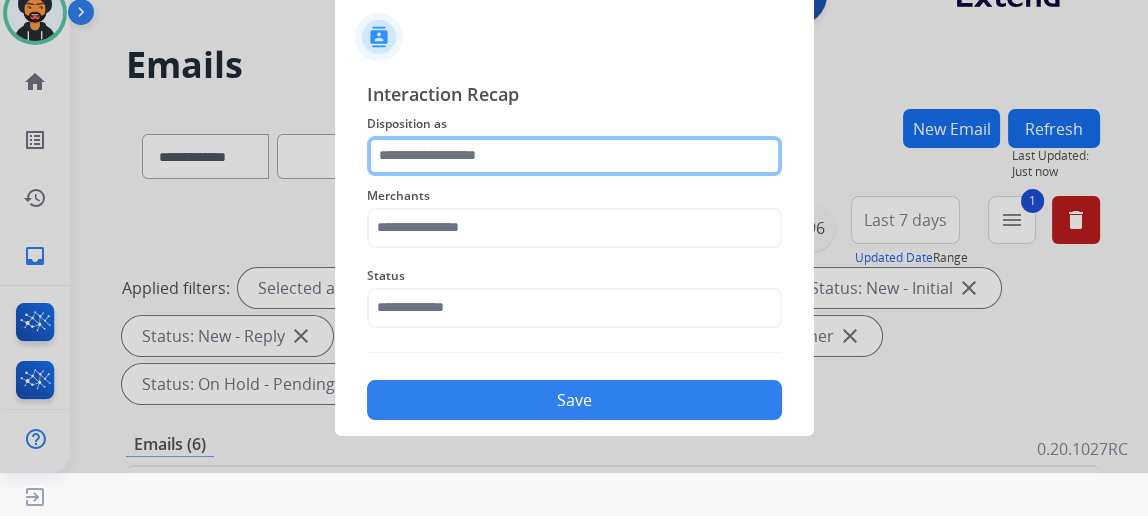 click 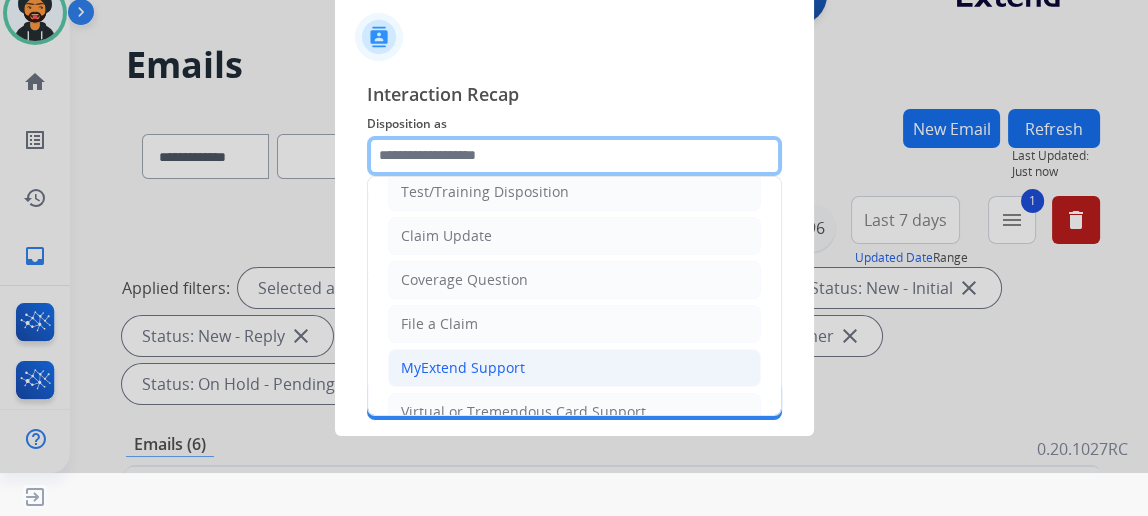 scroll, scrollTop: 90, scrollLeft: 0, axis: vertical 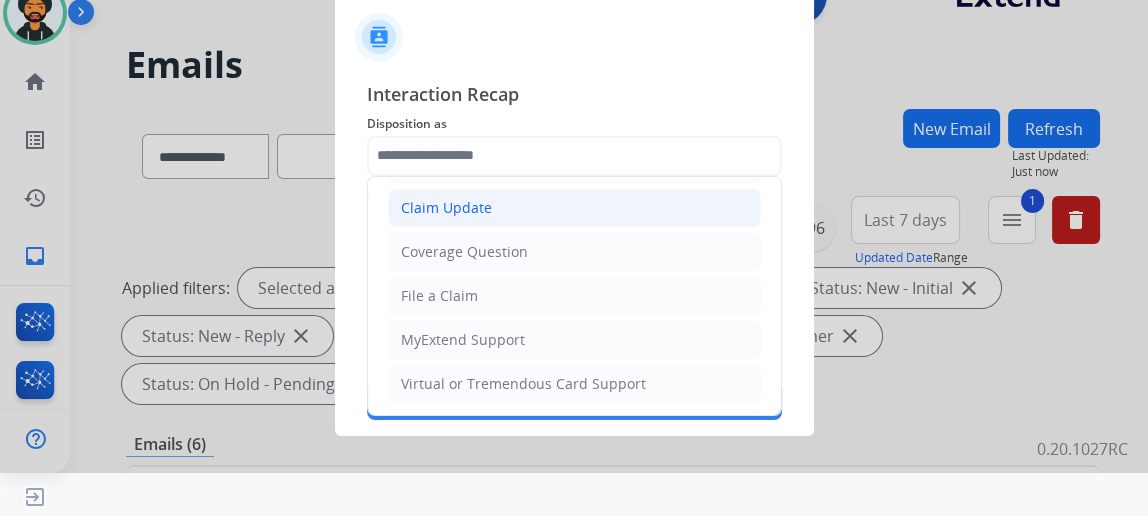 click on "Claim Update" 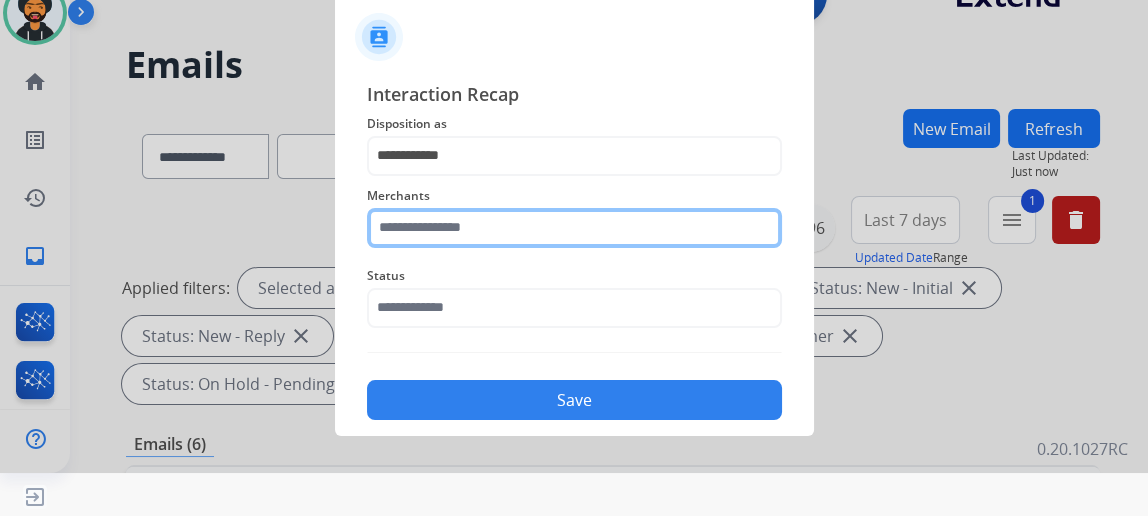 click 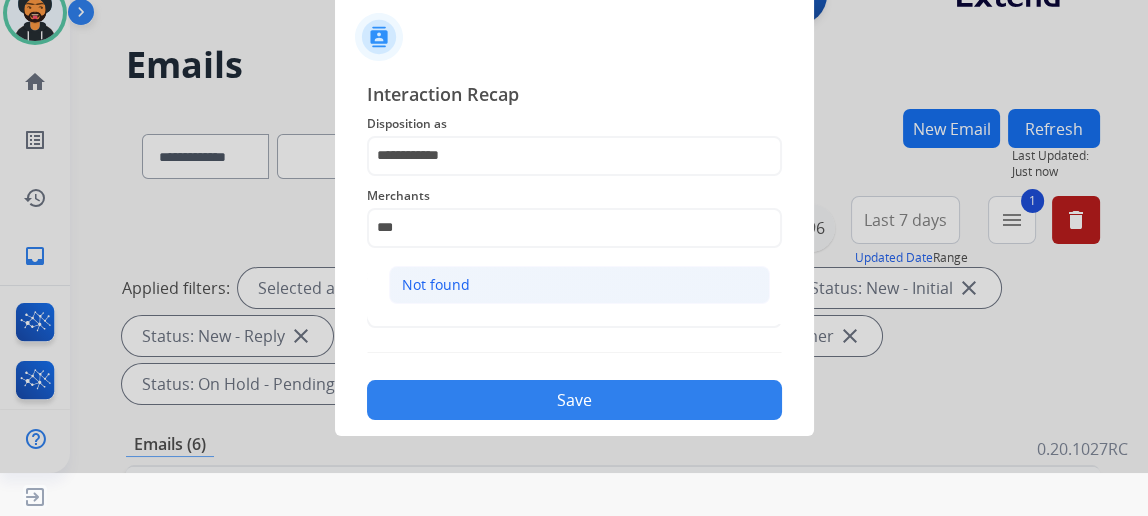 click on "Not found" 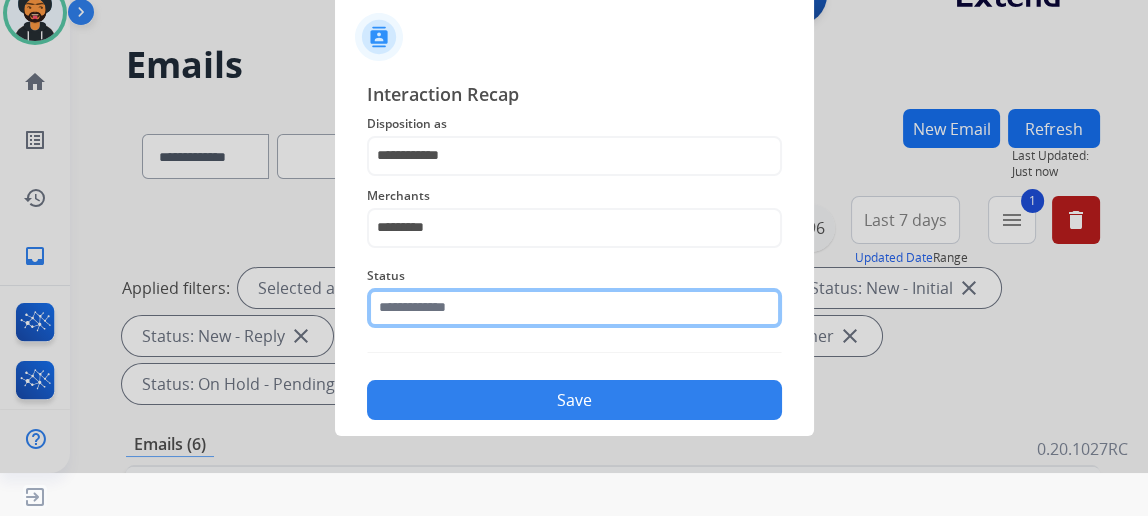 click 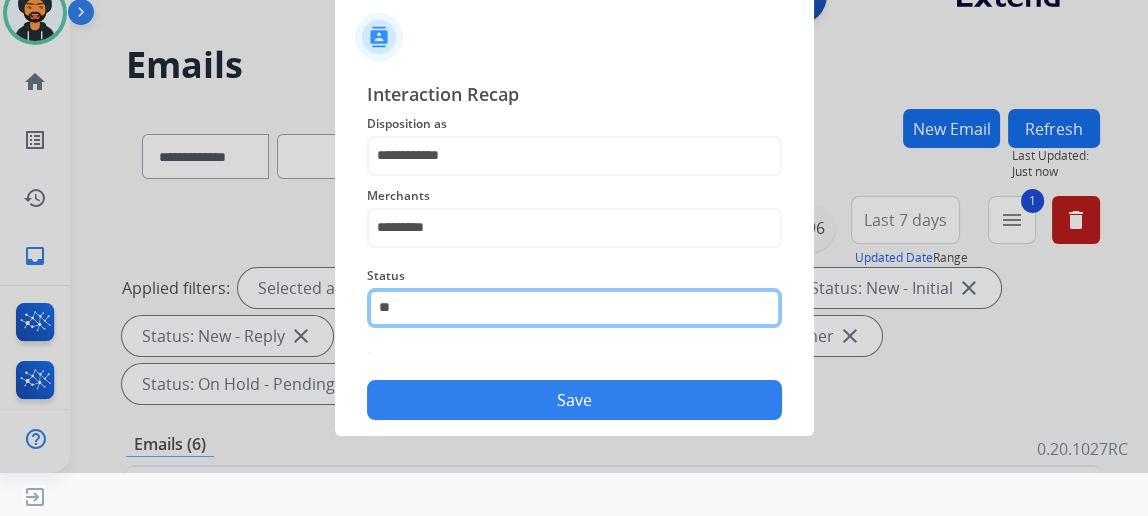 type on "*" 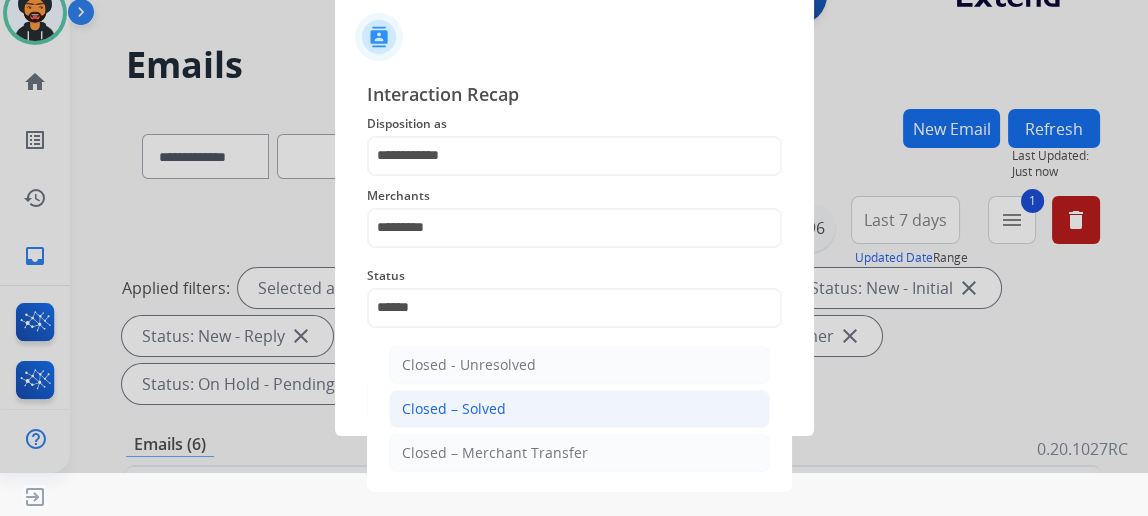 click on "Closed – Solved" 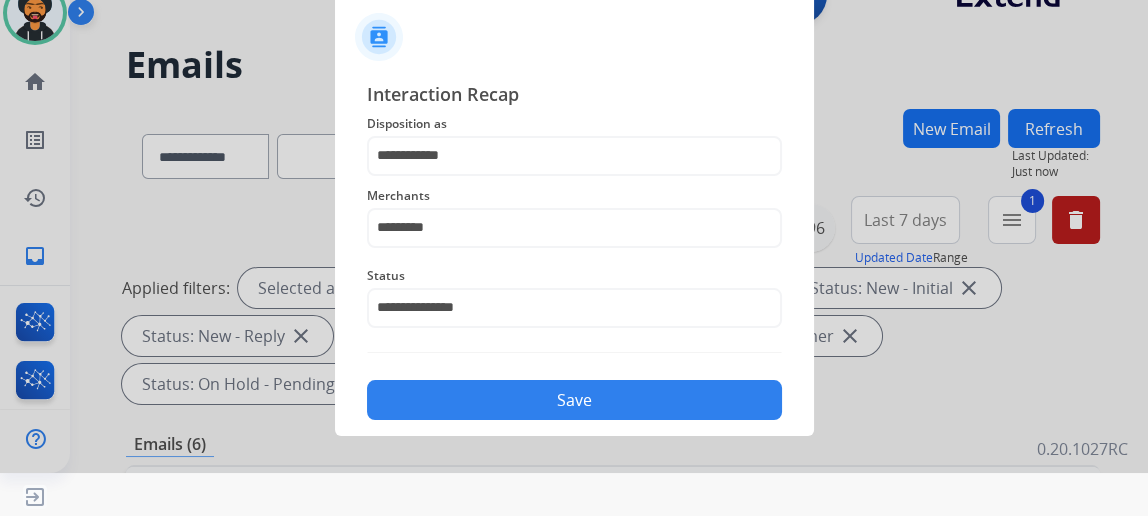 click on "Save" 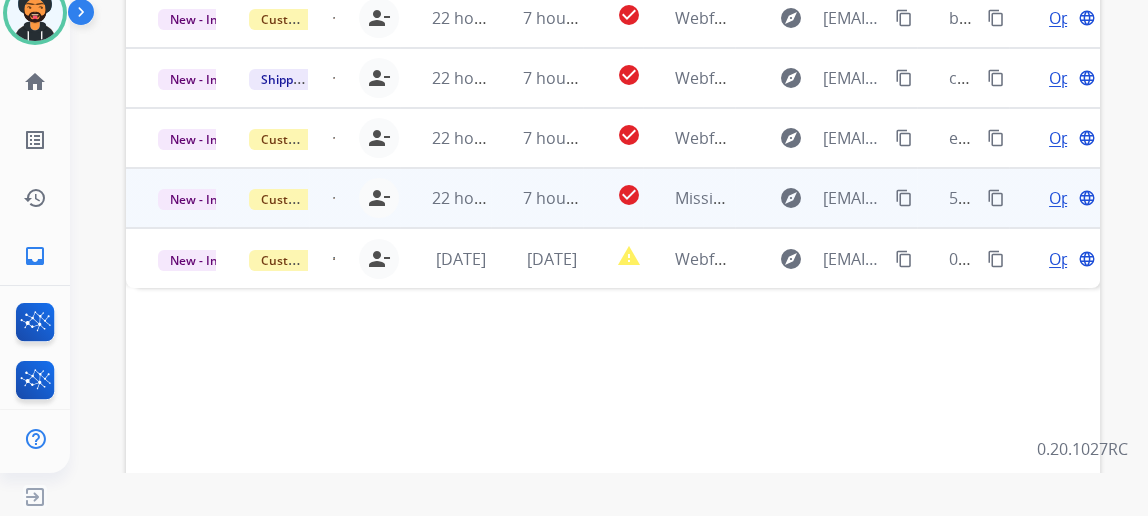 scroll, scrollTop: 454, scrollLeft: 0, axis: vertical 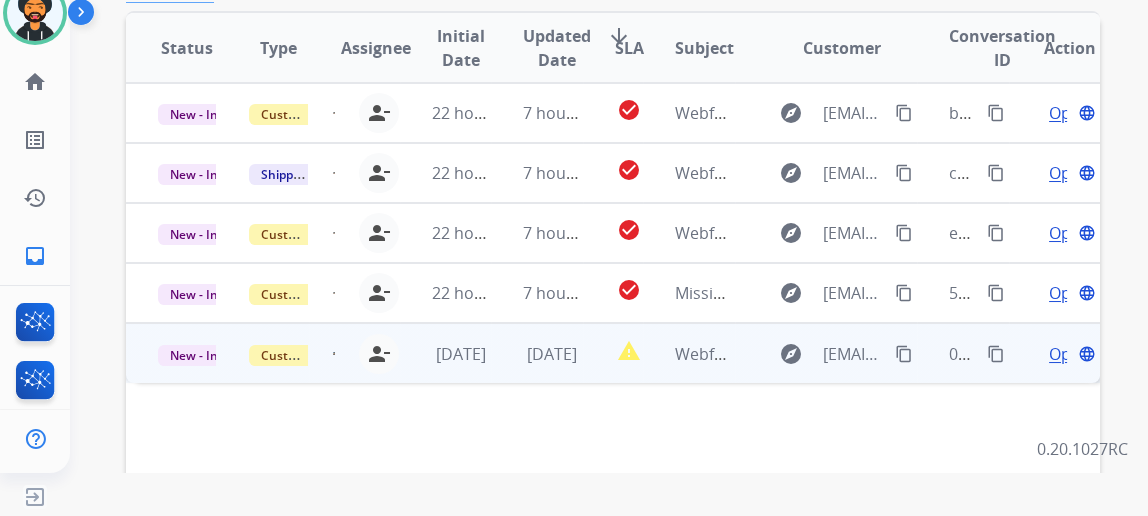 click on "Open" at bounding box center (1069, 354) 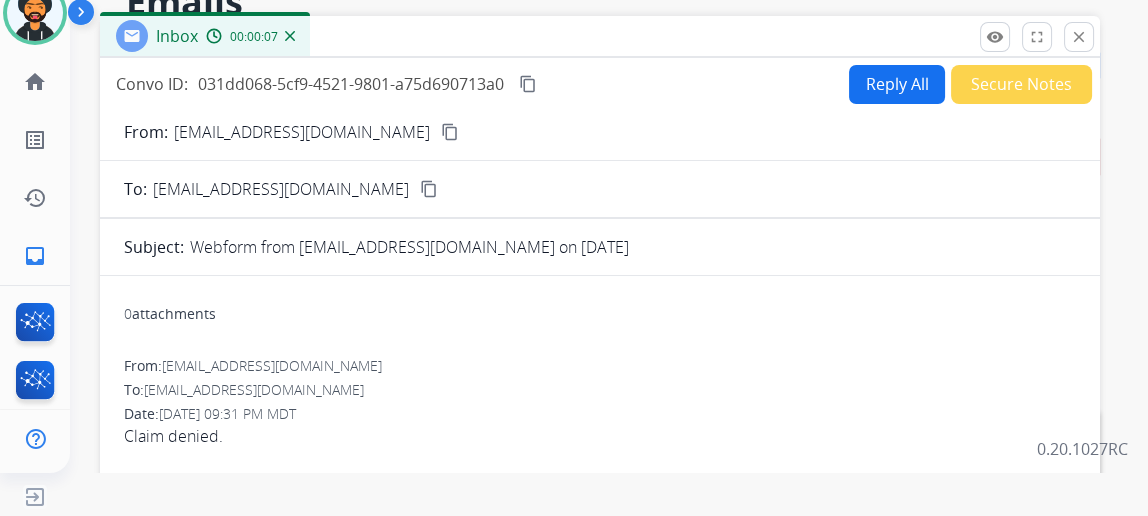 scroll, scrollTop: 90, scrollLeft: 0, axis: vertical 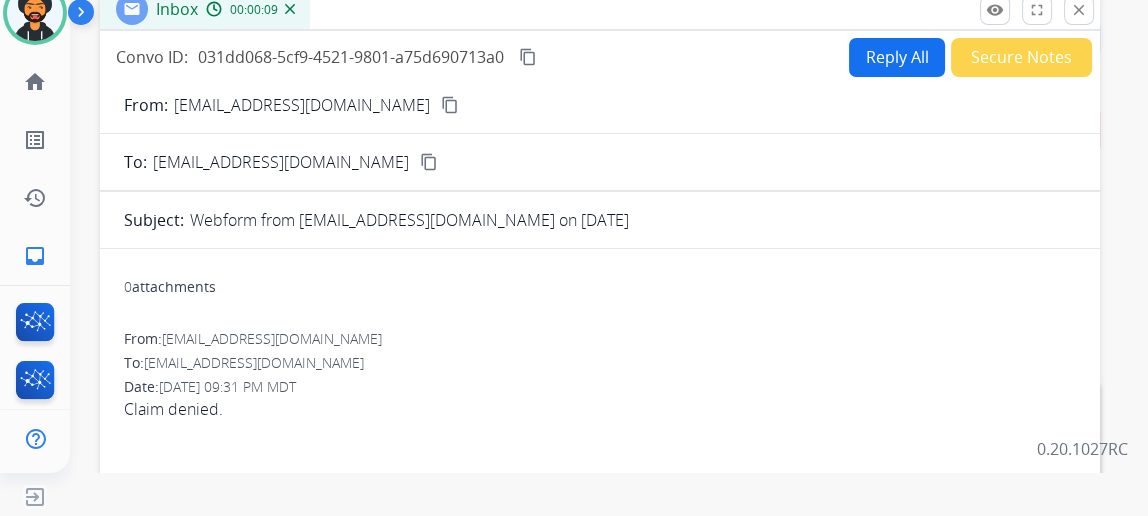 click on "content_copy" at bounding box center (450, 105) 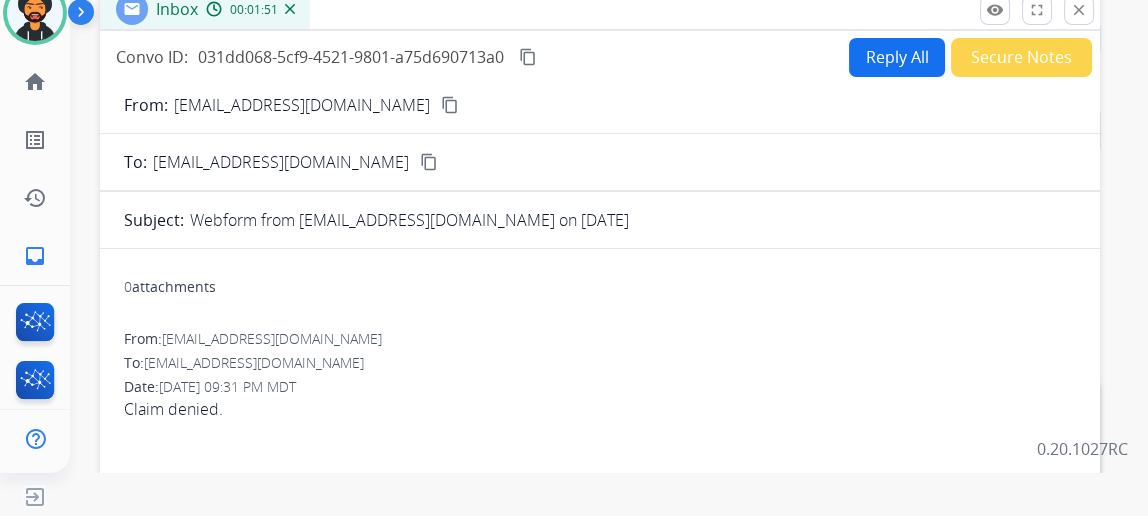 click on "Reply All" at bounding box center [897, 57] 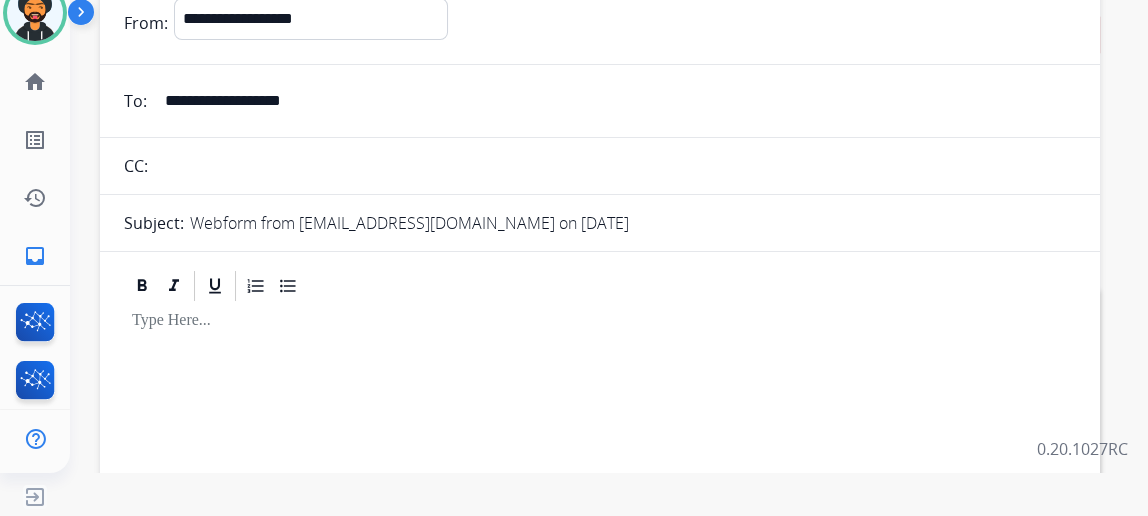 scroll, scrollTop: 0, scrollLeft: 0, axis: both 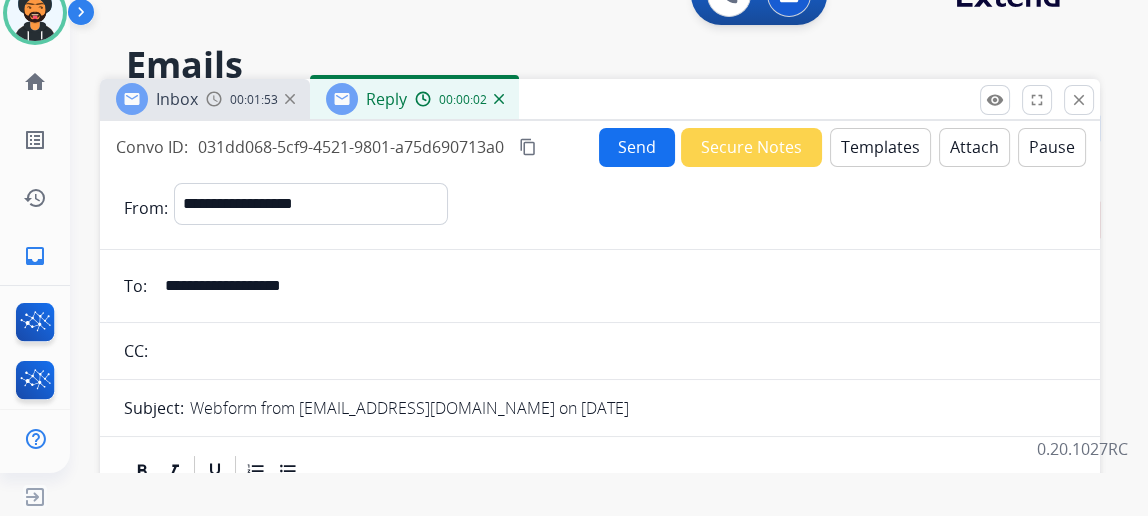 click on "Templates" at bounding box center [880, 147] 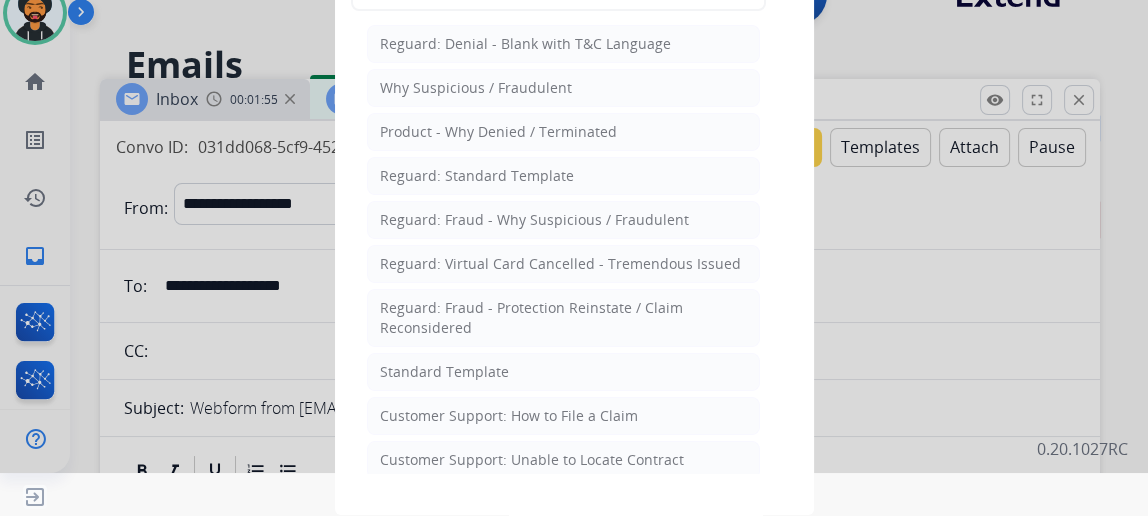 drag, startPoint x: 495, startPoint y: 360, endPoint x: 432, endPoint y: 299, distance: 87.69264 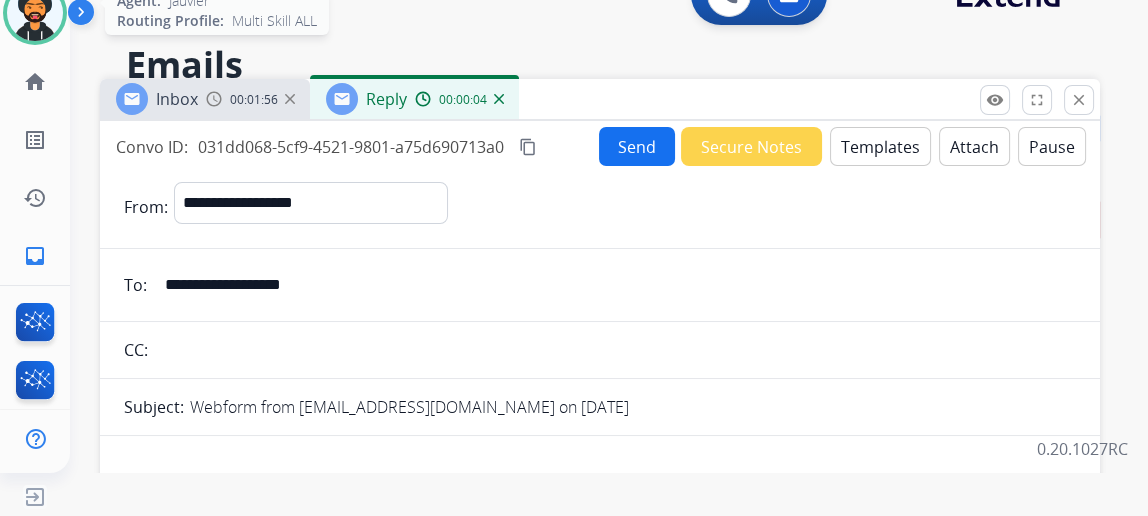 click at bounding box center (35, 13) 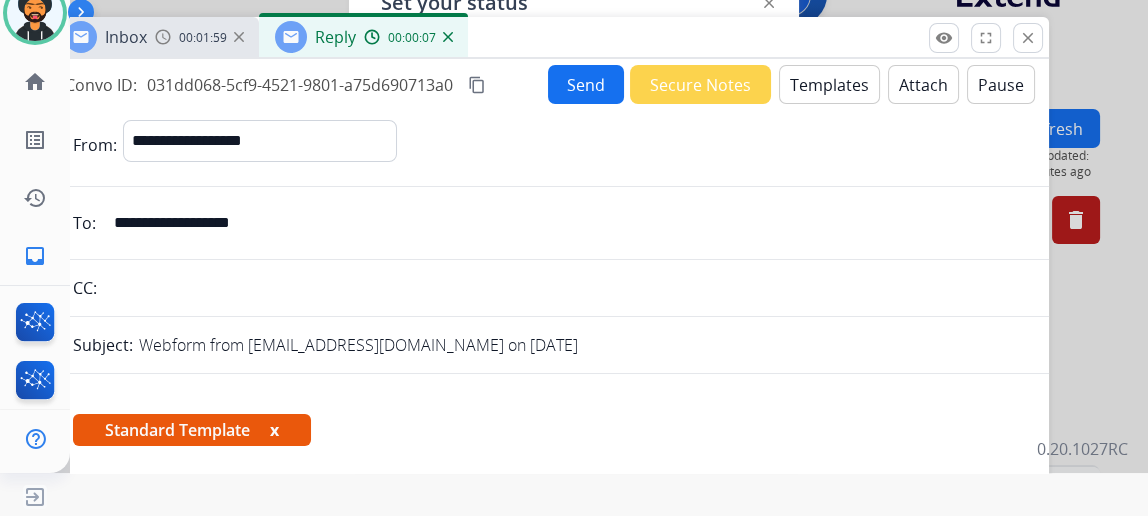 drag, startPoint x: 355, startPoint y: 89, endPoint x: 294, endPoint y: 10, distance: 99.80982 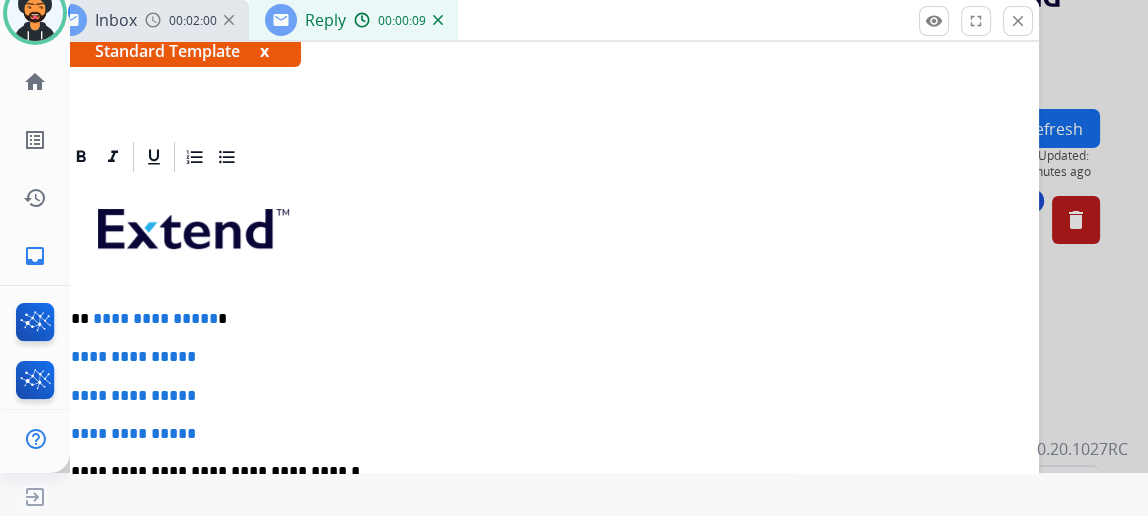 scroll, scrollTop: 435, scrollLeft: 0, axis: vertical 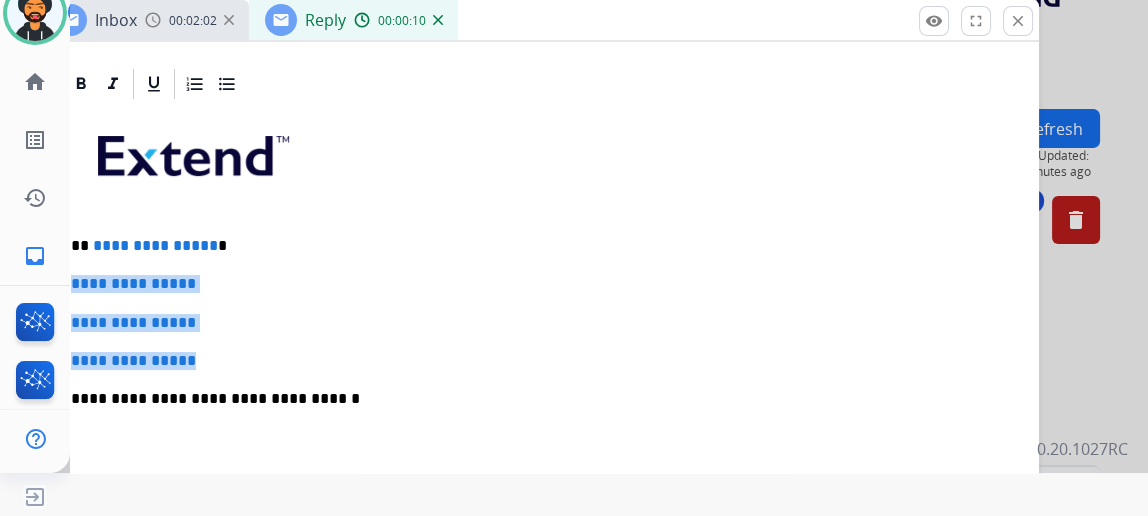 drag, startPoint x: 235, startPoint y: 353, endPoint x: 81, endPoint y: 288, distance: 167.15561 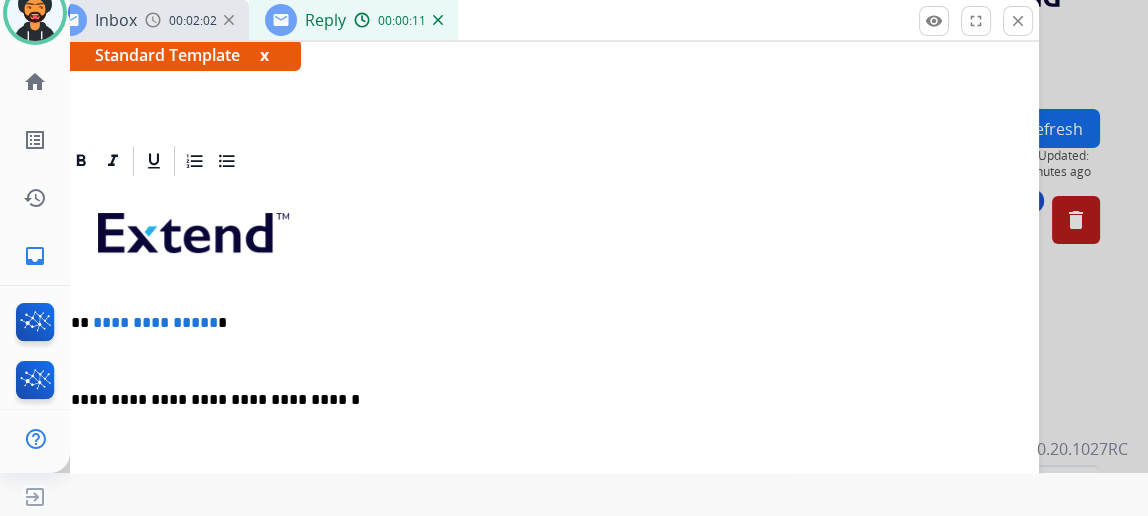 scroll, scrollTop: 320, scrollLeft: 0, axis: vertical 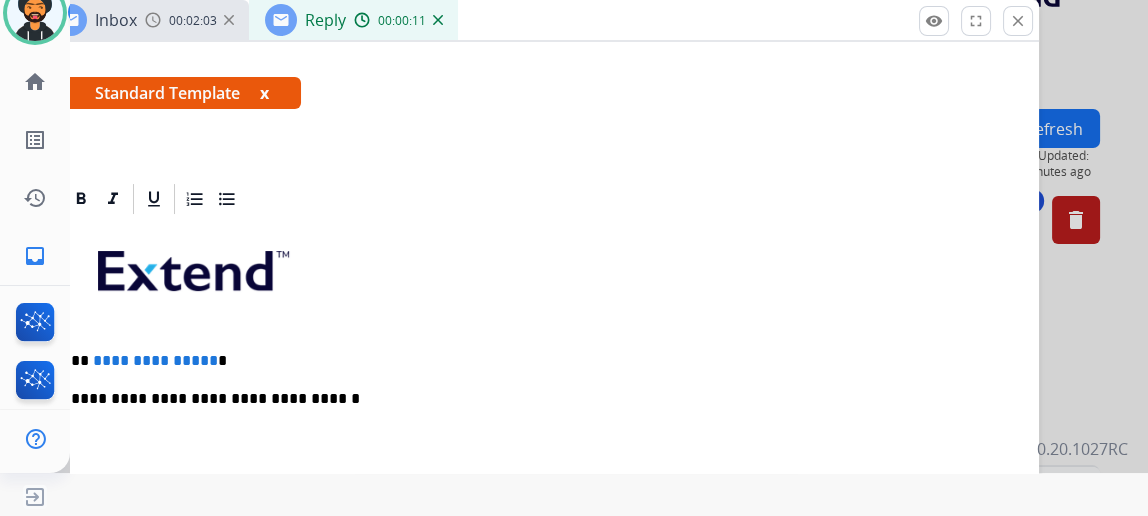 type 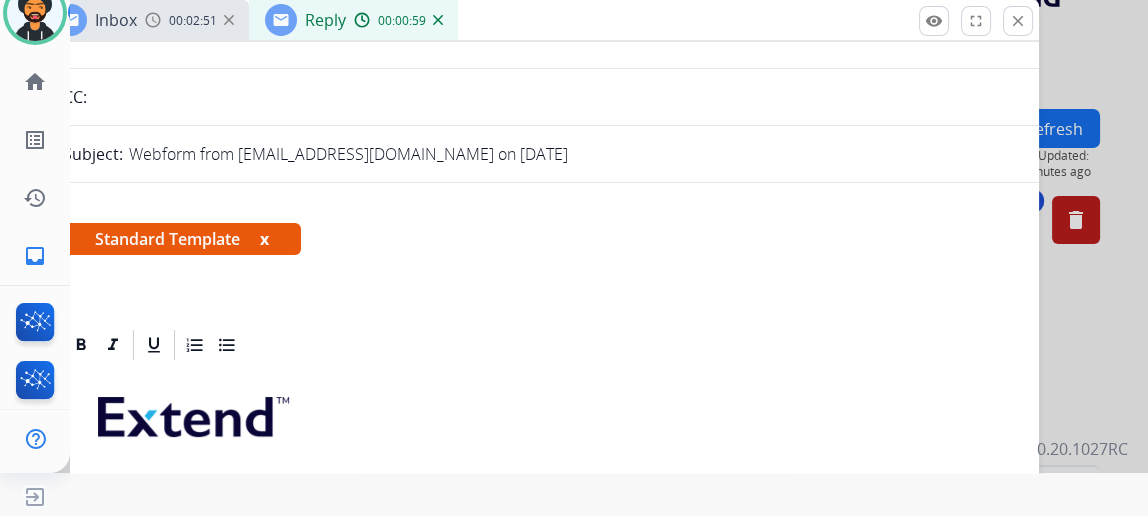 scroll, scrollTop: 0, scrollLeft: 0, axis: both 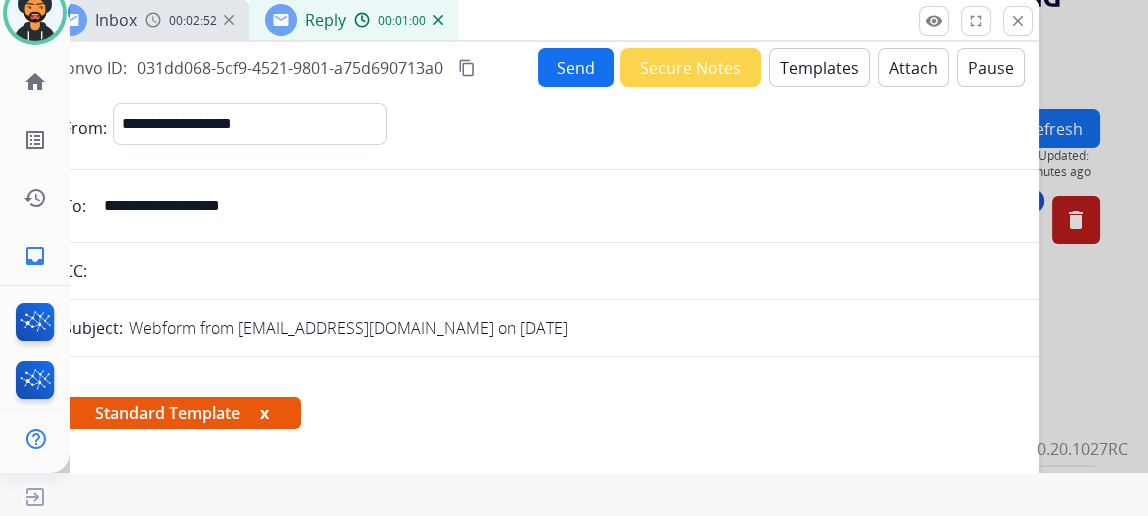 click on "Send" at bounding box center (576, 67) 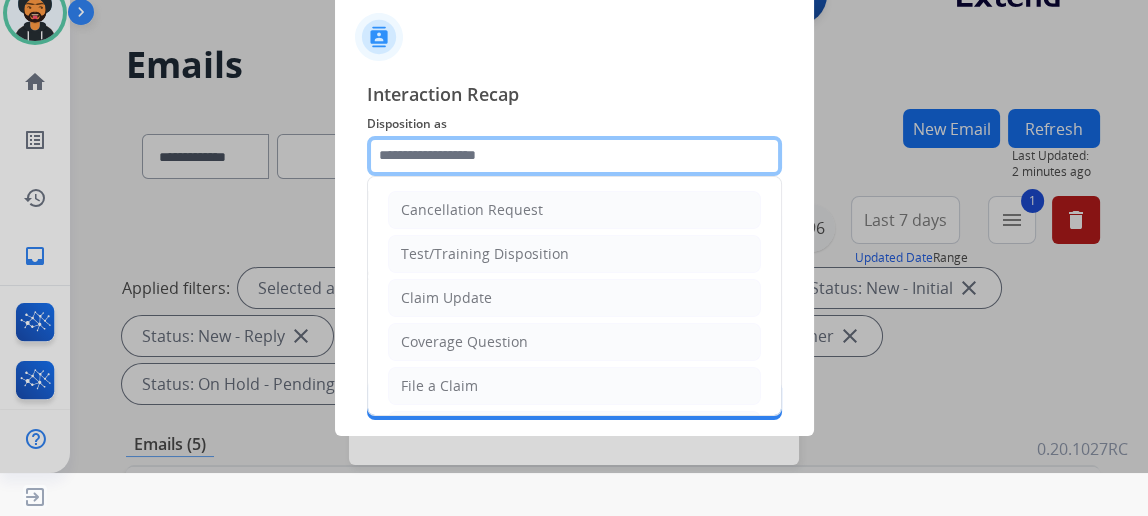 click 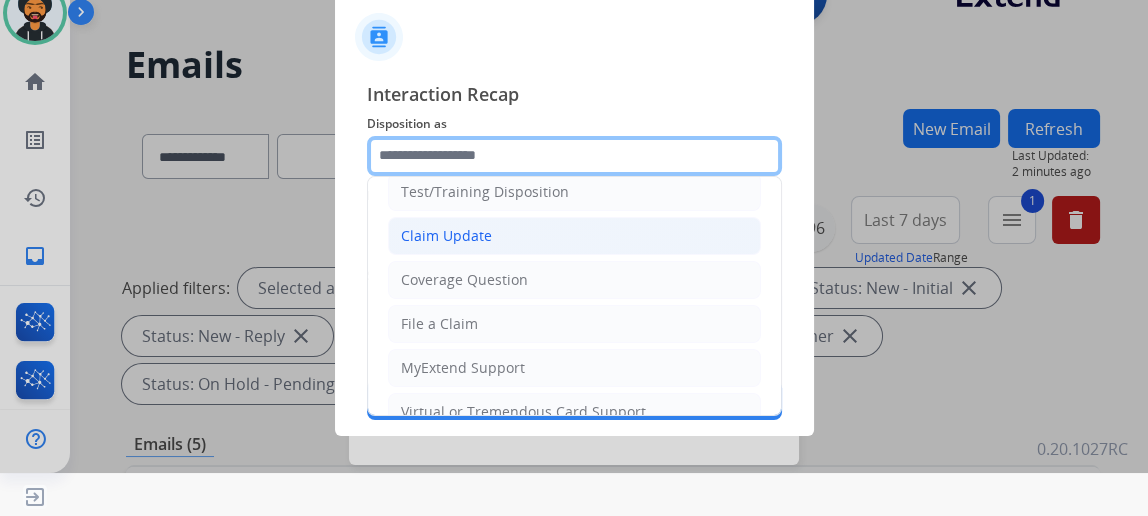scroll, scrollTop: 90, scrollLeft: 0, axis: vertical 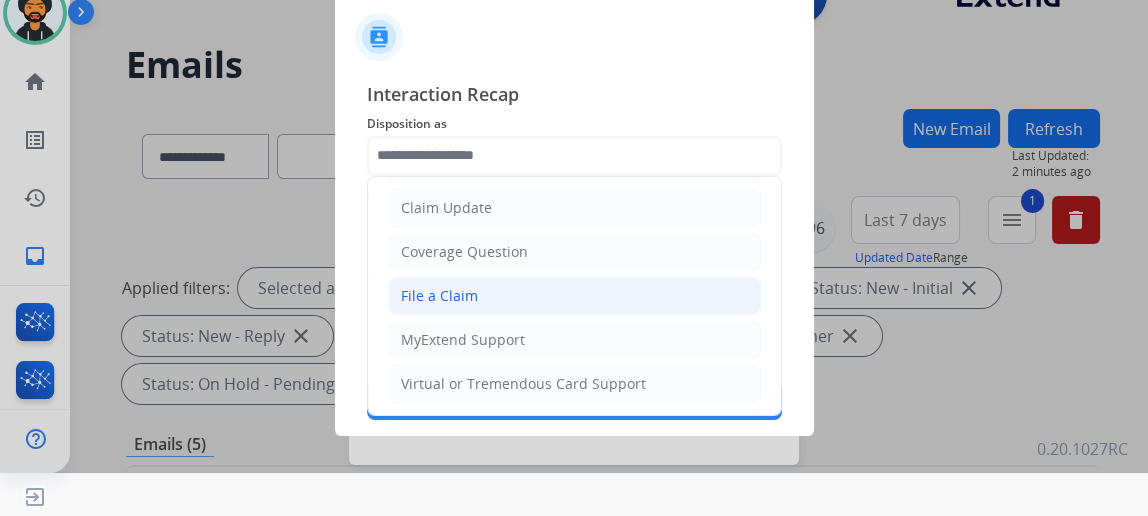 click on "File a Claim" 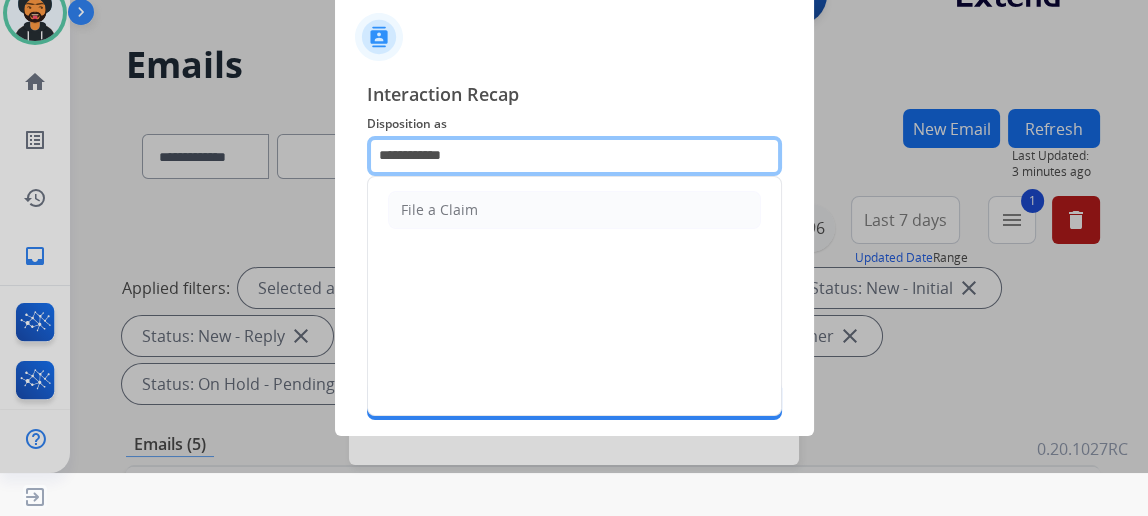 click on "**********" 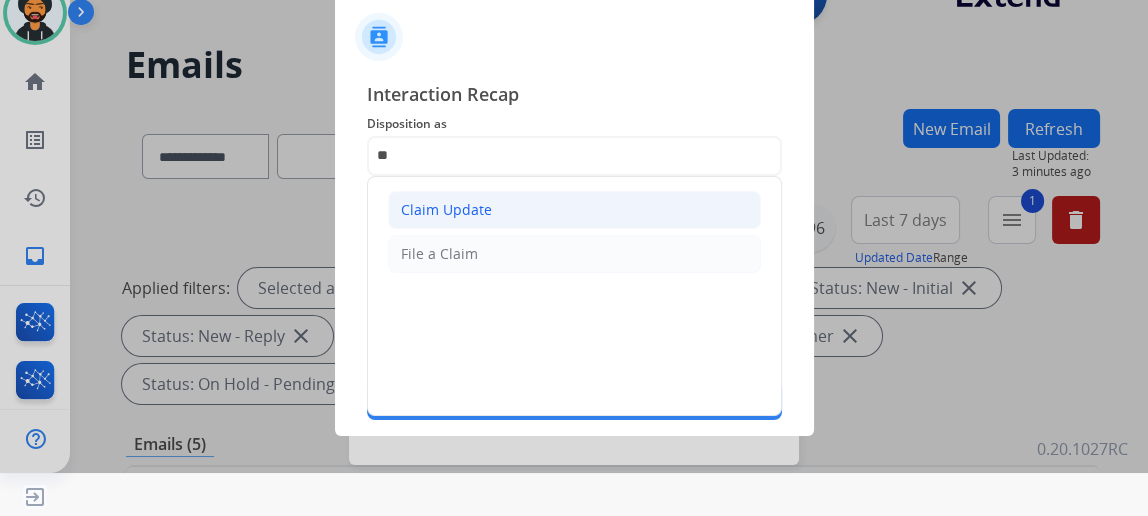 click on "Claim Update" 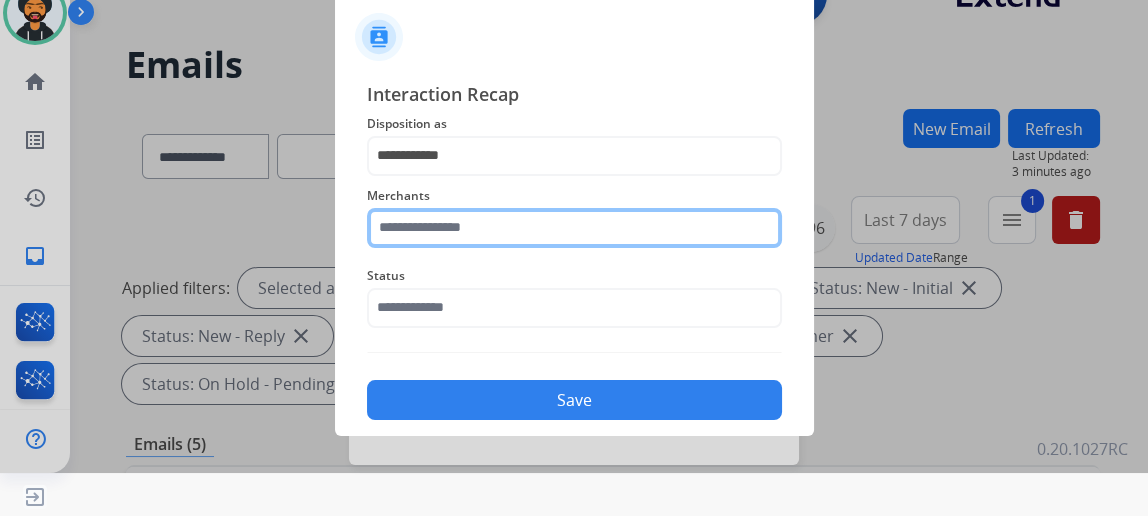 click 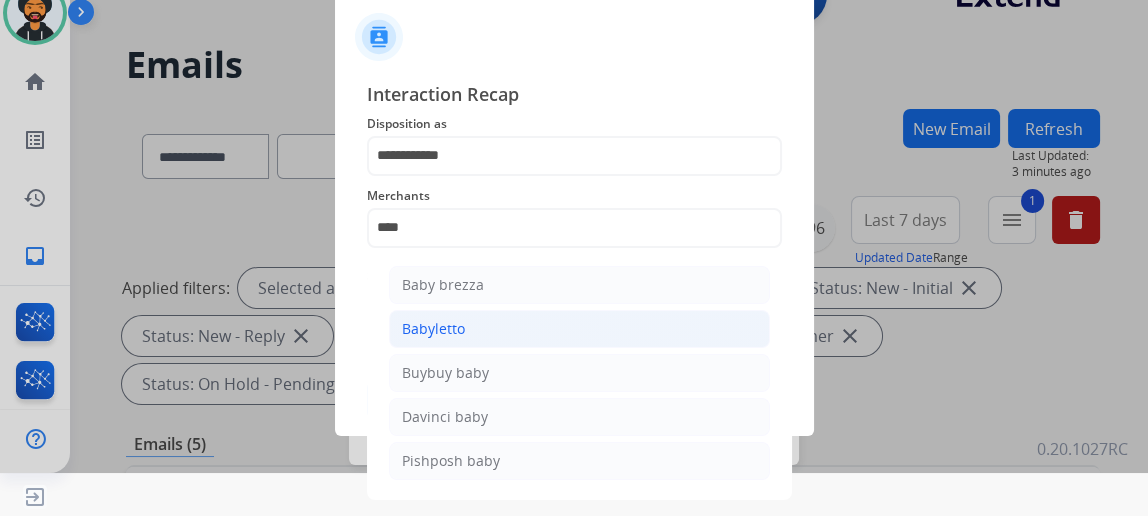 click on "Babyletto" 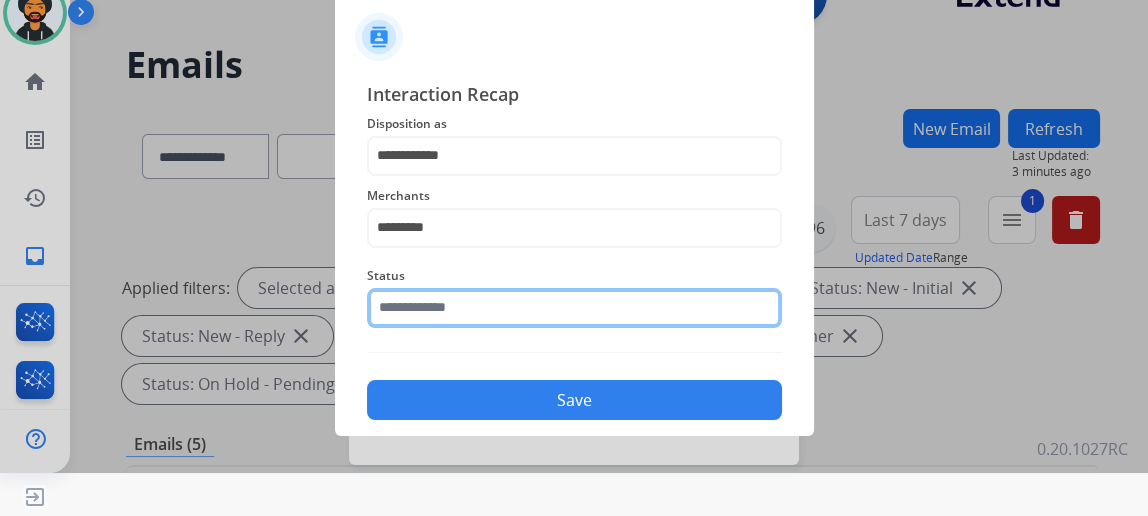 click 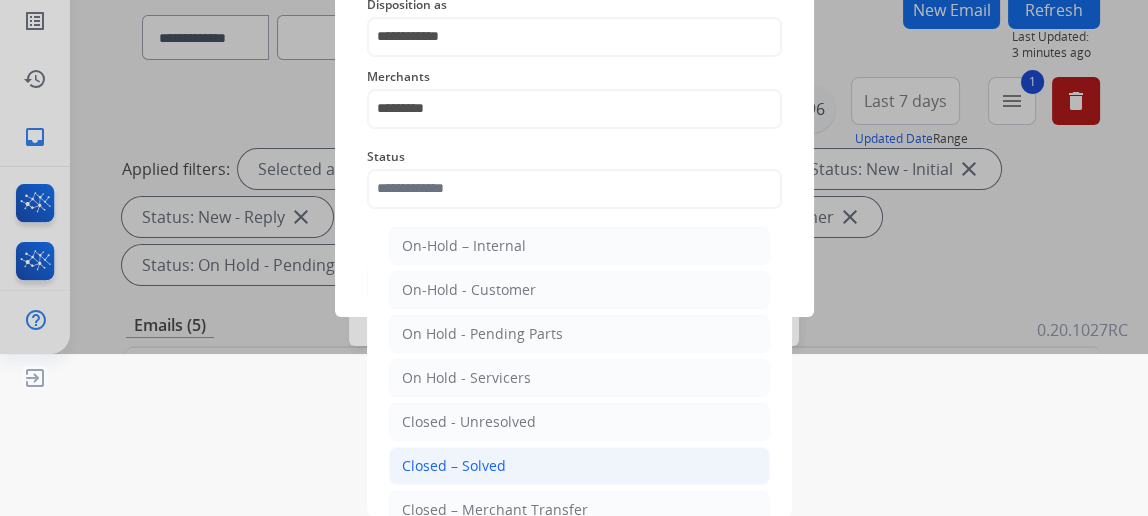 click on "Closed – Solved" 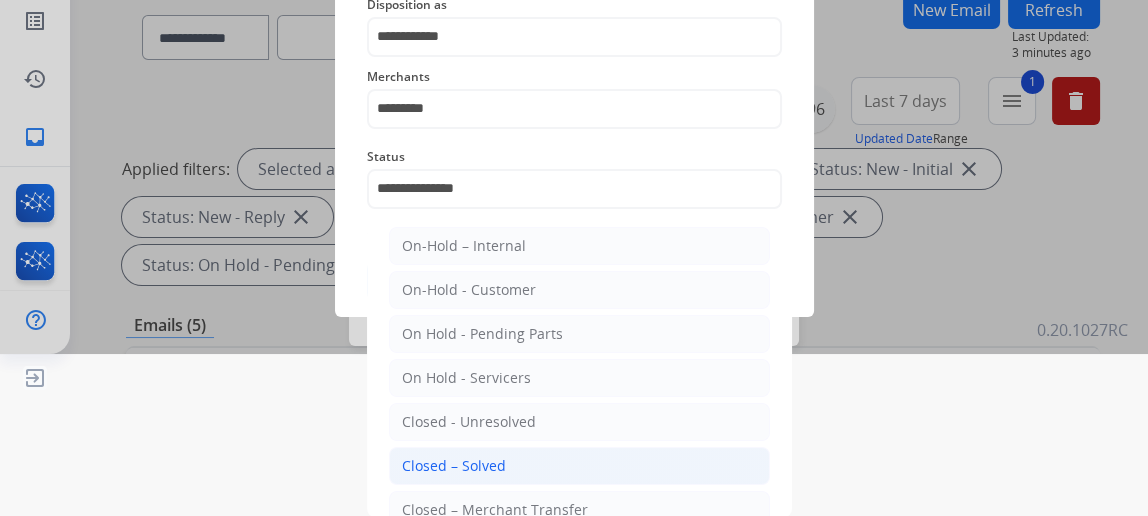 scroll, scrollTop: 43, scrollLeft: 0, axis: vertical 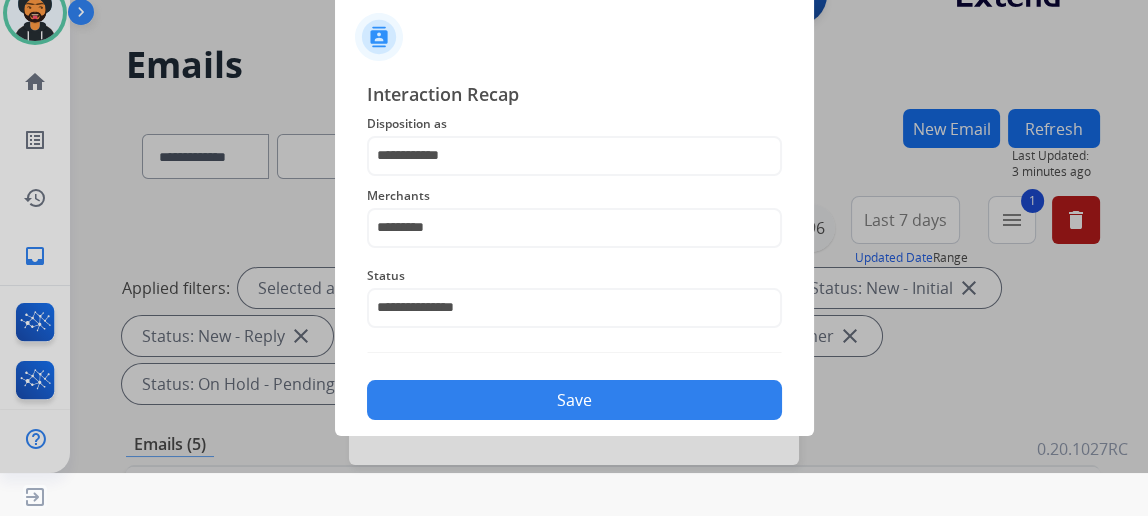 click on "Save" 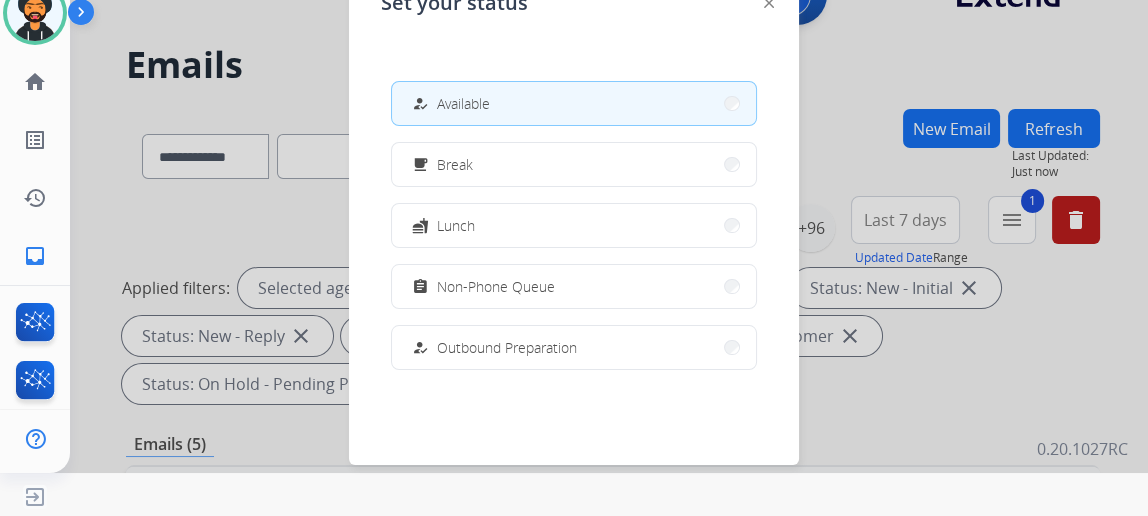 click at bounding box center (574, 215) 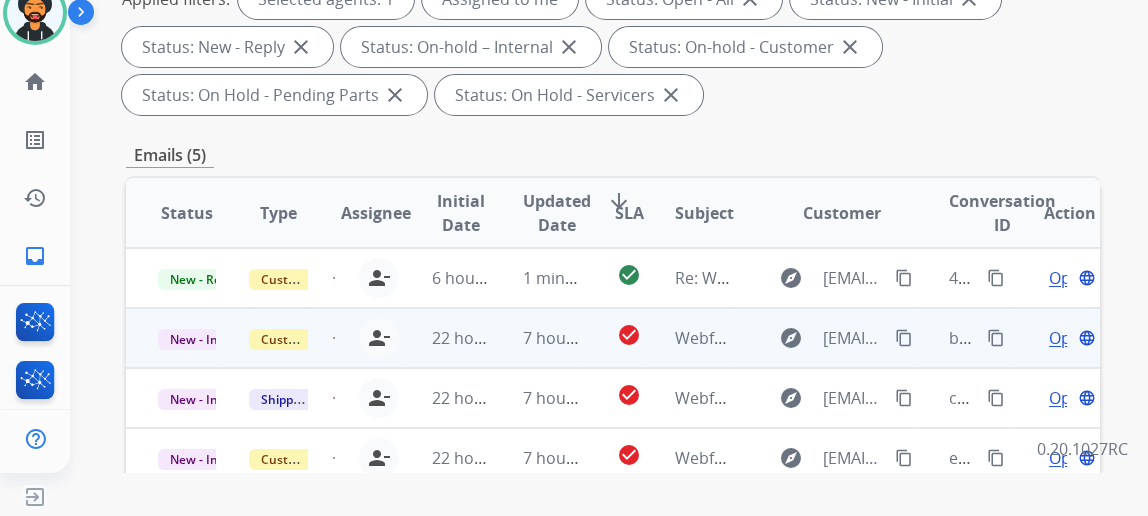 scroll, scrollTop: 272, scrollLeft: 0, axis: vertical 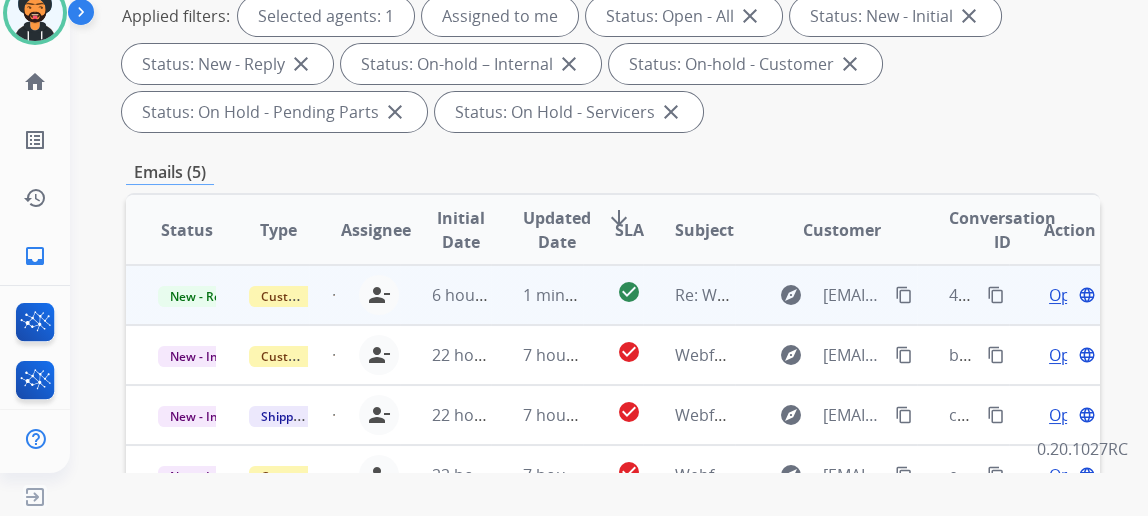 click on "Open" at bounding box center [1069, 295] 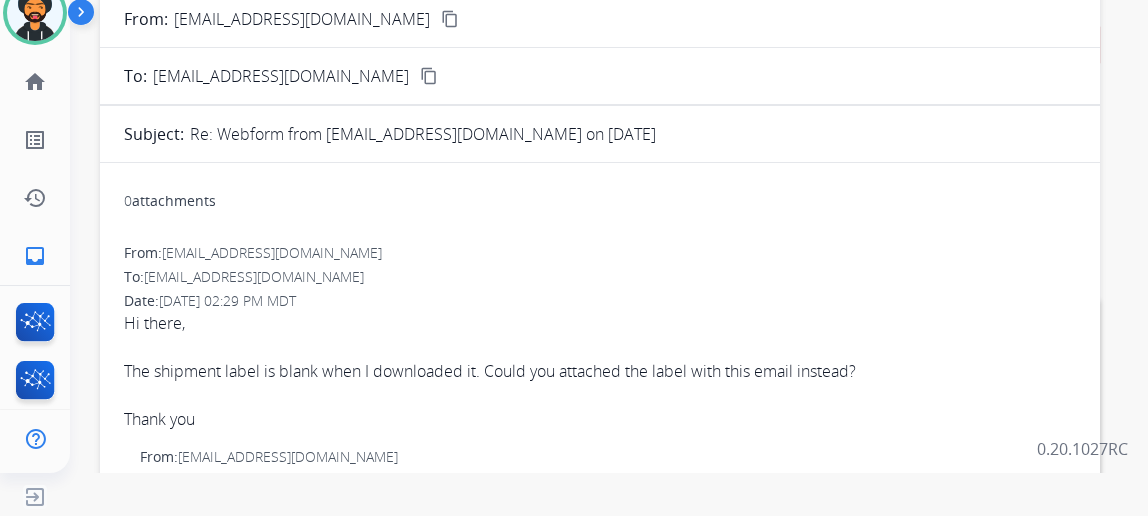 scroll, scrollTop: 90, scrollLeft: 0, axis: vertical 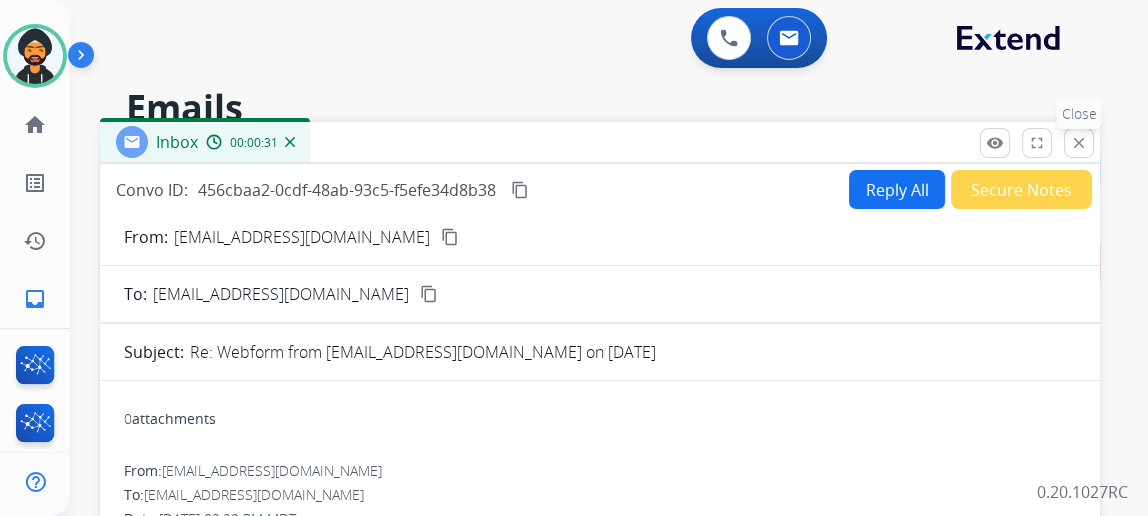 click on "close Close" at bounding box center [1079, 143] 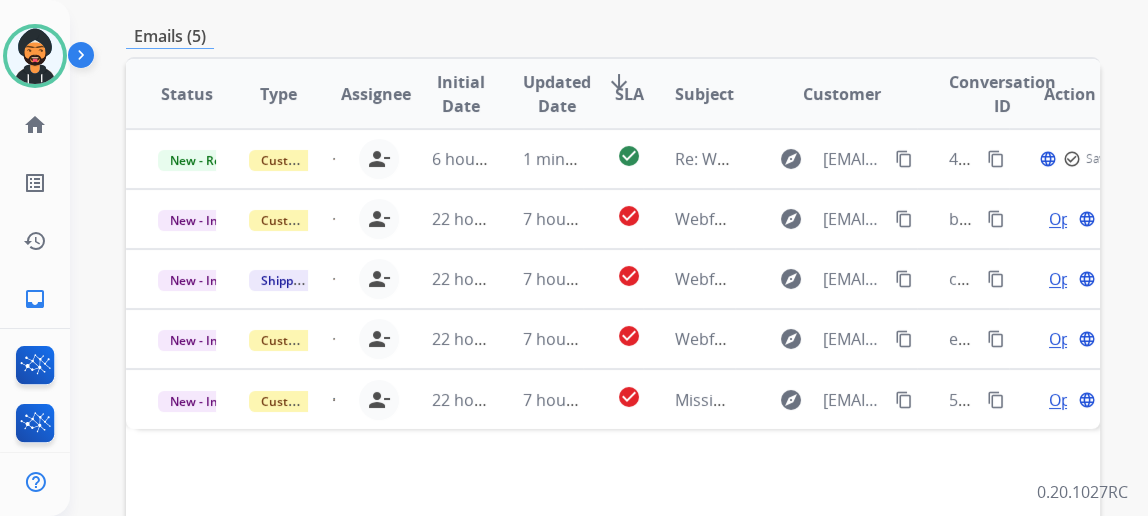 scroll, scrollTop: 454, scrollLeft: 0, axis: vertical 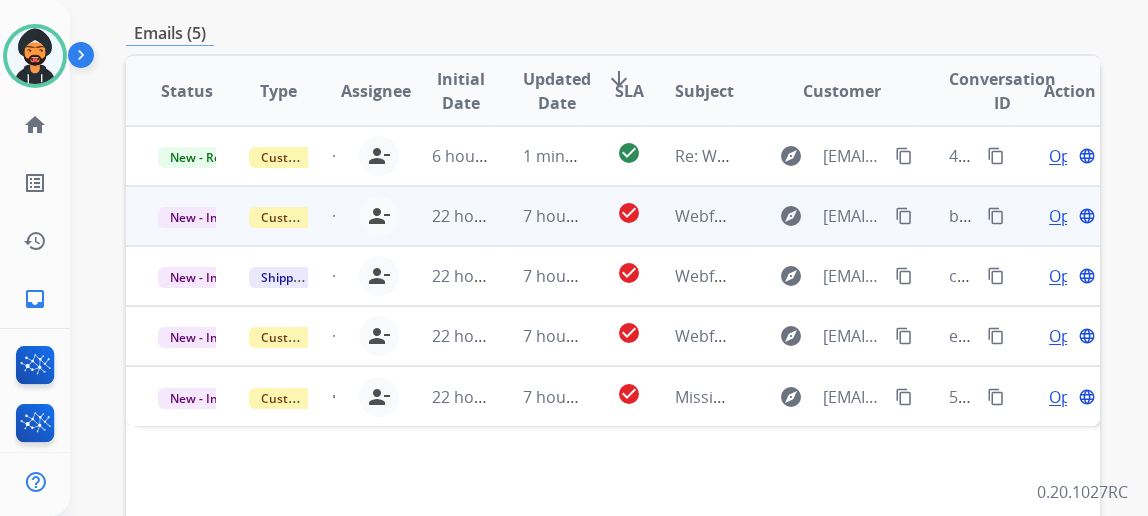 click on "Open" at bounding box center [1069, 216] 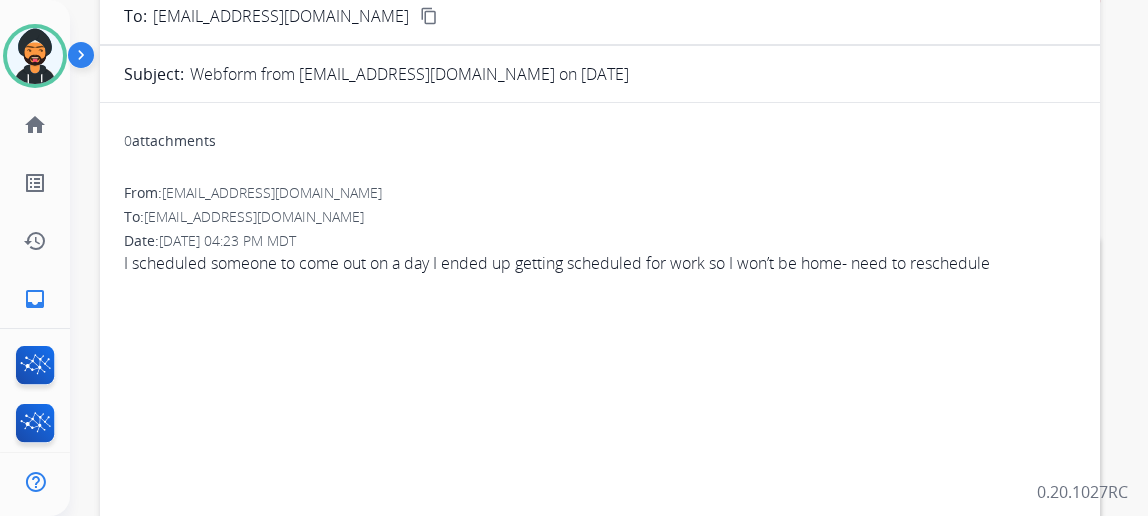 scroll, scrollTop: 181, scrollLeft: 0, axis: vertical 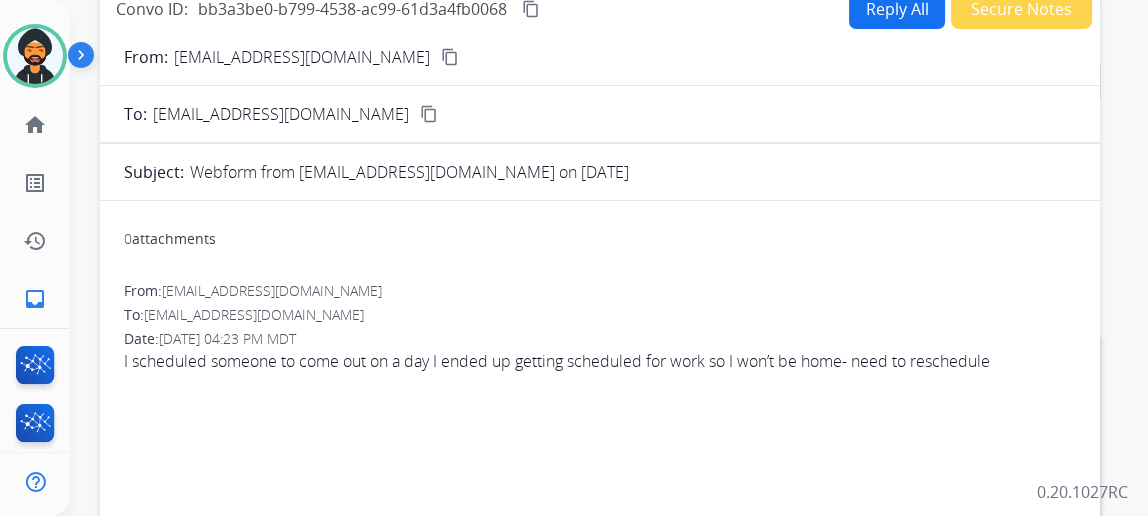 click on "Reply All" at bounding box center [897, 9] 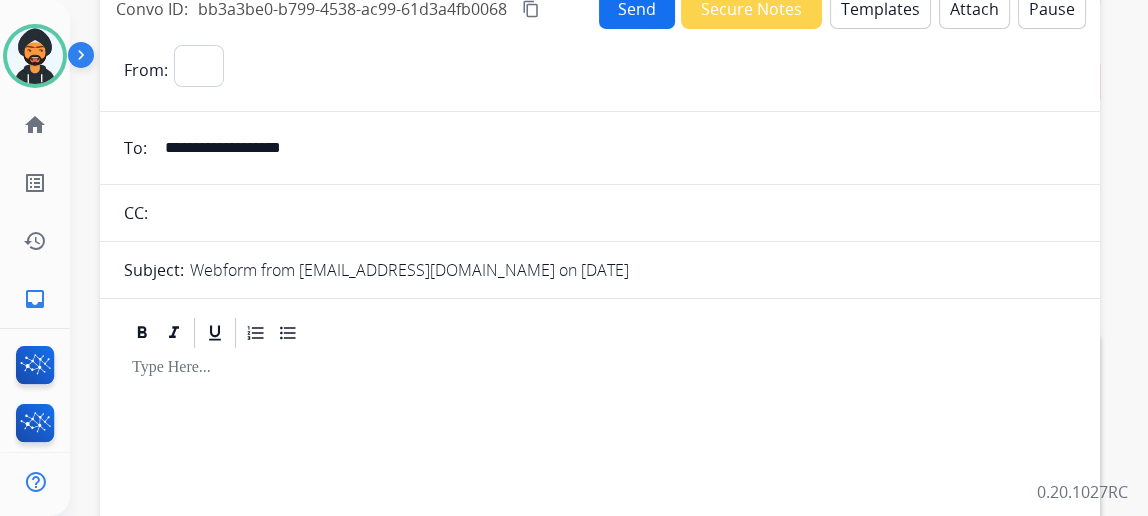 select on "**********" 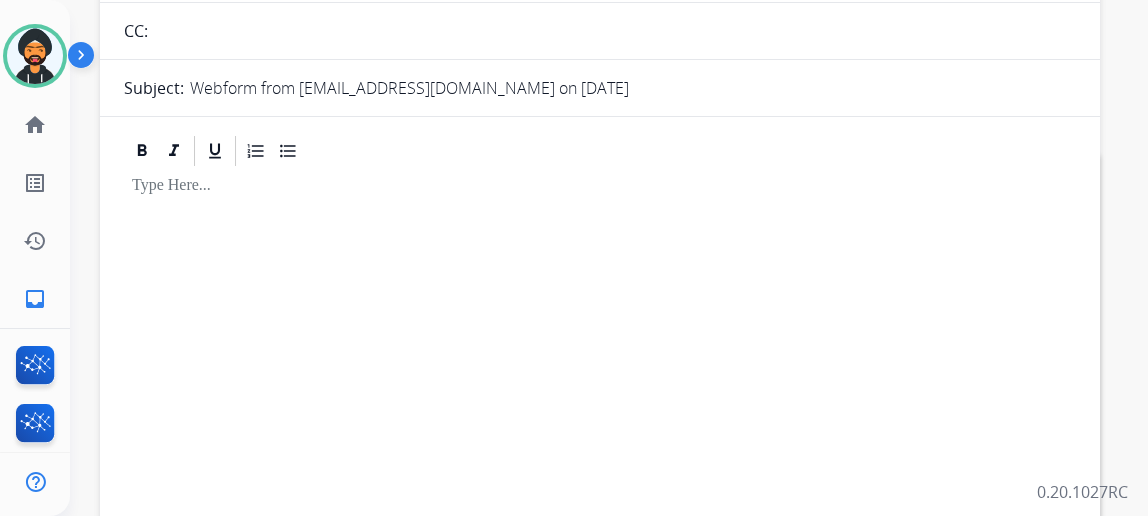 drag, startPoint x: 218, startPoint y: 206, endPoint x: 295, endPoint y: 198, distance: 77.41447 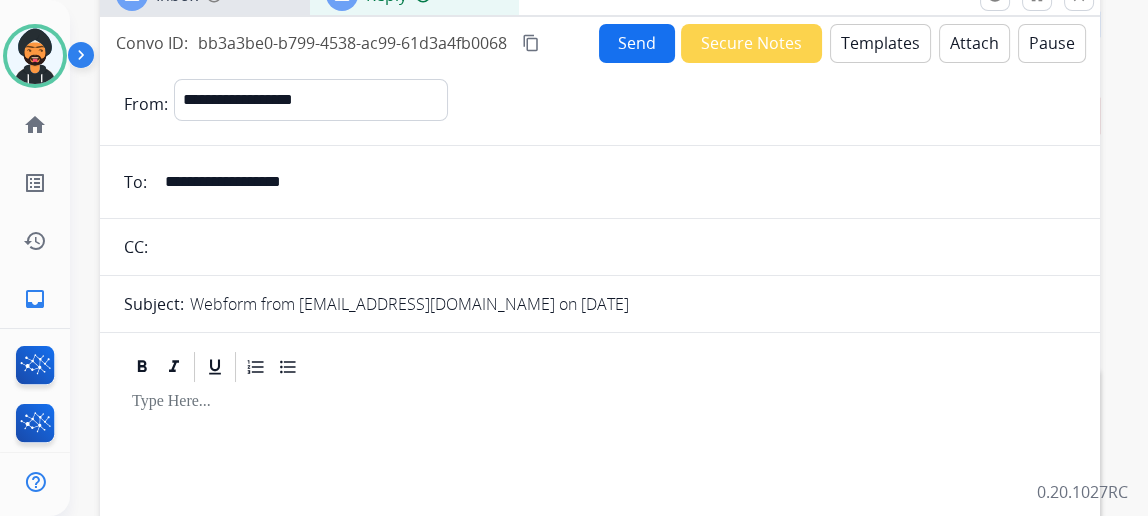 scroll, scrollTop: 0, scrollLeft: 0, axis: both 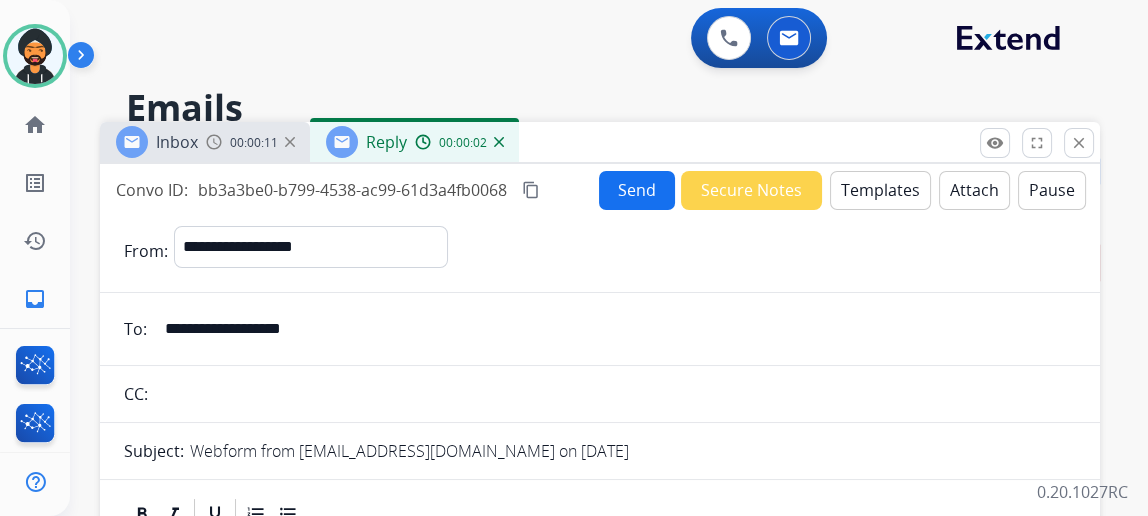 click on "Templates" at bounding box center [880, 190] 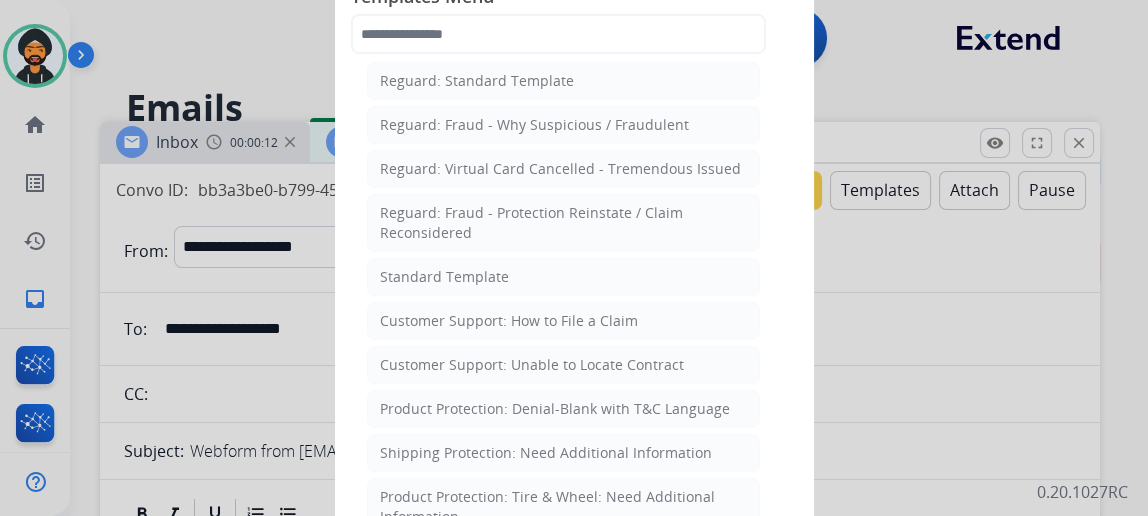 scroll, scrollTop: 272, scrollLeft: 0, axis: vertical 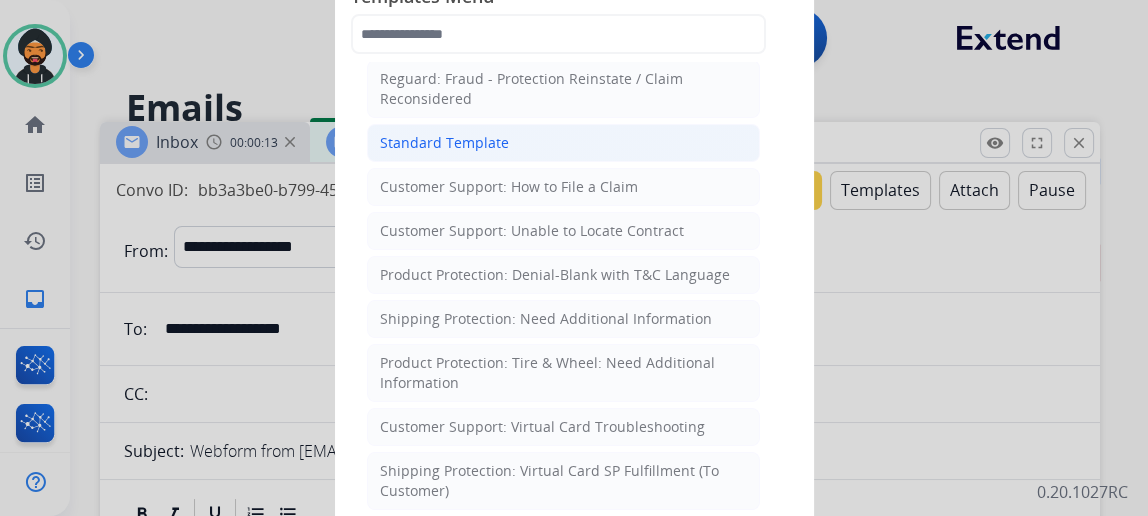 click on "Standard Template" 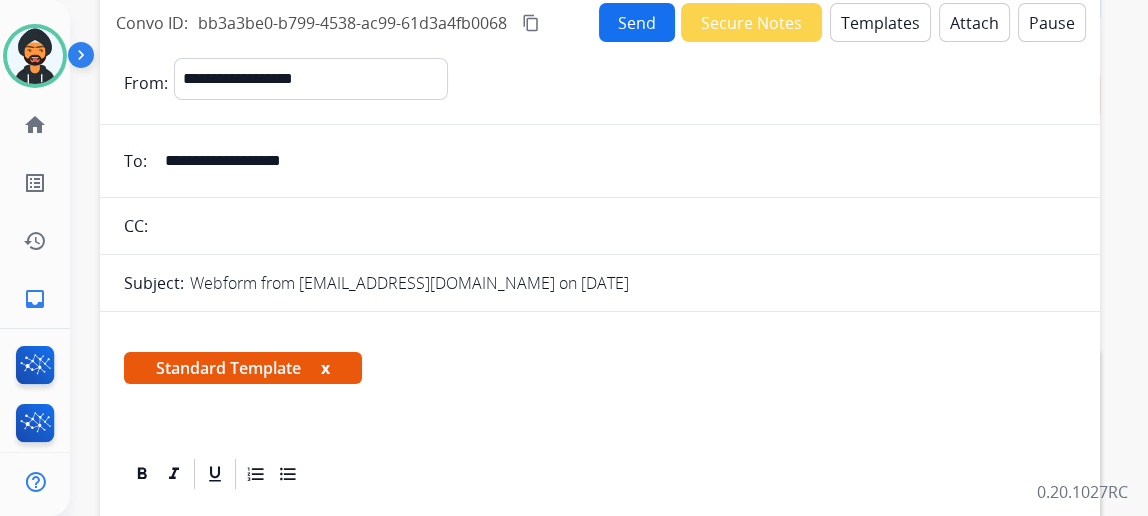 scroll, scrollTop: 363, scrollLeft: 0, axis: vertical 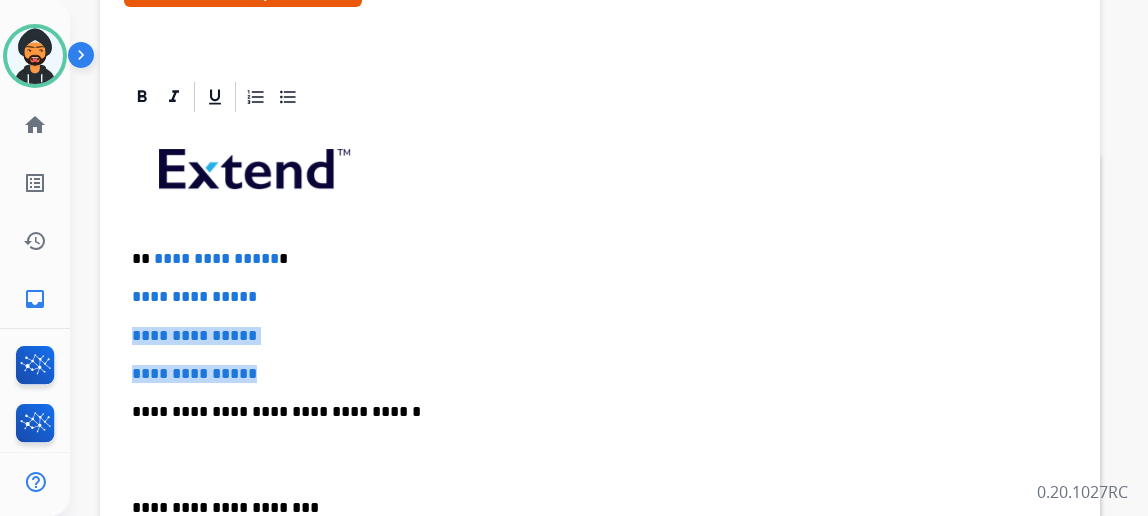 drag, startPoint x: 298, startPoint y: 374, endPoint x: 148, endPoint y: 299, distance: 167.7051 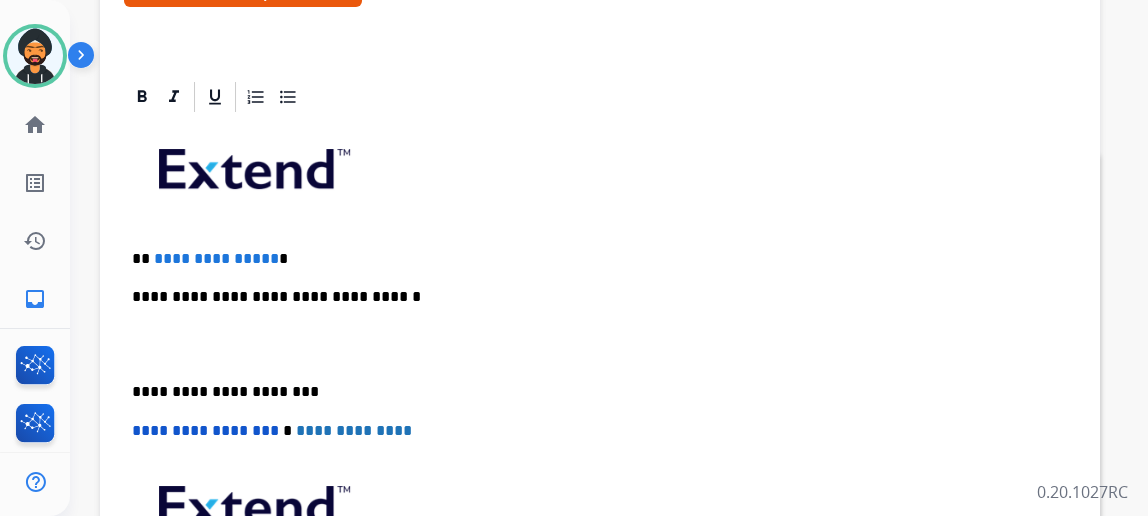 type 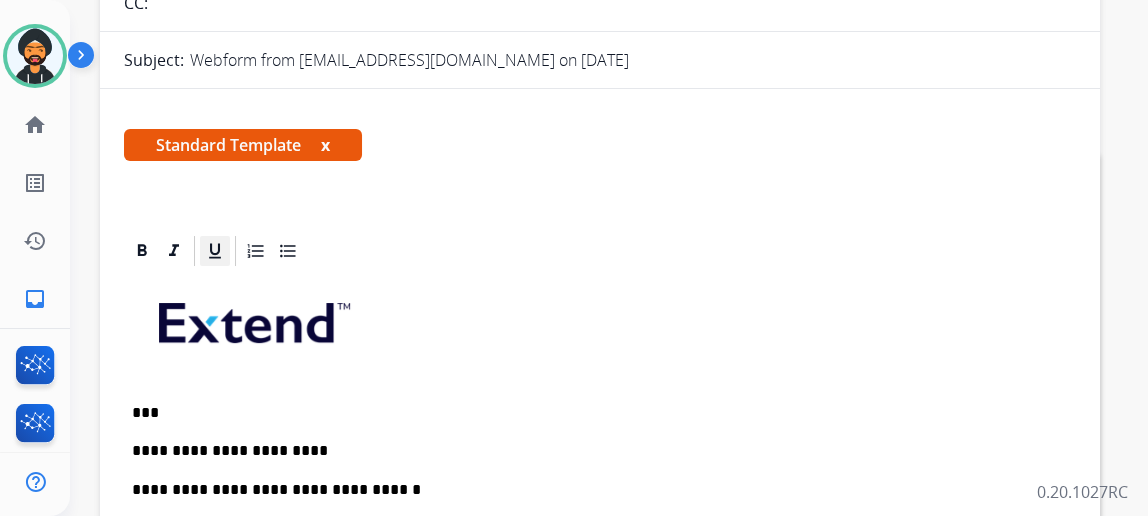scroll, scrollTop: 0, scrollLeft: 0, axis: both 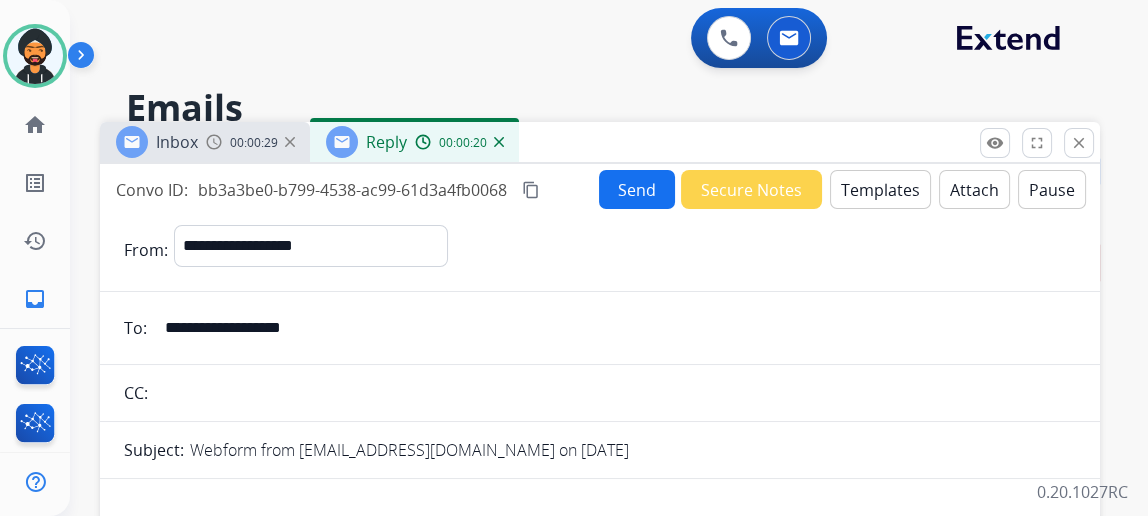 click on "**********" at bounding box center [614, 328] 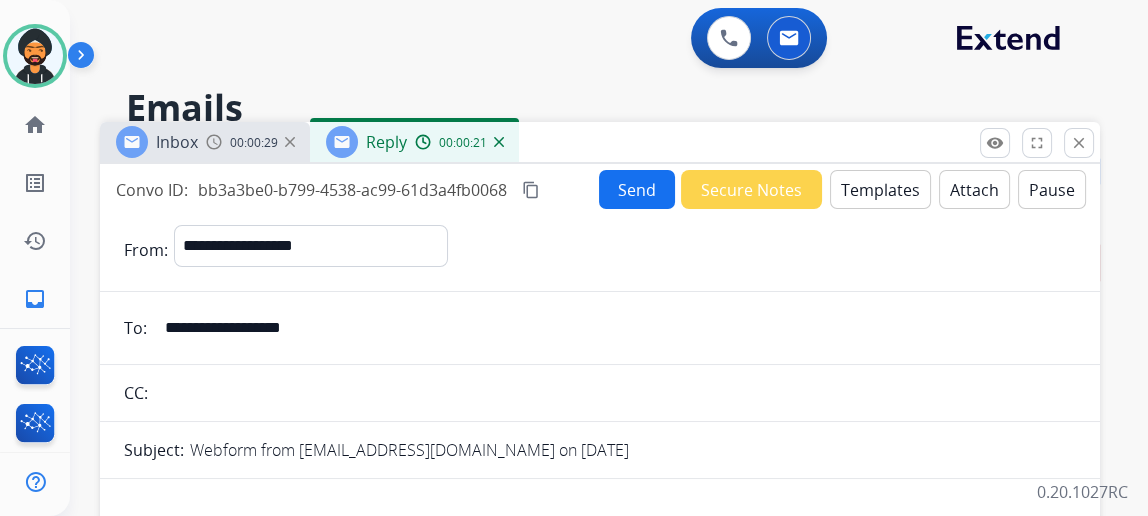 click on "**********" at bounding box center (614, 328) 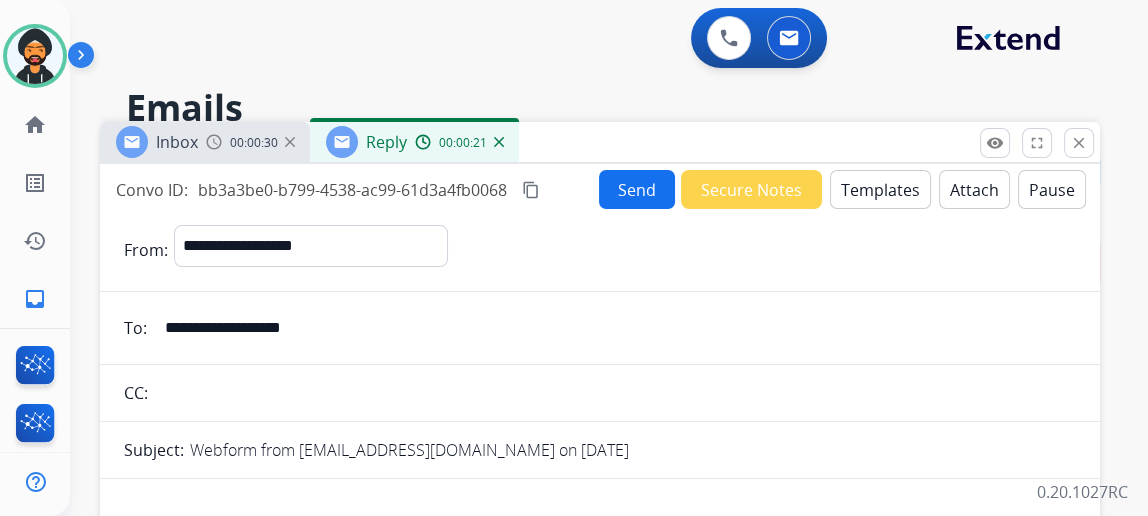 click on "**********" at bounding box center (614, 328) 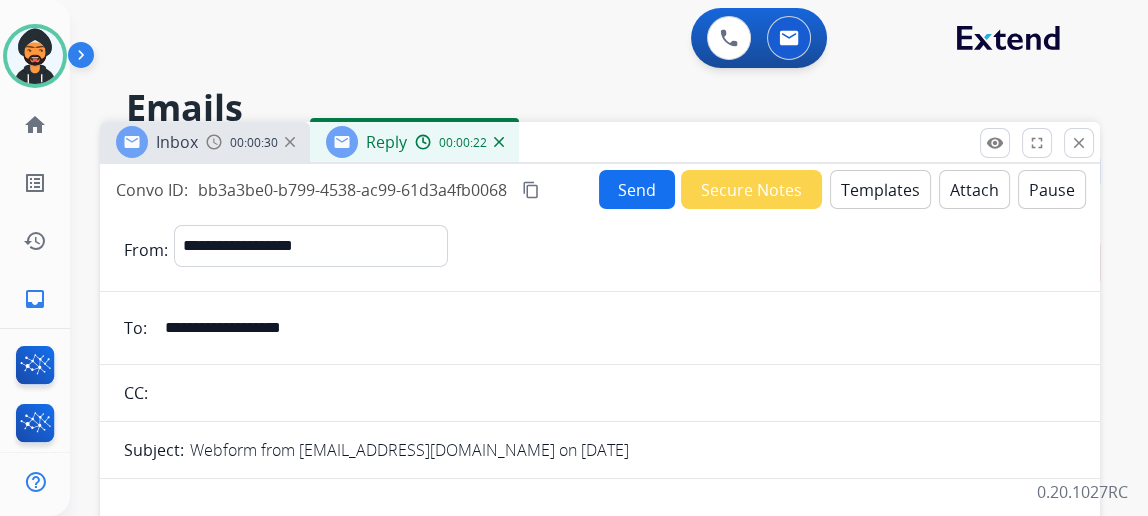 click on "**********" at bounding box center [614, 328] 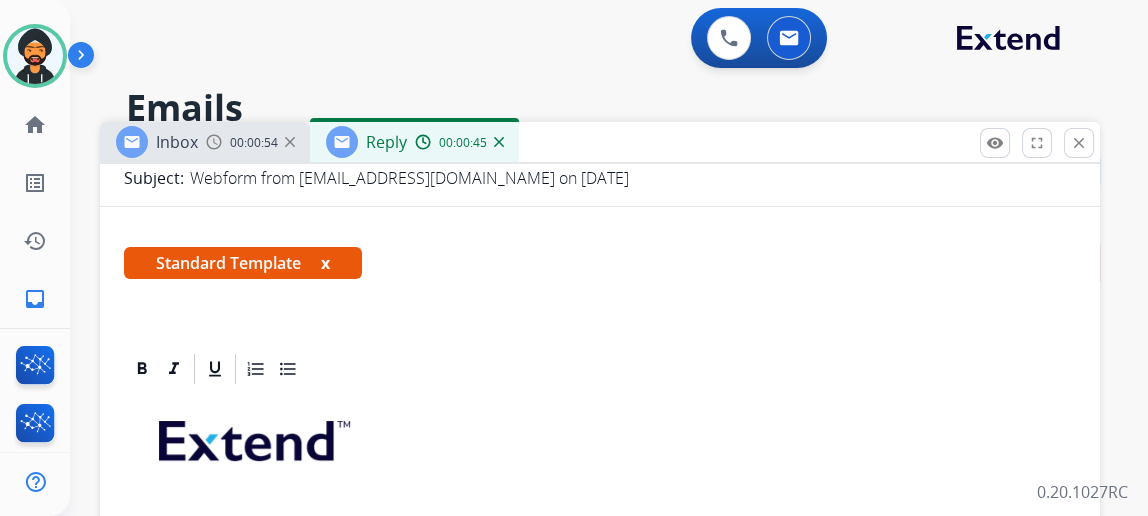 scroll, scrollTop: 272, scrollLeft: 0, axis: vertical 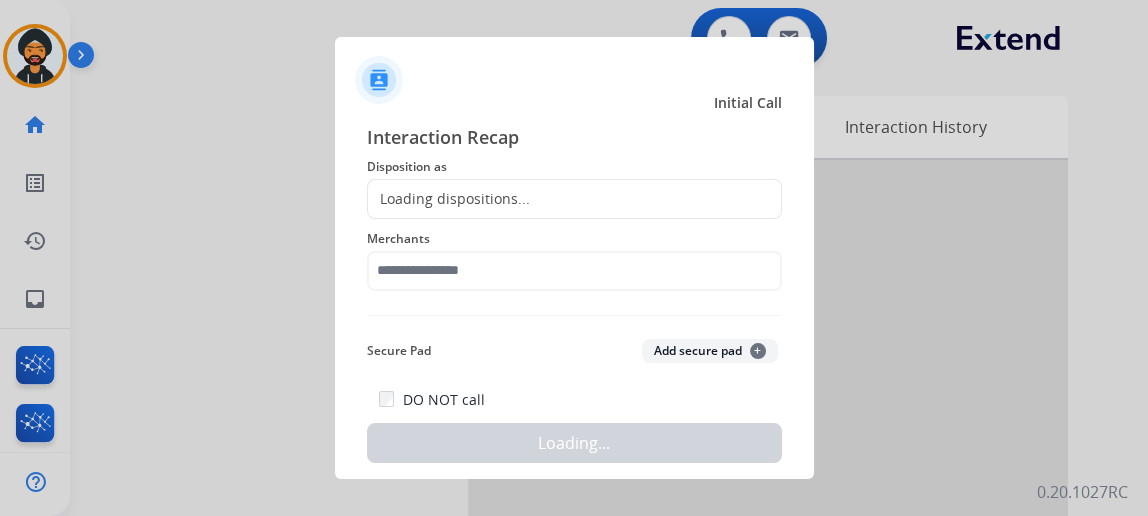 click on "Loading dispositions..." 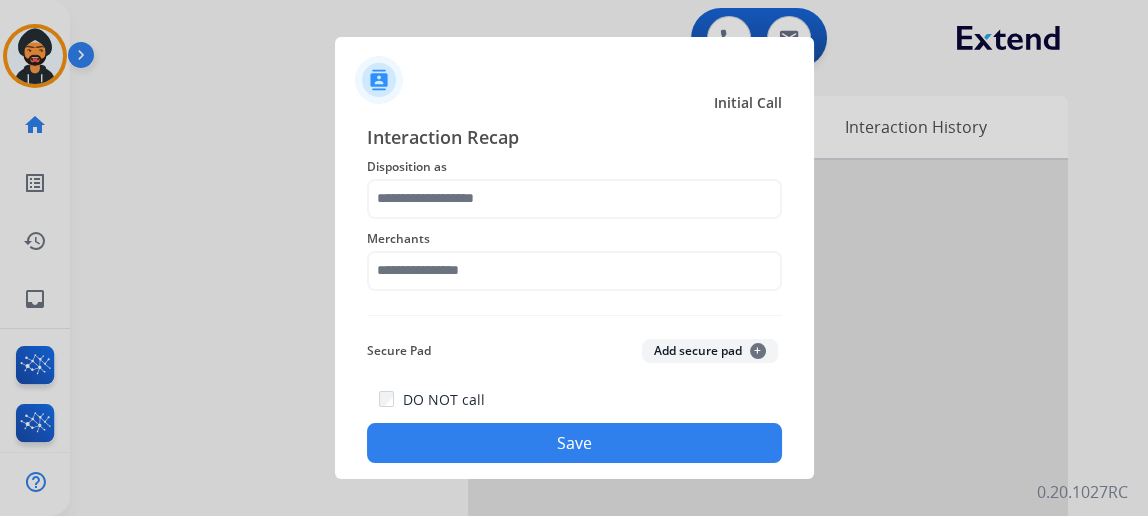 click on "Disposition as" 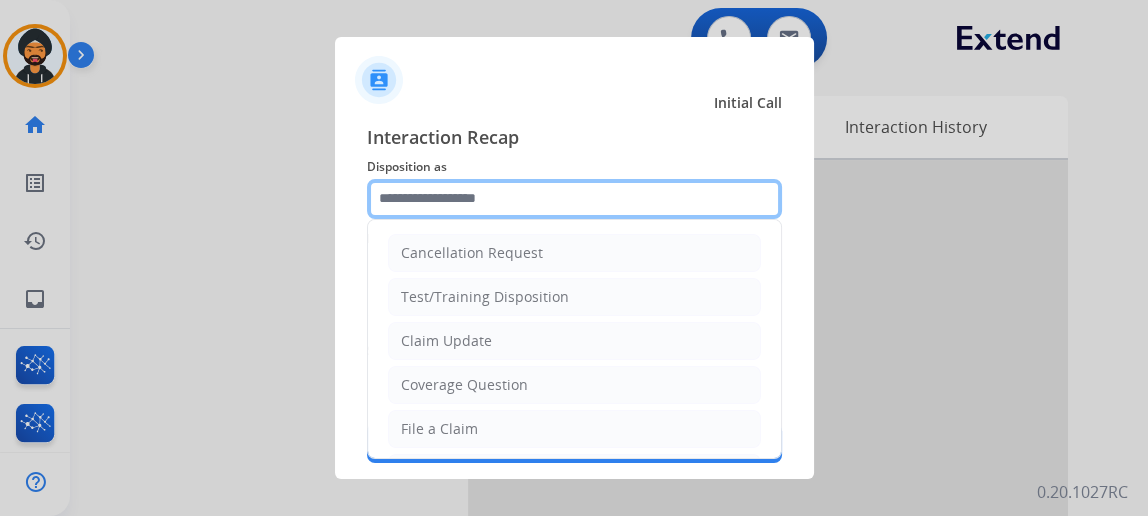 click 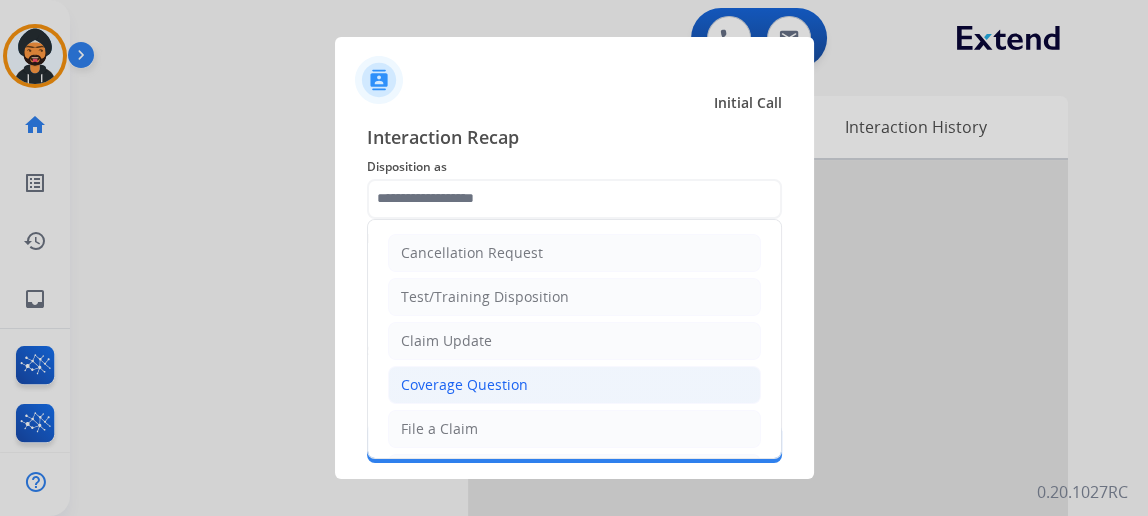 click on "Coverage Question" 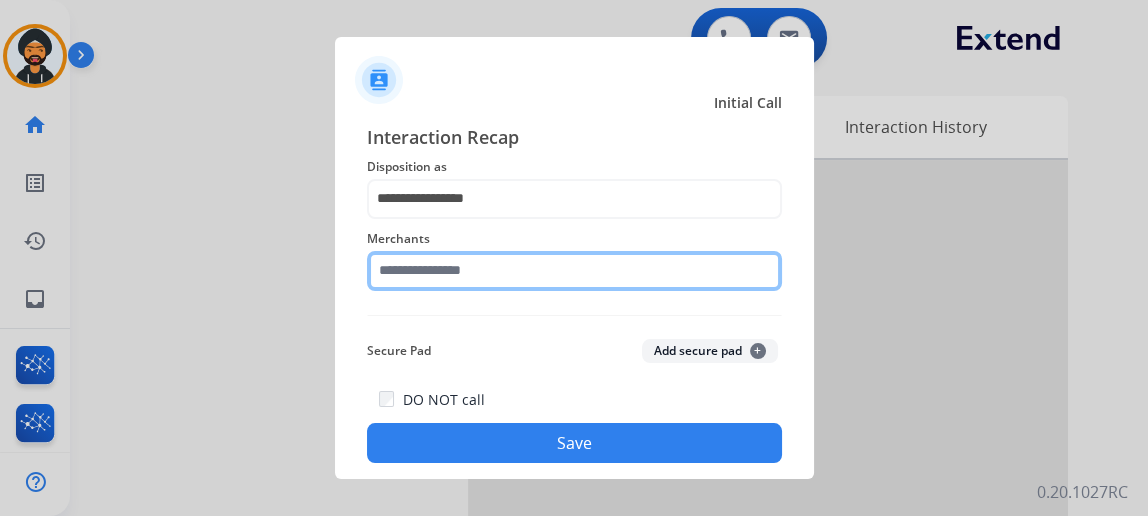 click 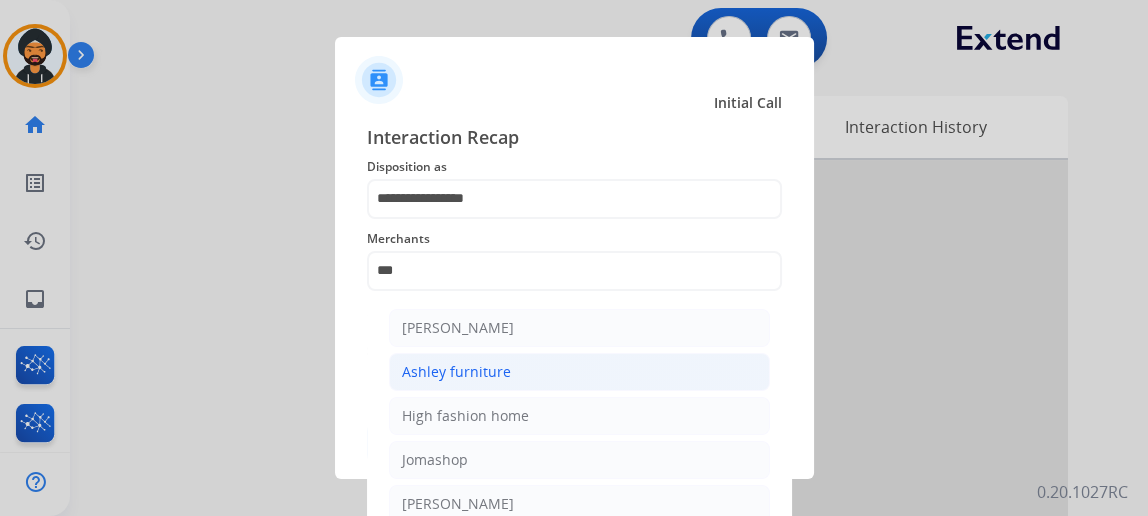 click on "Ashley furniture" 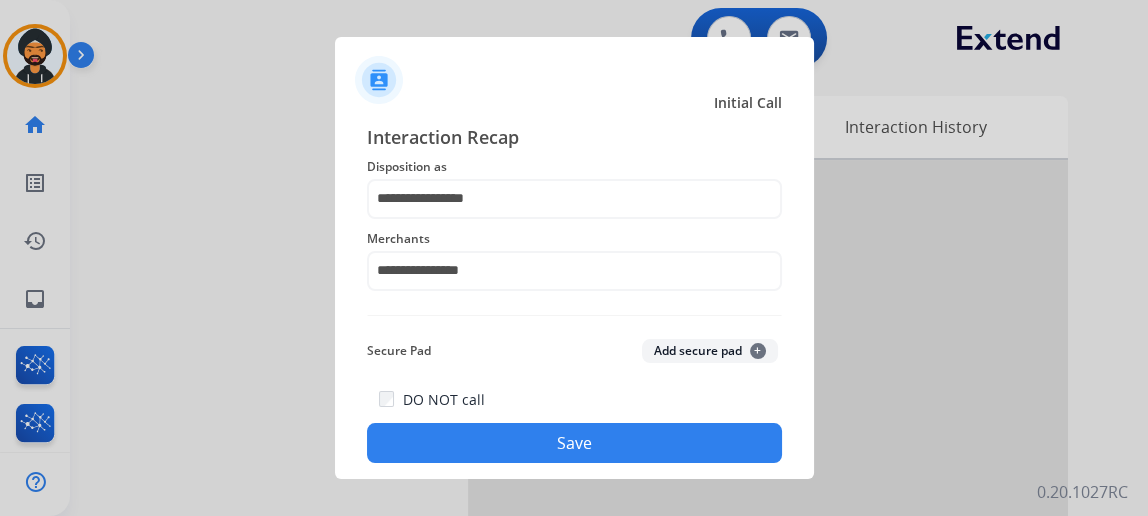 click on "Save" 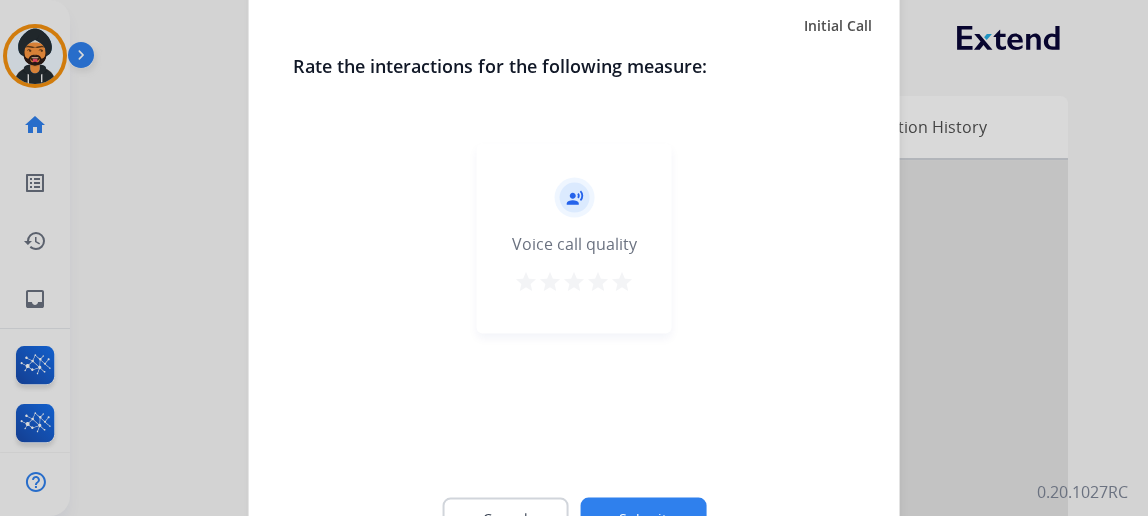 click on "Submit" 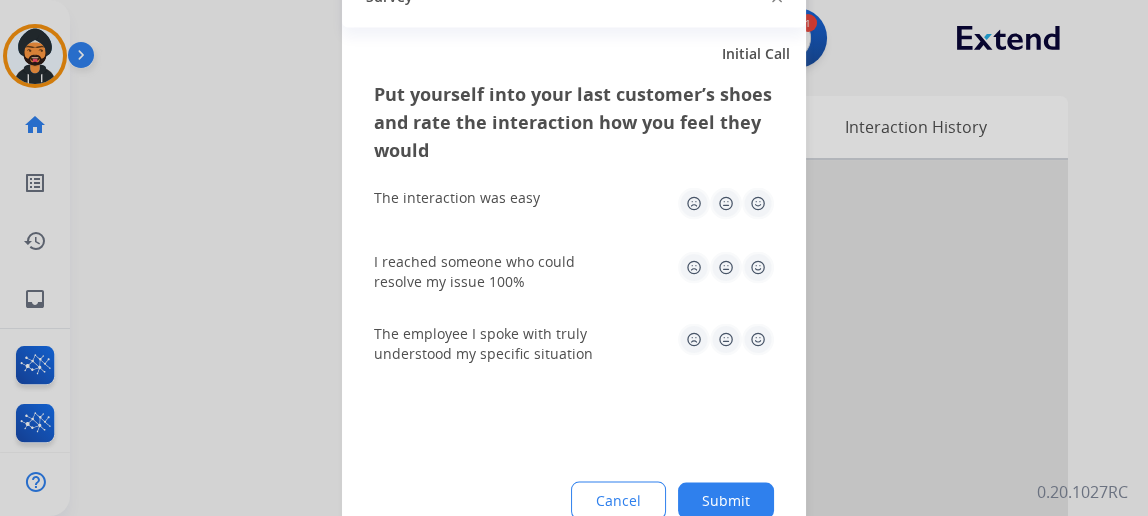 click on "Submit" 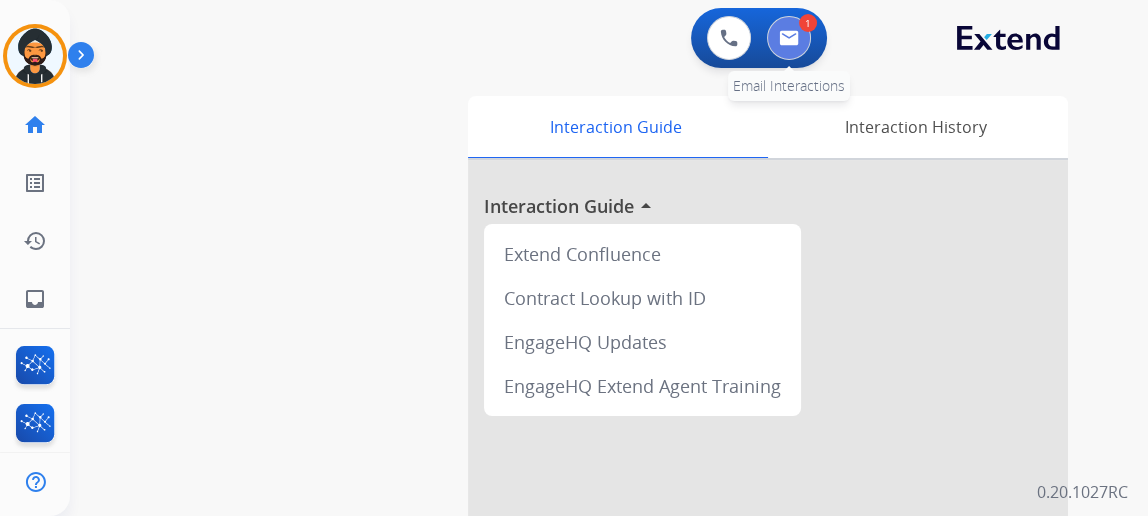 click at bounding box center [789, 38] 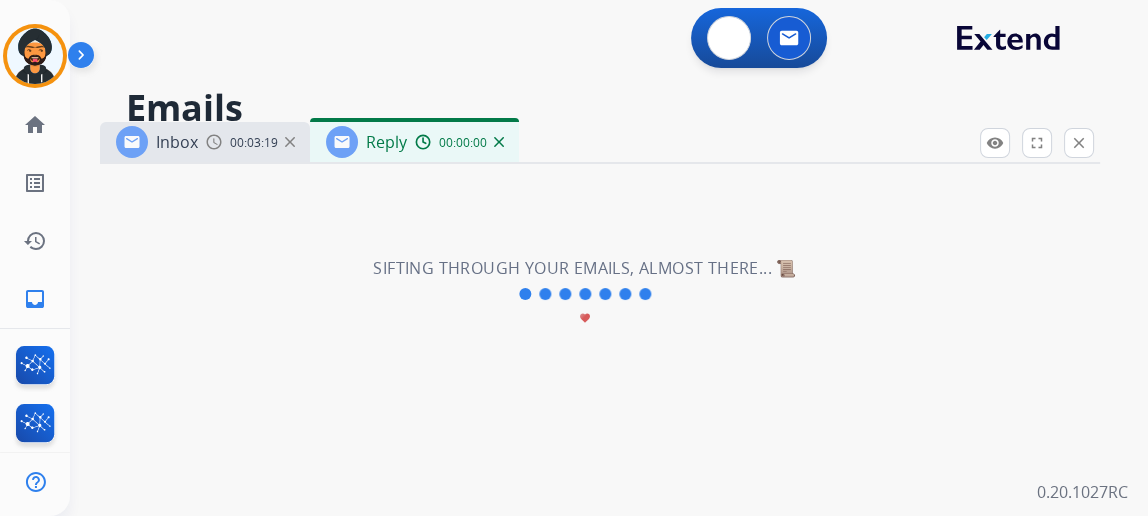 select on "**********" 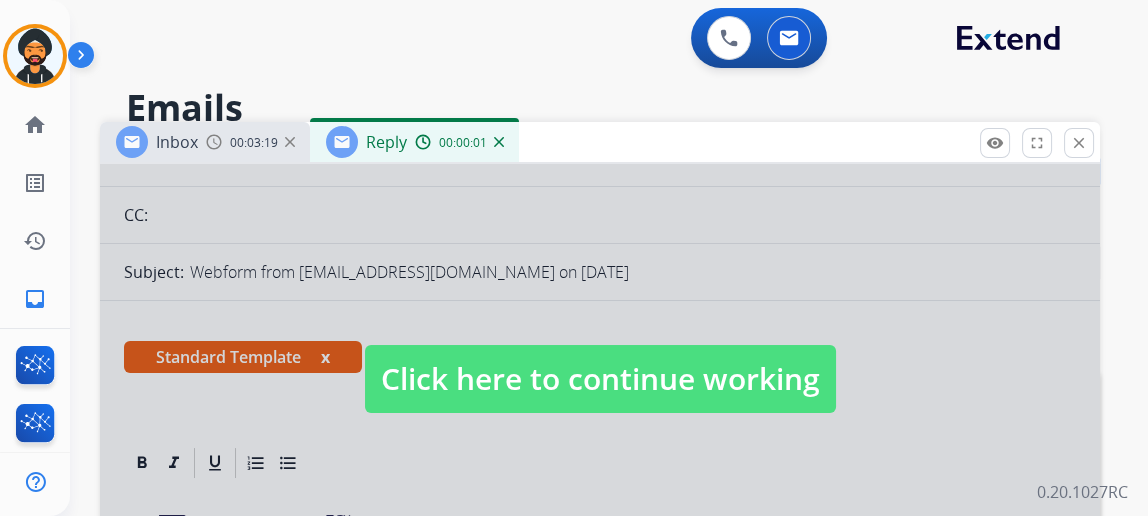 scroll, scrollTop: 181, scrollLeft: 0, axis: vertical 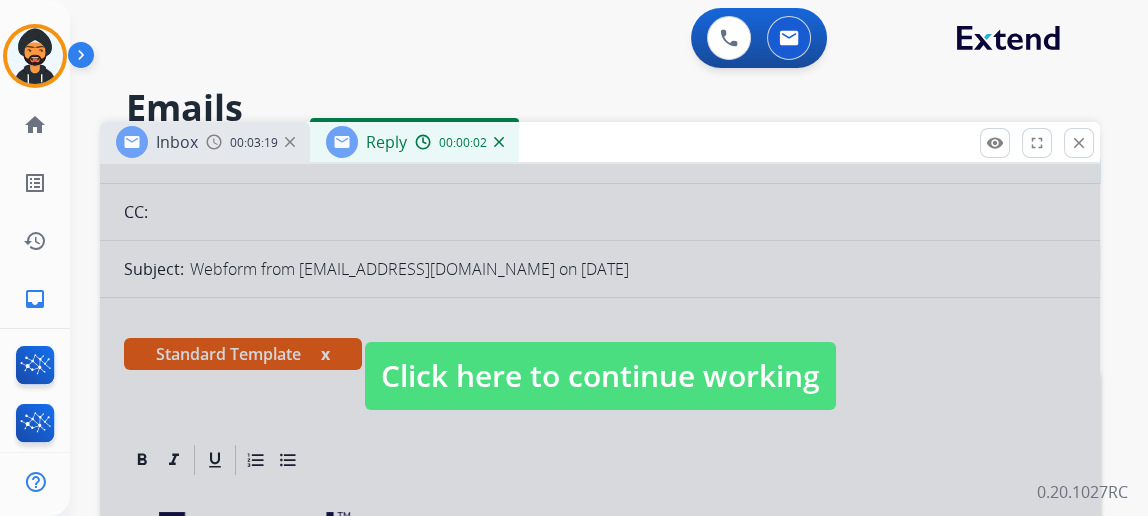 click on "Click here to continue working" at bounding box center (600, 376) 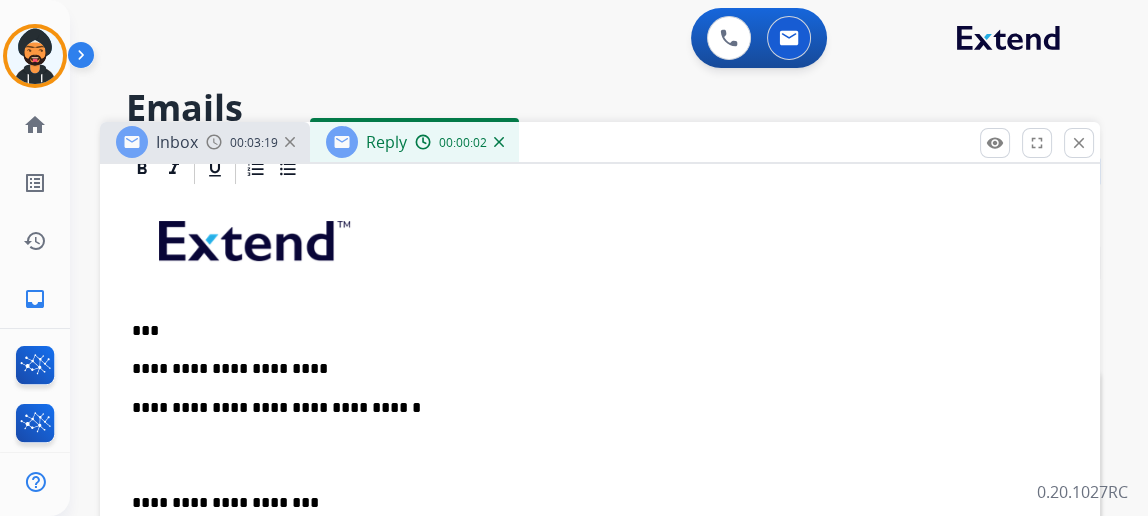 scroll, scrollTop: 473, scrollLeft: 0, axis: vertical 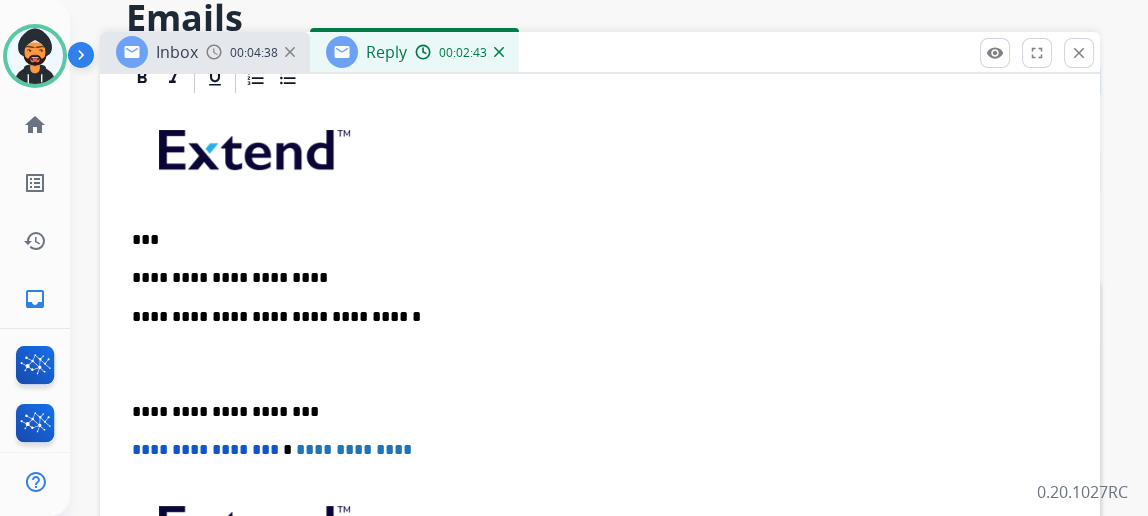 click on "**********" at bounding box center (592, 278) 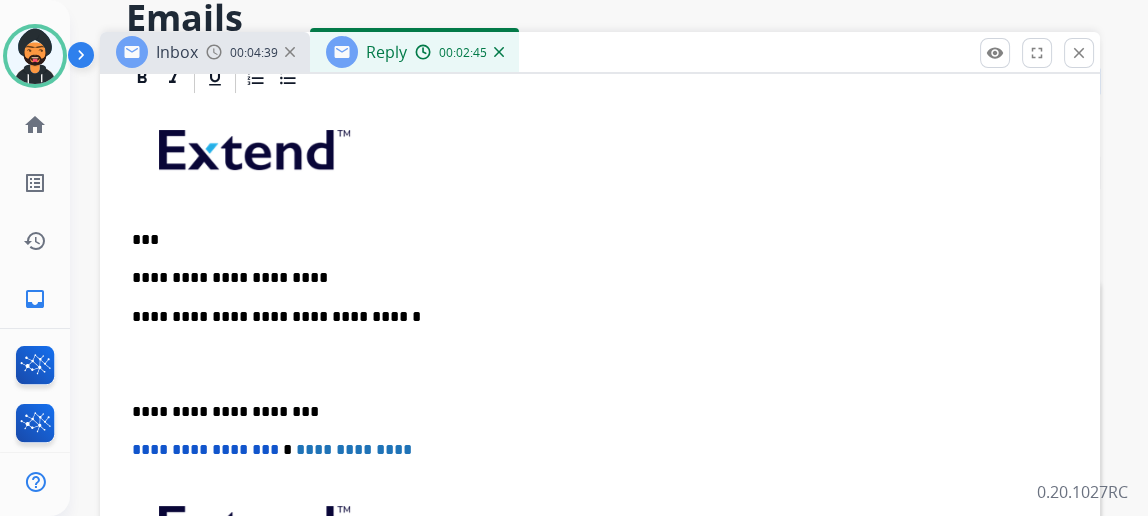 type 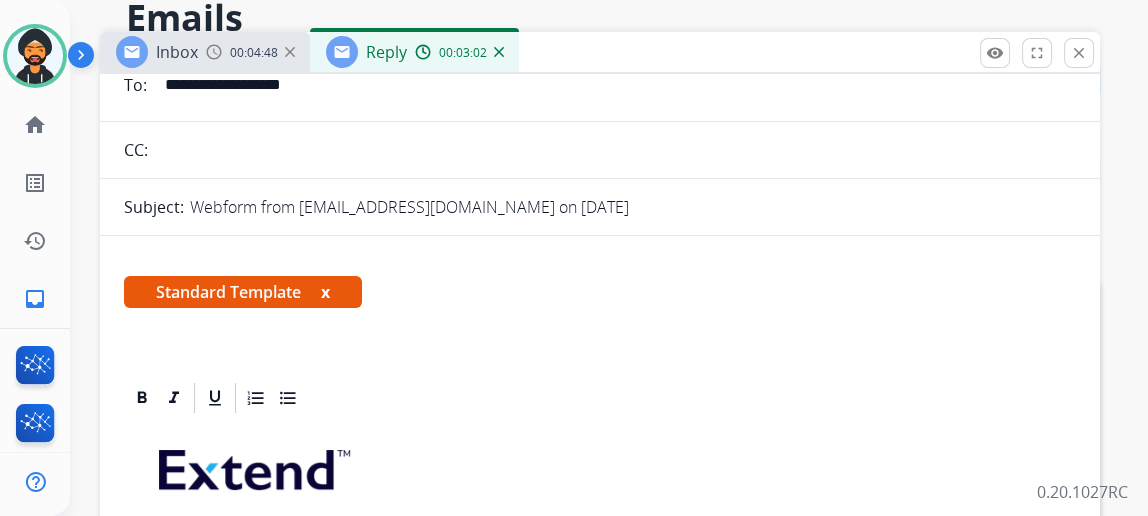 scroll, scrollTop: 0, scrollLeft: 0, axis: both 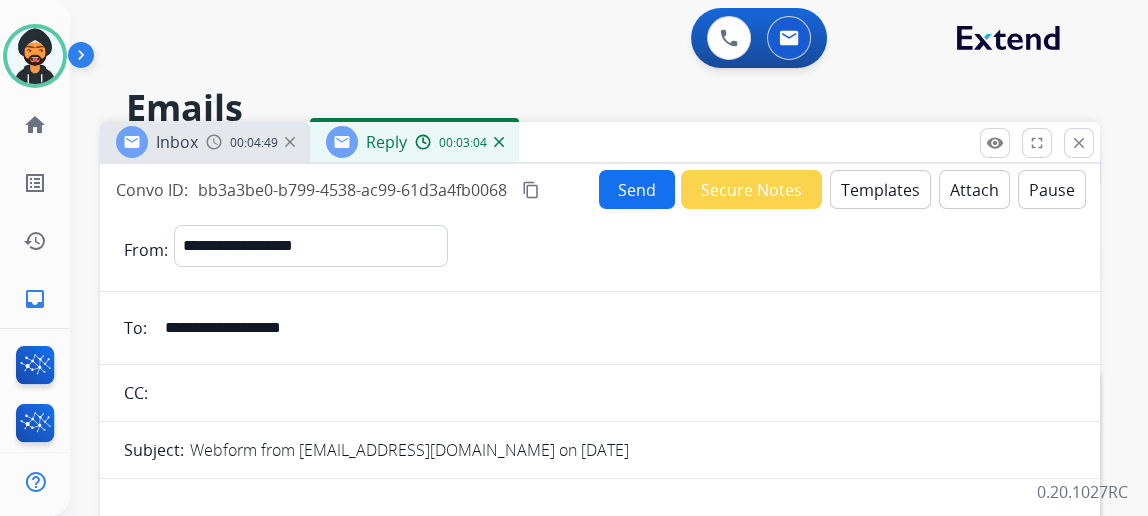 click on "Send" at bounding box center (637, 189) 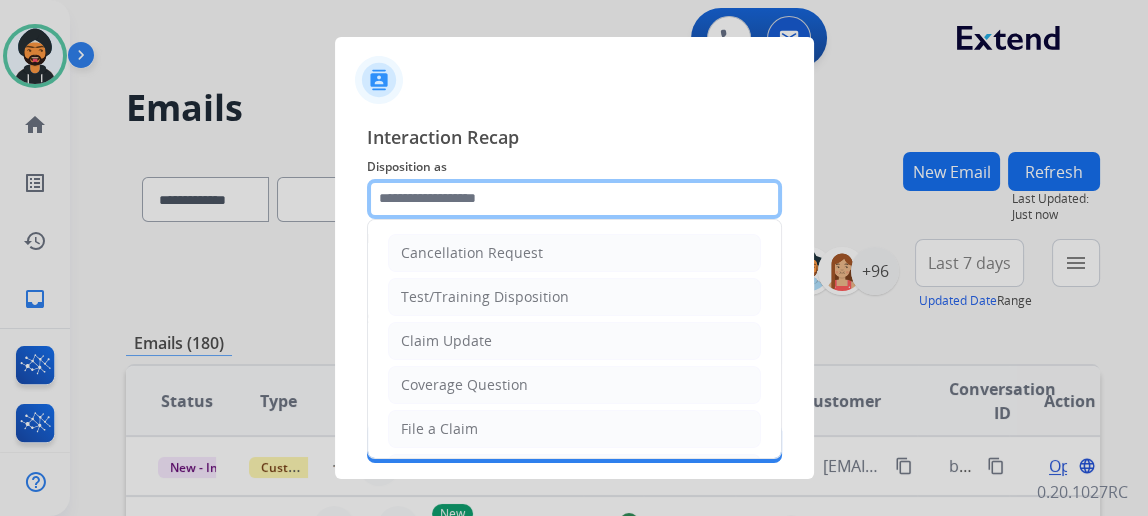 click 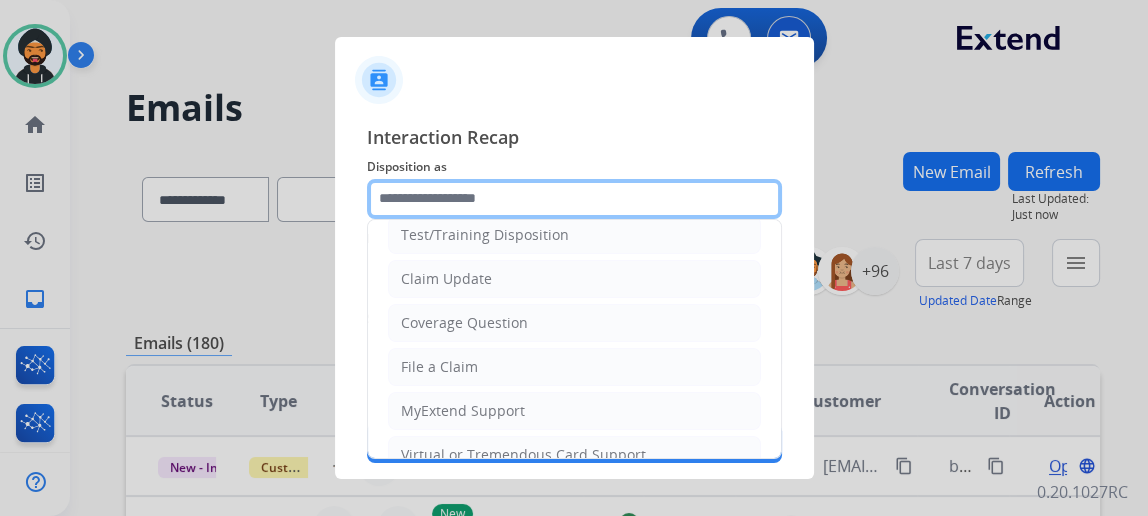 scroll, scrollTop: 90, scrollLeft: 0, axis: vertical 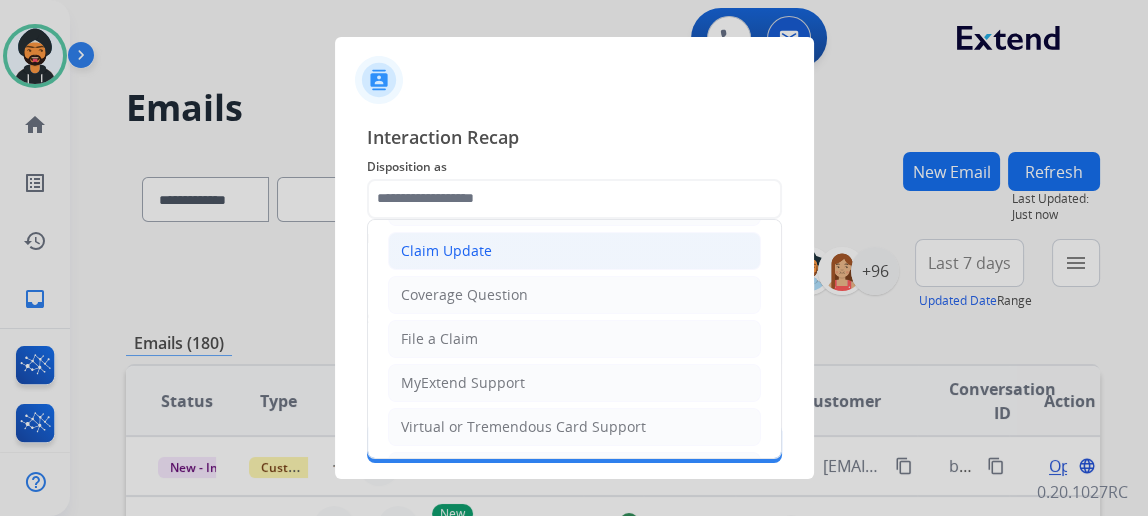 click on "Claim Update" 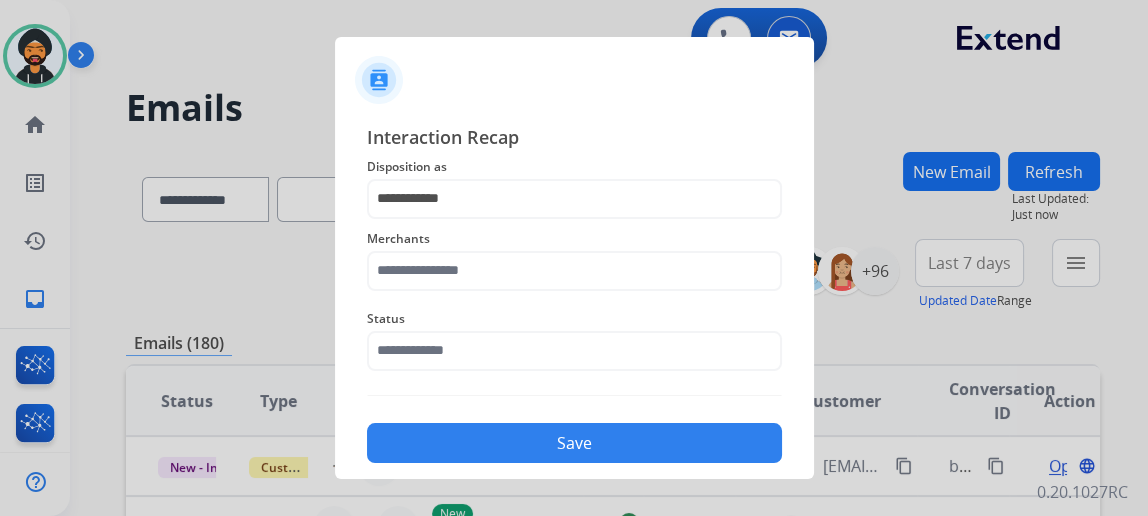 click on "Merchants" 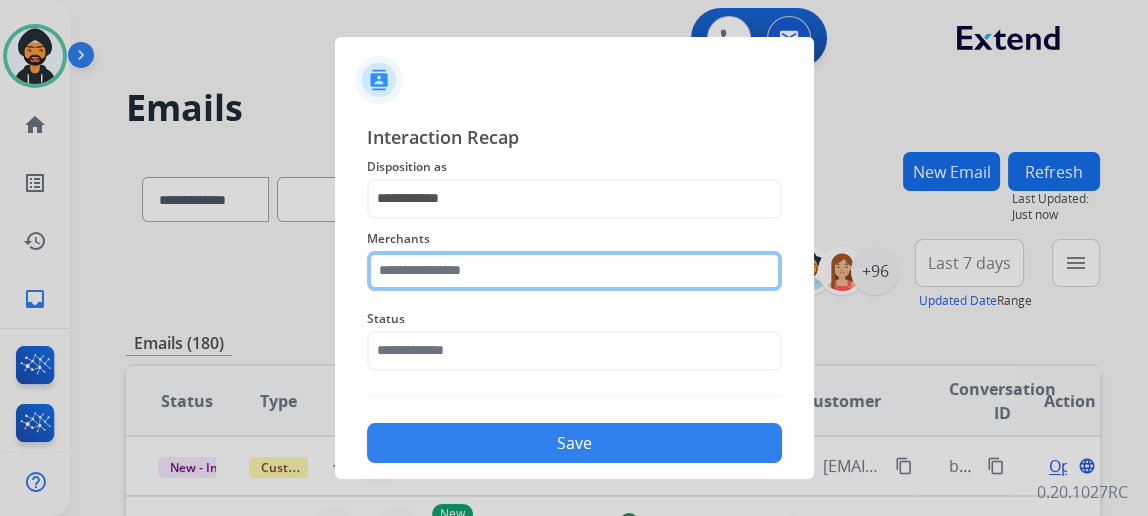 click 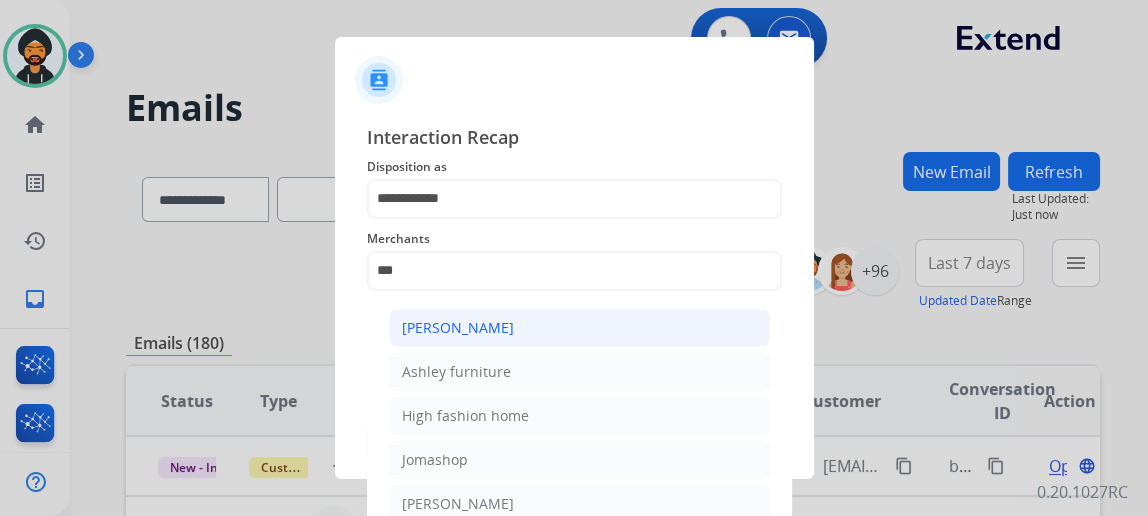click on "[PERSON_NAME]" 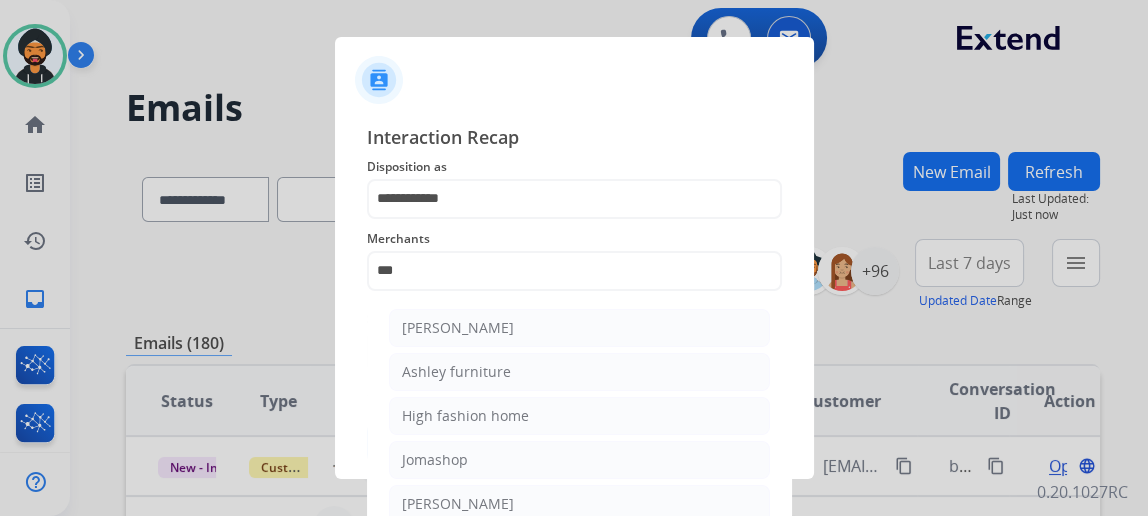 type on "**********" 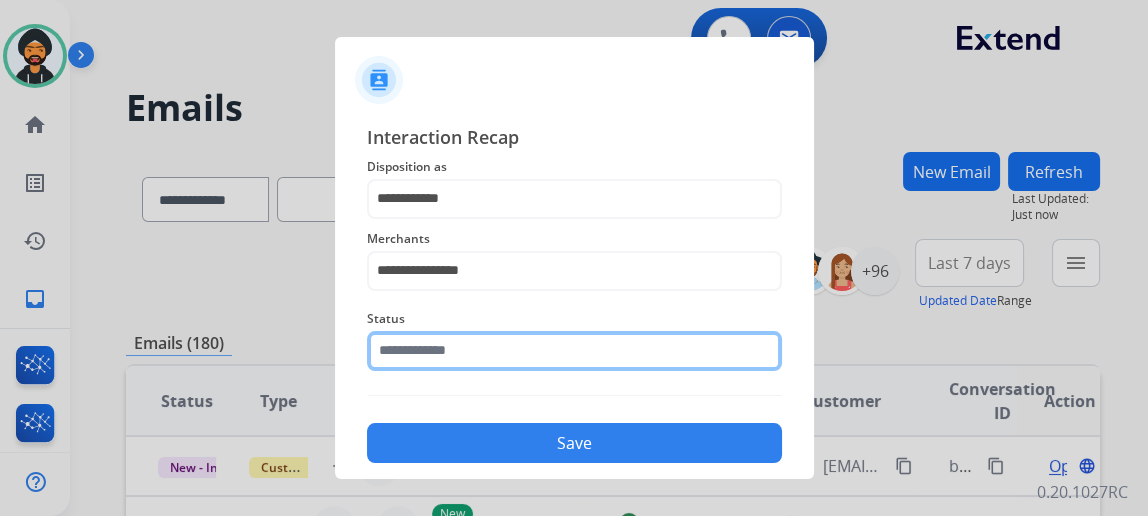 click 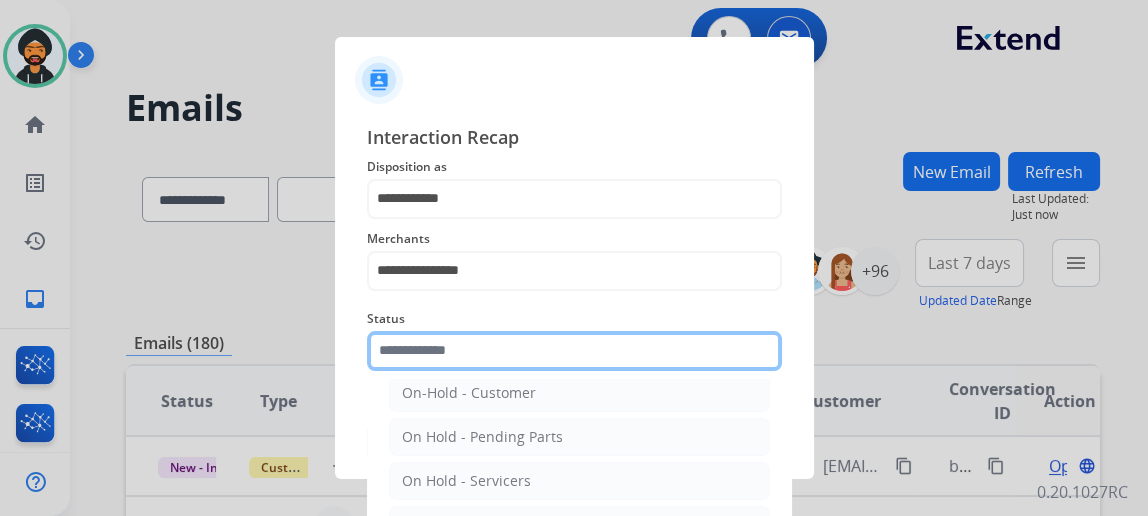 scroll, scrollTop: 112, scrollLeft: 0, axis: vertical 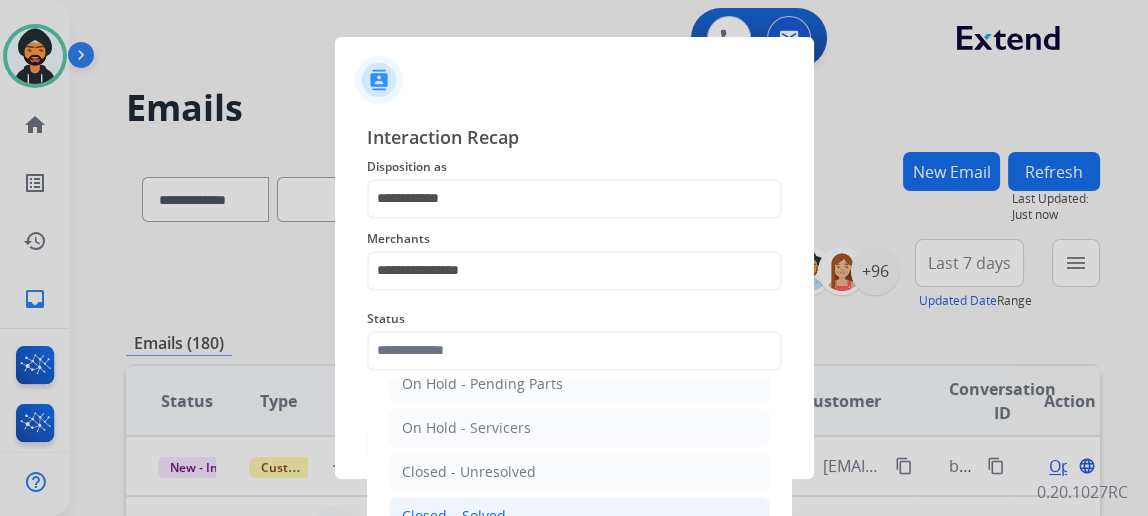 click on "Closed – Solved" 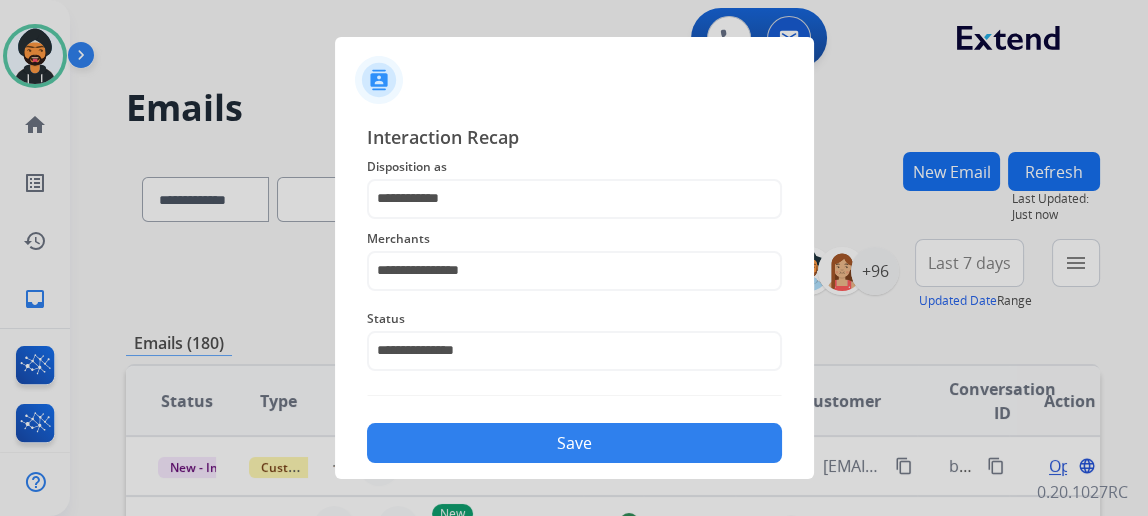 click on "Save" 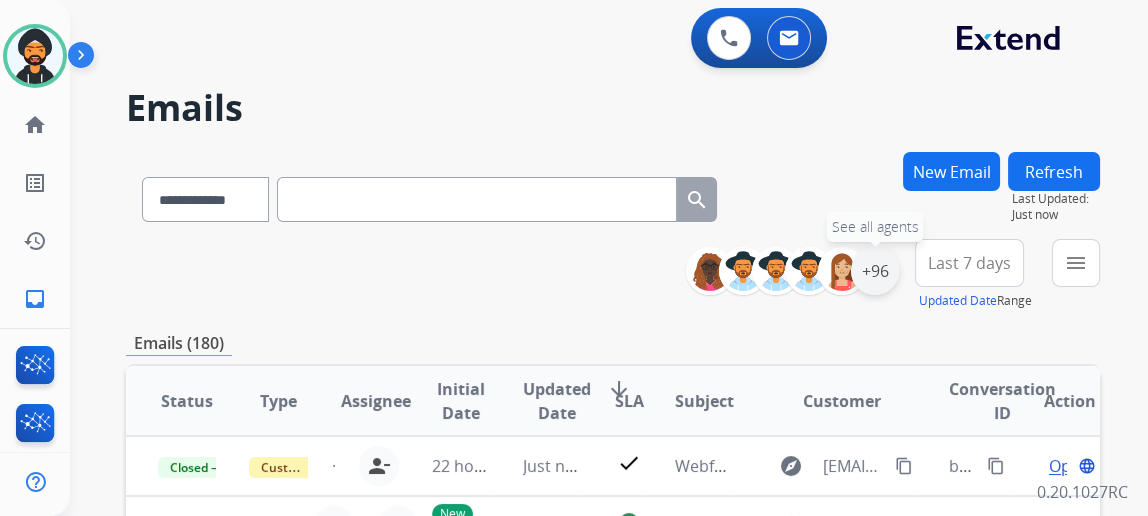 click on "+96" at bounding box center [875, 271] 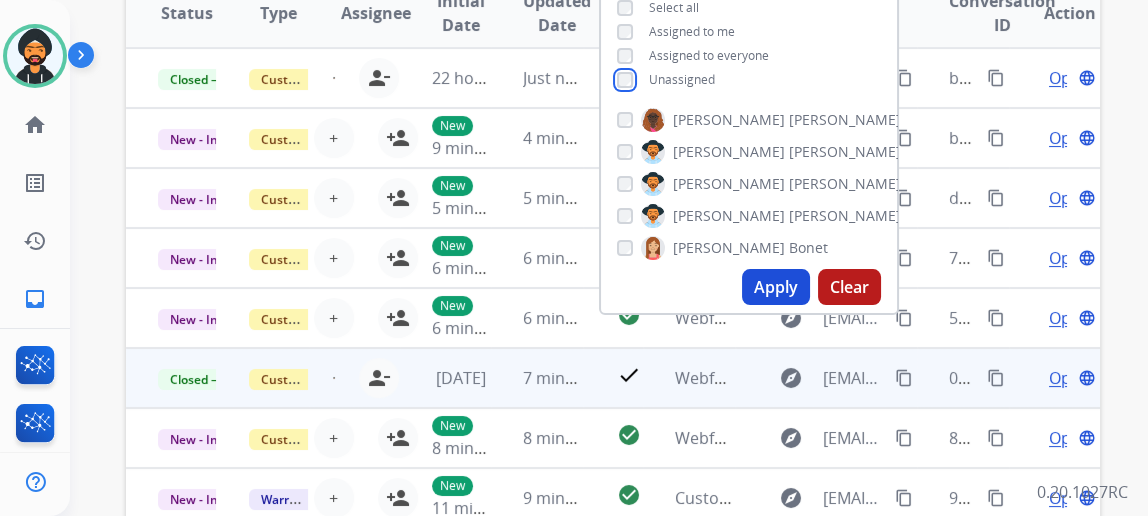 scroll, scrollTop: 454, scrollLeft: 0, axis: vertical 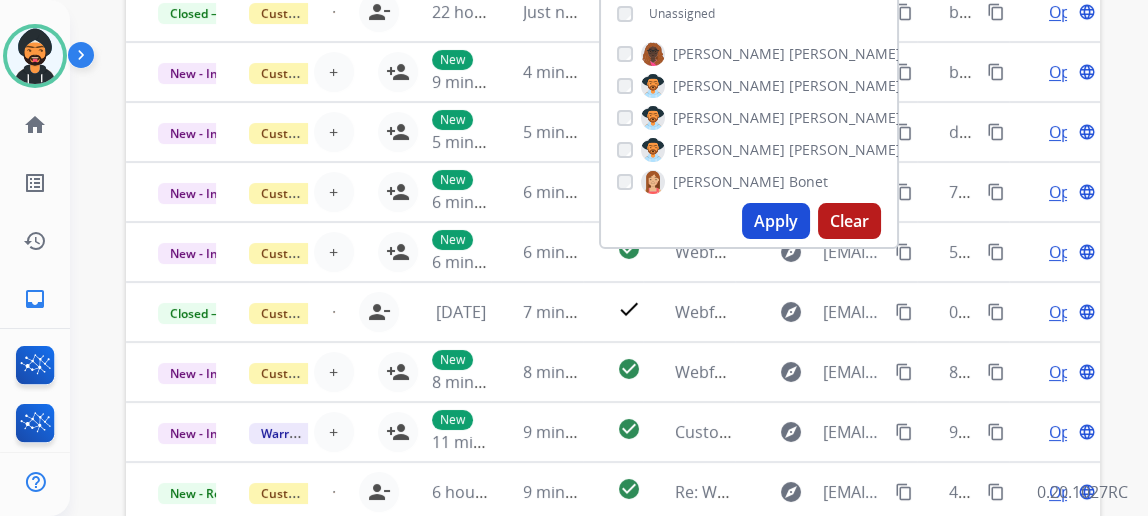 click on "Apply" at bounding box center (776, 221) 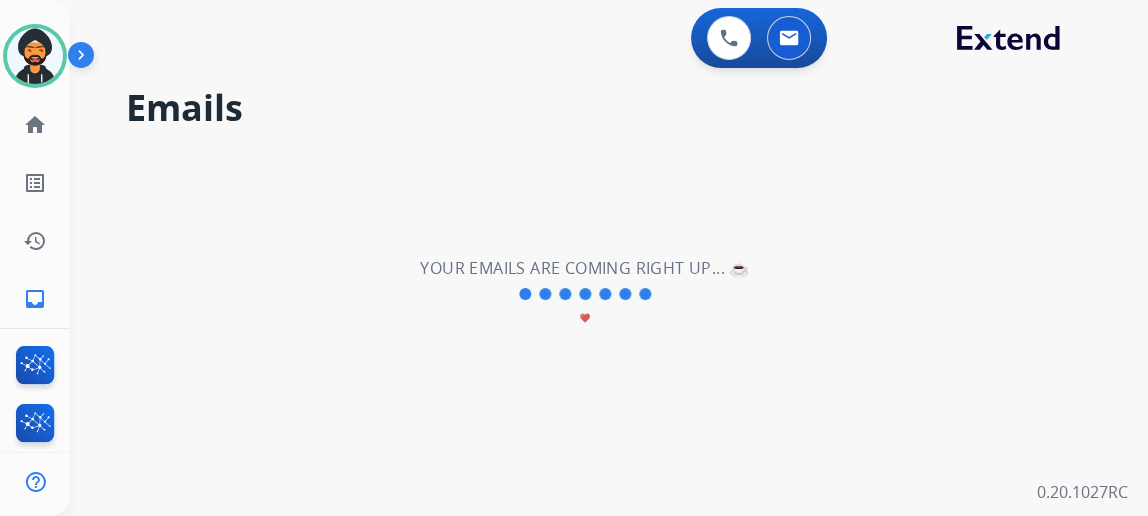 scroll, scrollTop: 0, scrollLeft: 0, axis: both 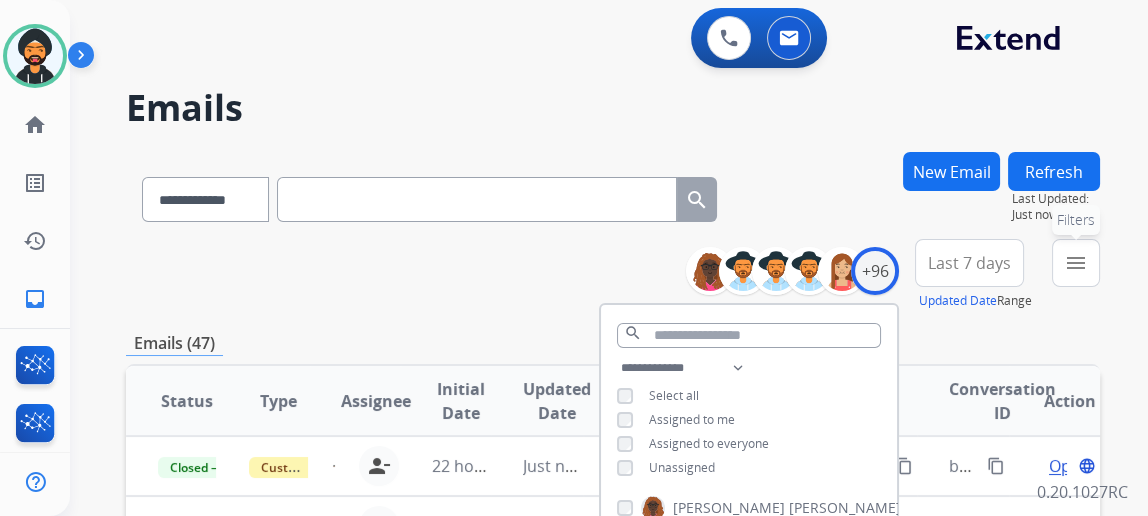 click on "menu" at bounding box center (1076, 263) 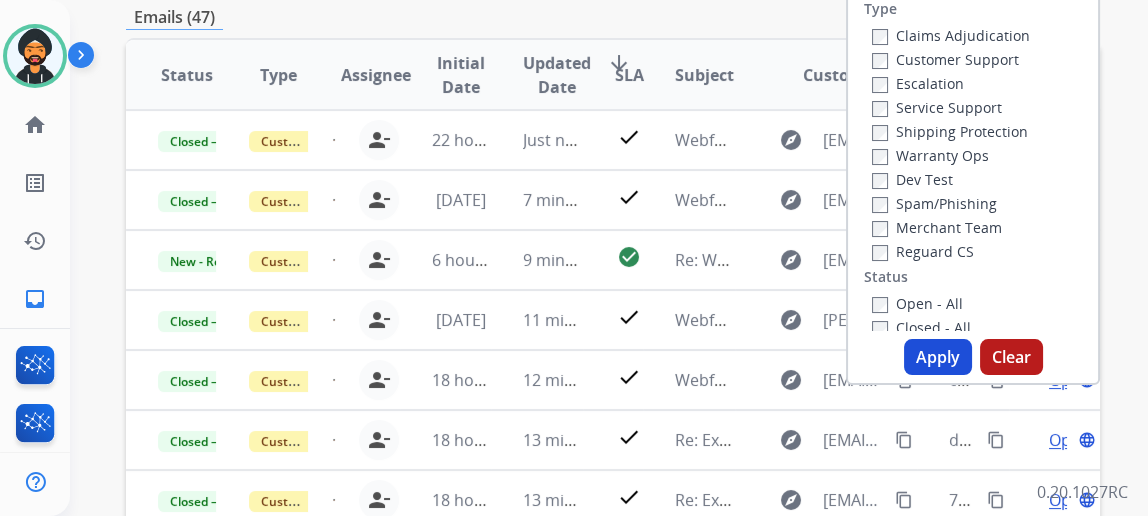 scroll, scrollTop: 363, scrollLeft: 0, axis: vertical 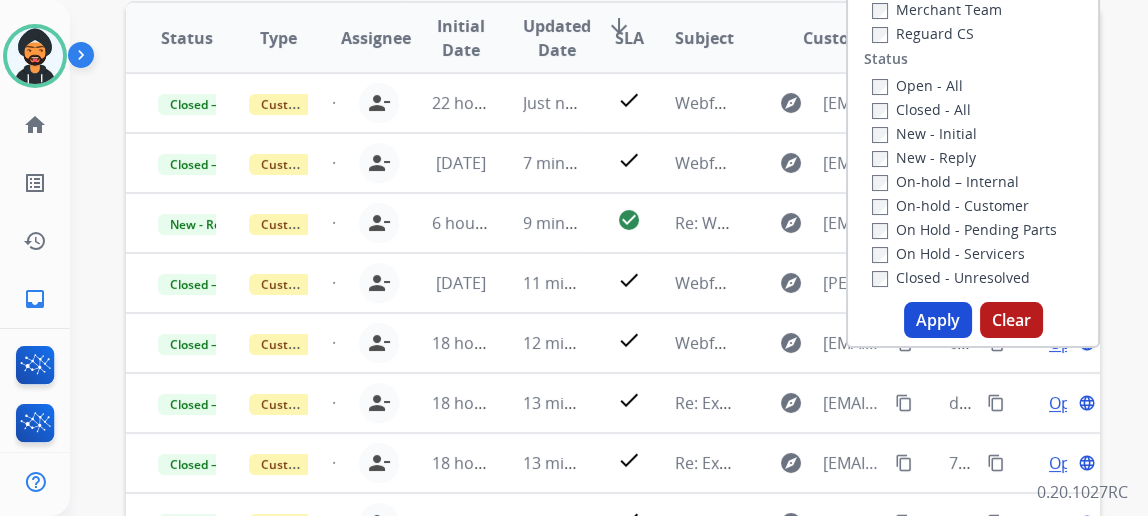 click on "Apply" at bounding box center [938, 320] 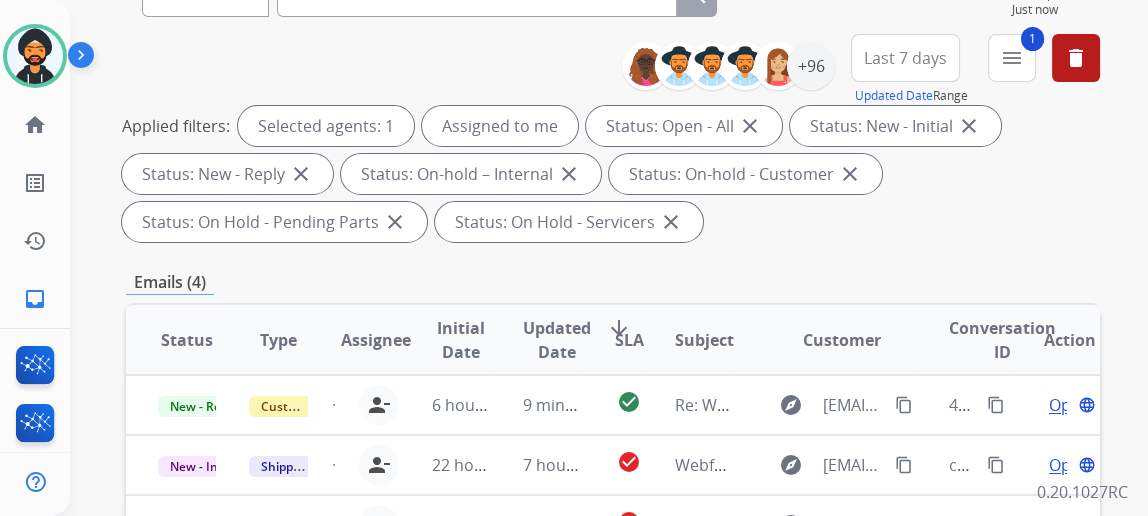 scroll, scrollTop: 454, scrollLeft: 0, axis: vertical 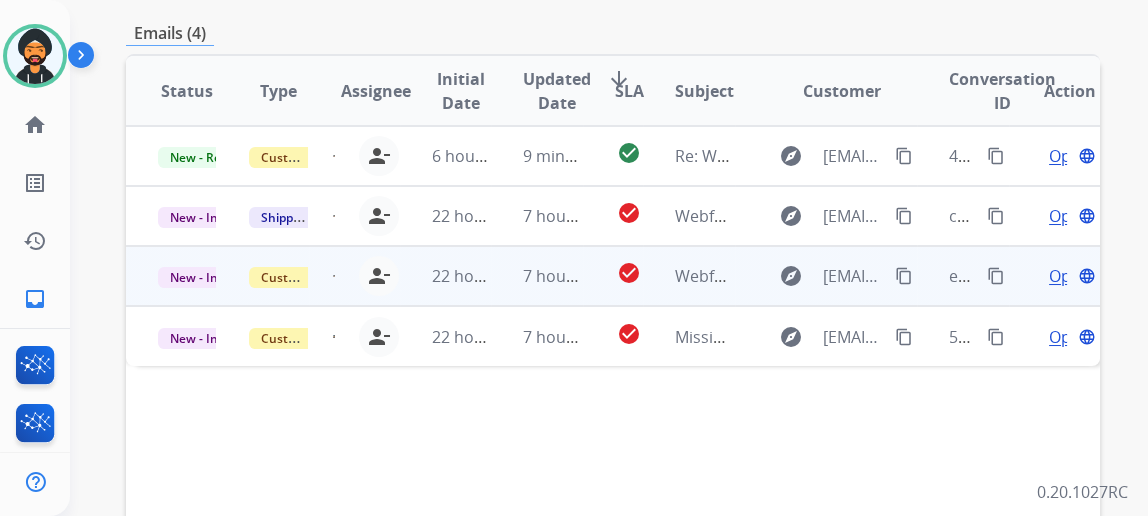 click on "Open" at bounding box center (1069, 276) 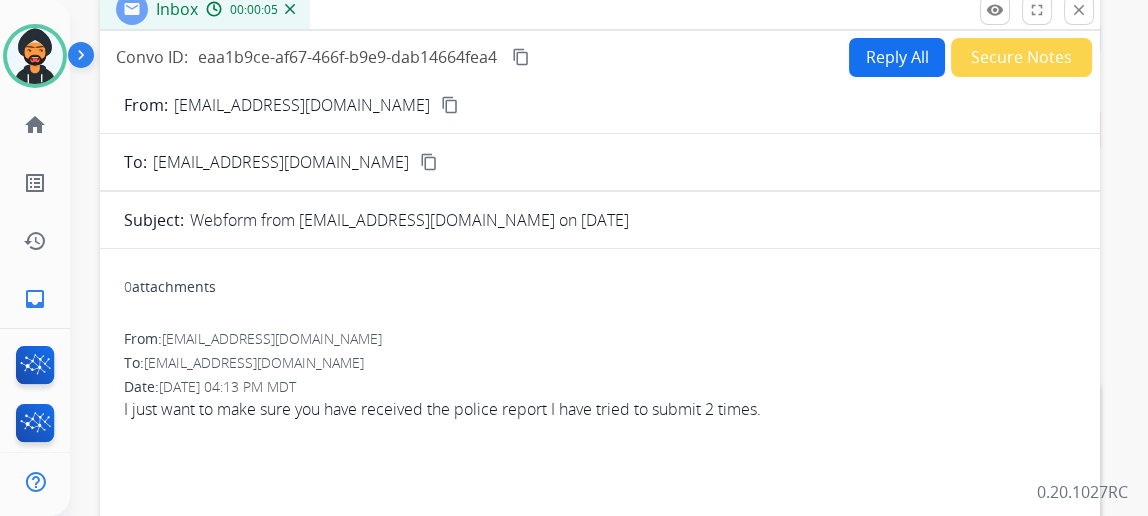 scroll, scrollTop: 90, scrollLeft: 0, axis: vertical 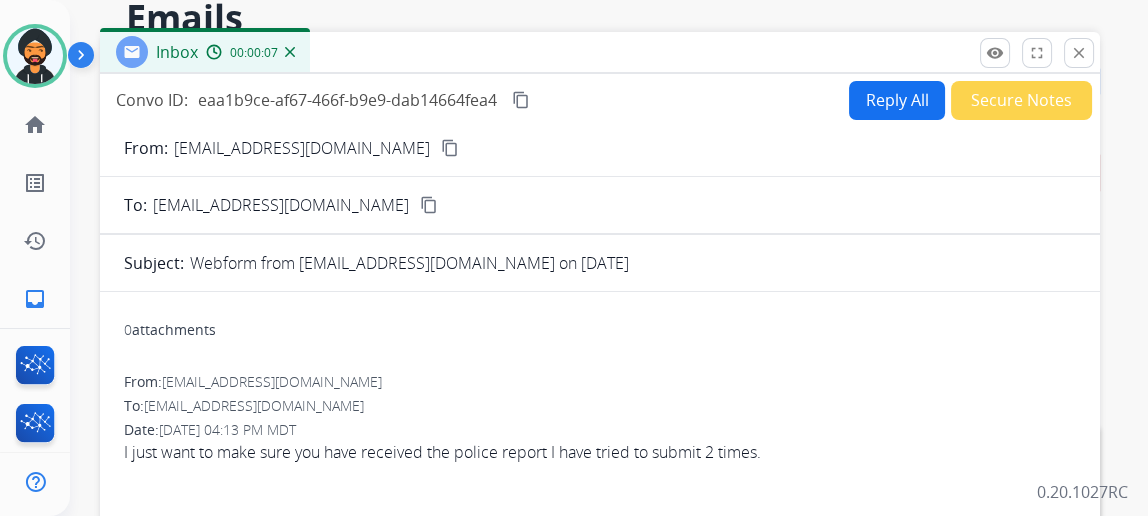 click on "content_copy" at bounding box center [450, 148] 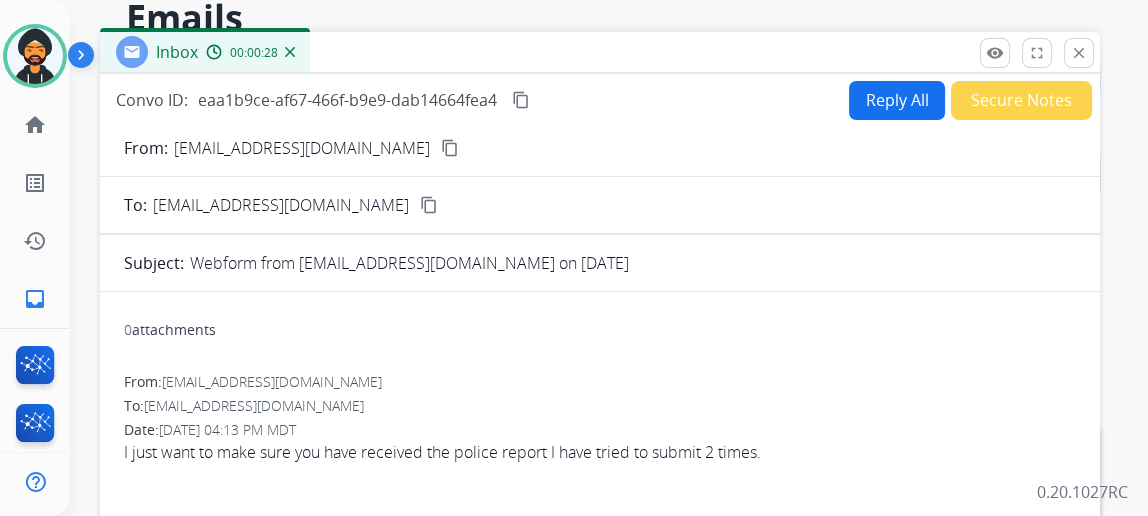 click on "Nancyqureshi8@gmail.com" at bounding box center (302, 148) 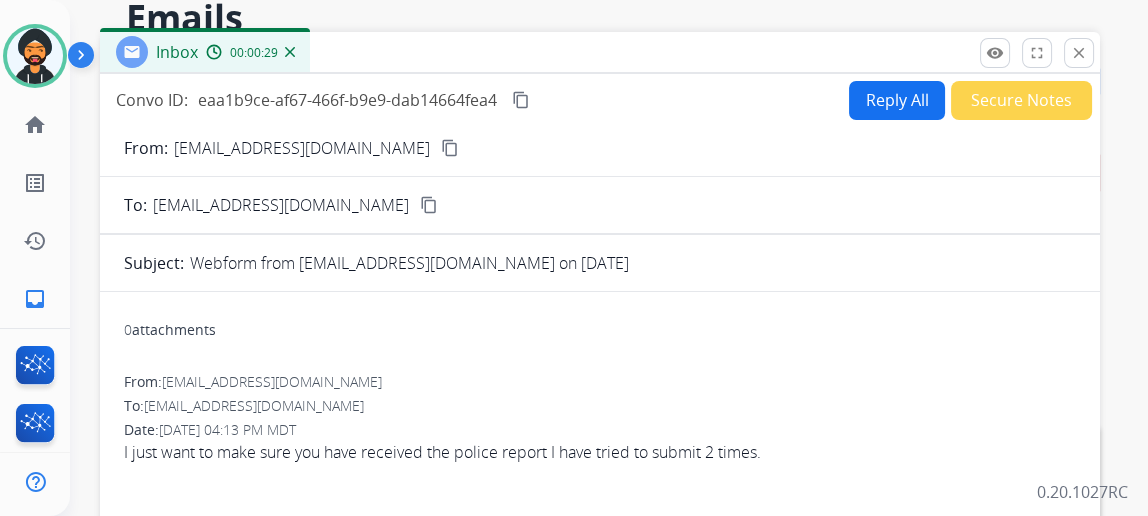 click on "content_copy" at bounding box center [450, 148] 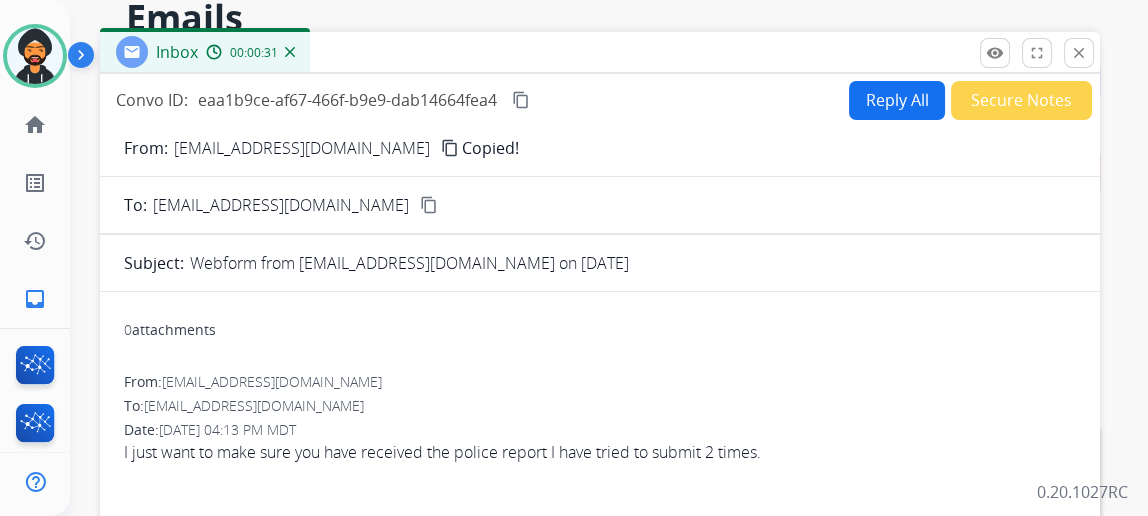 click at bounding box center [290, 52] 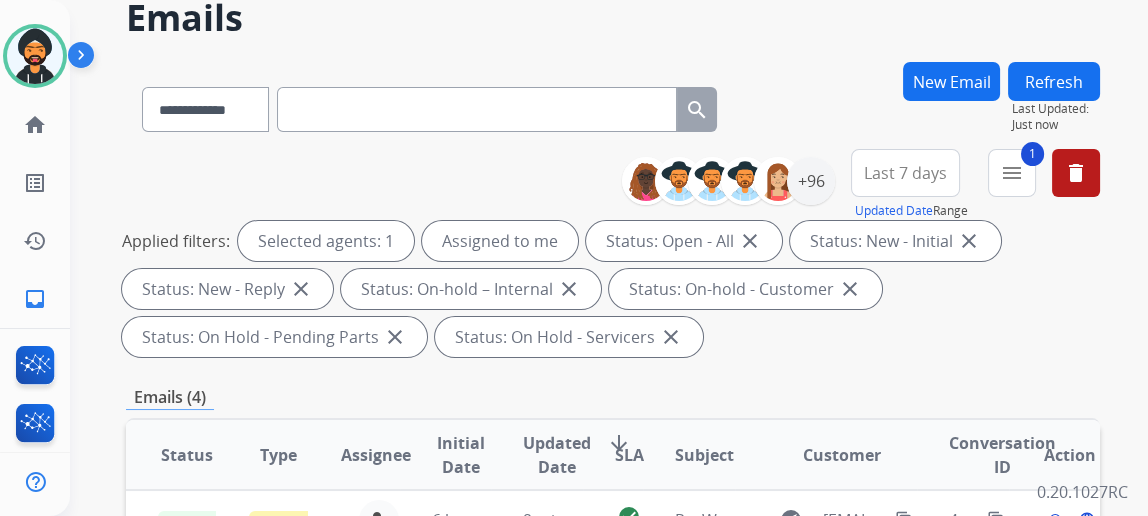 paste on "**********" 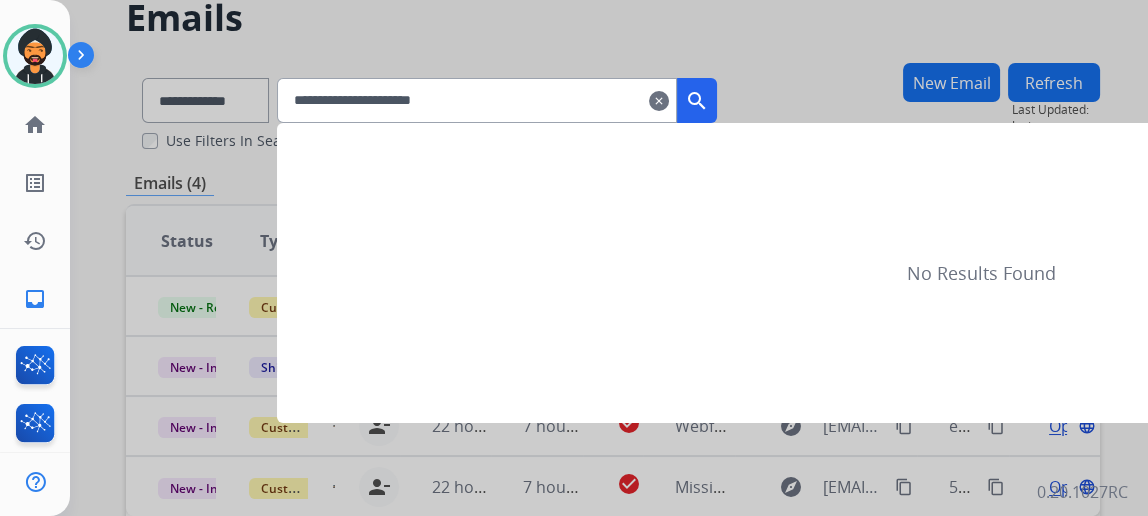 type on "**********" 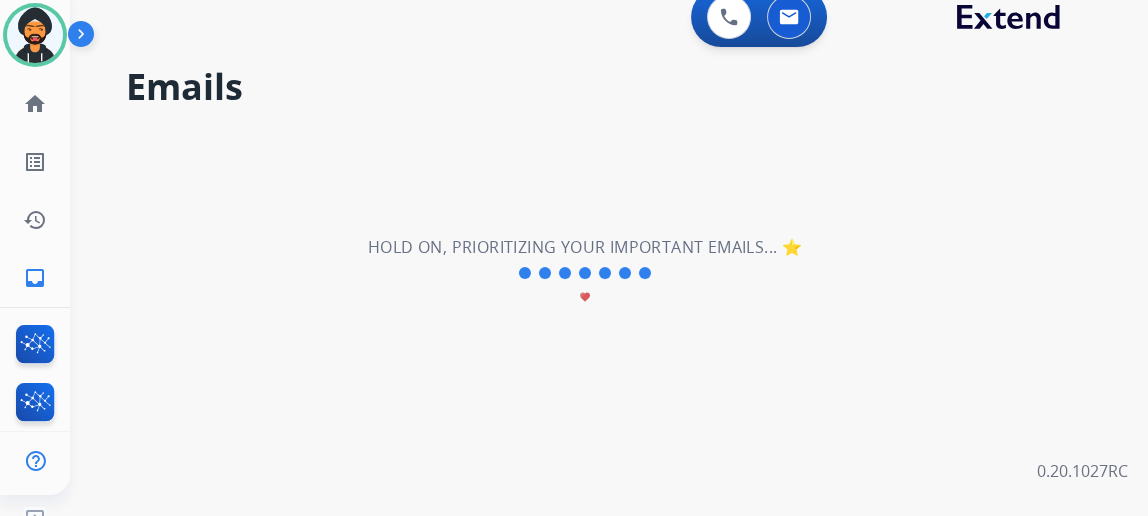 scroll, scrollTop: 43, scrollLeft: 0, axis: vertical 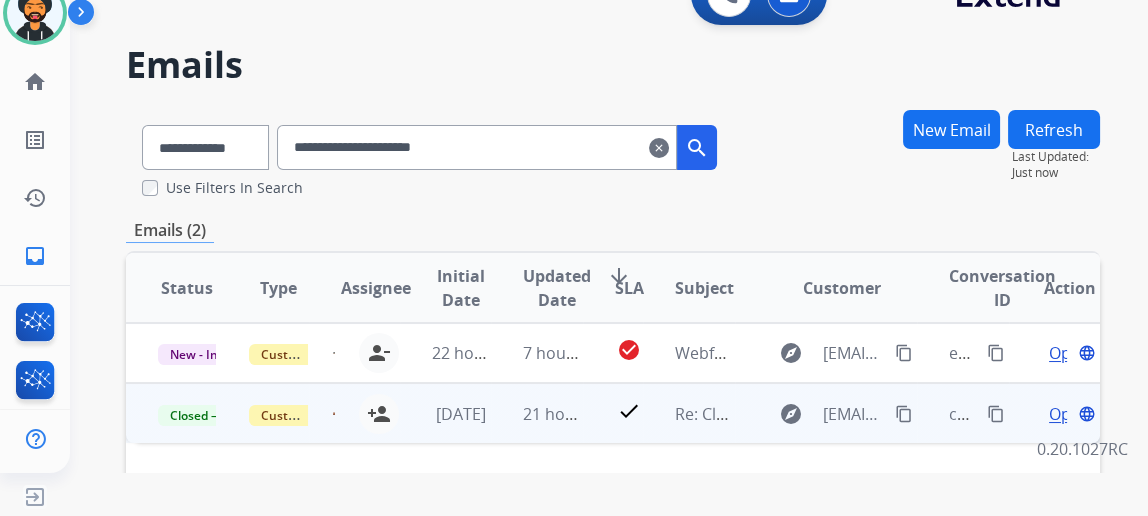 click on "Open" at bounding box center [1069, 414] 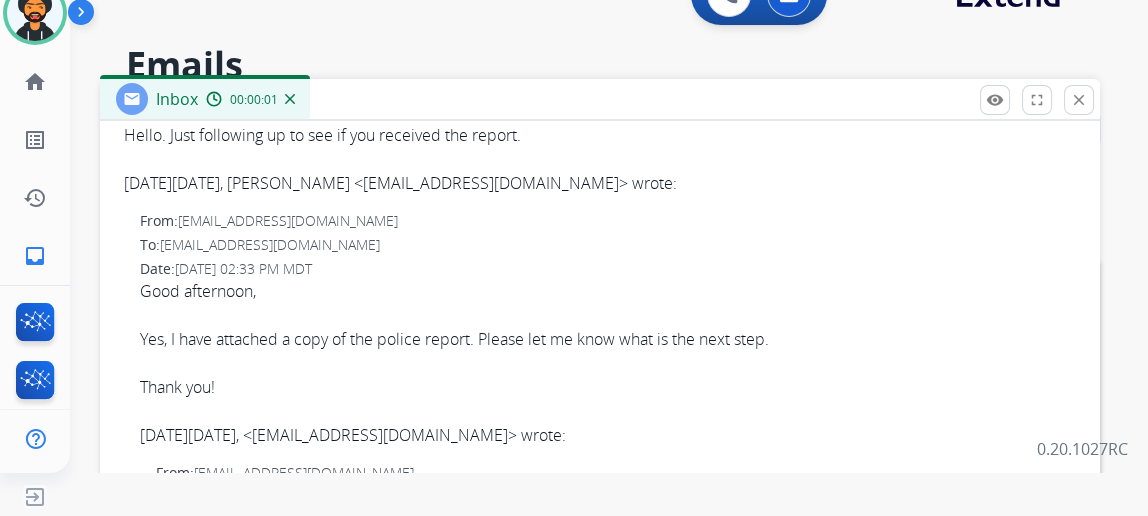 scroll, scrollTop: 90, scrollLeft: 0, axis: vertical 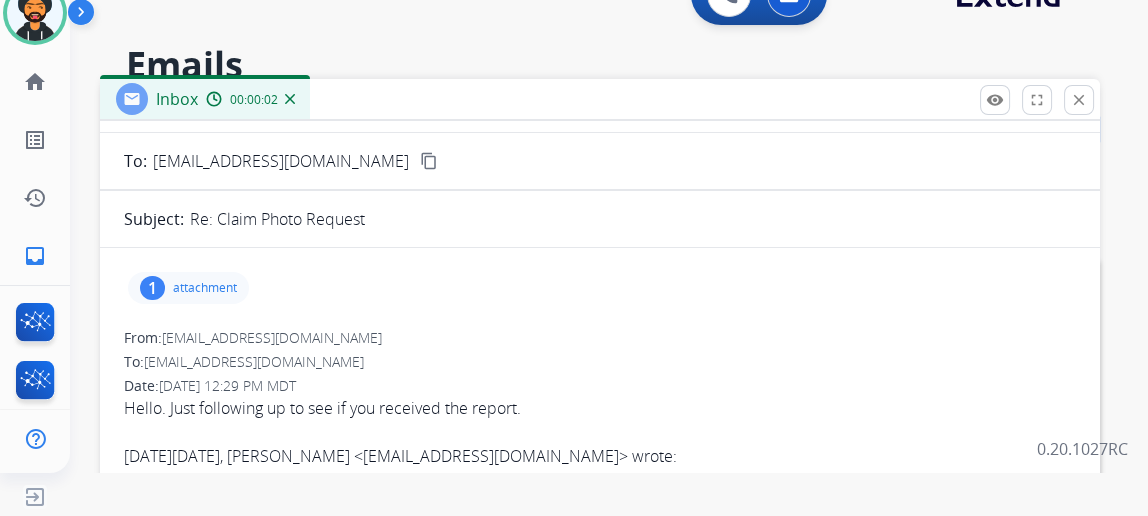 click on "attachment" at bounding box center (205, 288) 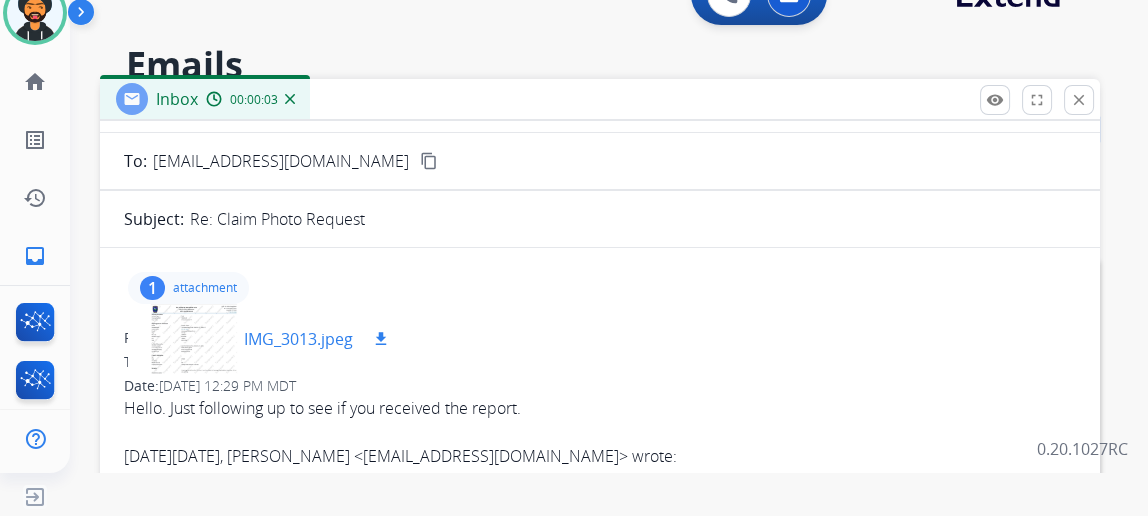 click on "IMG_3013.jpeg" at bounding box center (298, 339) 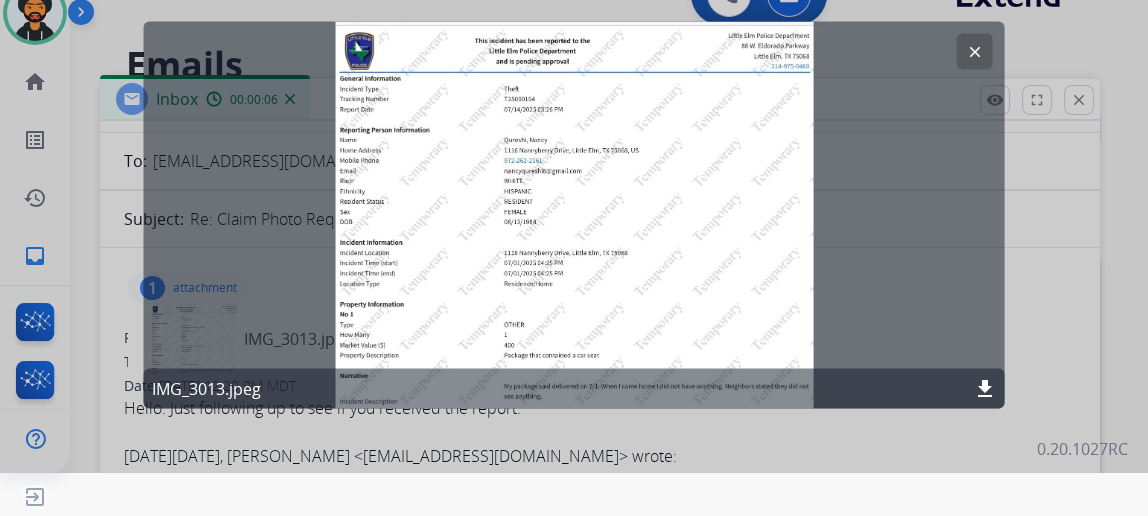 scroll, scrollTop: 0, scrollLeft: 0, axis: both 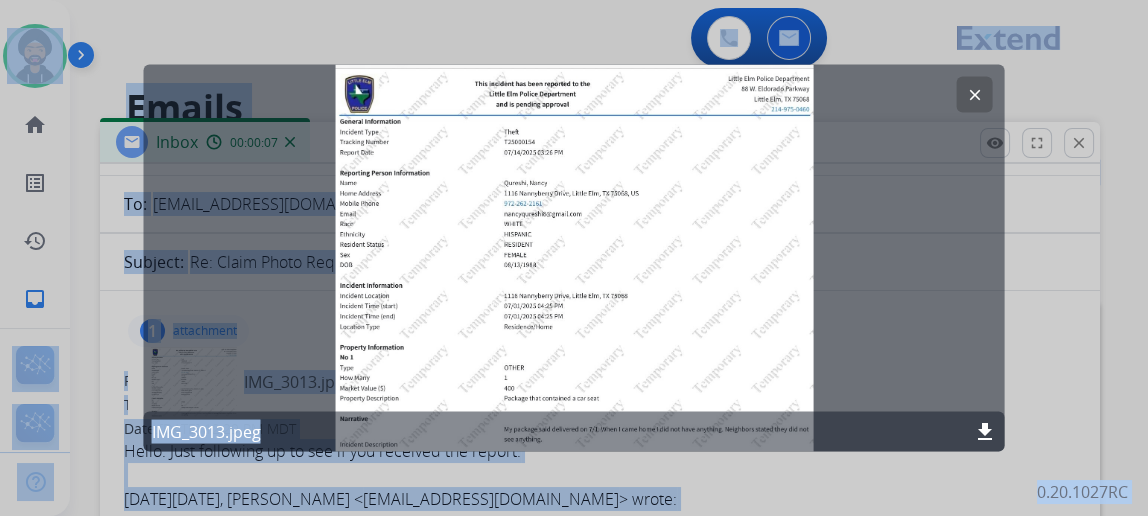 drag, startPoint x: 653, startPoint y: 160, endPoint x: -564, endPoint y: -143, distance: 1254.1523 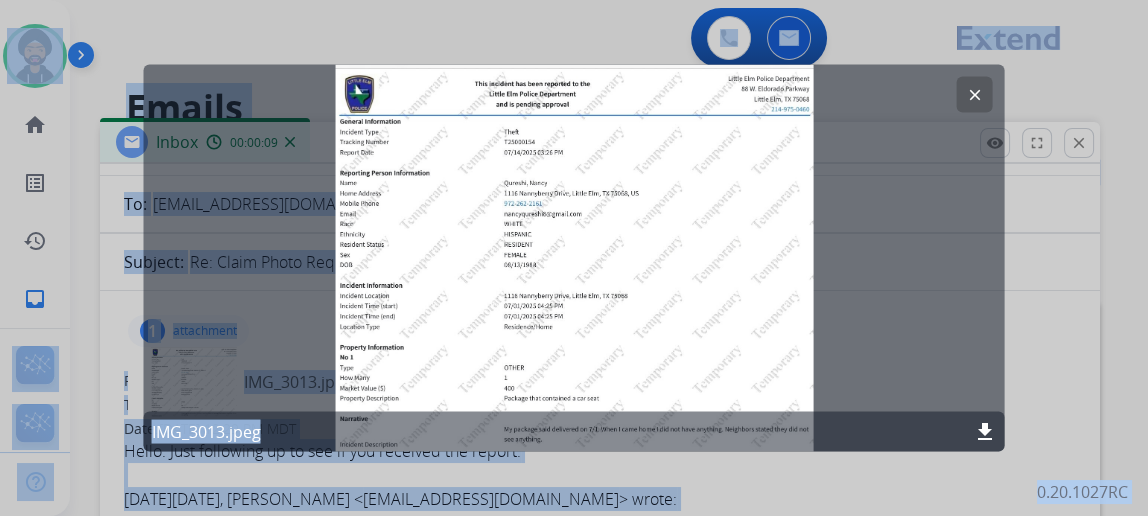 click on "download" 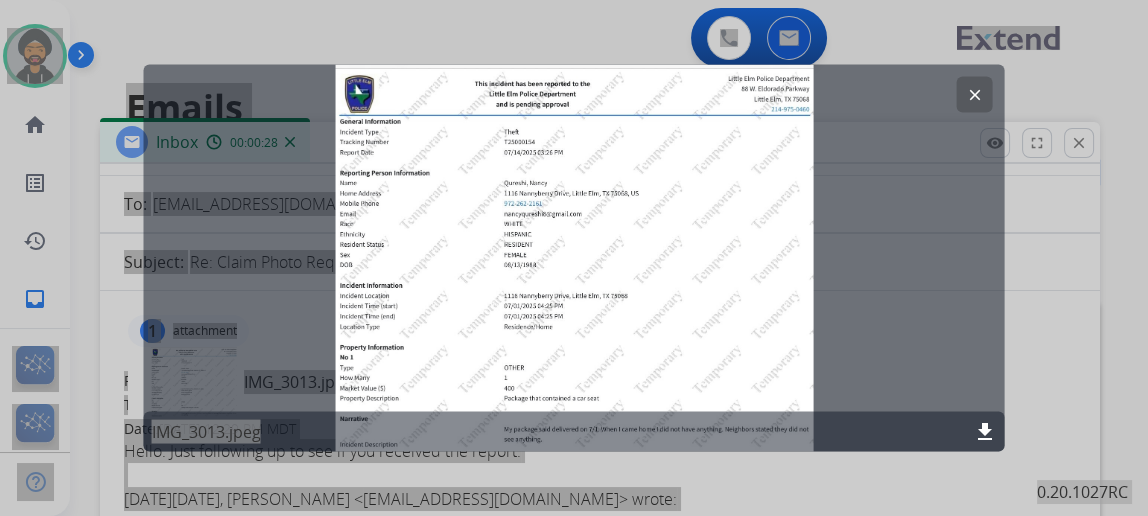 click 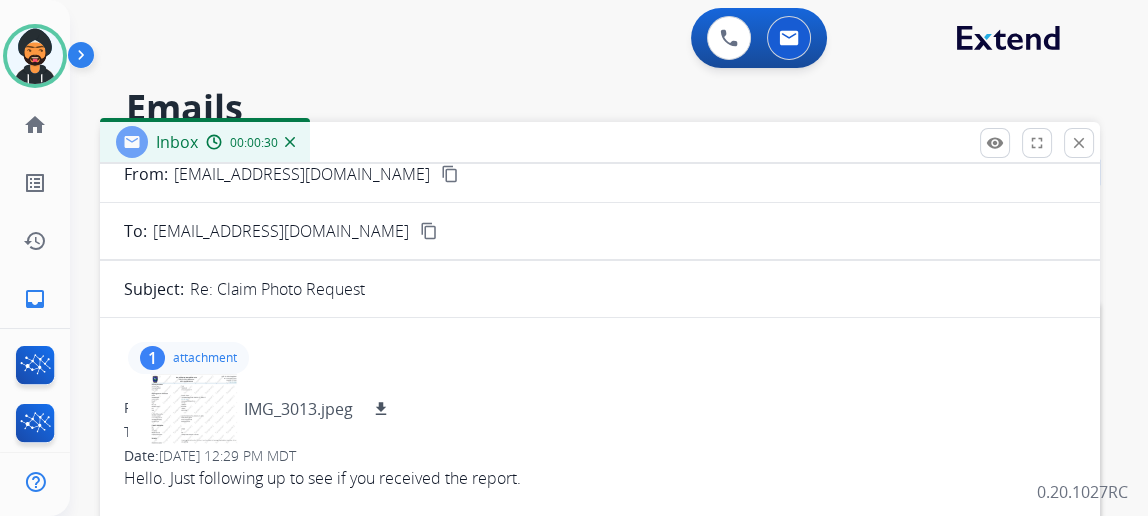 scroll, scrollTop: 90, scrollLeft: 0, axis: vertical 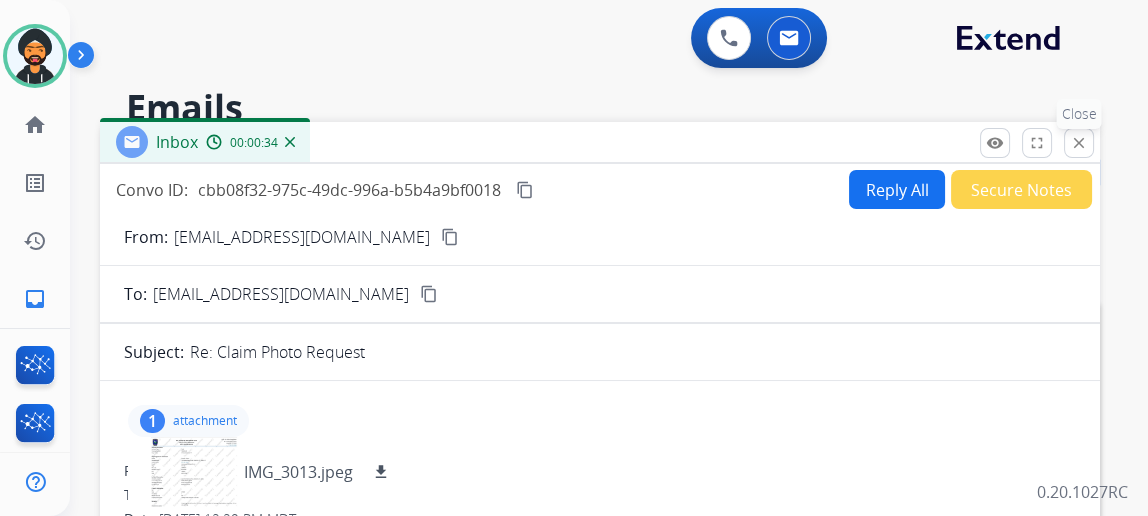 click on "close" at bounding box center [1079, 143] 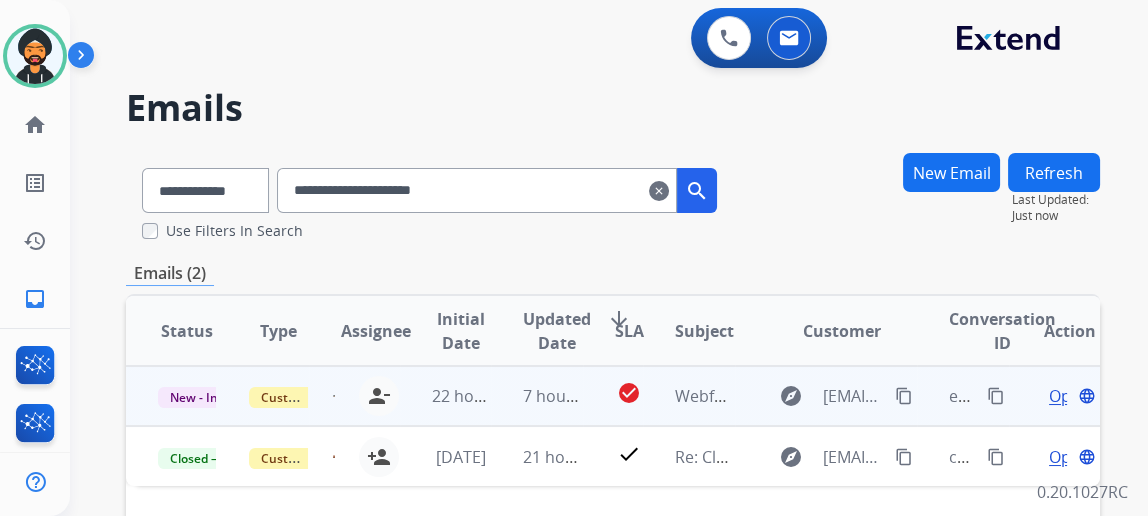 click on "Open" at bounding box center [1069, 396] 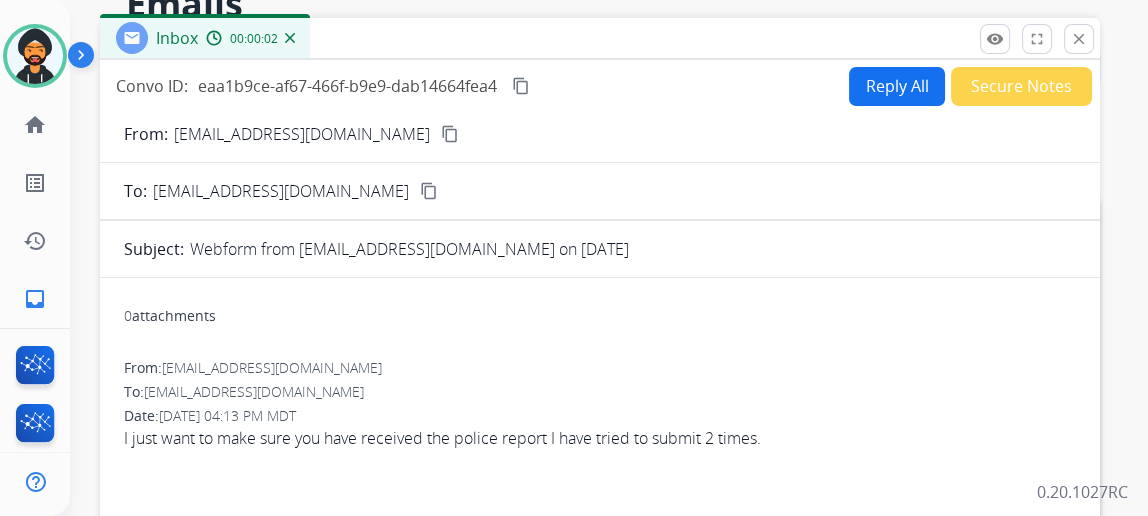 scroll, scrollTop: 90, scrollLeft: 0, axis: vertical 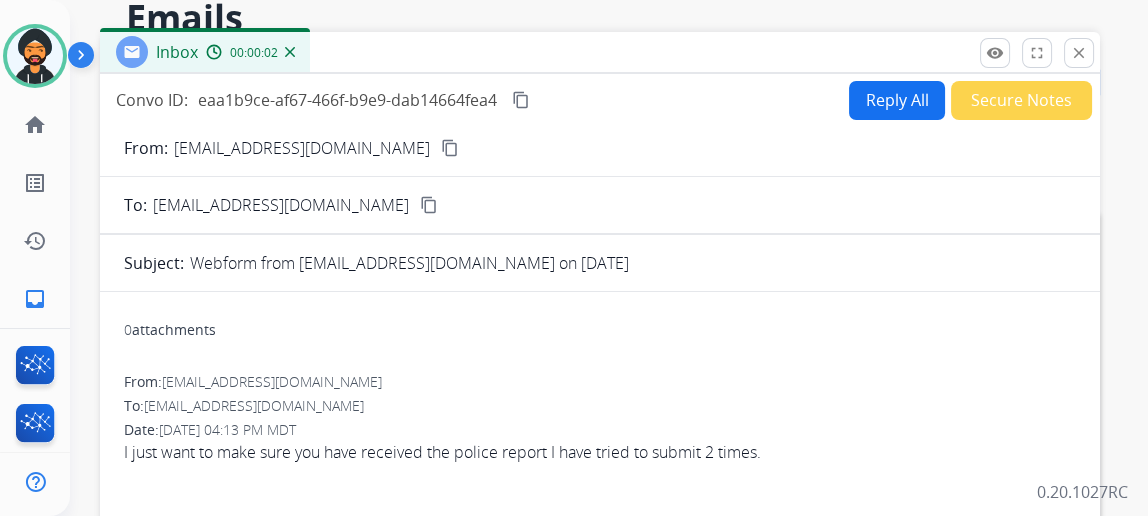 click on "Reply All" at bounding box center [897, 100] 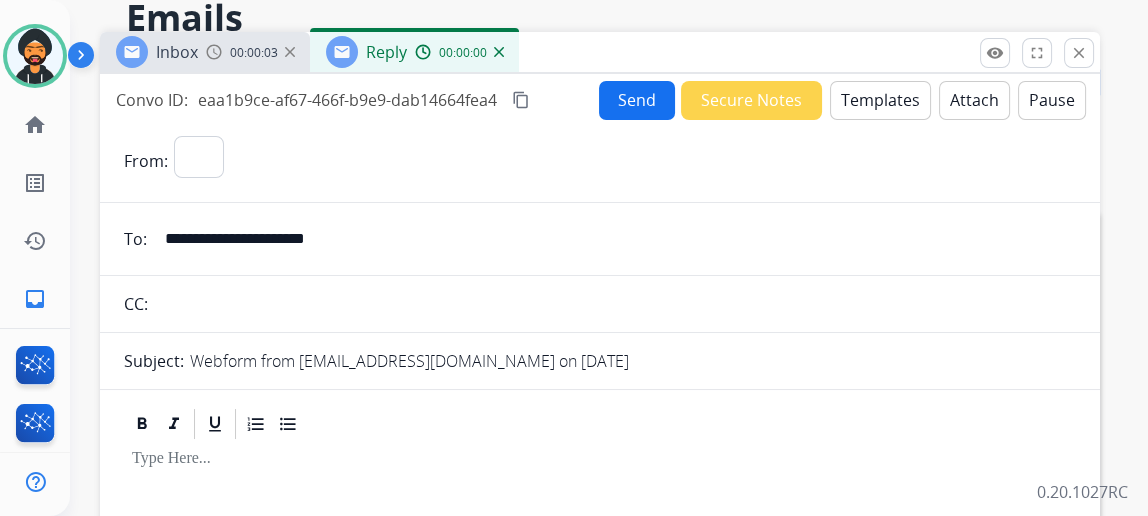 select on "**********" 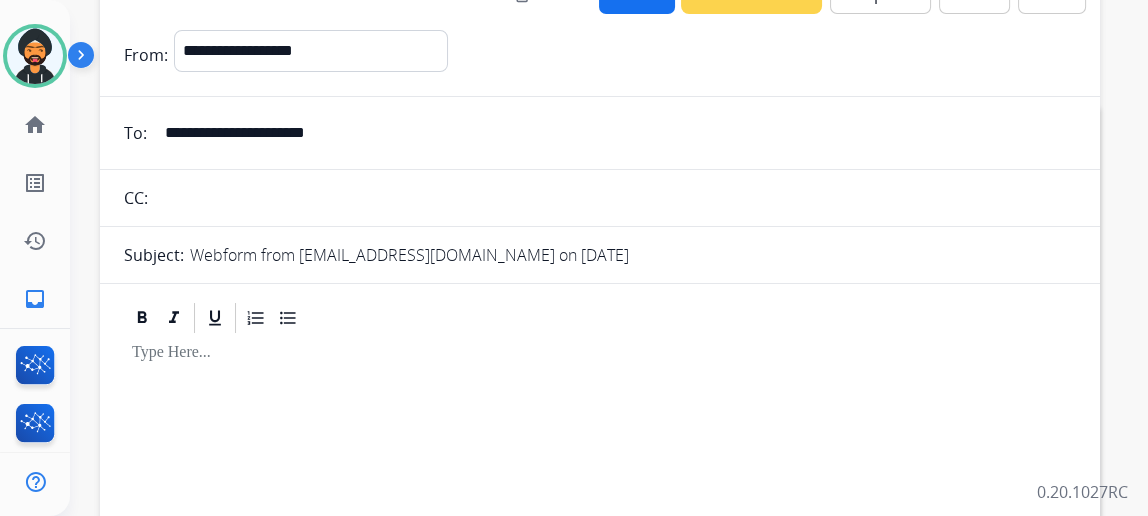 scroll, scrollTop: 363, scrollLeft: 0, axis: vertical 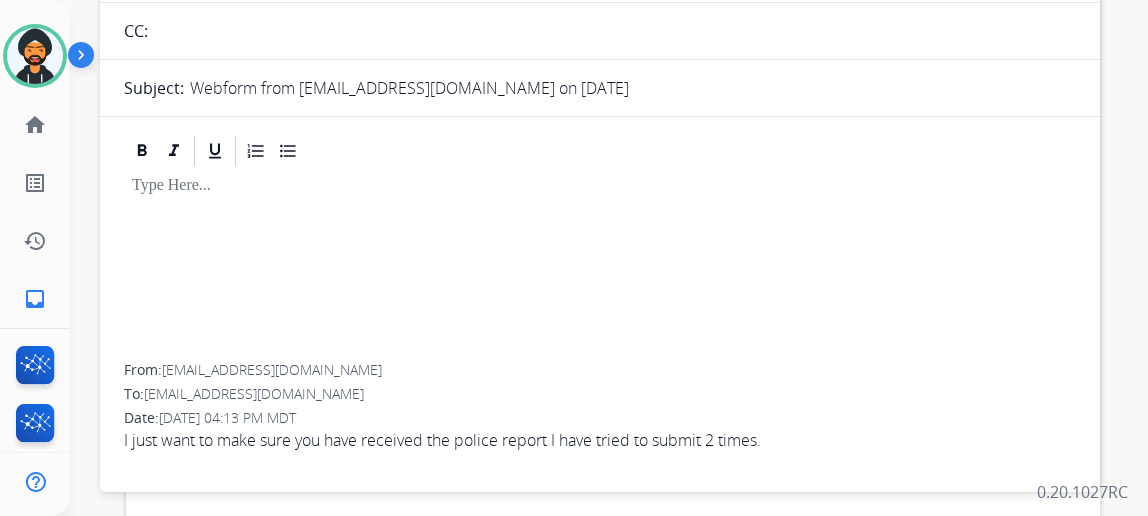click at bounding box center (600, 266) 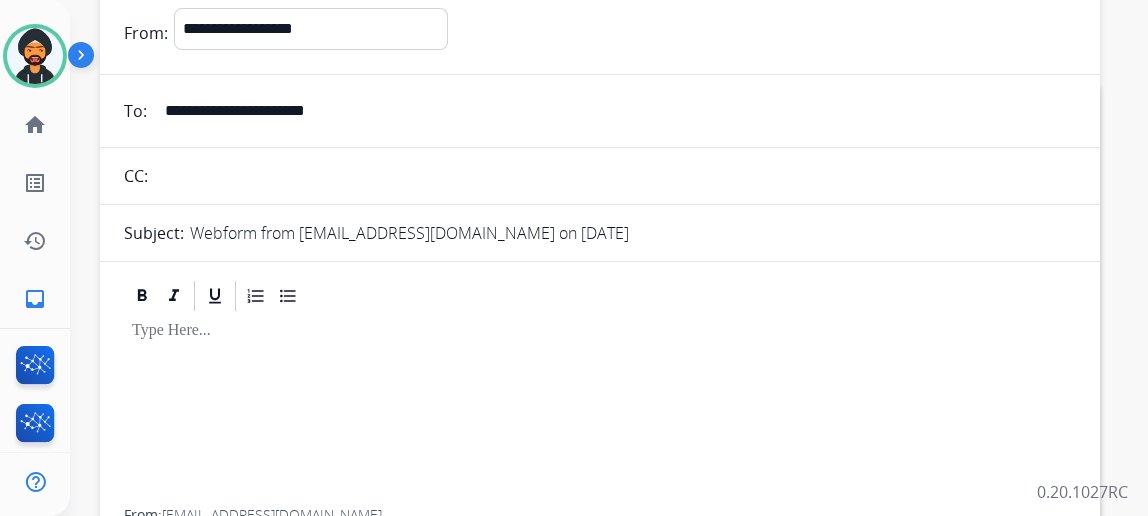 scroll, scrollTop: 90, scrollLeft: 0, axis: vertical 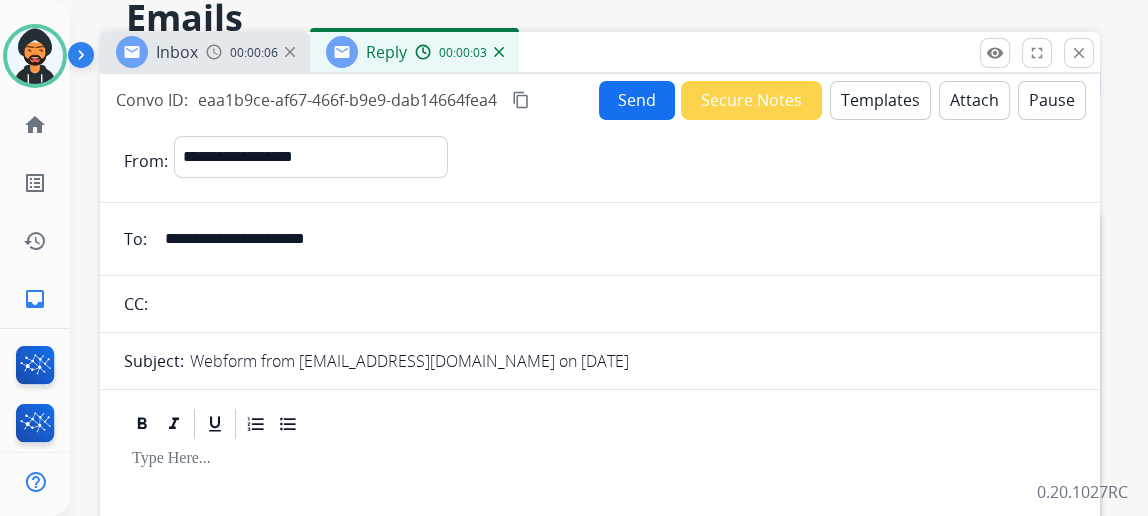 type 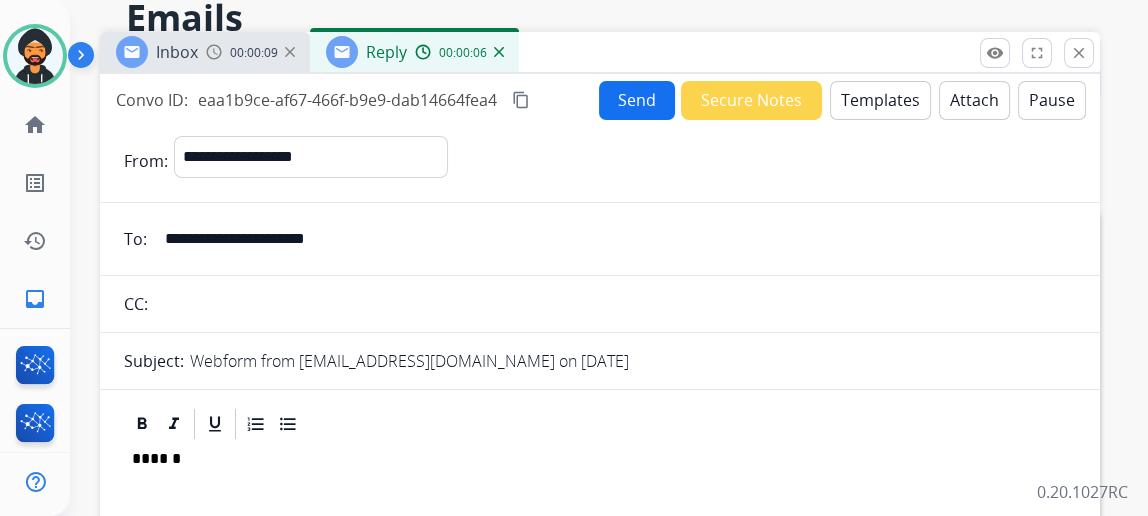 click on "Templates" at bounding box center (880, 100) 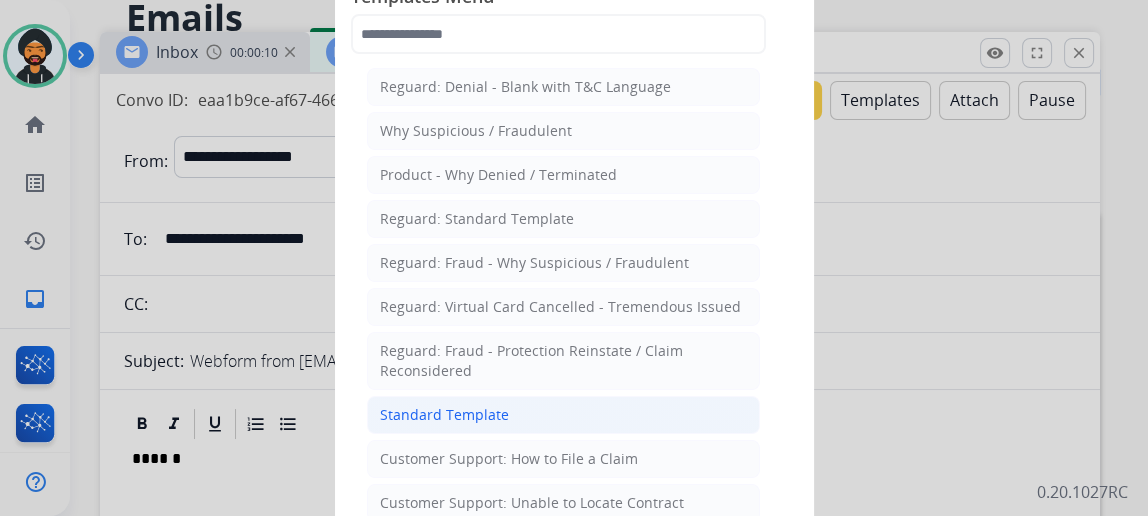click on "Standard Template" 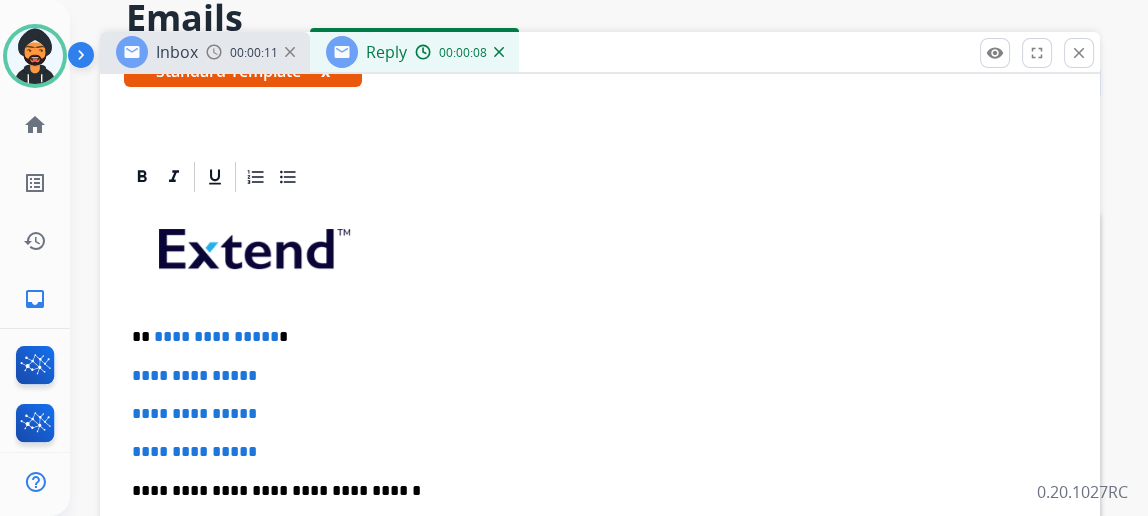 scroll, scrollTop: 454, scrollLeft: 0, axis: vertical 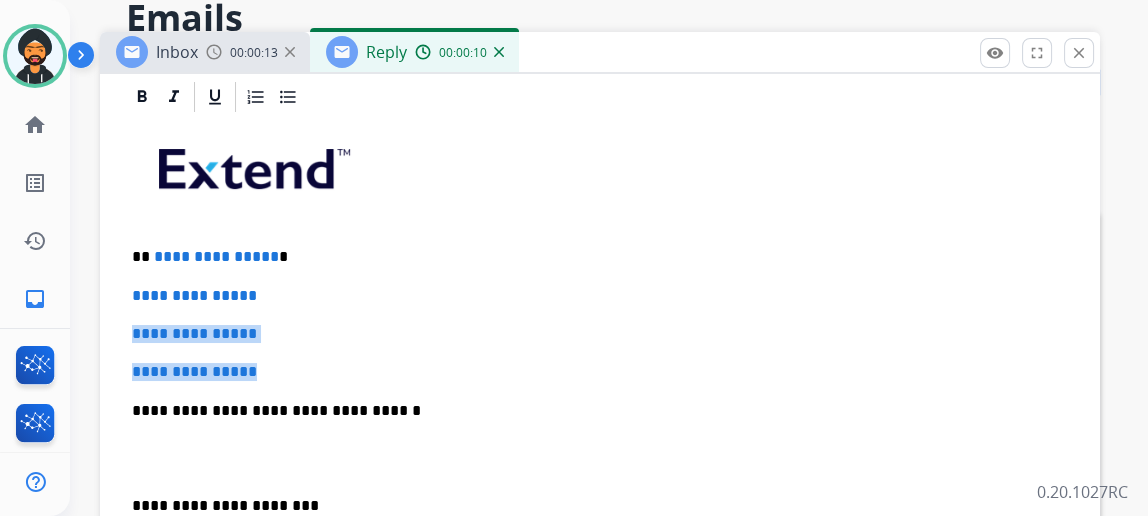 drag, startPoint x: 309, startPoint y: 369, endPoint x: 126, endPoint y: 301, distance: 195.22551 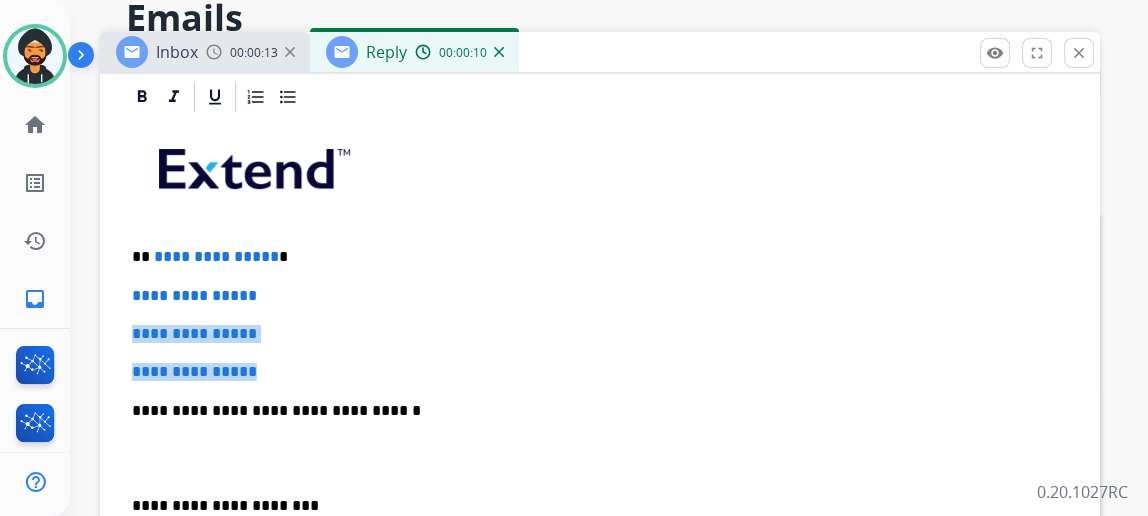 click on "**********" at bounding box center (600, 492) 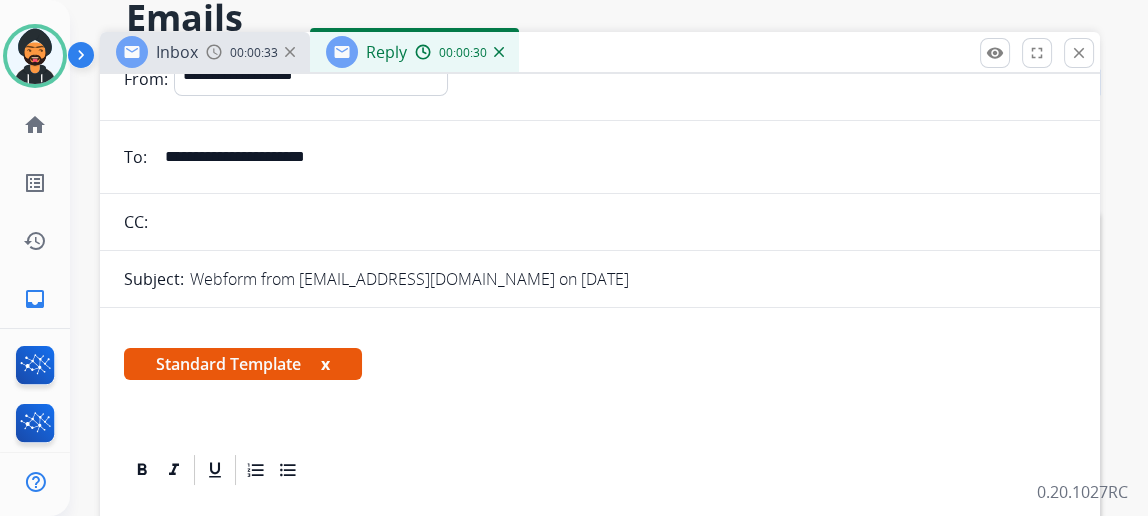 scroll, scrollTop: 0, scrollLeft: 0, axis: both 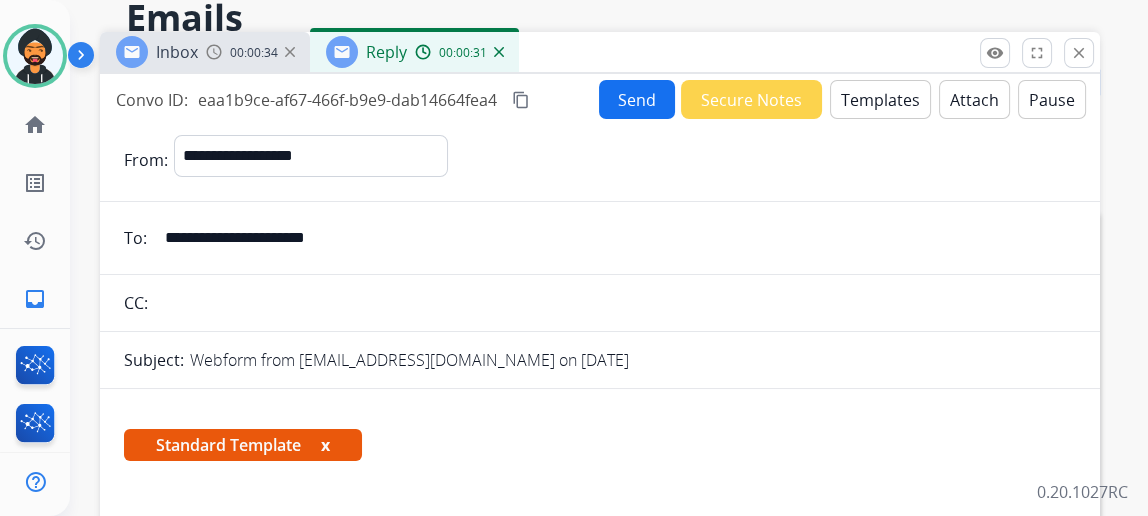 click on "Send" at bounding box center (637, 99) 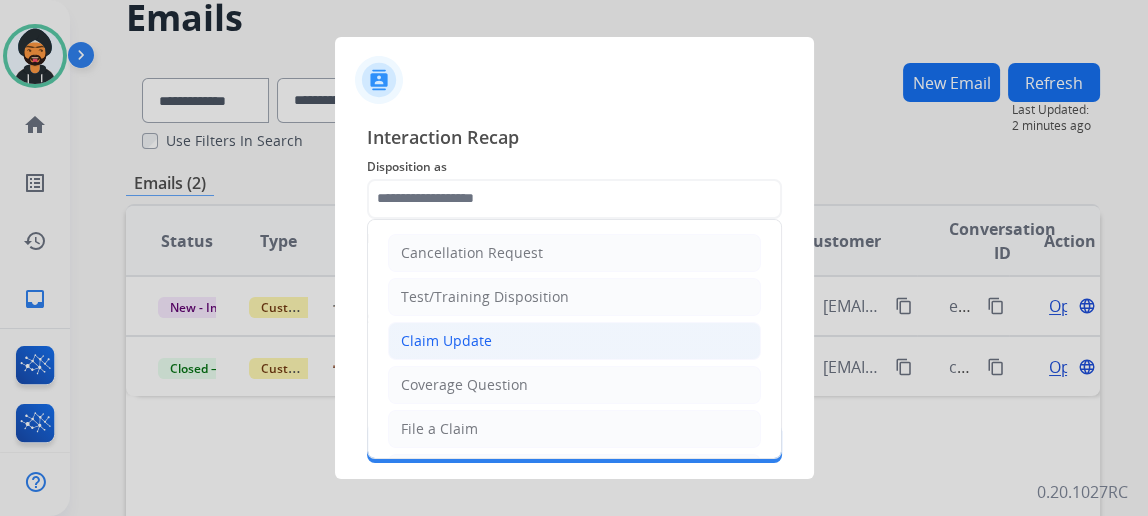 click on "Claim Update" 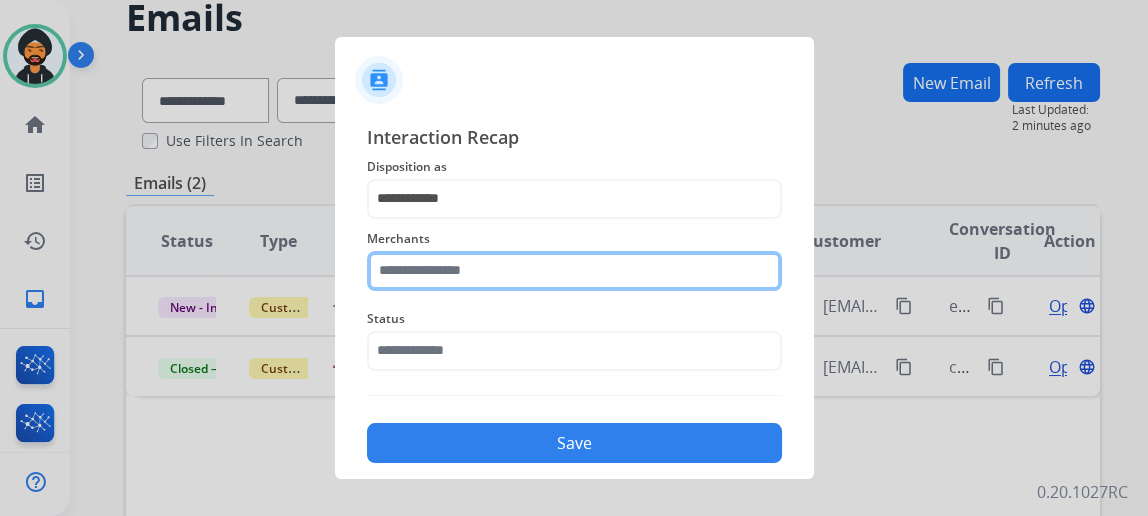 click 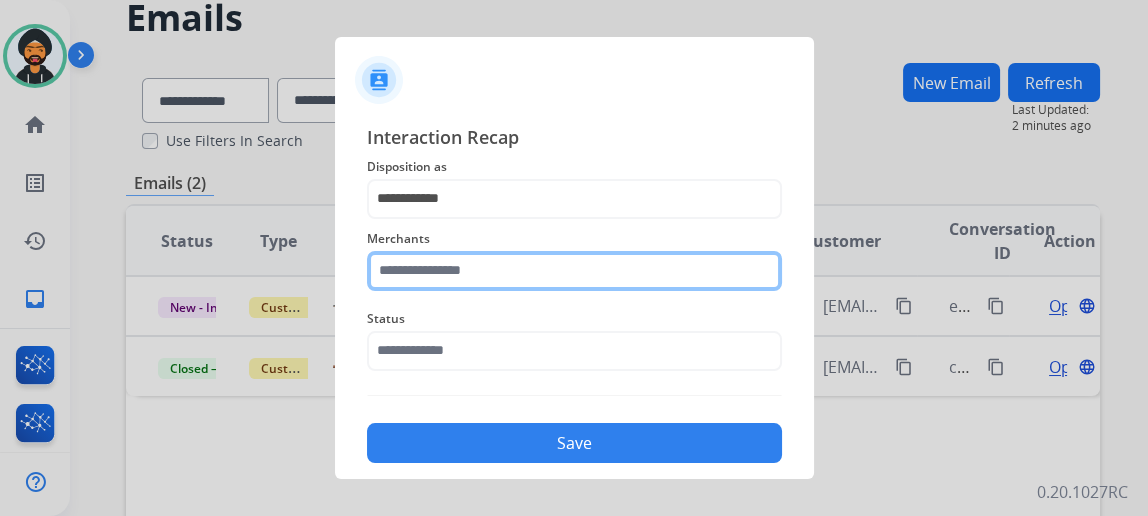 click 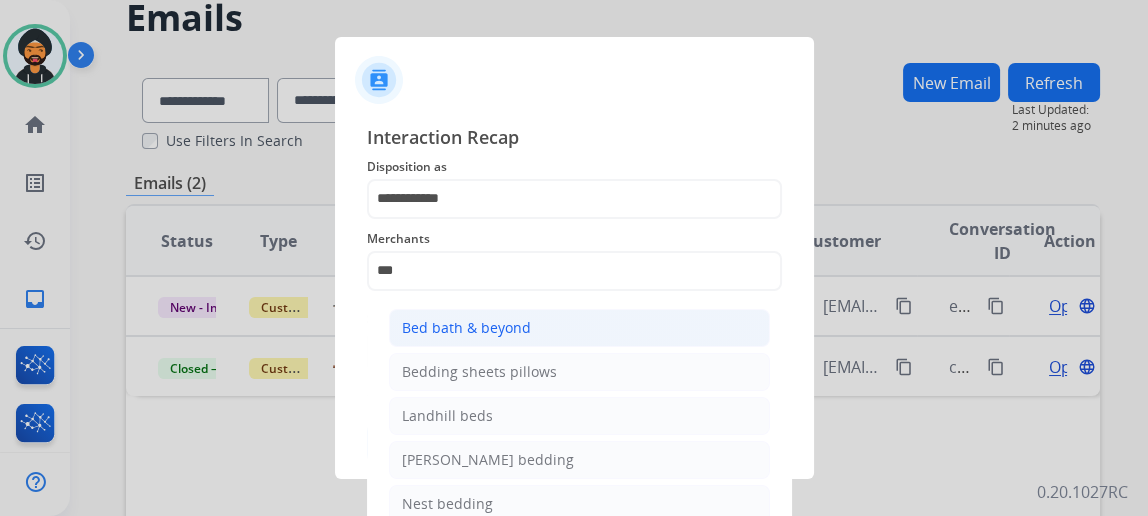click on "Bed bath & beyond" 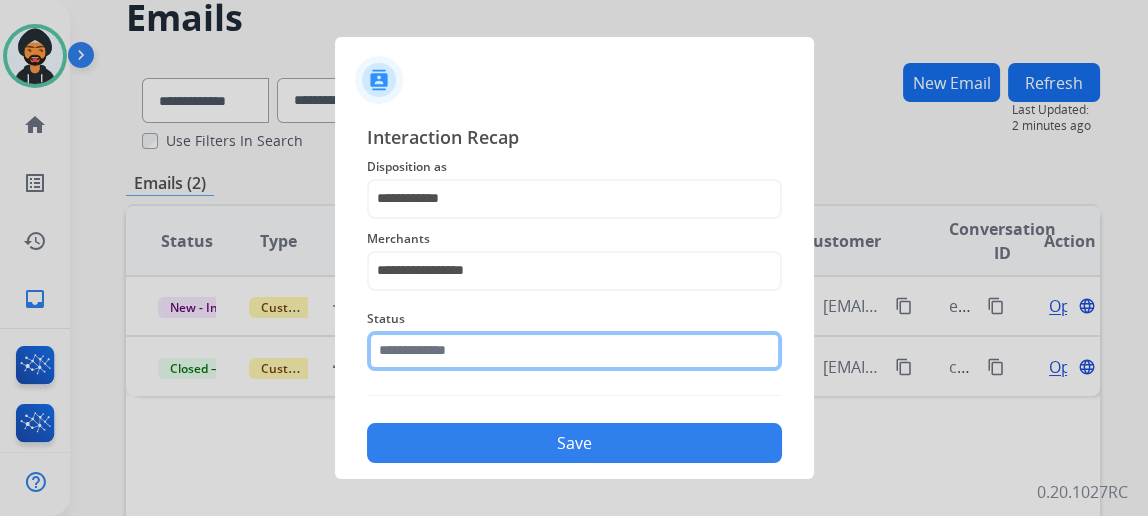 click 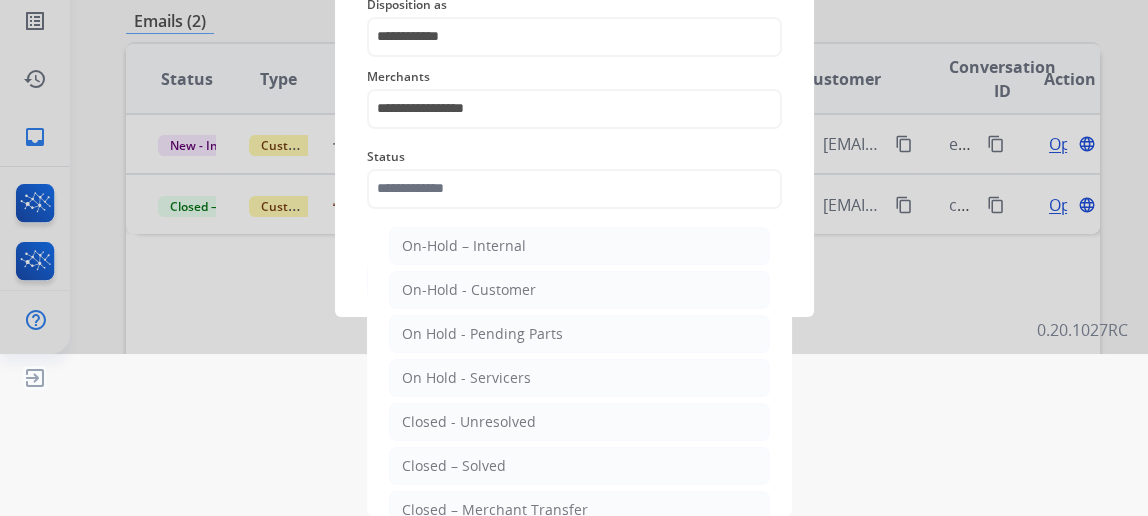 click on "Closed – Solved" 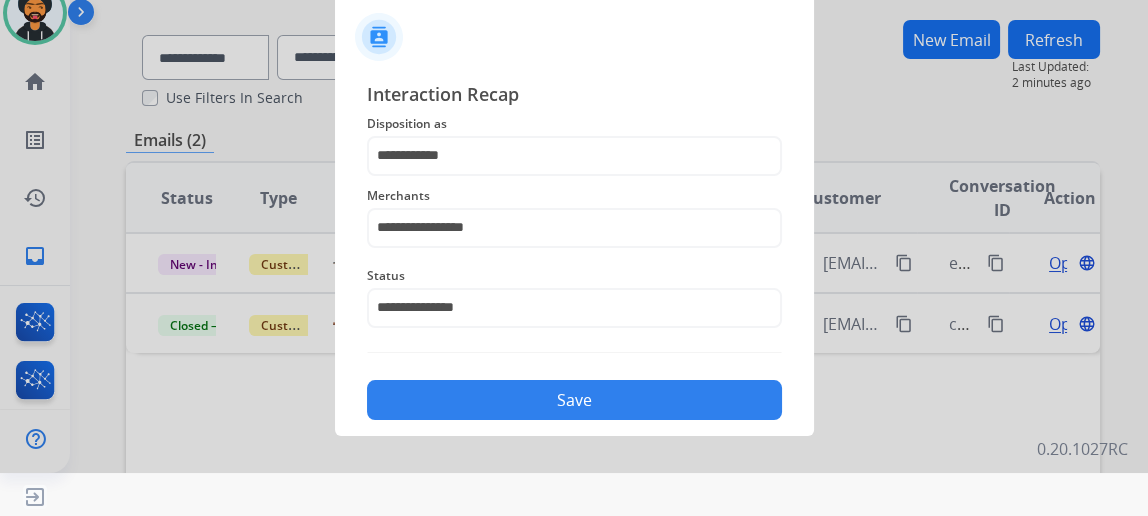 scroll, scrollTop: 43, scrollLeft: 0, axis: vertical 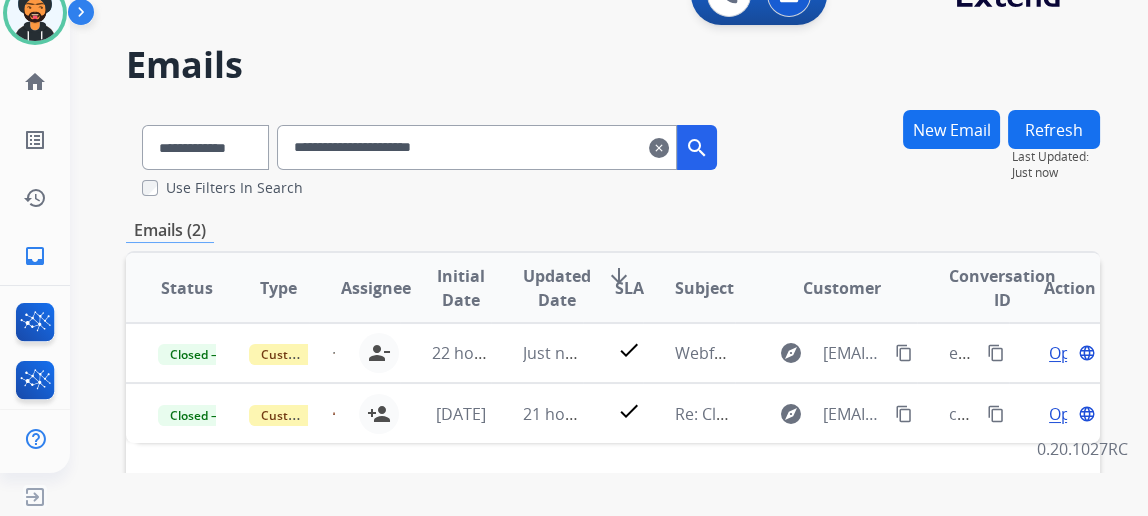 click on "clear" at bounding box center (659, 148) 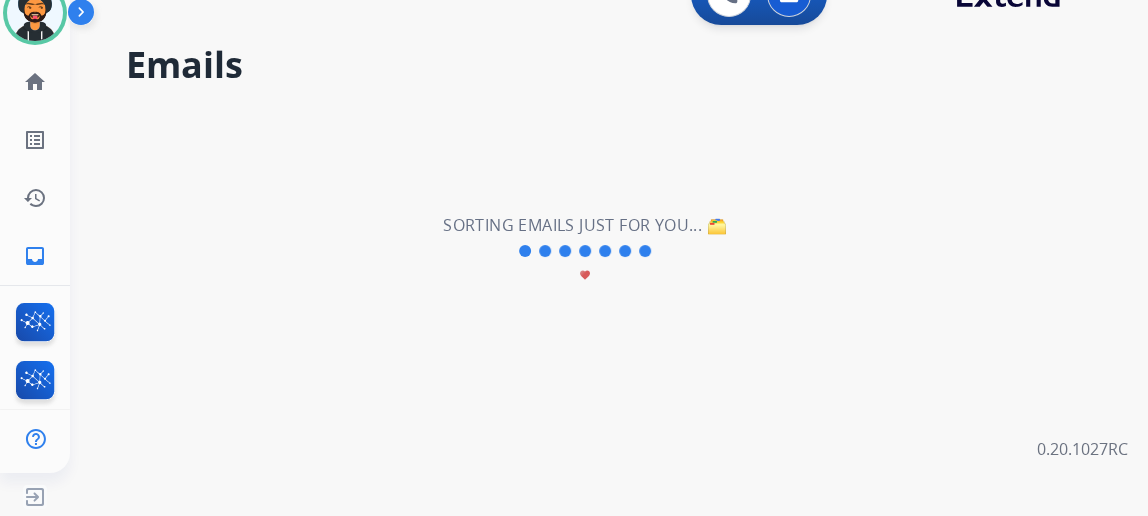 type 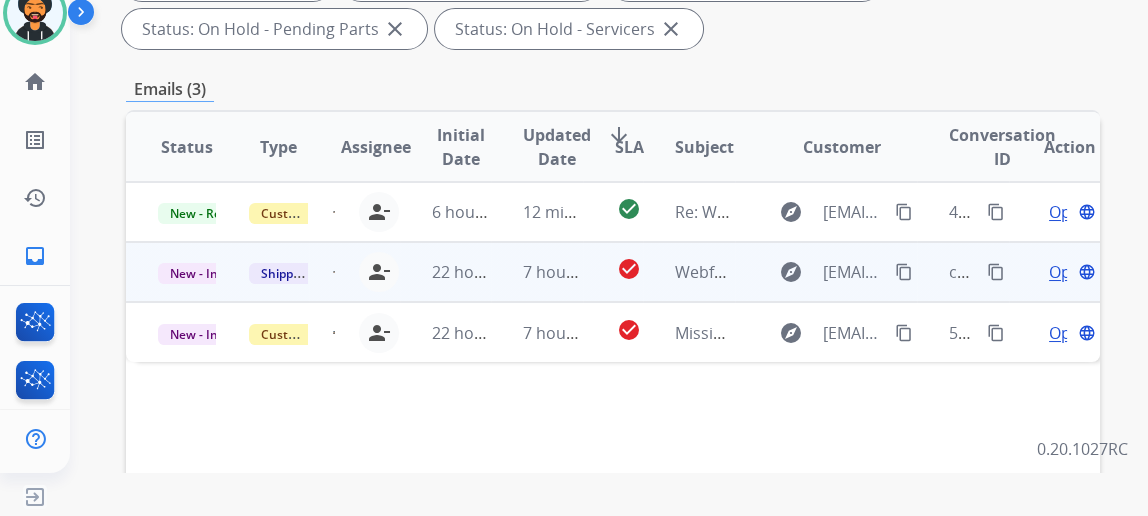 scroll, scrollTop: 363, scrollLeft: 0, axis: vertical 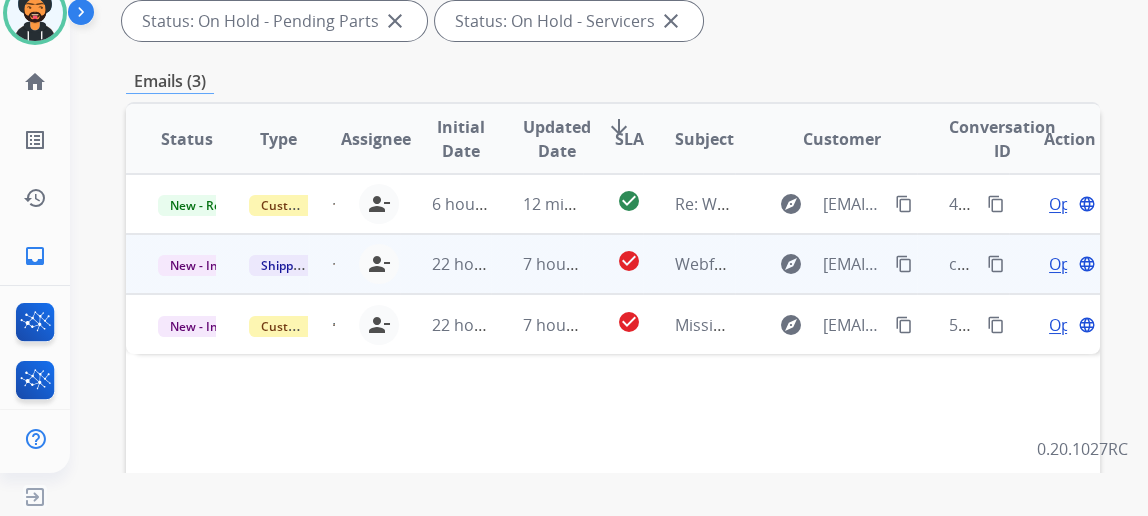 click on "Open" at bounding box center [1069, 264] 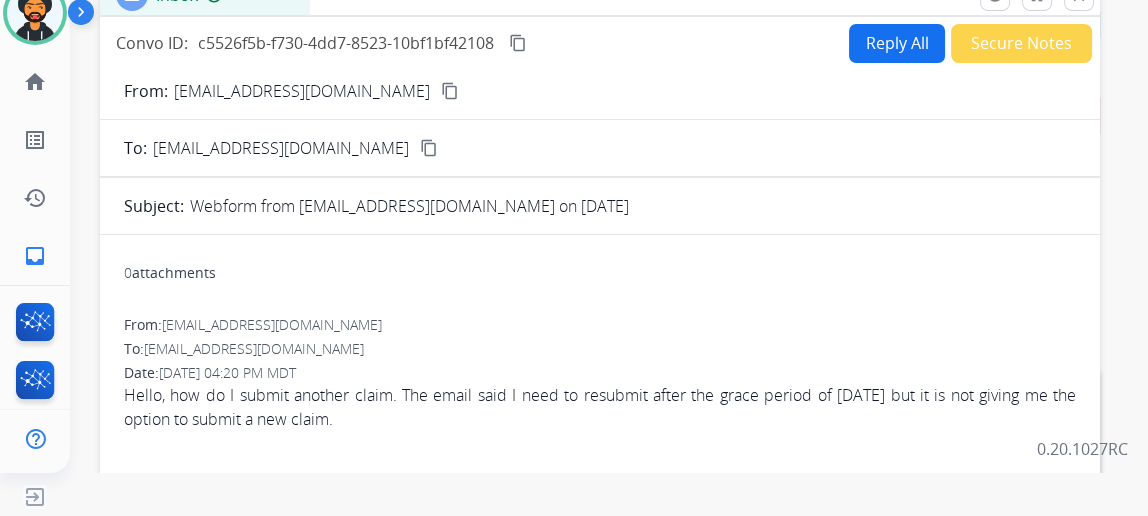 scroll, scrollTop: 0, scrollLeft: 0, axis: both 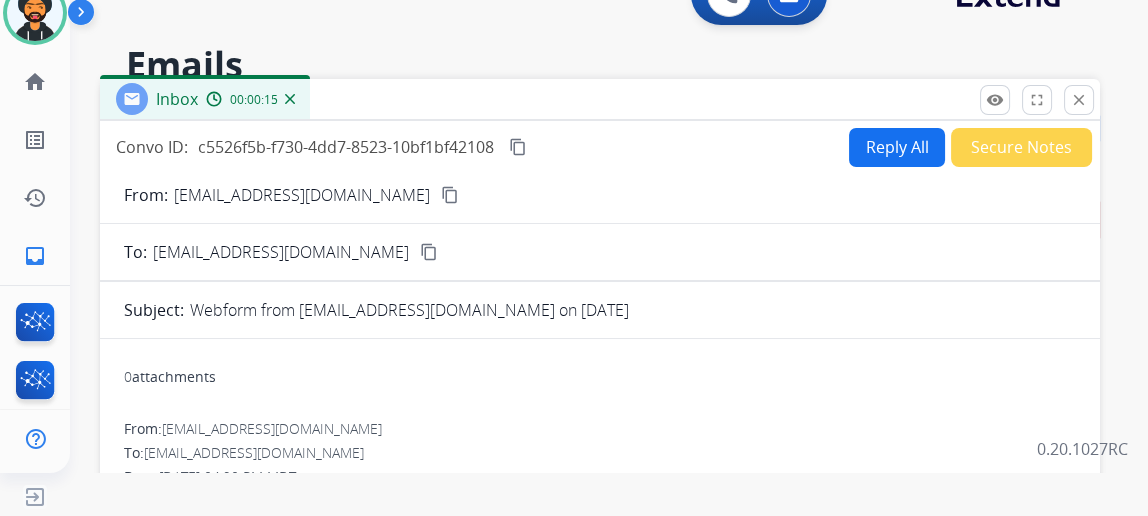 click on "Reply All" at bounding box center [897, 147] 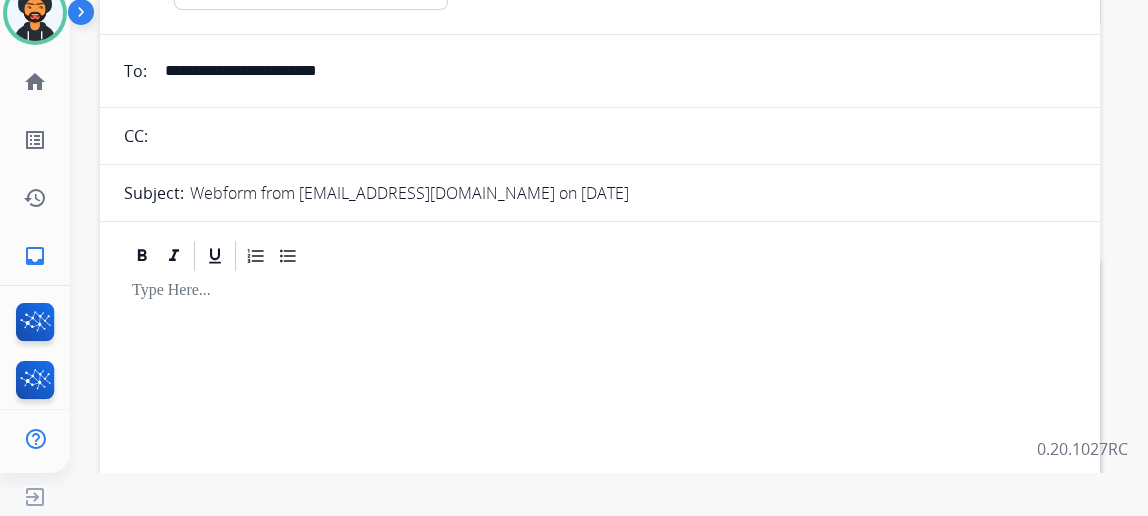 scroll, scrollTop: 90, scrollLeft: 0, axis: vertical 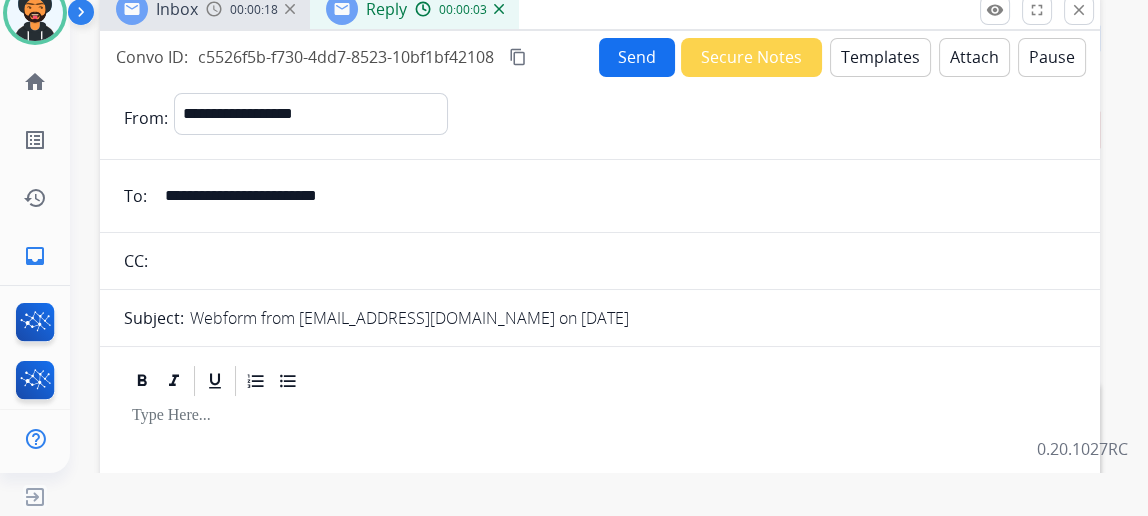 click on "Templates" at bounding box center [880, 57] 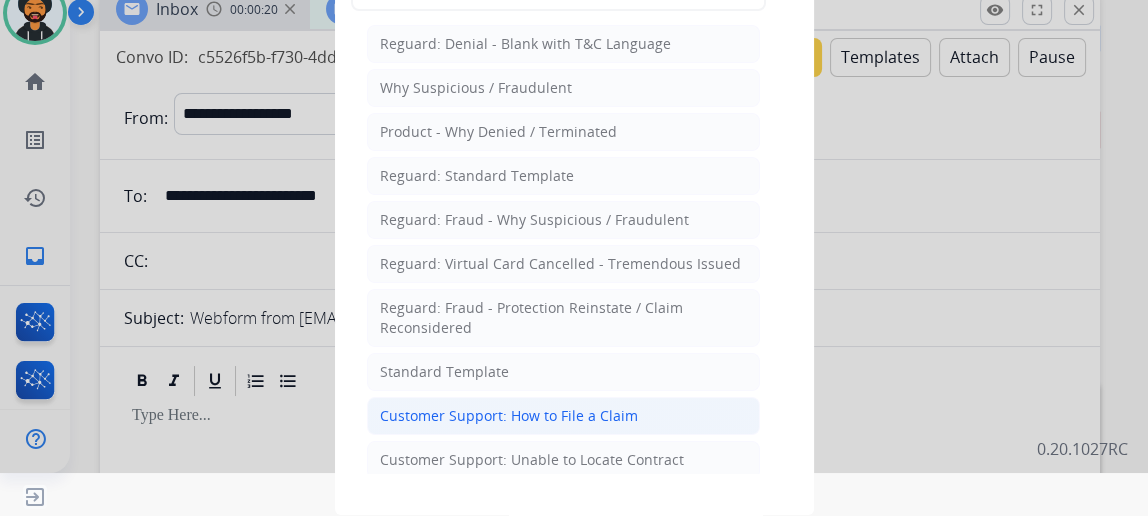 click on "Customer Support: How to File a Claim" 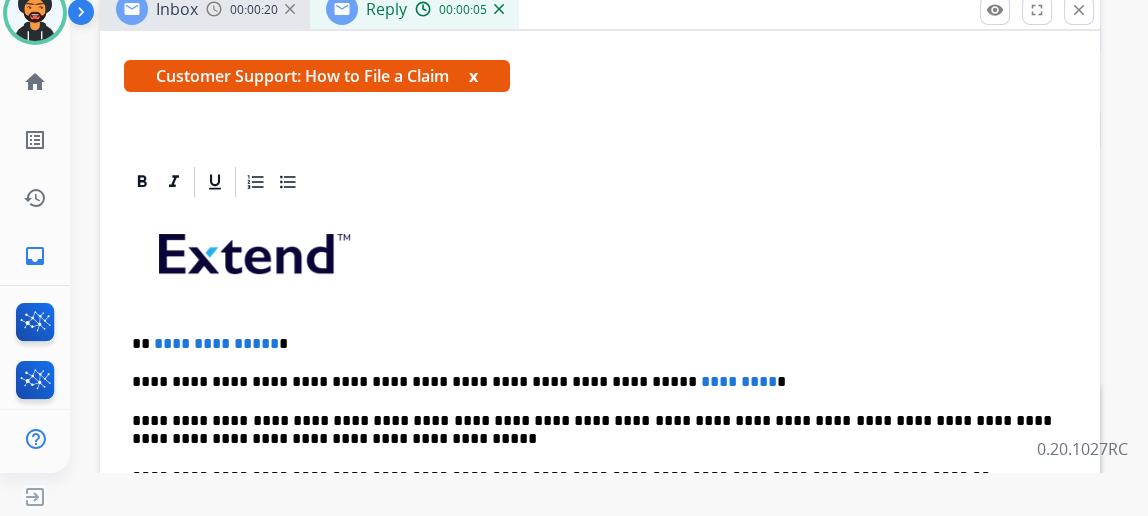 scroll, scrollTop: 382, scrollLeft: 0, axis: vertical 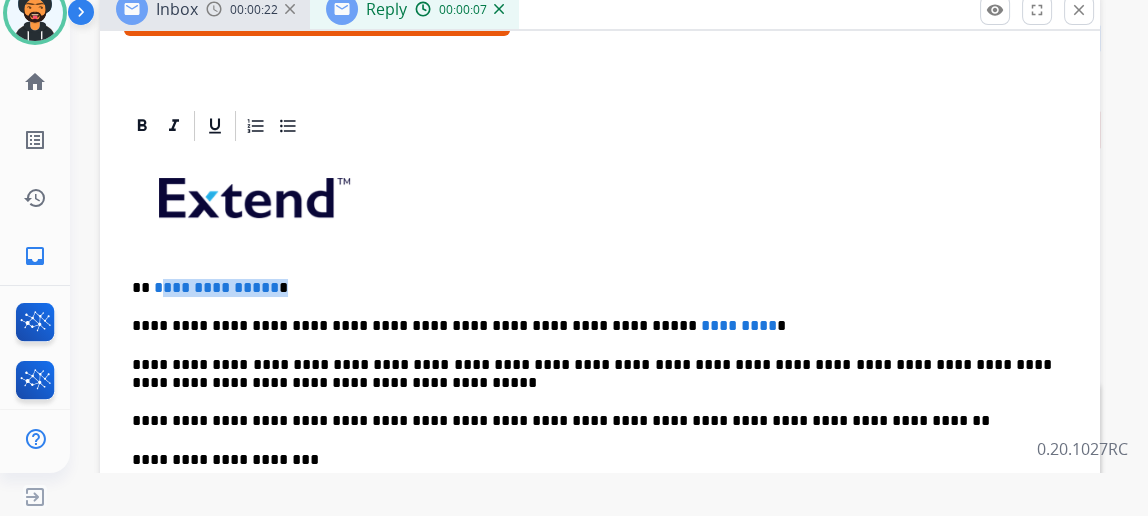 drag, startPoint x: 293, startPoint y: 283, endPoint x: 173, endPoint y: 283, distance: 120 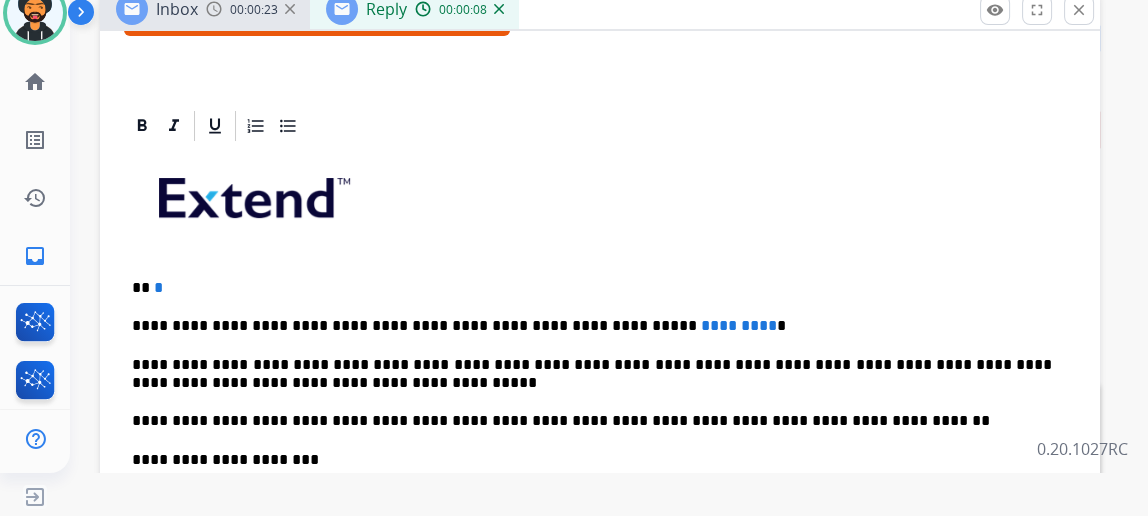 type 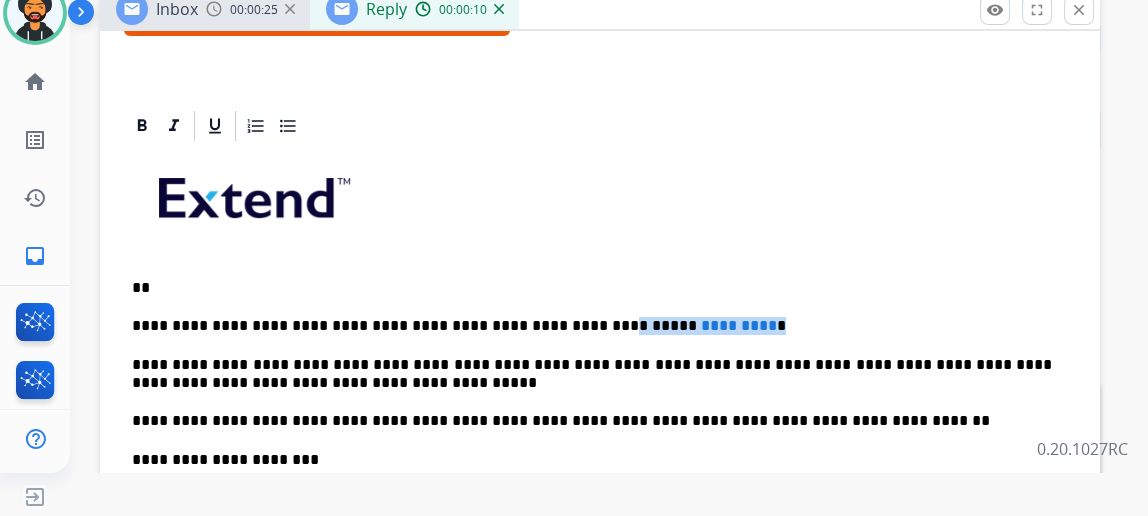 drag, startPoint x: 720, startPoint y: 323, endPoint x: 555, endPoint y: 320, distance: 165.02727 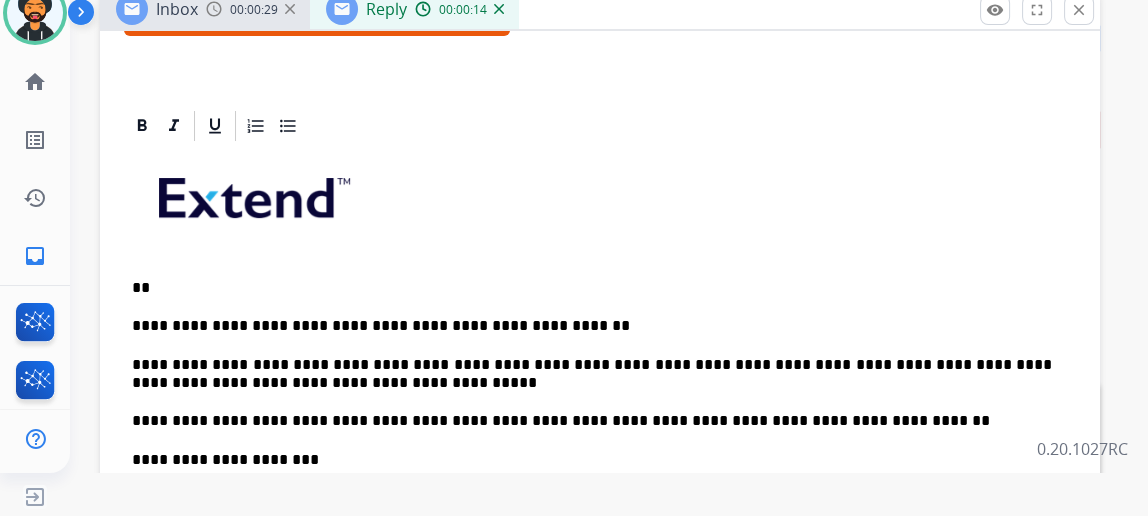 scroll, scrollTop: 0, scrollLeft: 0, axis: both 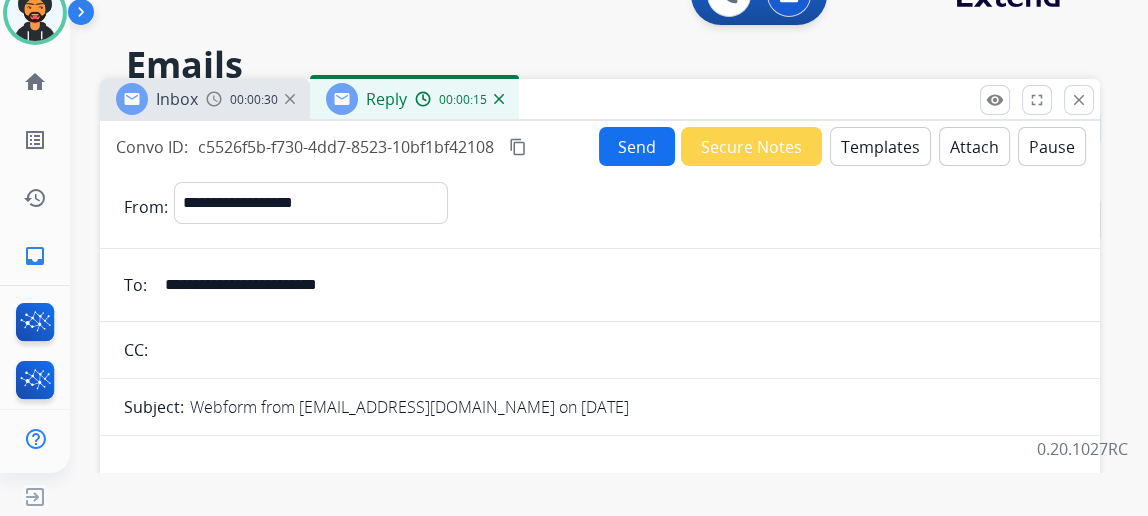 click on "Send" at bounding box center [637, 146] 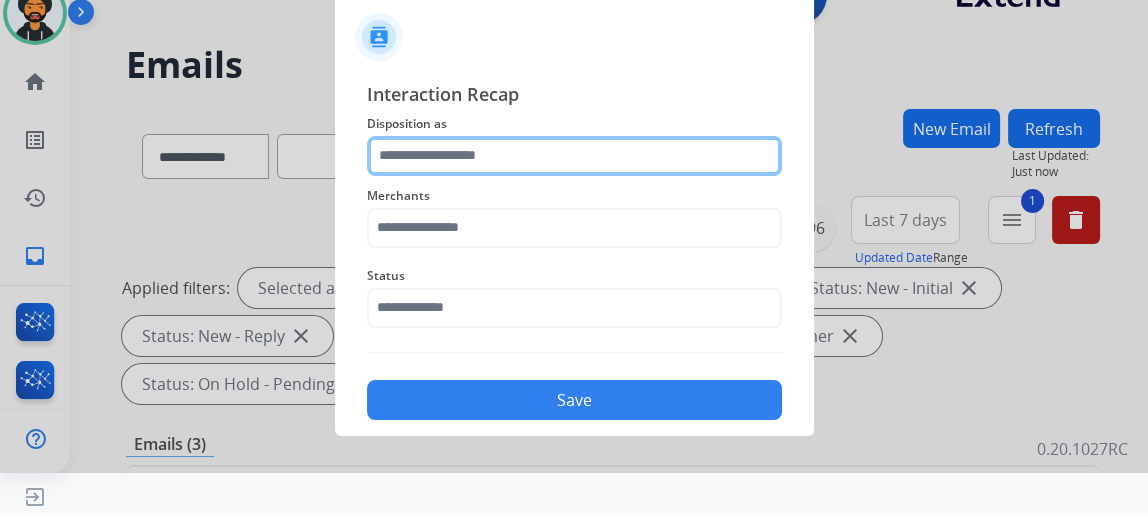 click 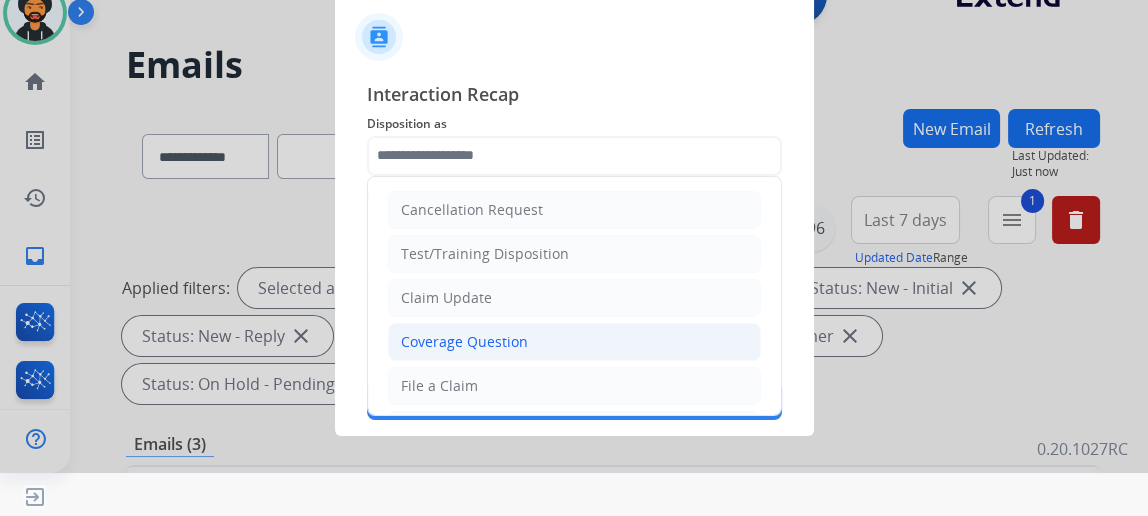 click on "Coverage Question" 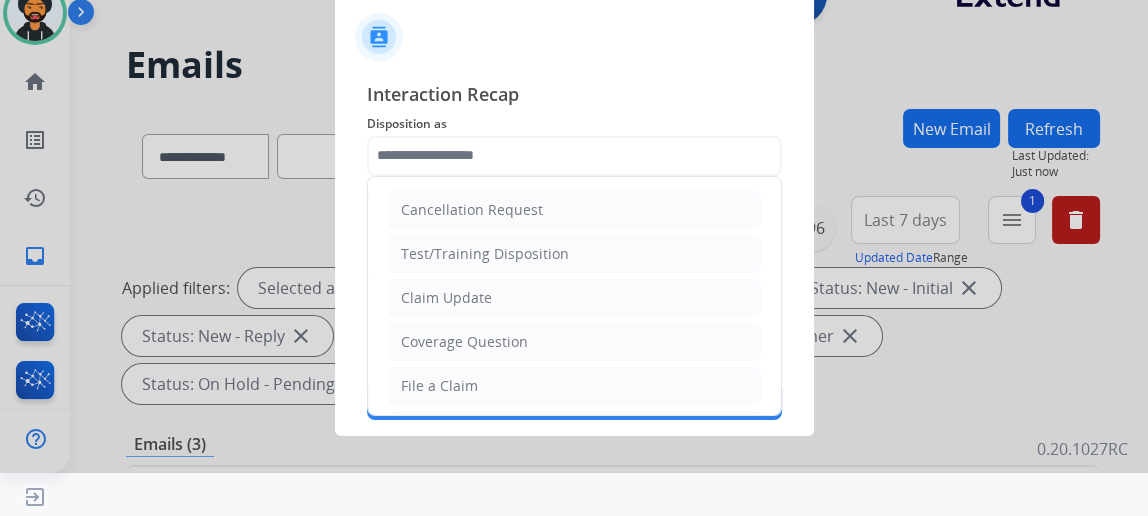 type on "**********" 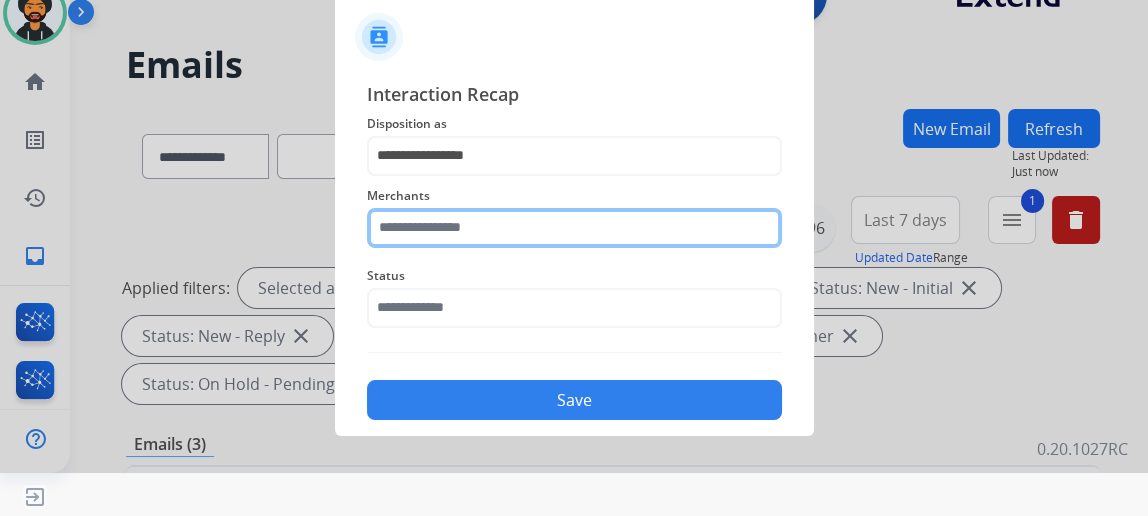 click 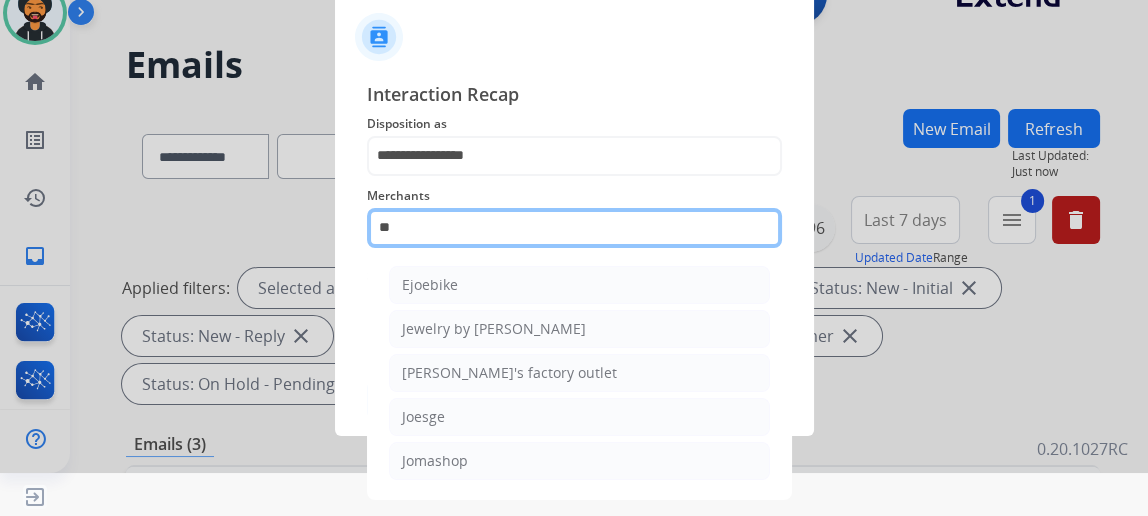 scroll, scrollTop: 0, scrollLeft: 0, axis: both 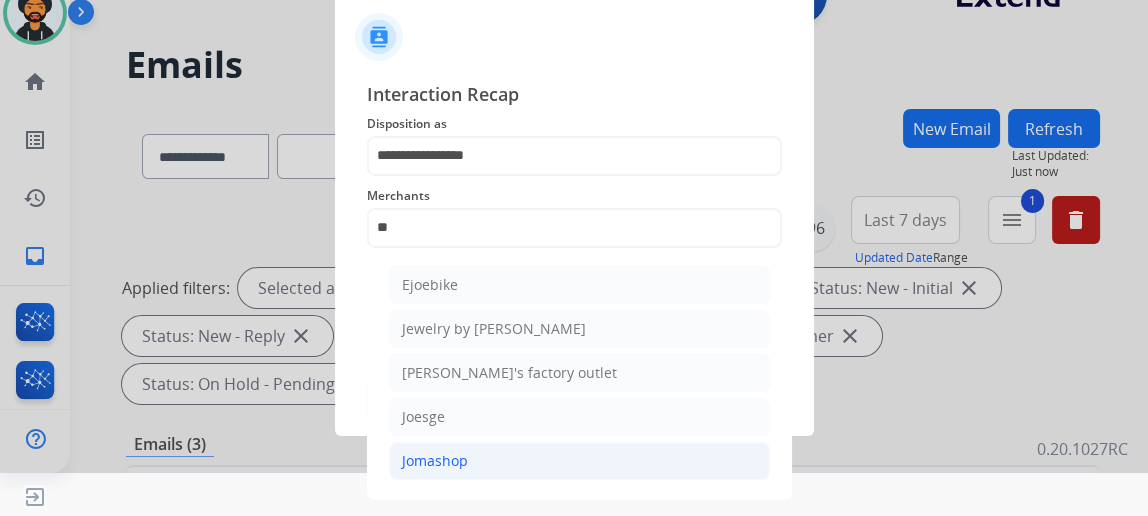 click on "Jomashop" 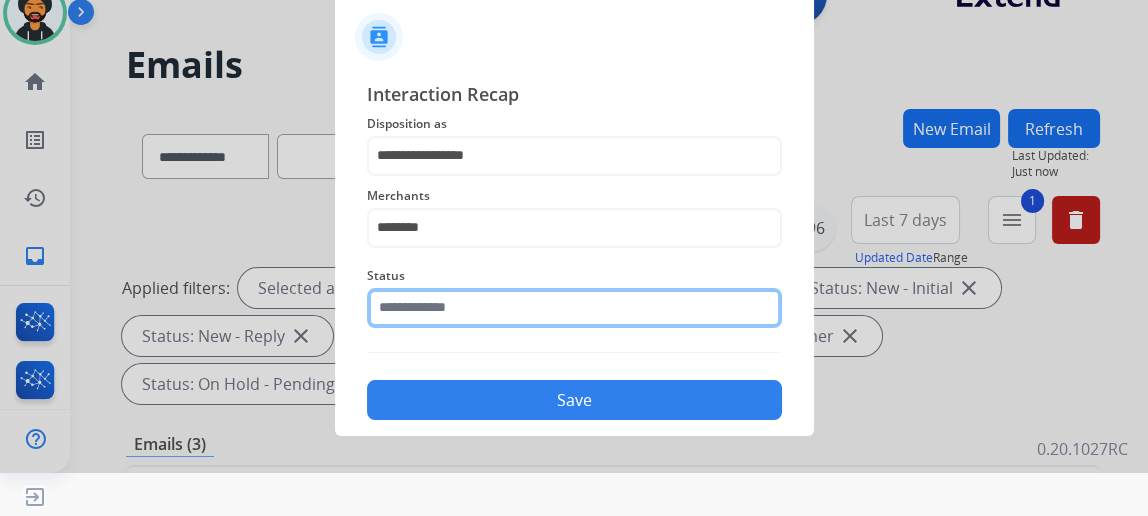 click 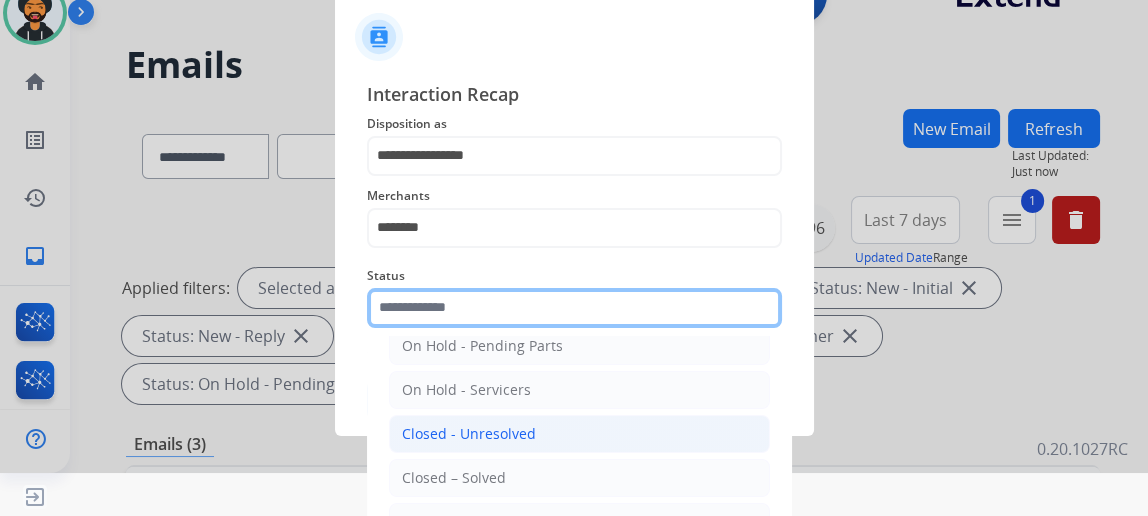 scroll, scrollTop: 112, scrollLeft: 0, axis: vertical 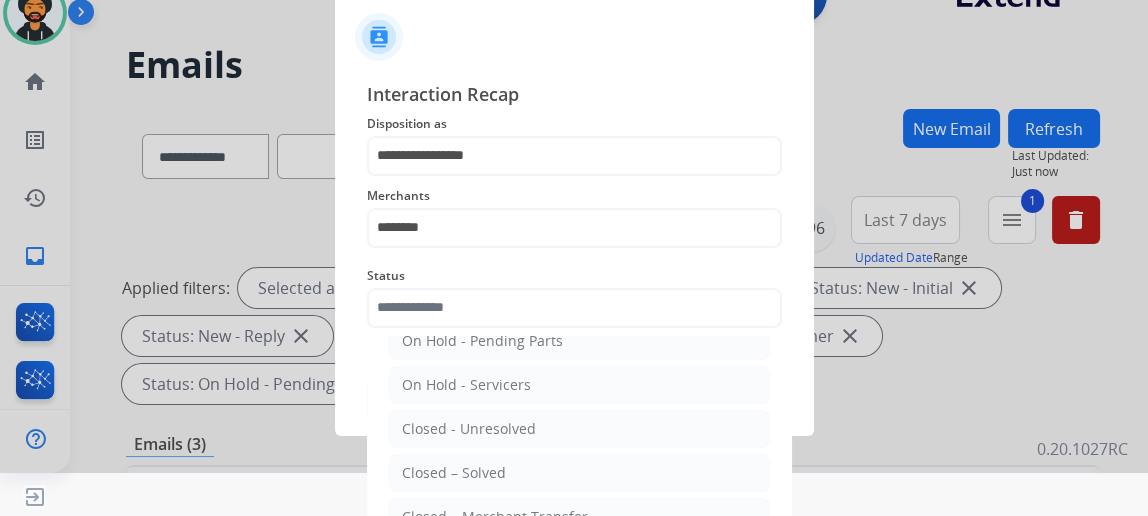 click on "Closed – Solved" 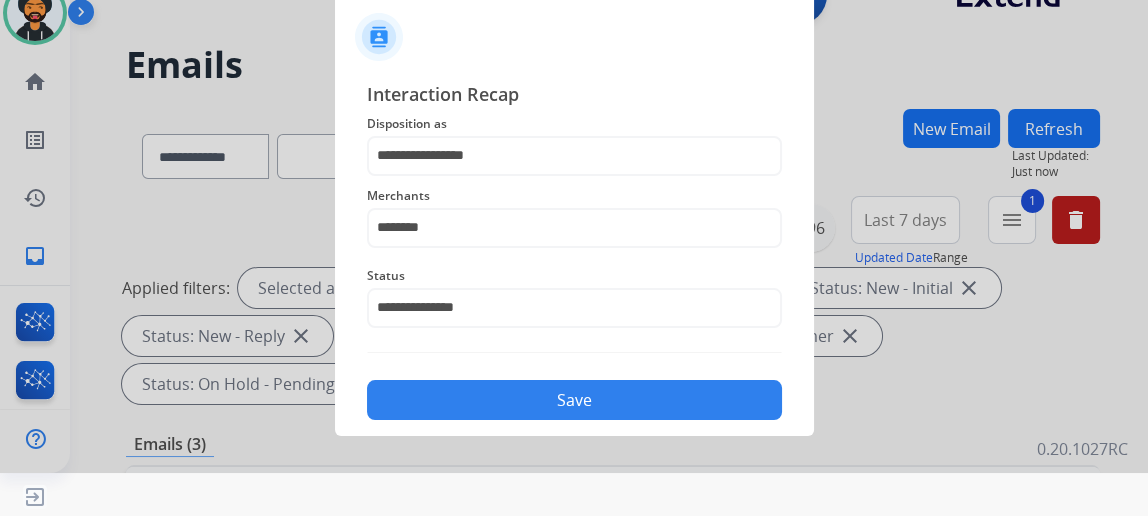 click on "**********" 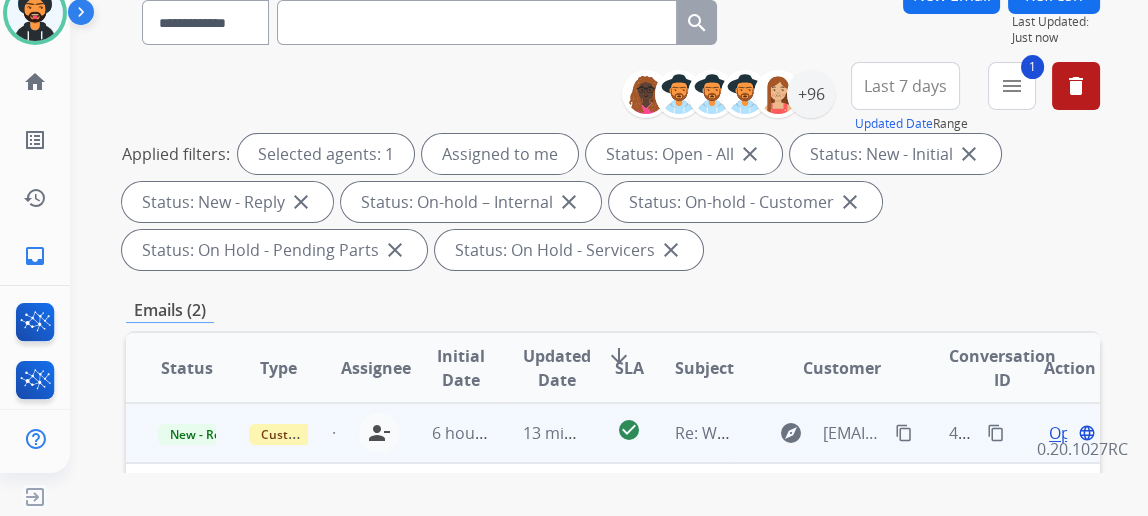 scroll, scrollTop: 272, scrollLeft: 0, axis: vertical 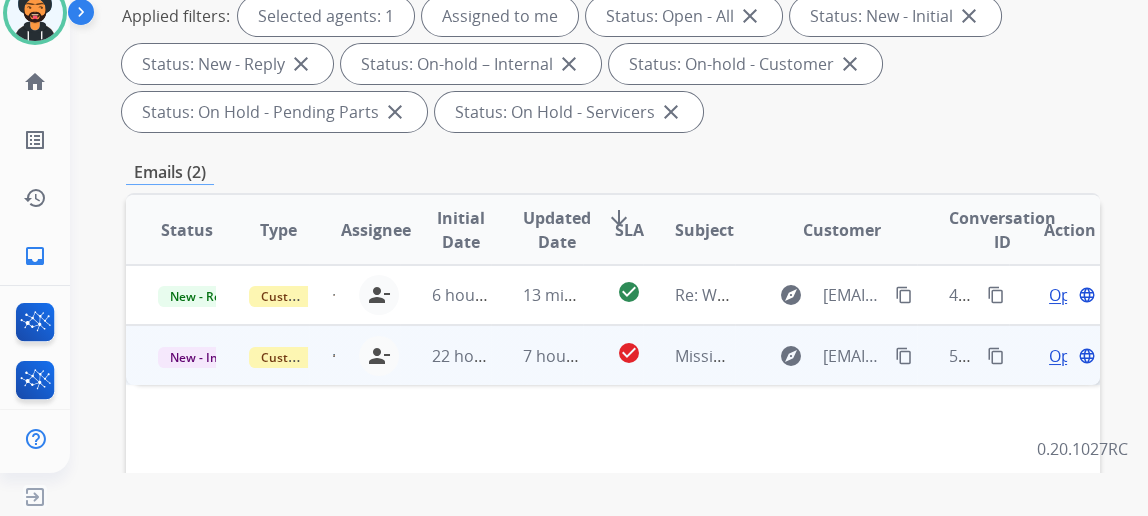 click on "Open" at bounding box center (1069, 356) 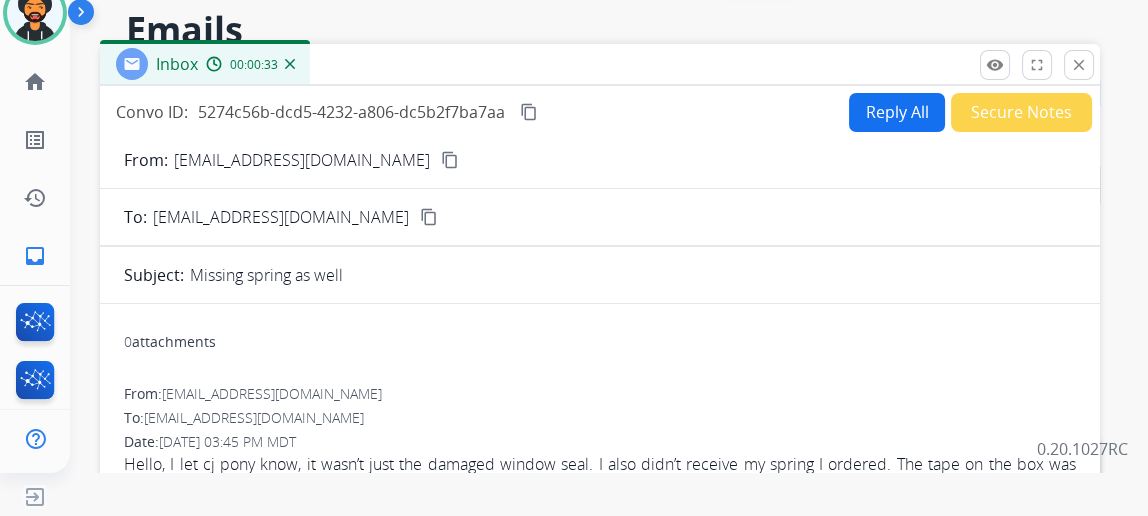 scroll, scrollTop: 0, scrollLeft: 0, axis: both 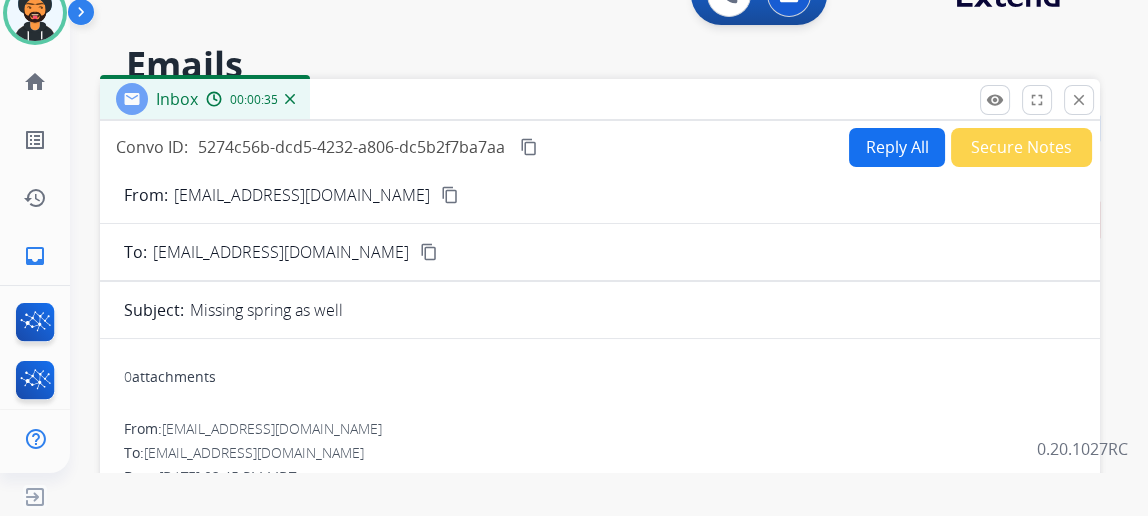 click on "Reply All" at bounding box center (897, 147) 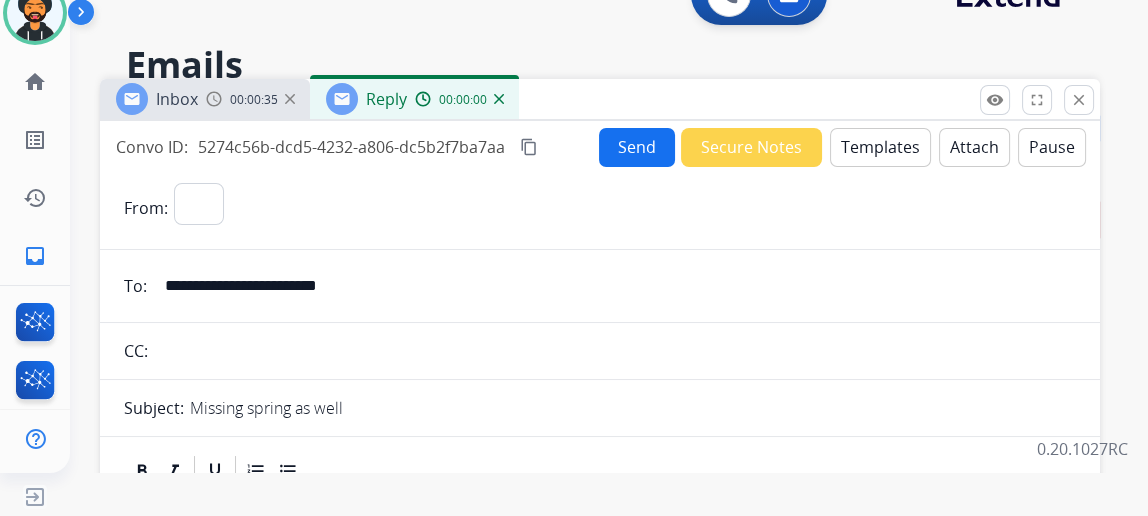 select on "**********" 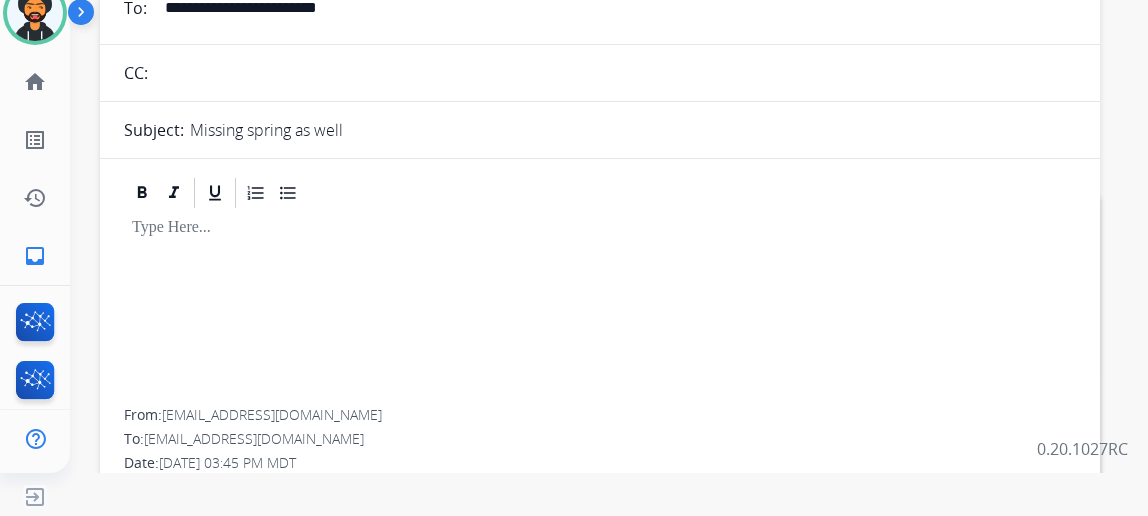 scroll, scrollTop: 272, scrollLeft: 0, axis: vertical 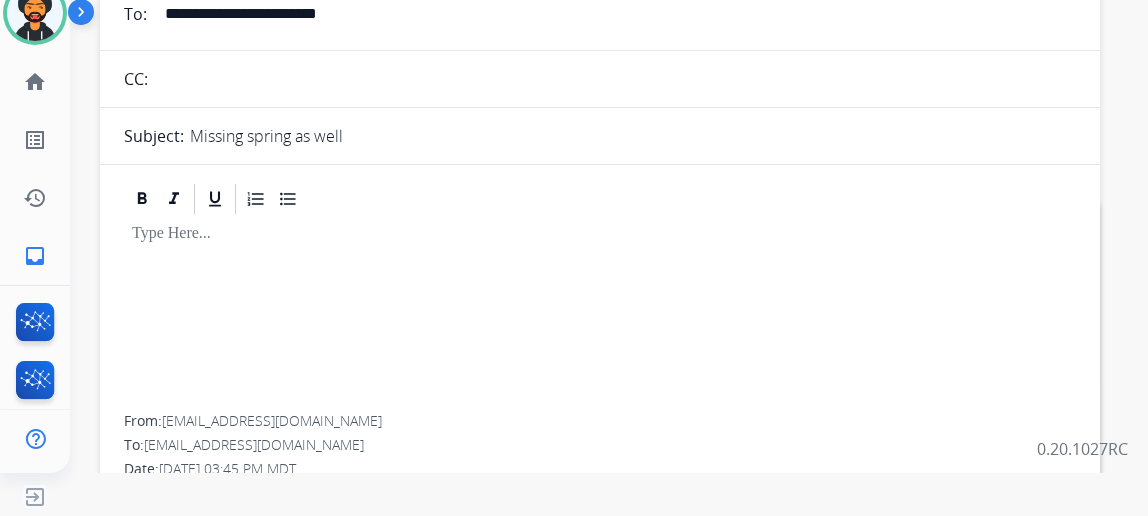 click at bounding box center (600, 234) 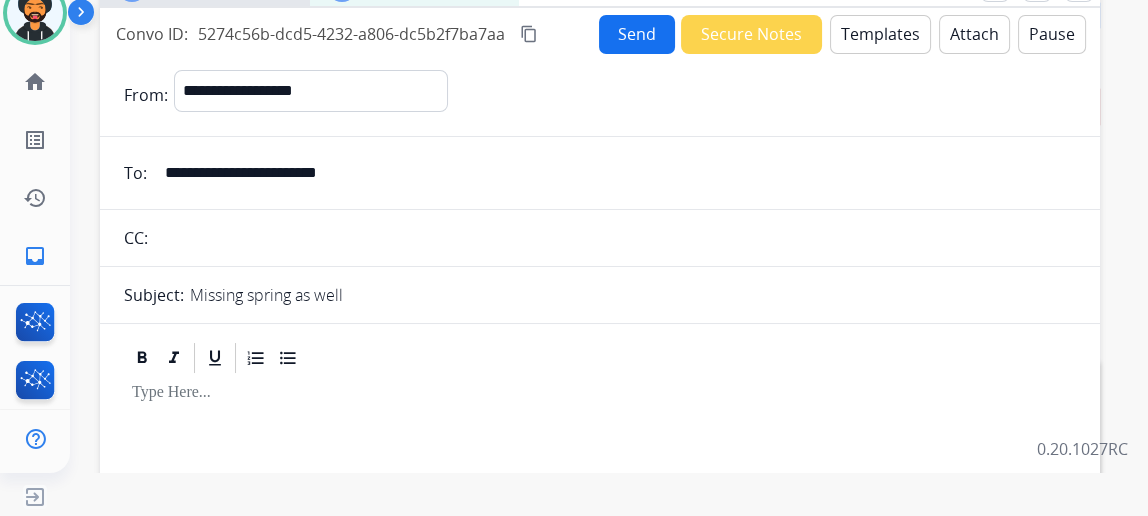 scroll, scrollTop: 0, scrollLeft: 0, axis: both 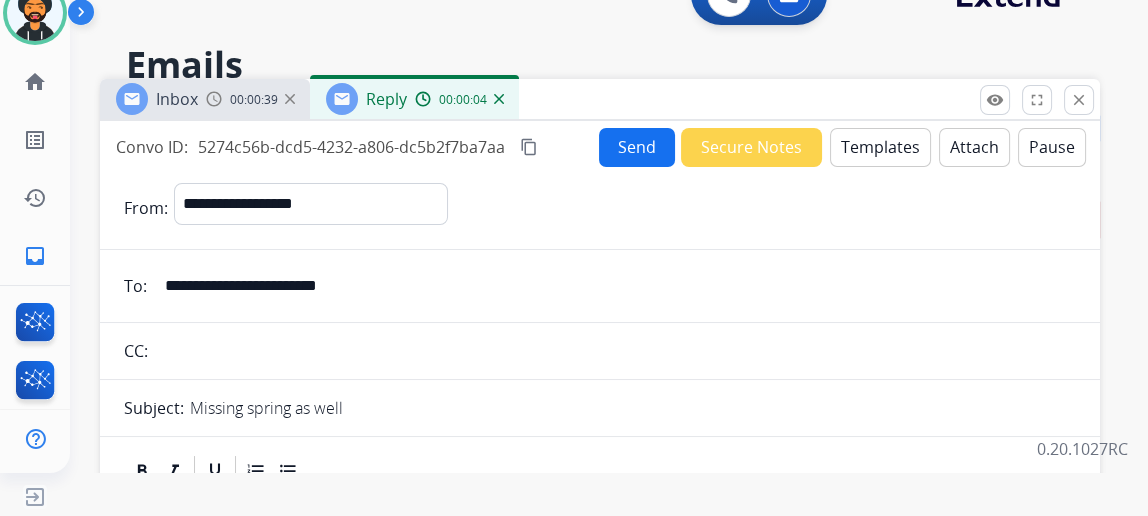click on "Templates" at bounding box center (880, 147) 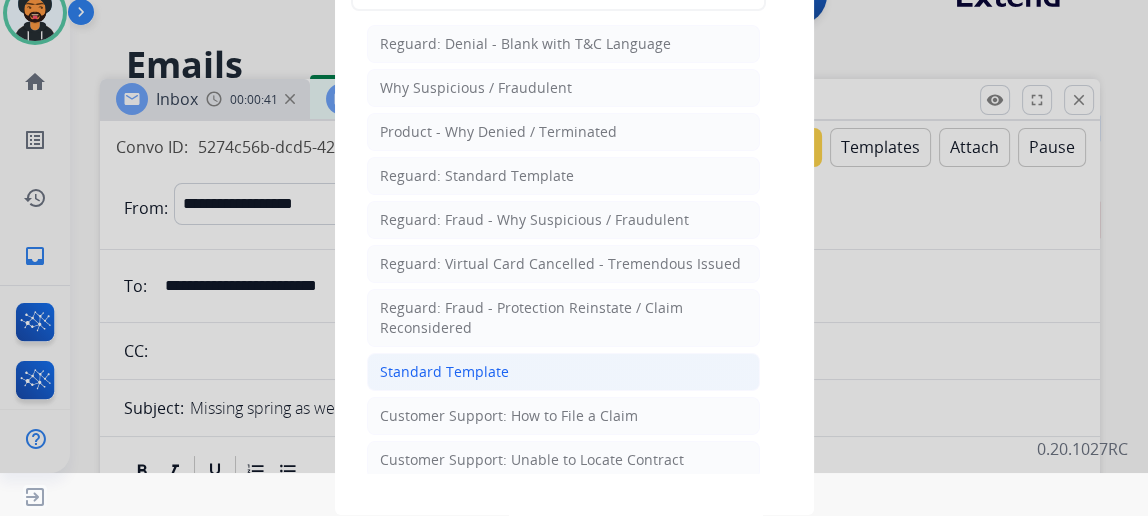 click on "Standard Template" 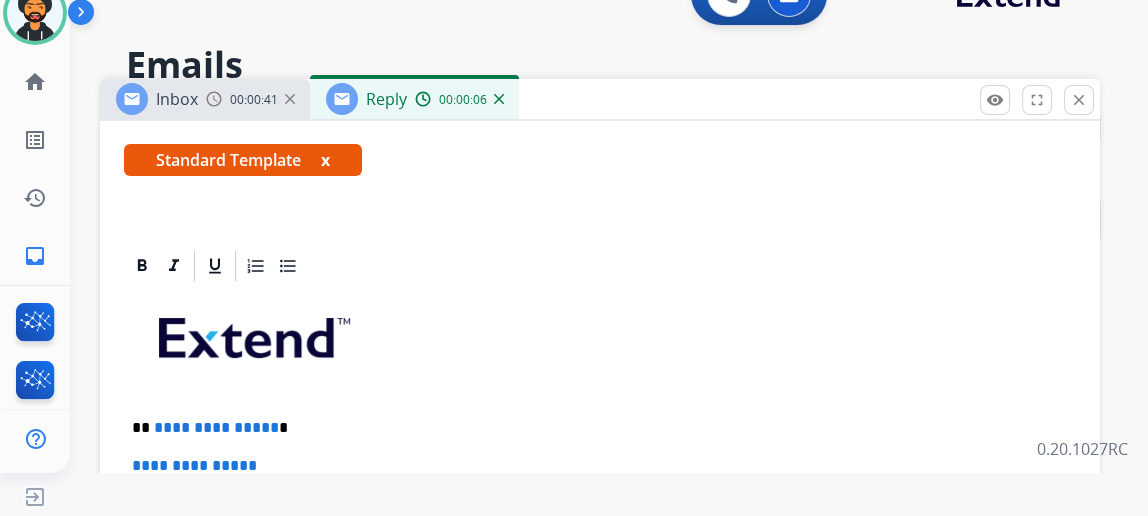 scroll, scrollTop: 363, scrollLeft: 0, axis: vertical 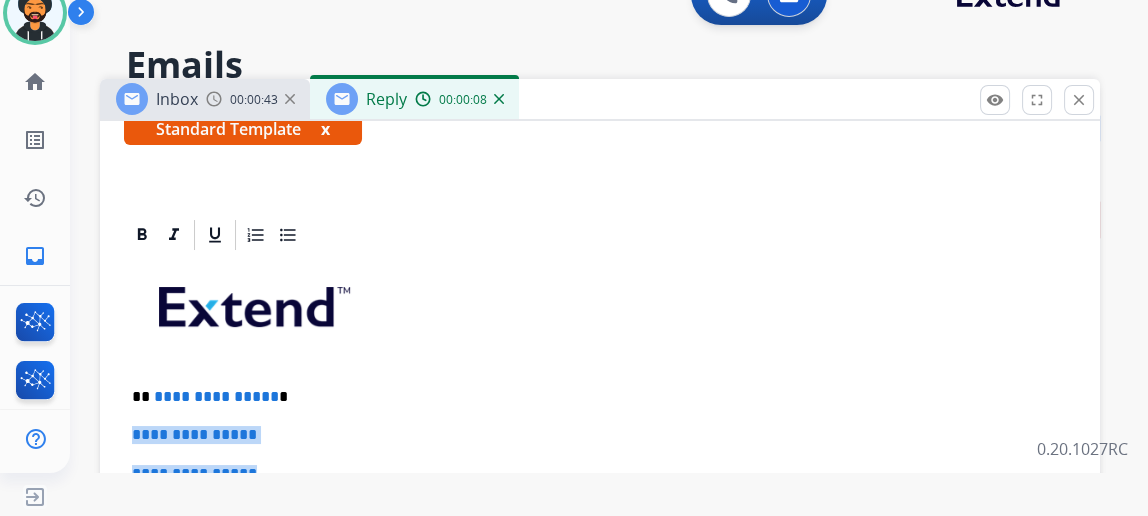 drag, startPoint x: 291, startPoint y: 463, endPoint x: 140, endPoint y: 429, distance: 154.78049 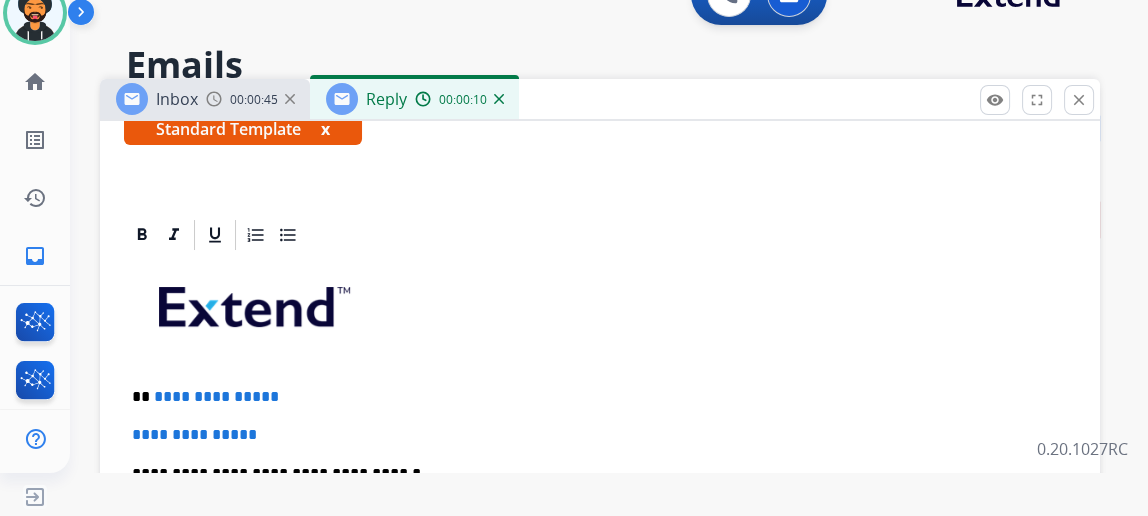 type 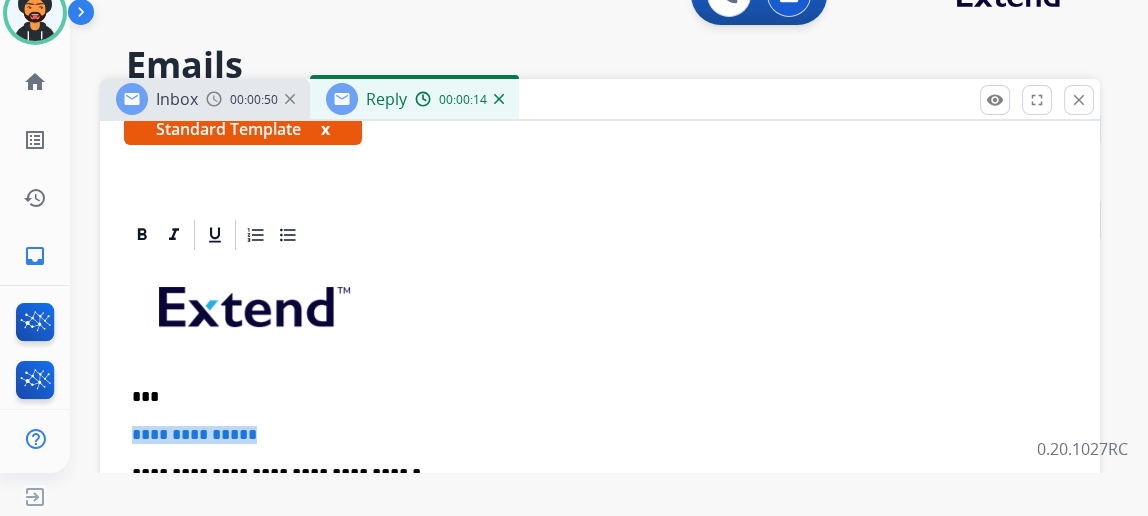 drag, startPoint x: 302, startPoint y: 429, endPoint x: 90, endPoint y: 420, distance: 212.19095 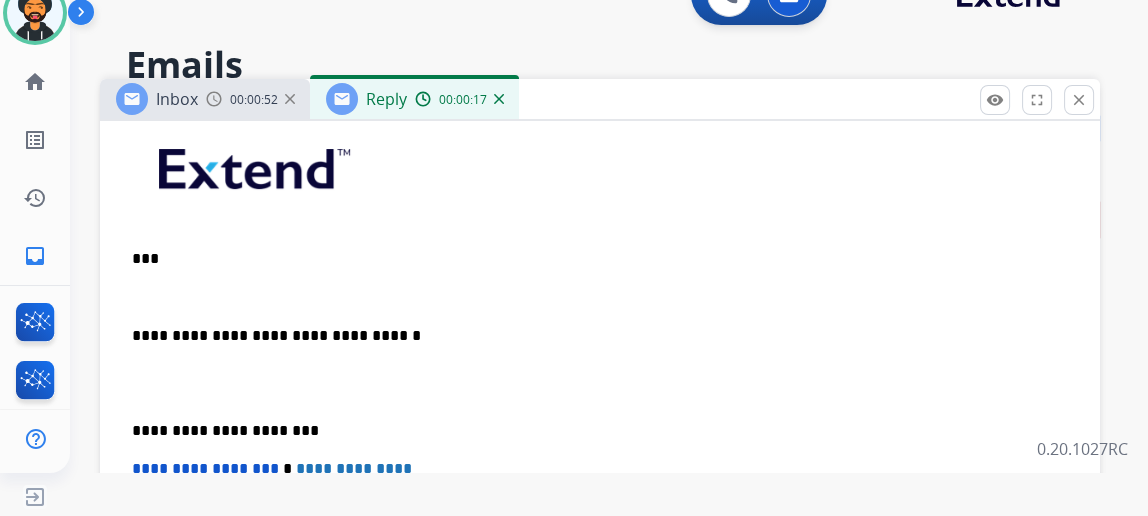 scroll, scrollTop: 526, scrollLeft: 0, axis: vertical 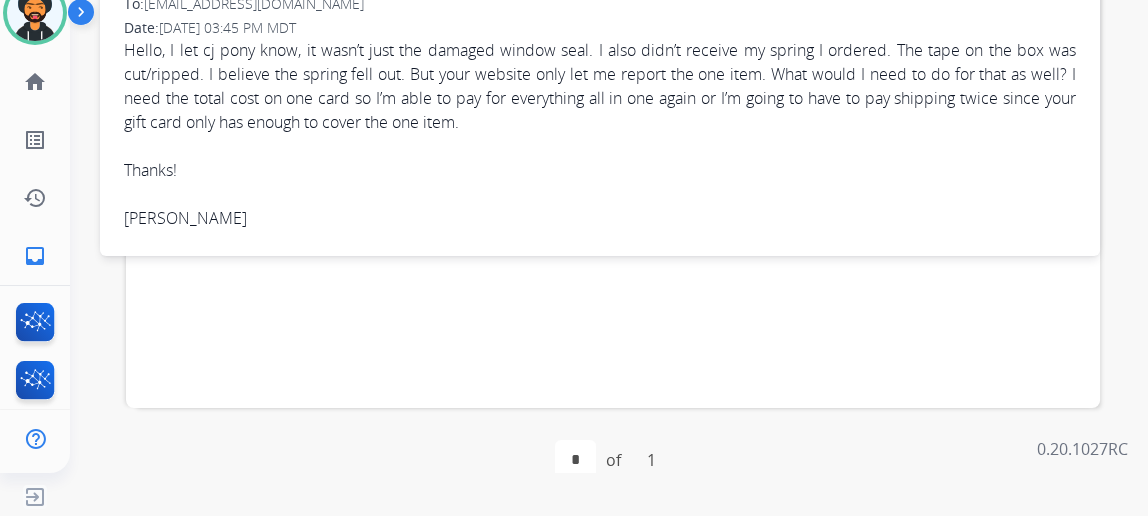 click on "Status Type Assignee Initial Date Updated Date arrow_downward SLA Subject Customer Conversation ID Action New - Reply Customer Support jauvier.davis@mcibpo.com person_remove Unassign to Me 6 hours ago 13 minutes ago check_circle  Re: Webform from Mikotran4@gmail.com on 07/16/2025  explore Mikotran4@gmail.com content_copy  456cbaa2-0cdf-48ab-93c5-f5efe34d8b38  content_copy Open language New - Initial Customer Support jauvier.davis@mcibpo.com person_remove Unassign to Me 22 hours ago 7 hours ago check_circle  Missing spring as well  explore jessespence4532@gmail.com content_copy  5274c56b-dcd5-4232-a806-dc5b2f7ba7aa  content_copy Open language" at bounding box center (613, 73) 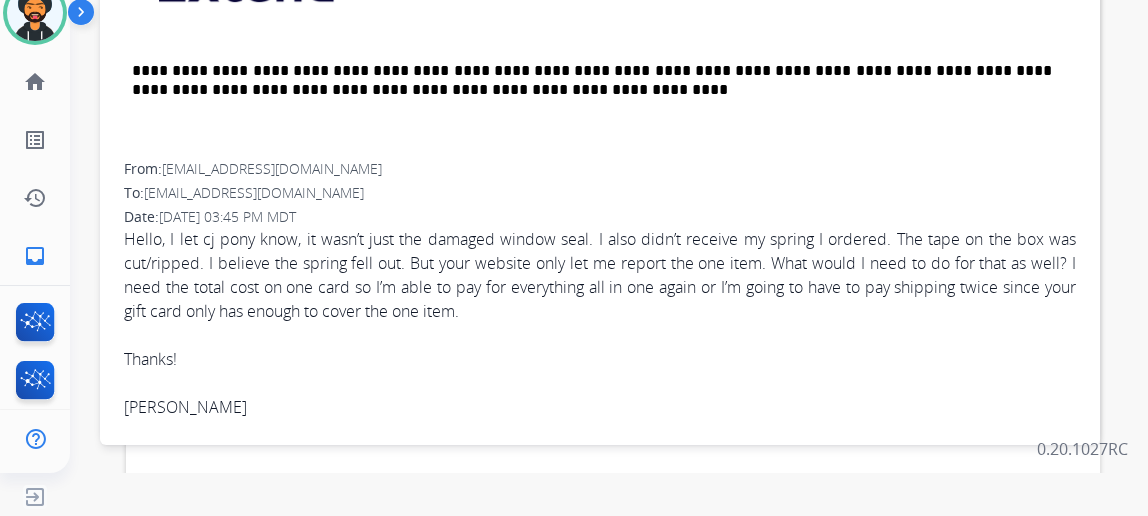 scroll, scrollTop: 363, scrollLeft: 0, axis: vertical 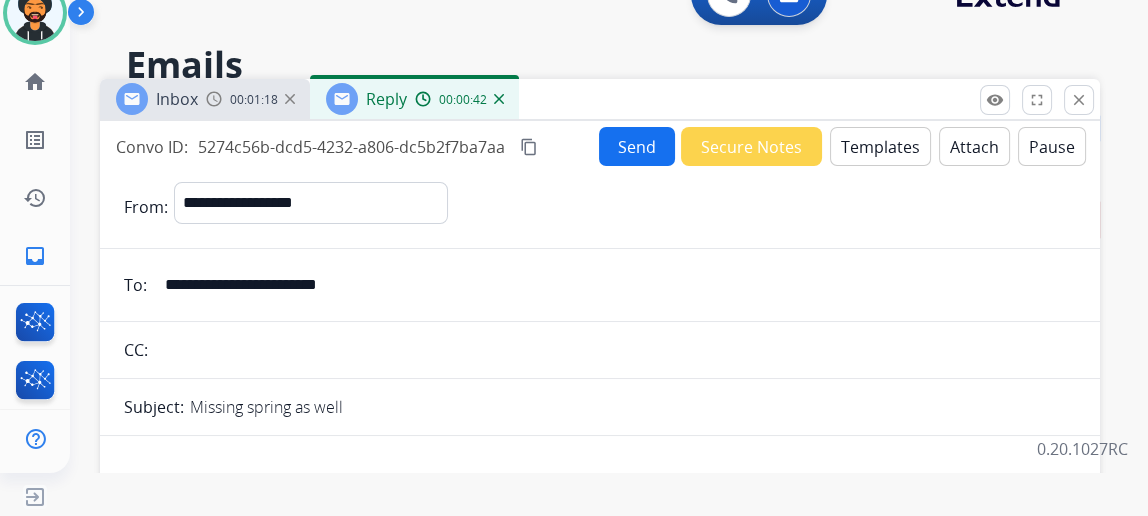 click on "Templates" at bounding box center (880, 146) 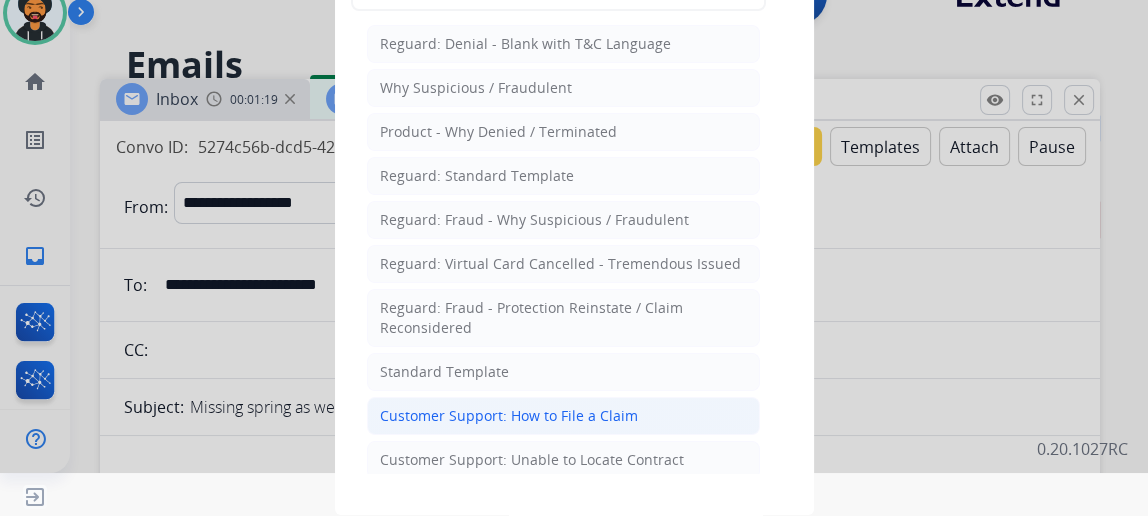 click on "Customer Support: How to File a Claim" 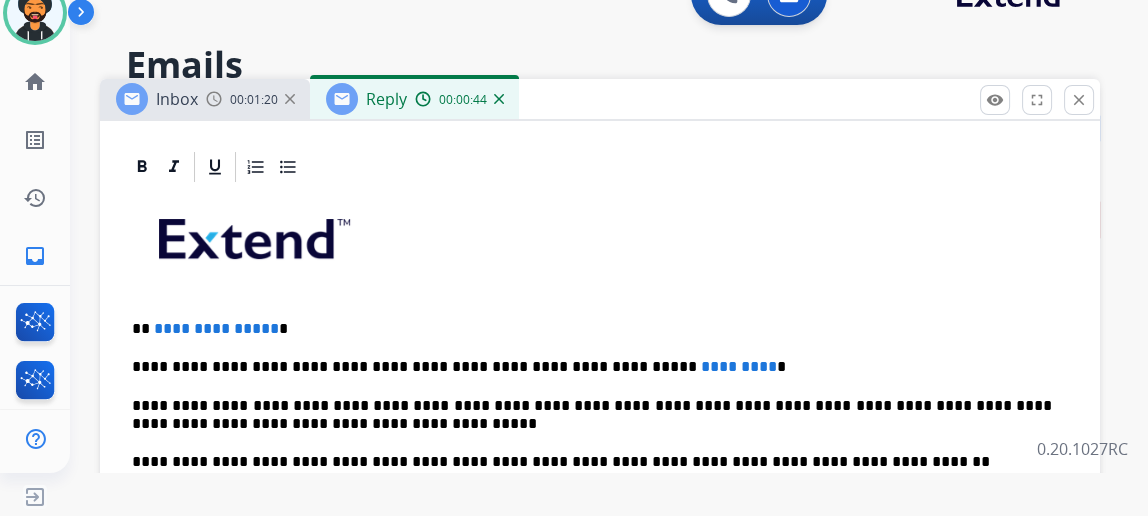 scroll, scrollTop: 454, scrollLeft: 0, axis: vertical 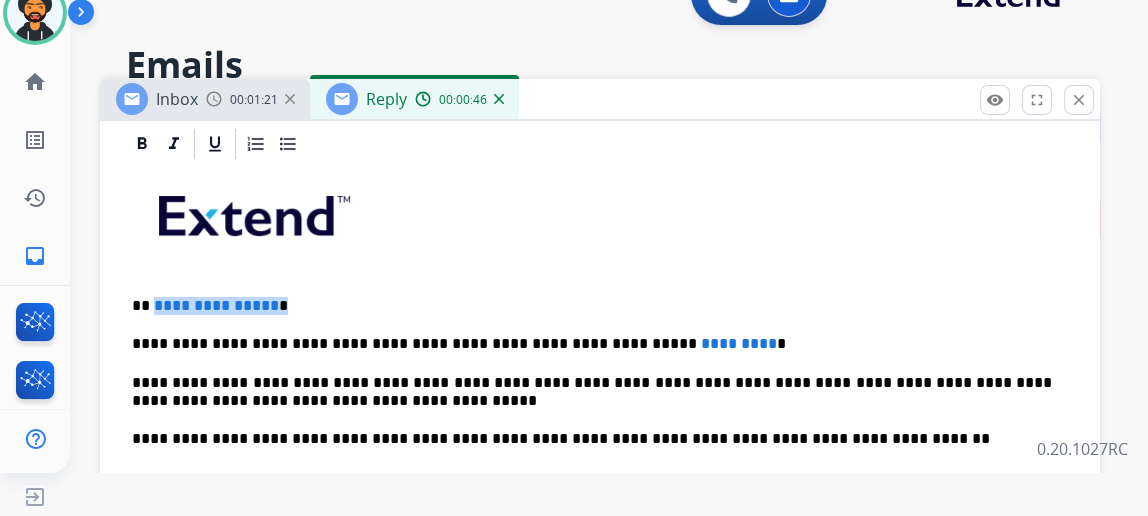 drag, startPoint x: 353, startPoint y: 297, endPoint x: 163, endPoint y: 300, distance: 190.02368 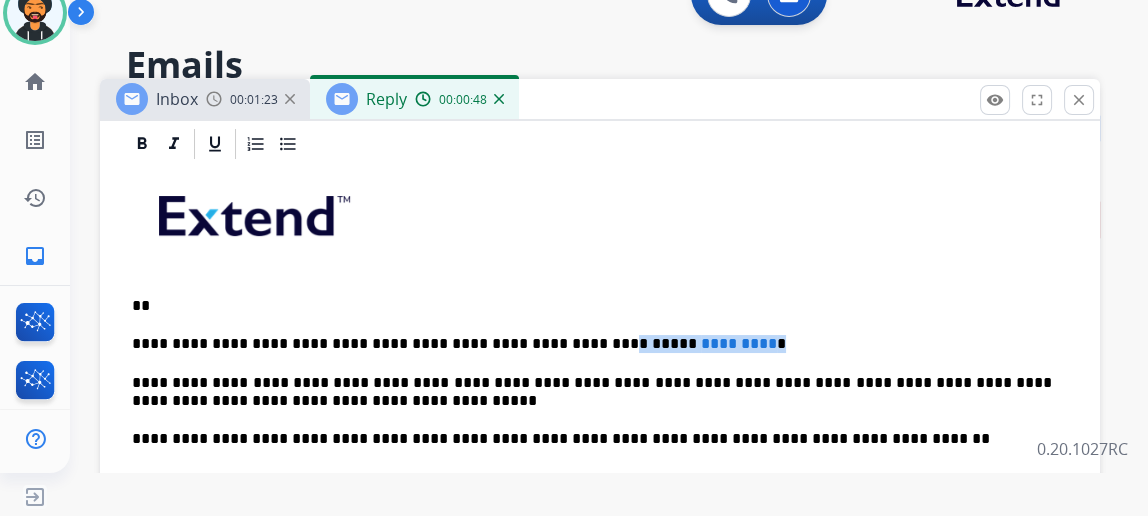 drag, startPoint x: 719, startPoint y: 342, endPoint x: 553, endPoint y: 333, distance: 166.24379 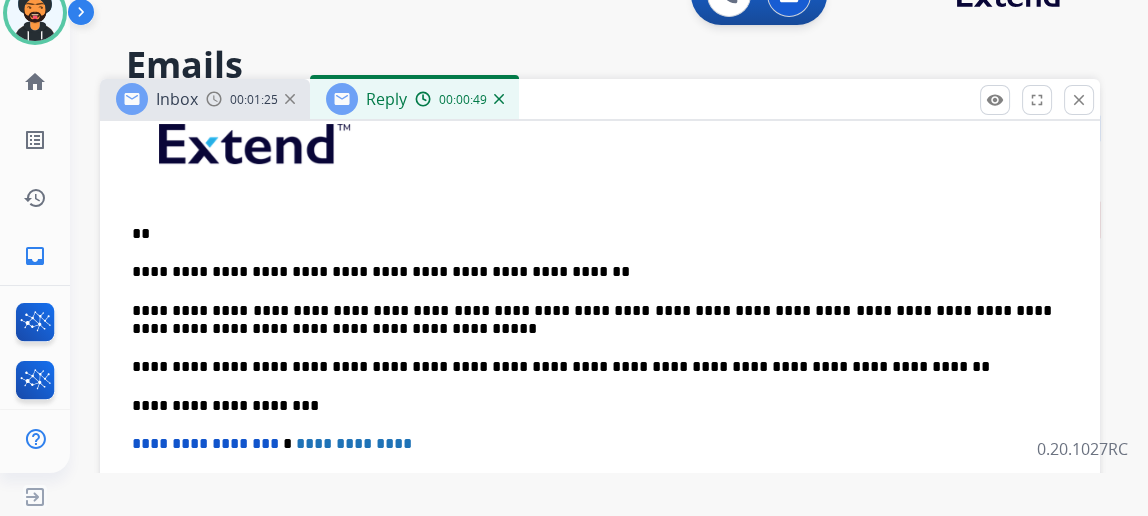 scroll, scrollTop: 0, scrollLeft: 0, axis: both 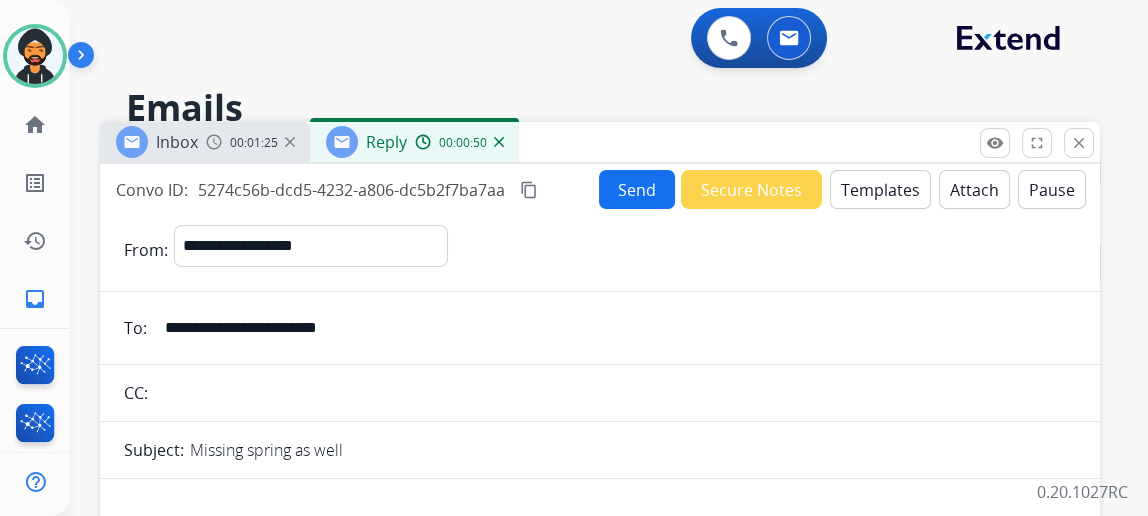 click on "Send" at bounding box center [637, 189] 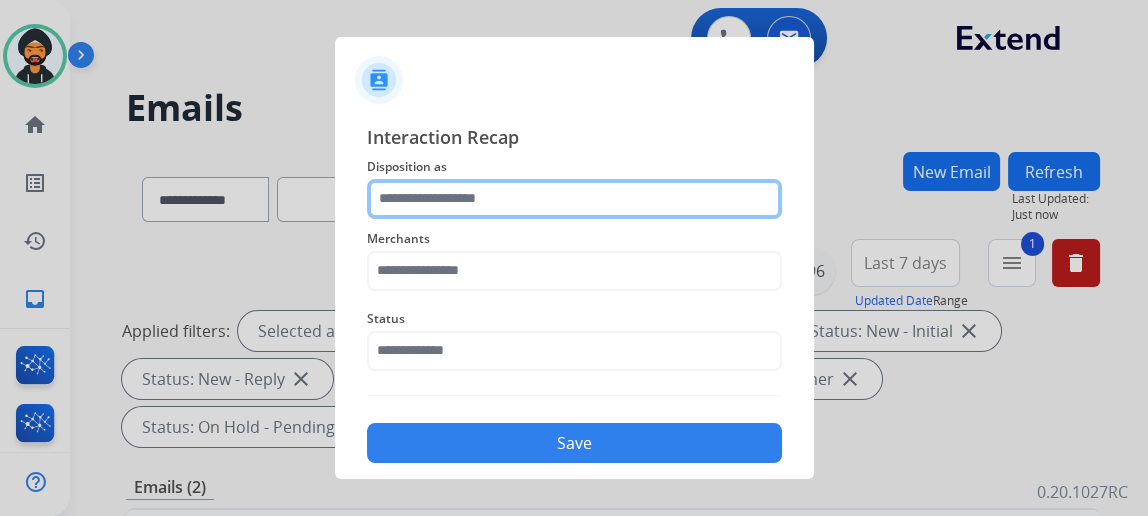 click 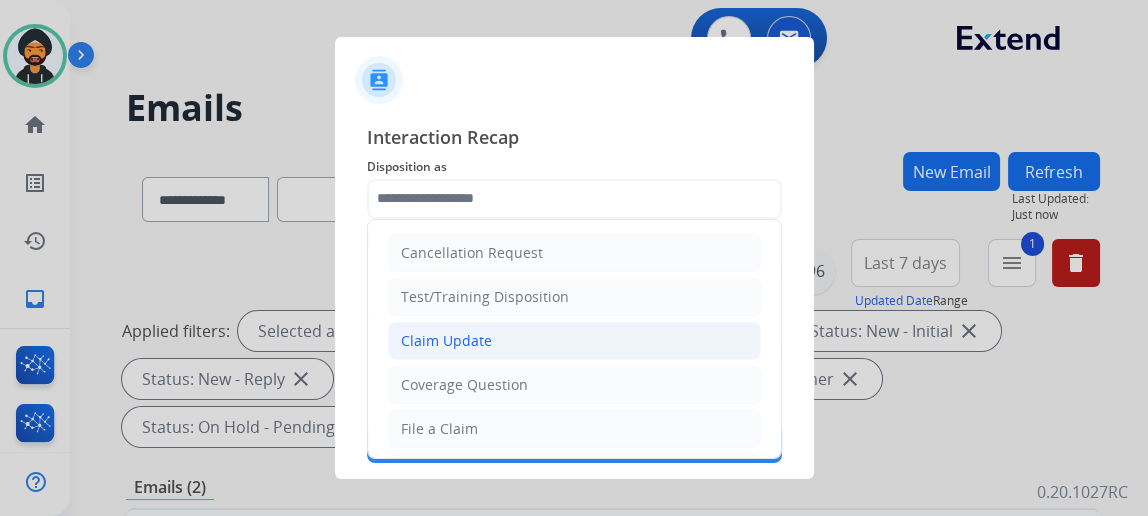 click on "Claim Update" 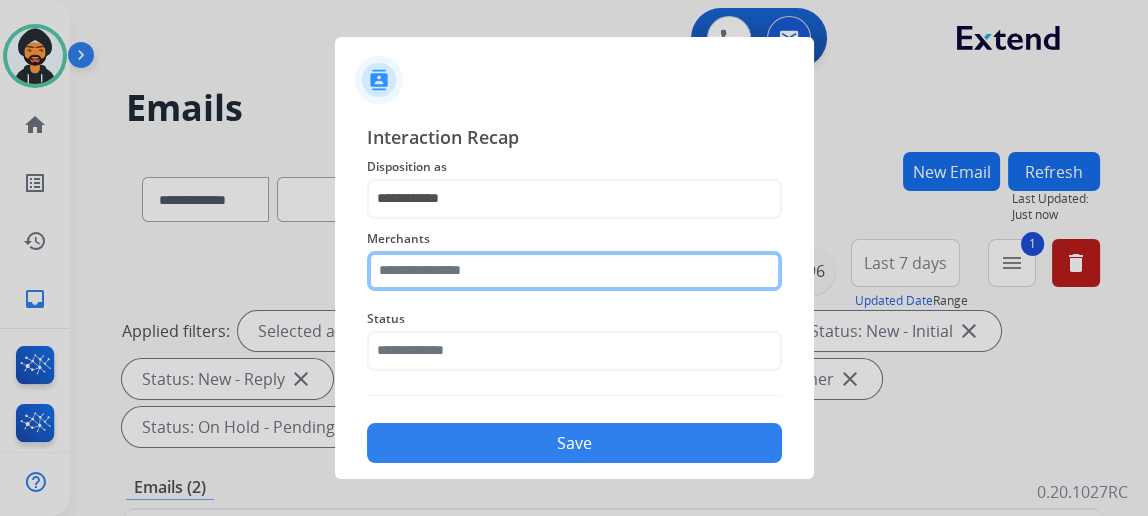 click 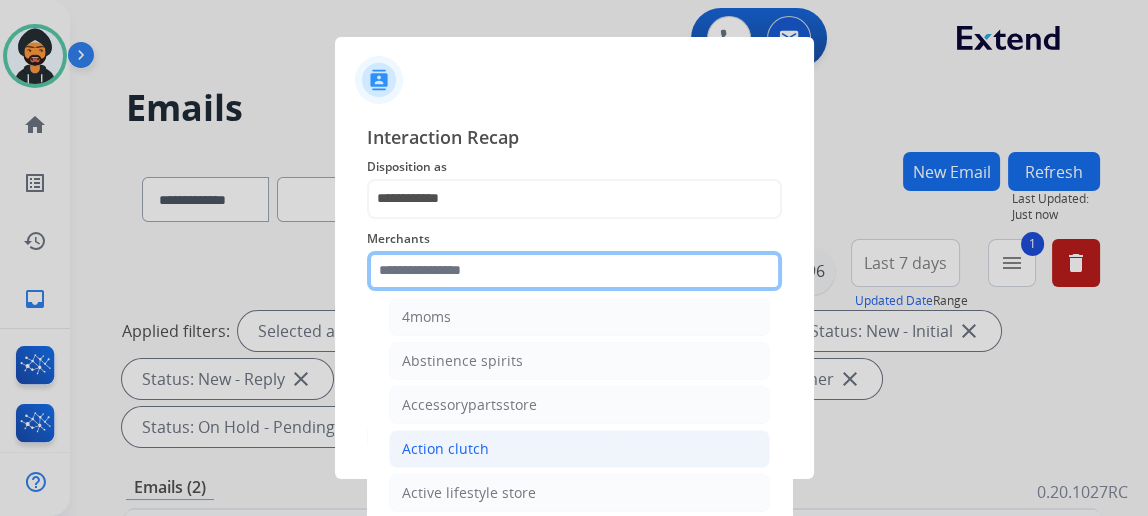 scroll, scrollTop: 0, scrollLeft: 0, axis: both 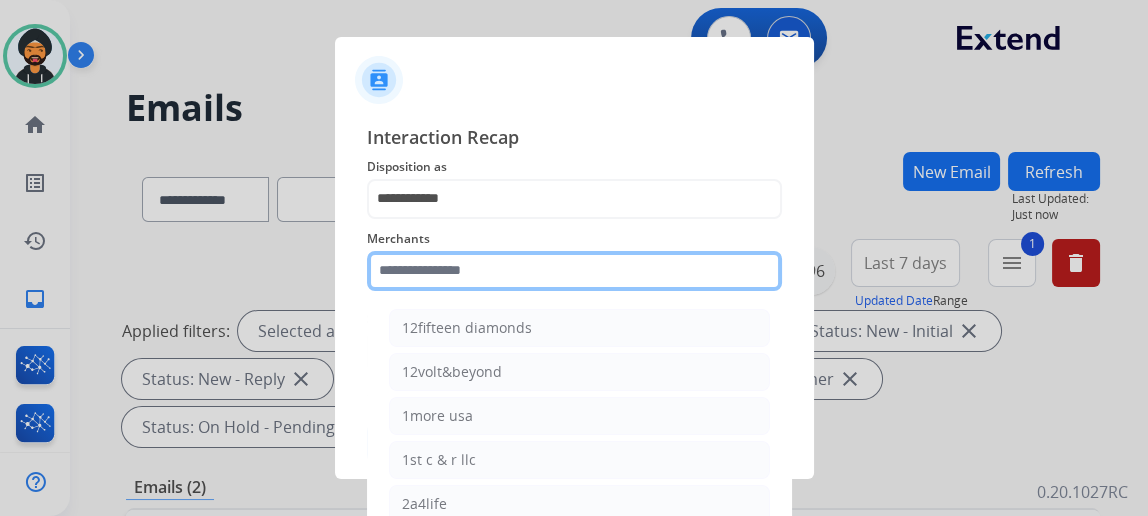 type on "*" 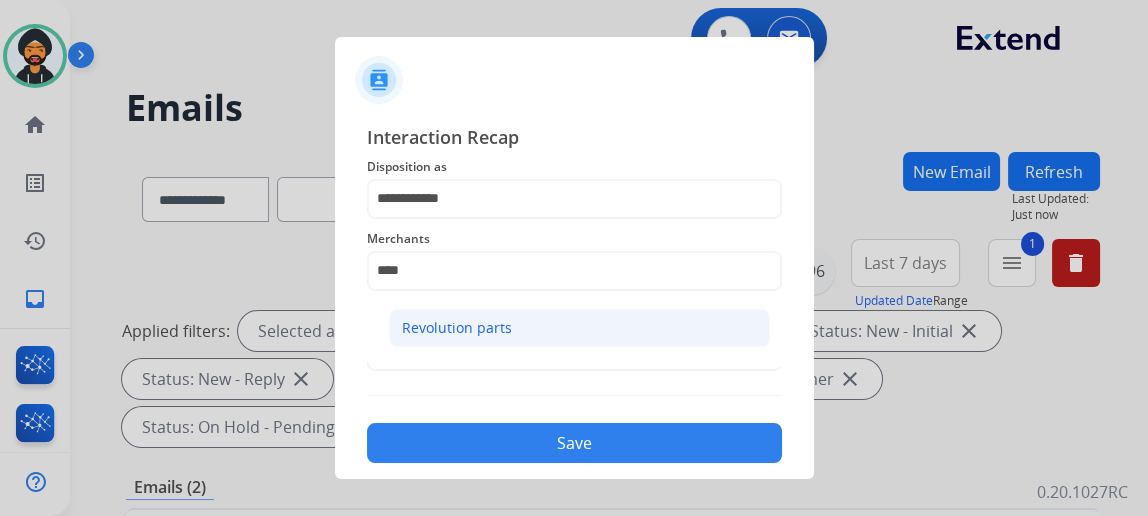 click on "Revolution parts" 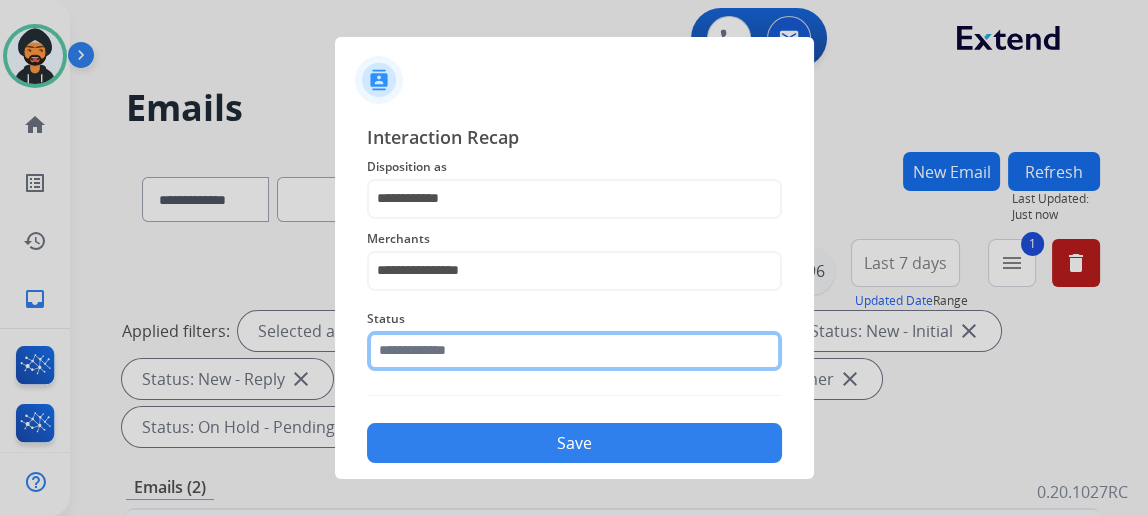 click 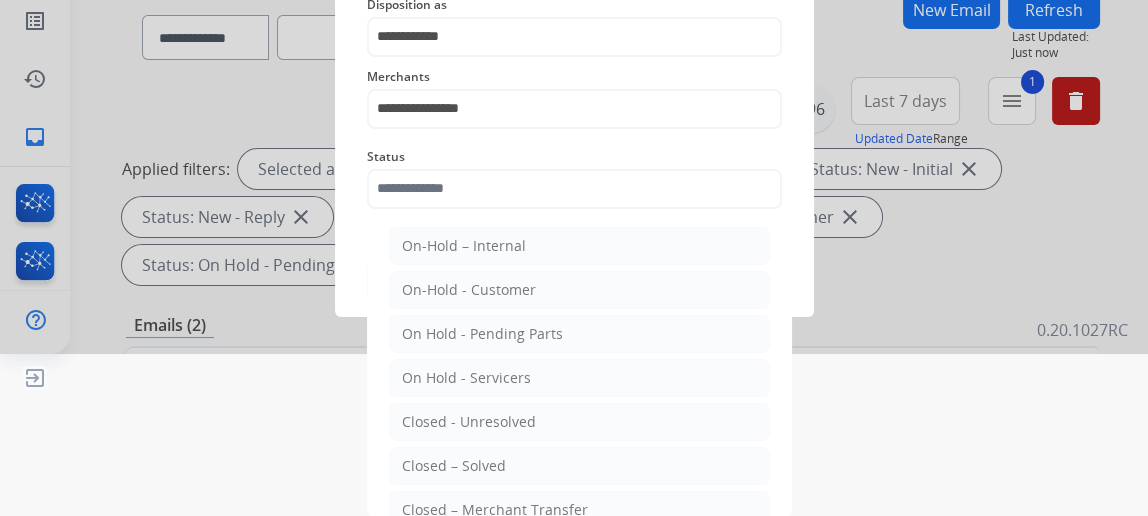 click on "Closed – Solved" 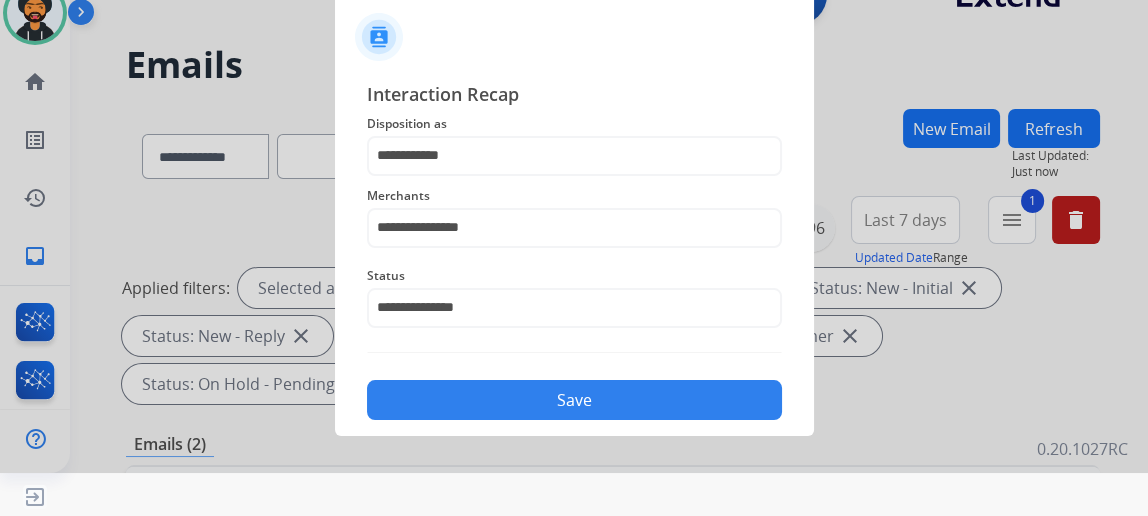 scroll, scrollTop: 43, scrollLeft: 0, axis: vertical 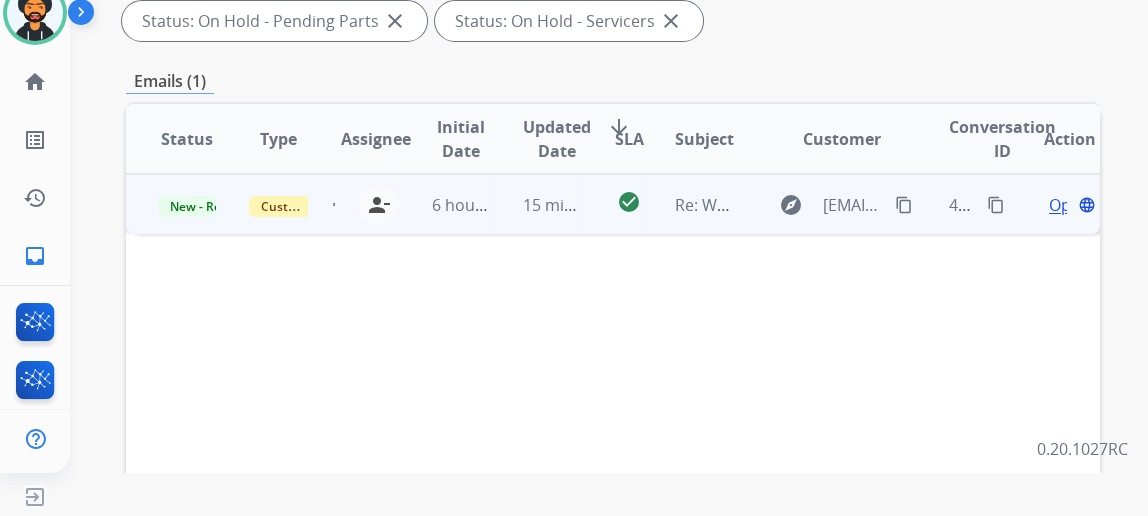 click on "Open" at bounding box center (1069, 205) 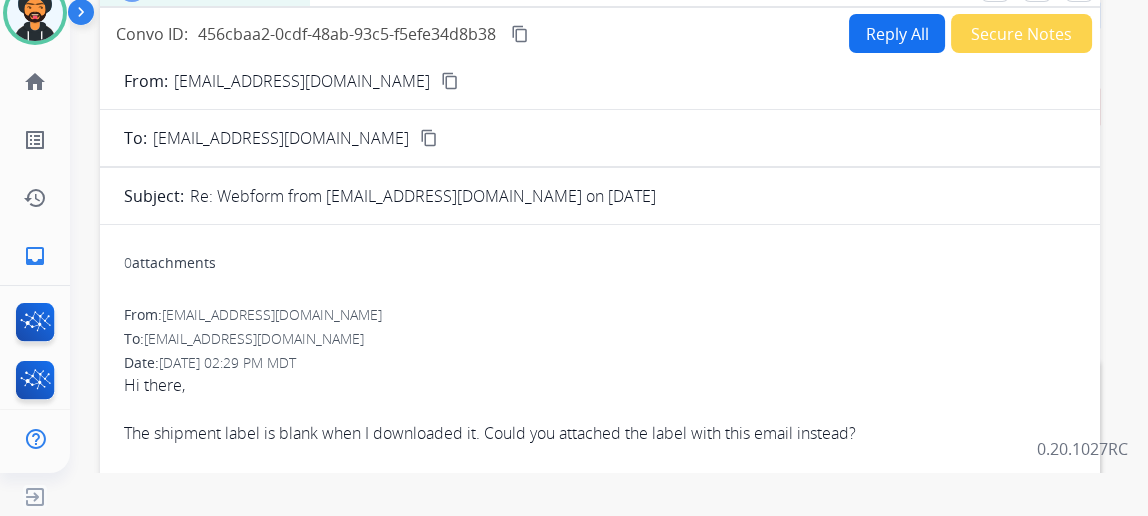 scroll, scrollTop: 0, scrollLeft: 0, axis: both 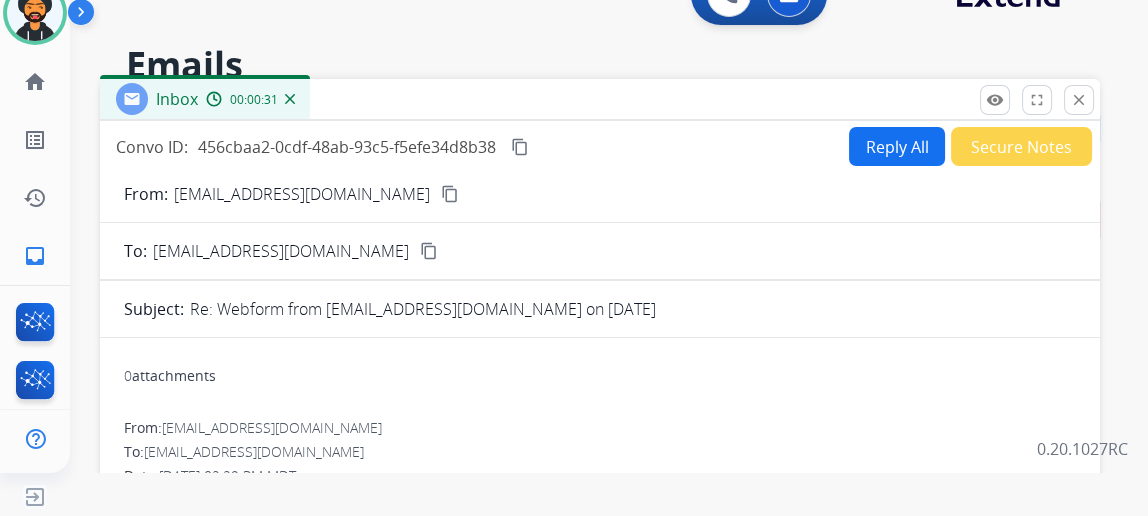click on "content_copy" at bounding box center [450, 194] 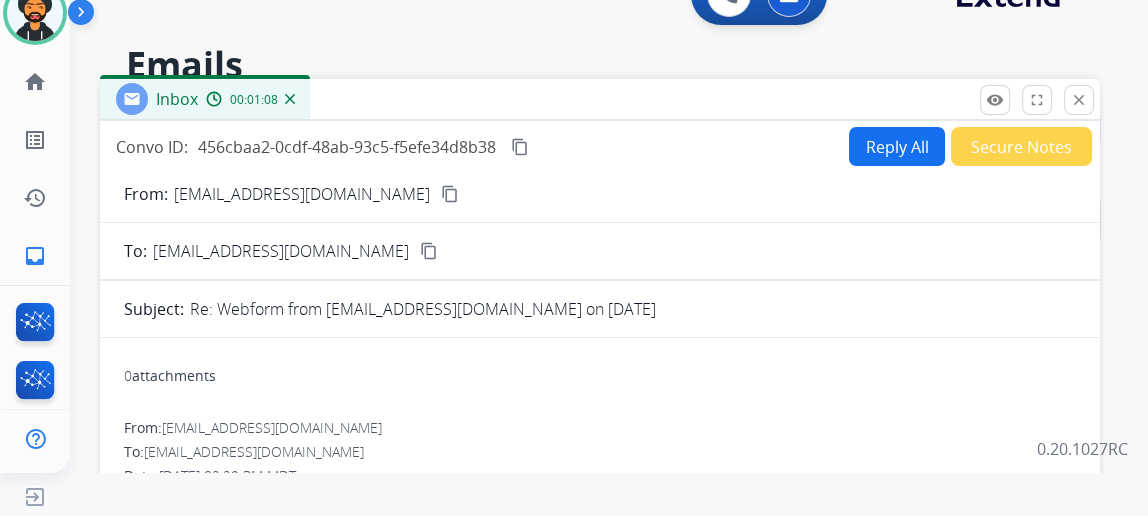 scroll, scrollTop: 0, scrollLeft: 0, axis: both 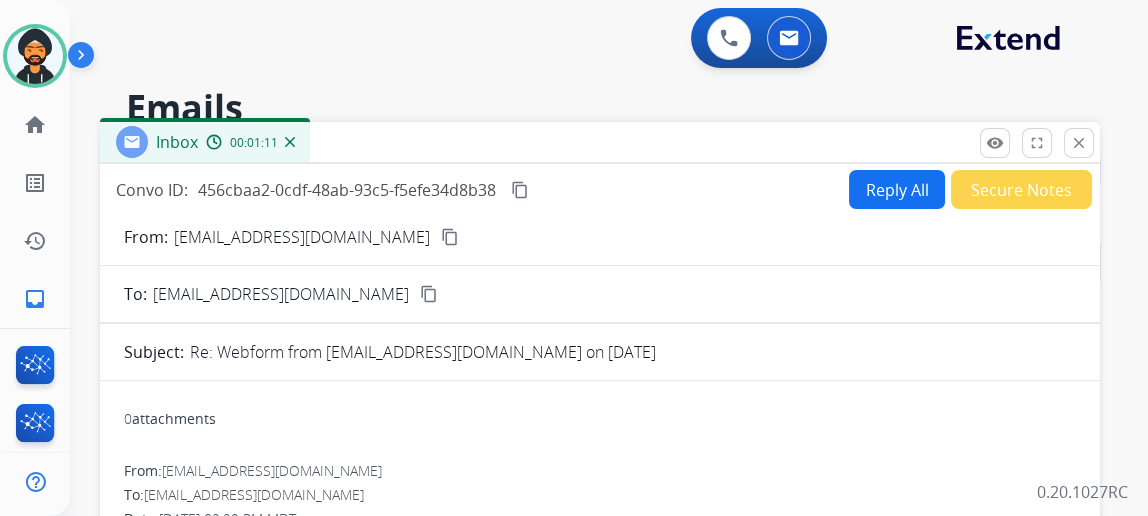 click on "Reply All" at bounding box center [897, 189] 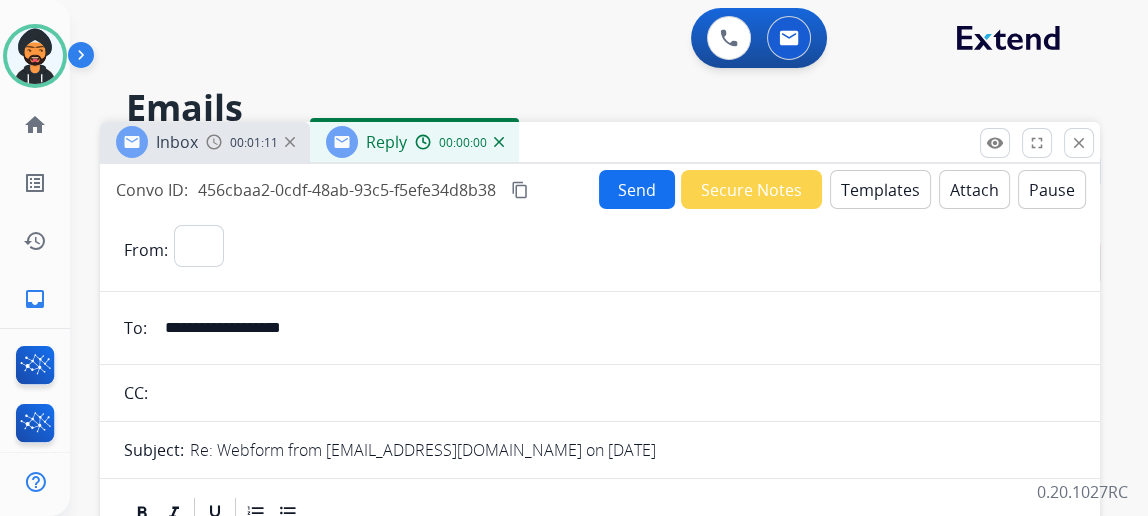 select on "**********" 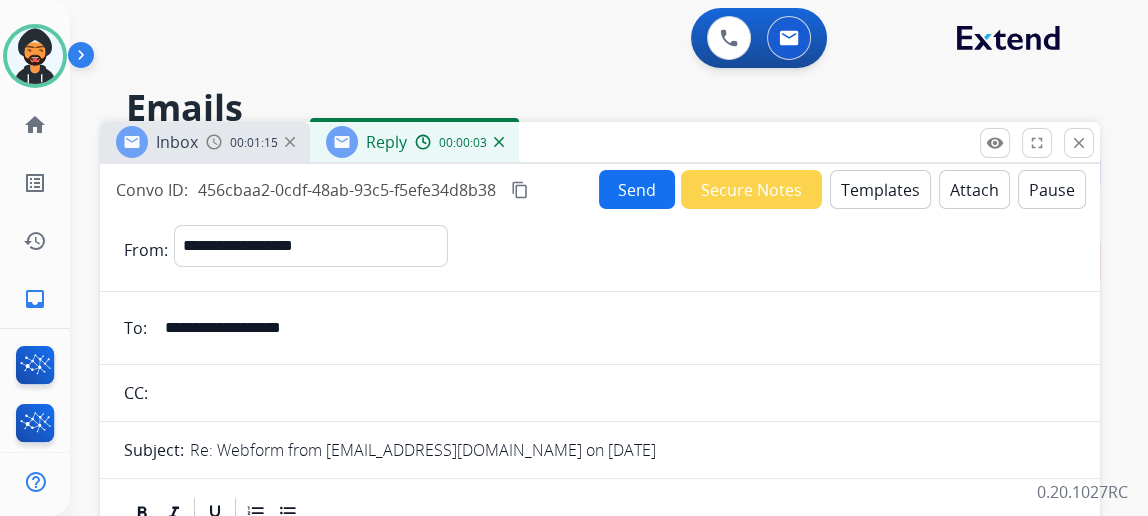 click on "Templates" at bounding box center (880, 189) 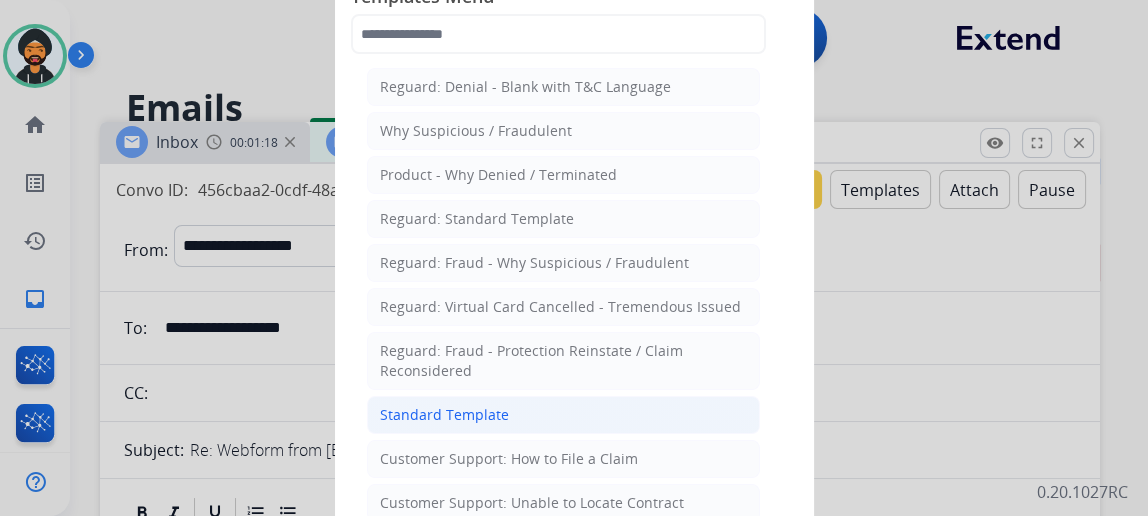 click on "Standard Template" 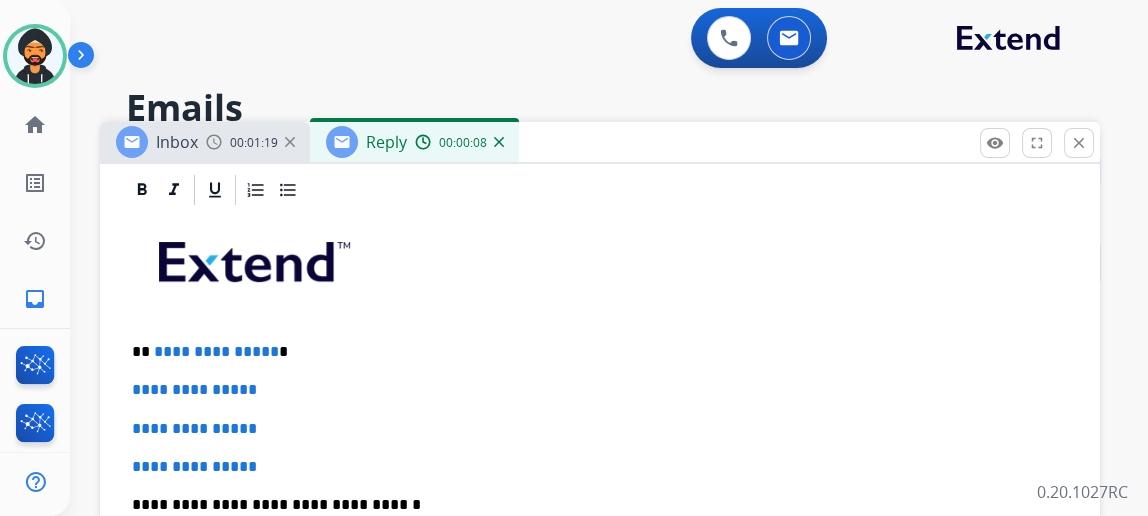 scroll, scrollTop: 545, scrollLeft: 0, axis: vertical 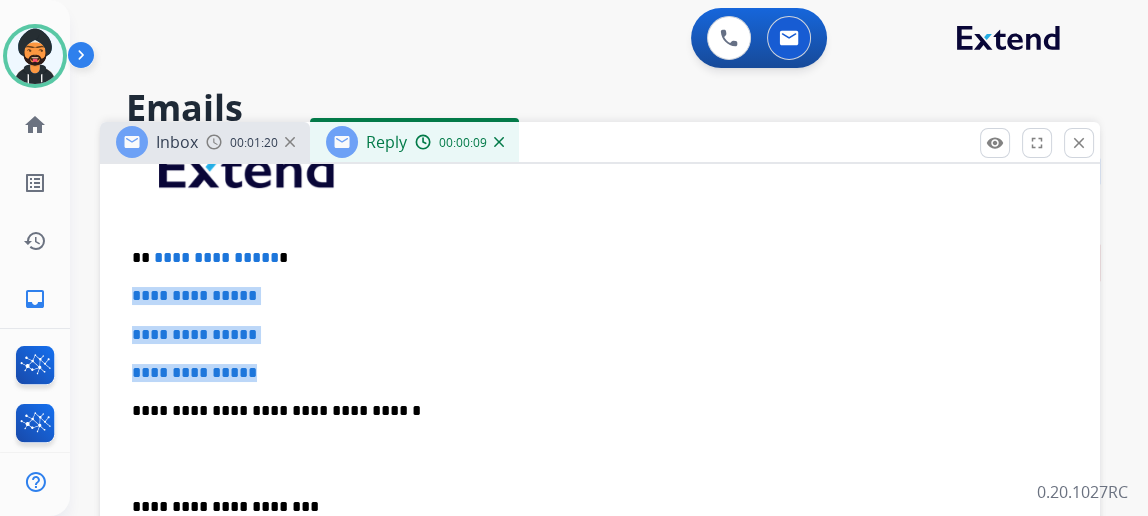 drag, startPoint x: 206, startPoint y: 342, endPoint x: 122, endPoint y: 291, distance: 98.270035 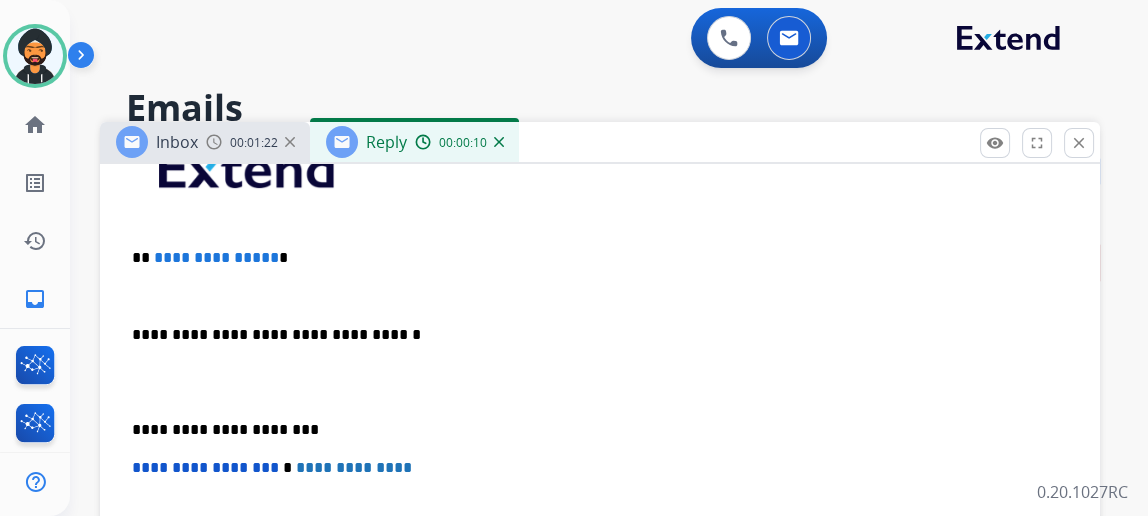 type 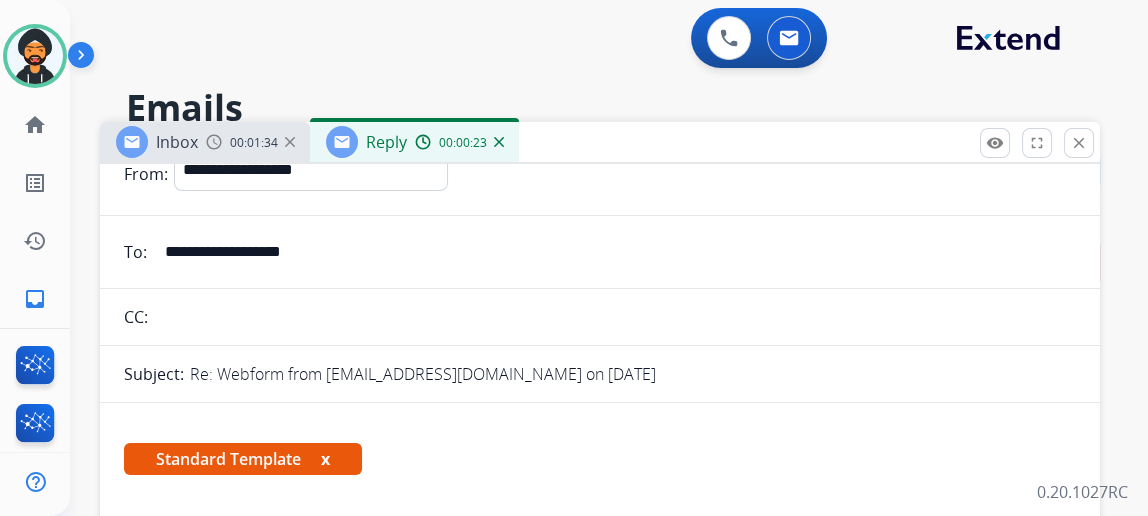 scroll, scrollTop: 0, scrollLeft: 0, axis: both 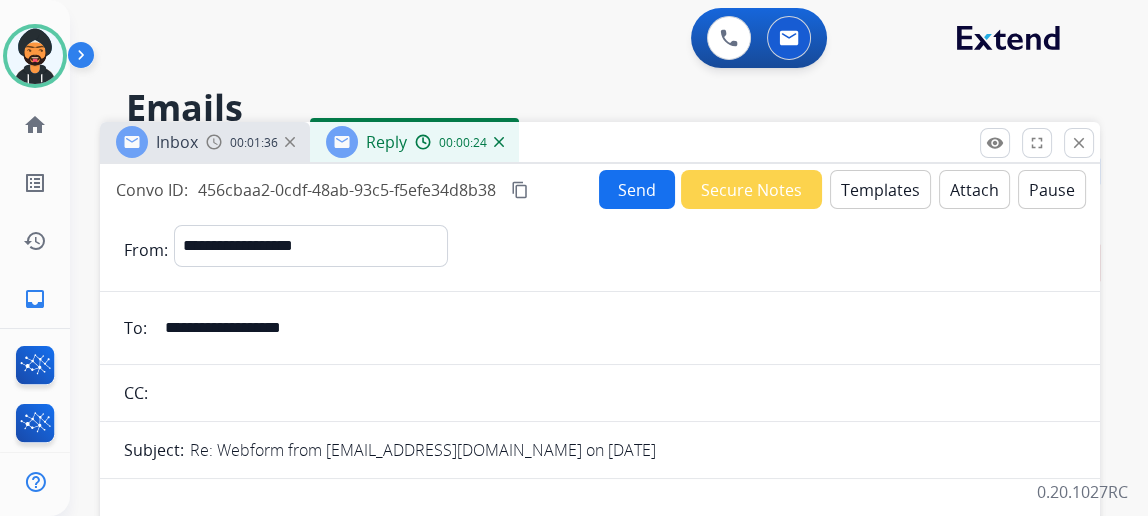 click on "Send  Secure Notes  Templates Attach  Pause" at bounding box center [842, 189] 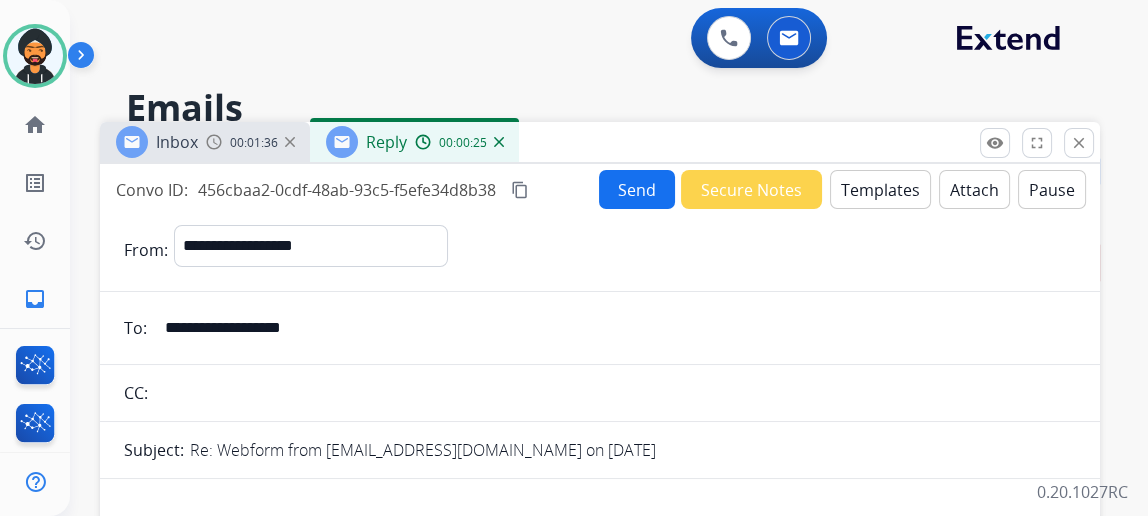 click on "Attach" at bounding box center [974, 189] 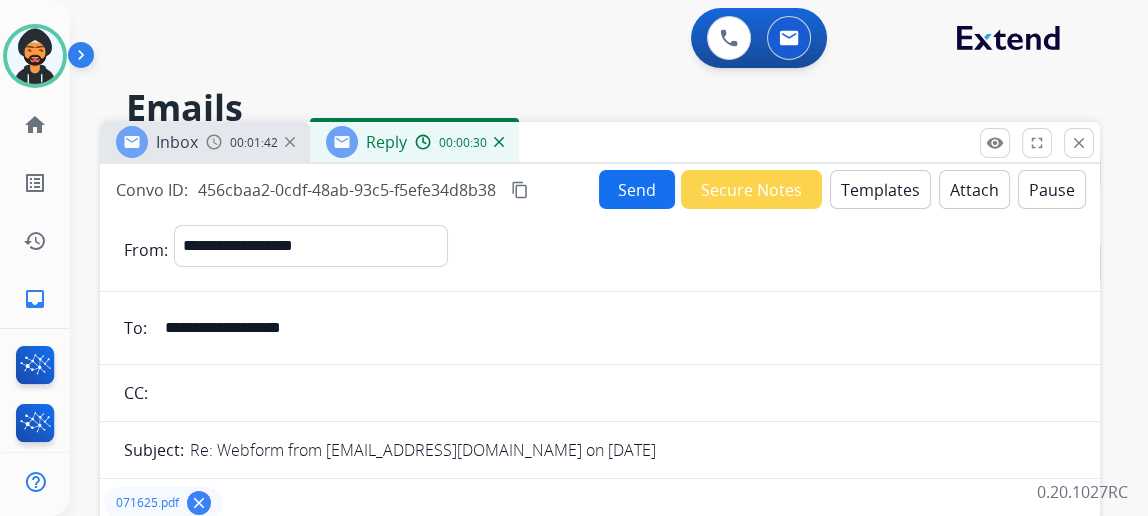 click on "Send" at bounding box center [637, 189] 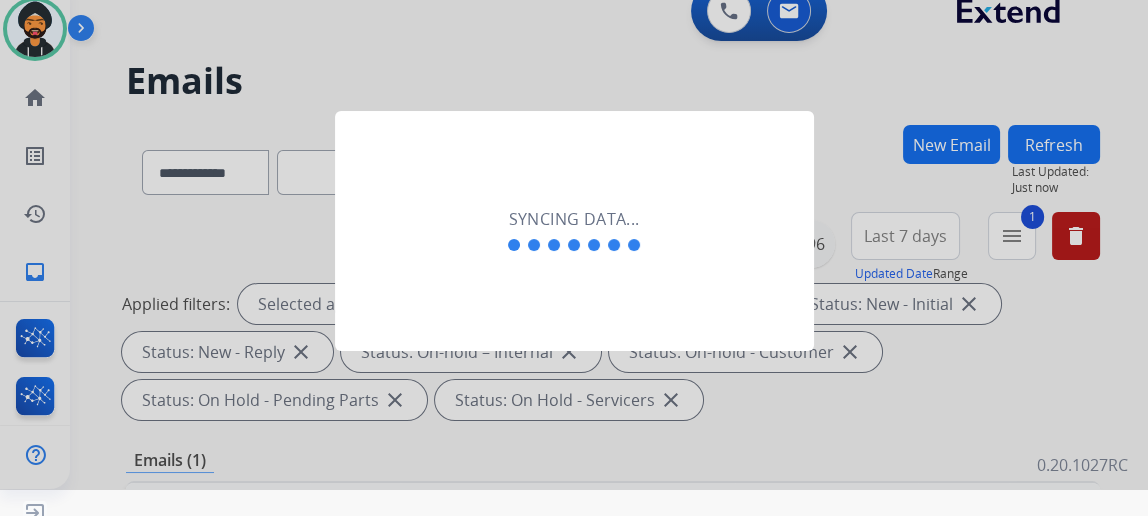 scroll, scrollTop: 43, scrollLeft: 0, axis: vertical 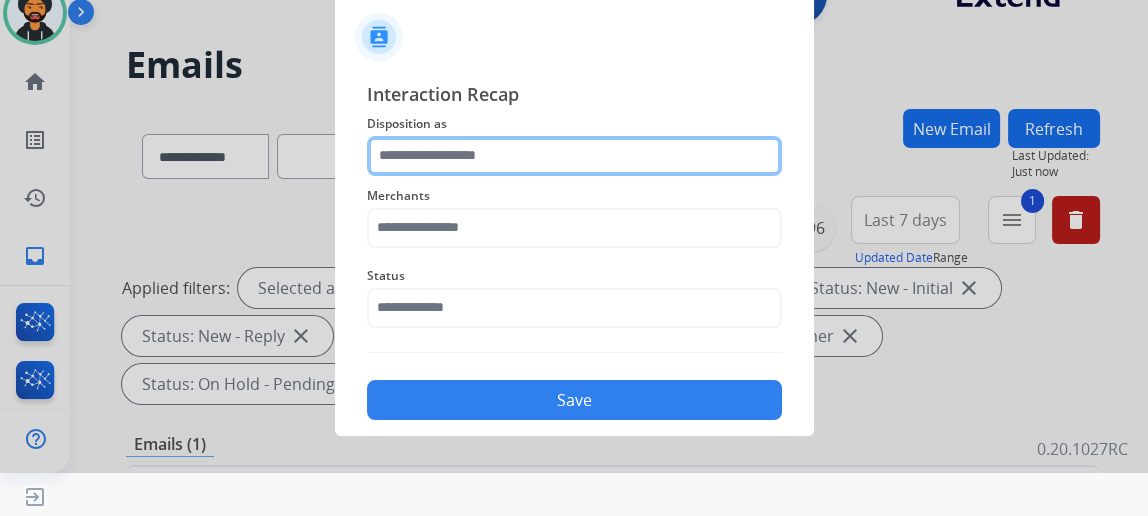 click 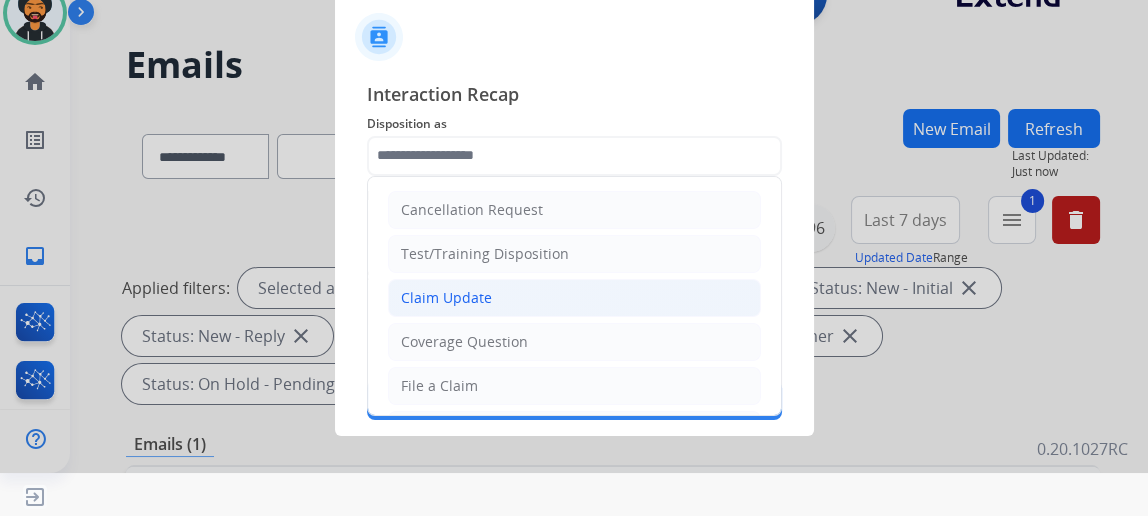 click on "Claim Update" 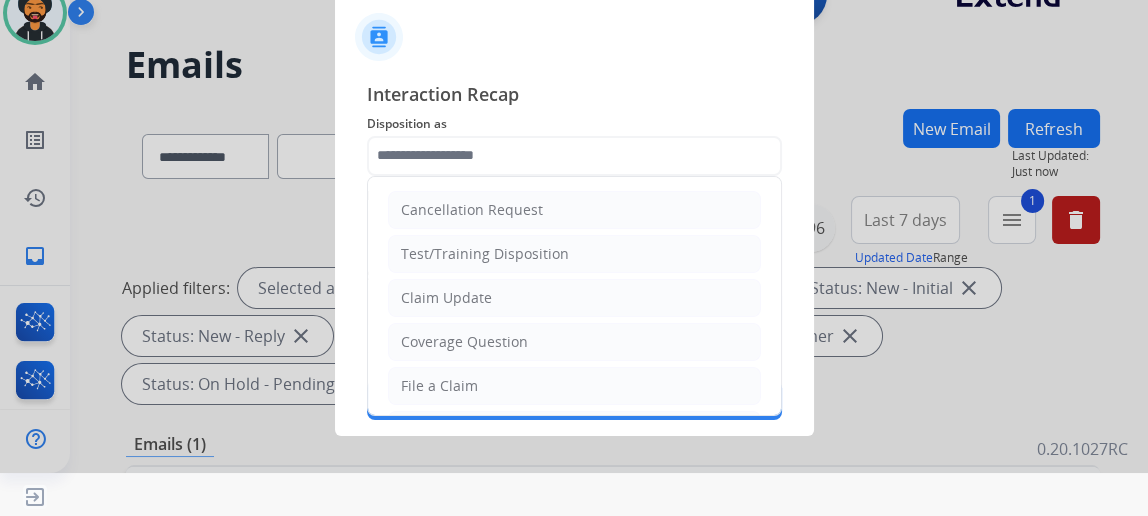 type on "**********" 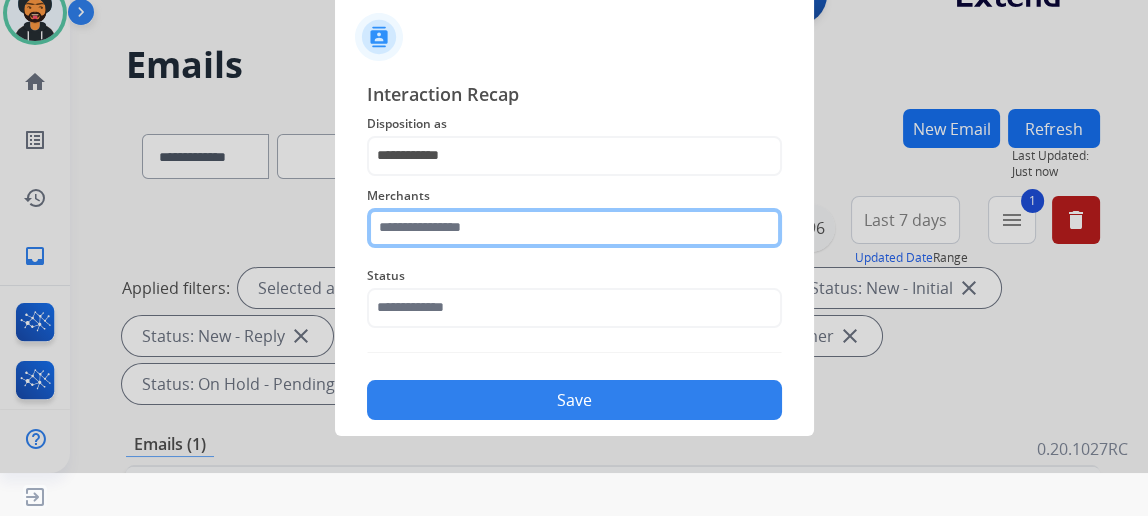 click 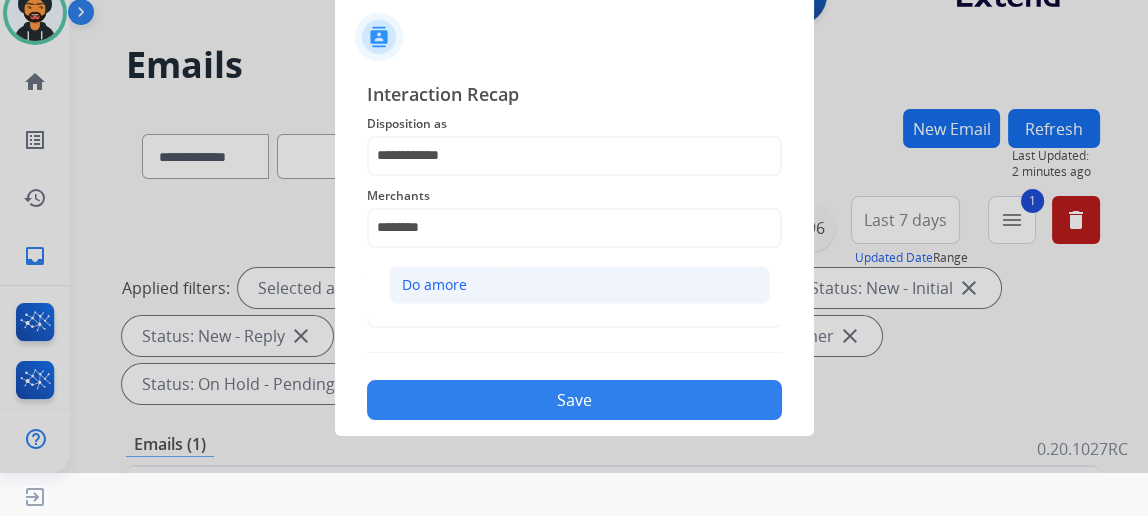 click on "Do amore" 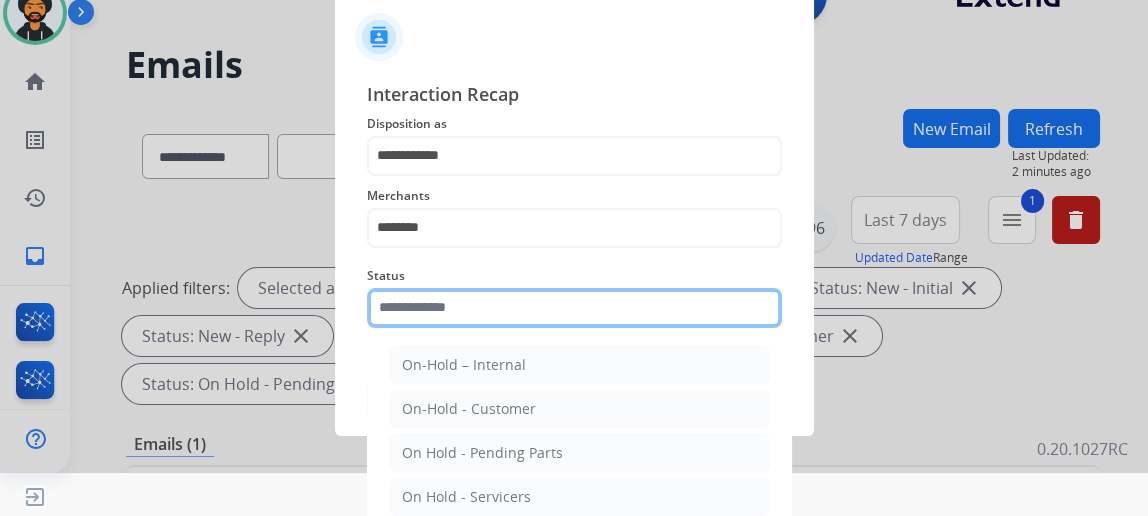 click 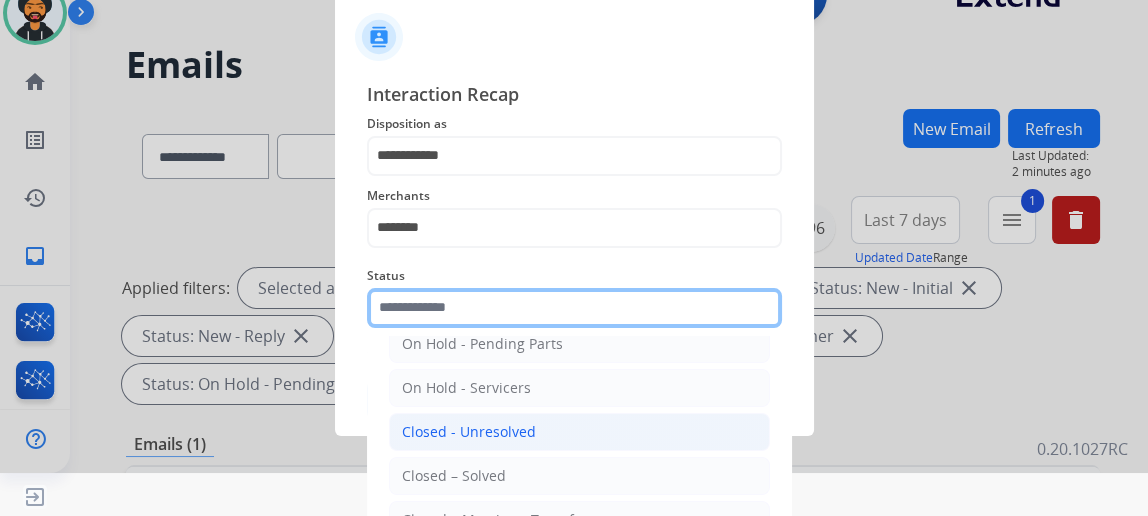 scroll, scrollTop: 112, scrollLeft: 0, axis: vertical 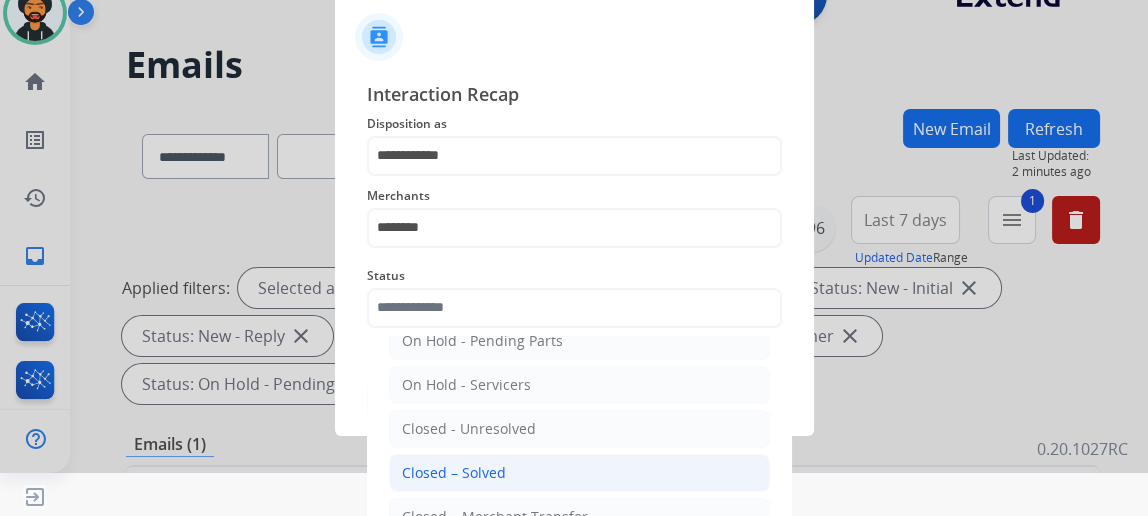 click on "Closed – Solved" 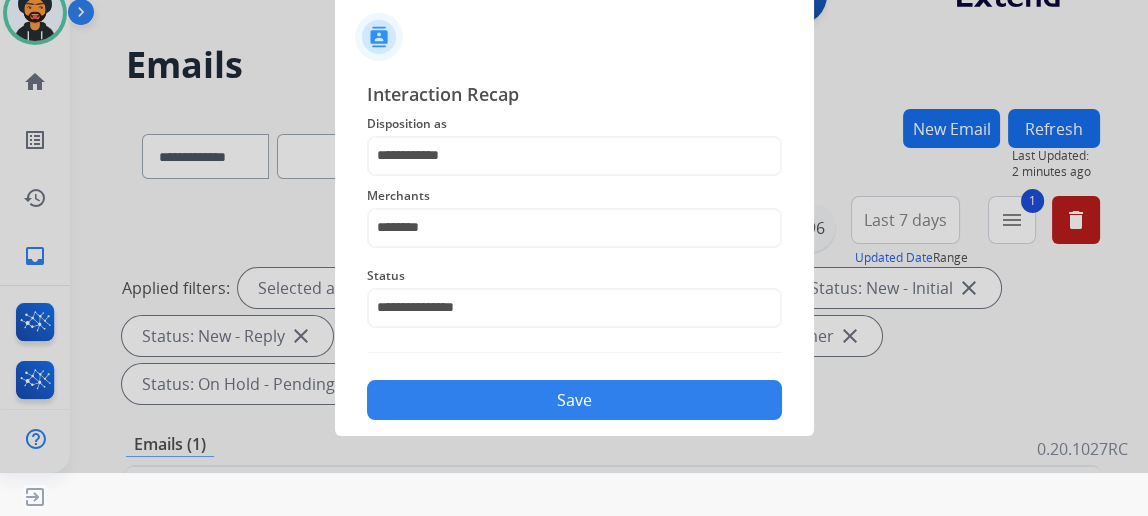 click on "Save" 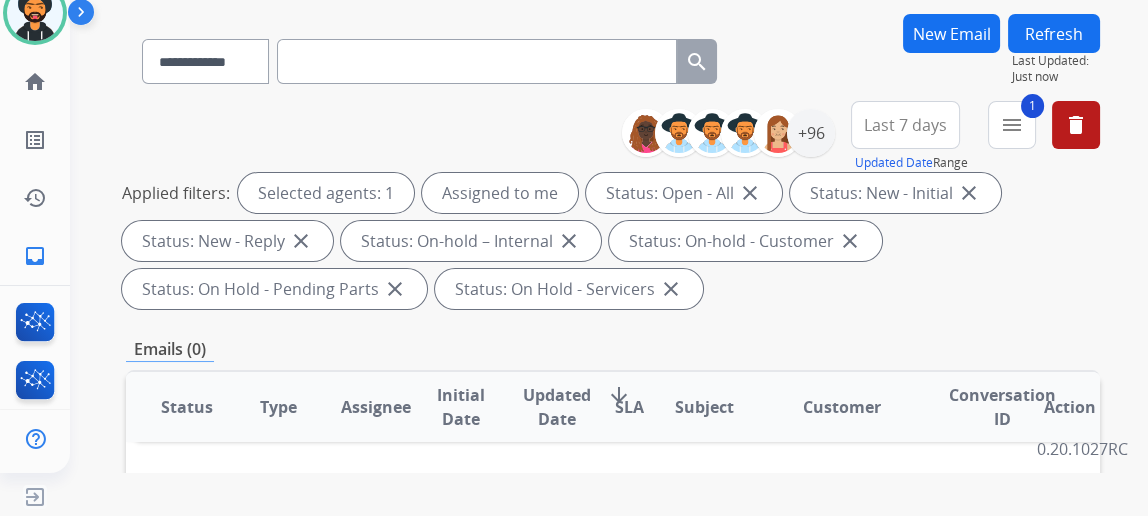 scroll, scrollTop: 0, scrollLeft: 0, axis: both 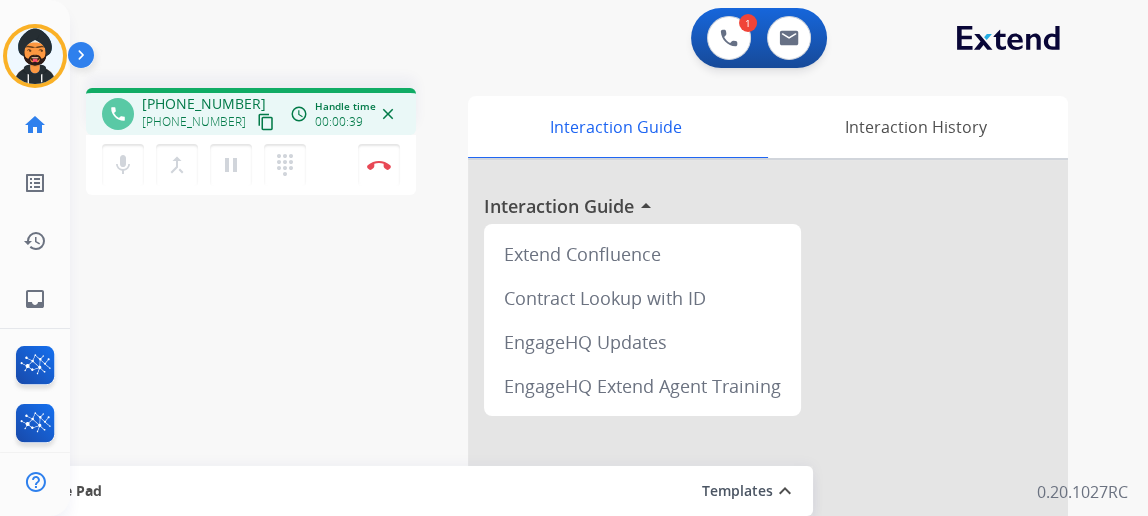 click on "content_copy" at bounding box center [266, 122] 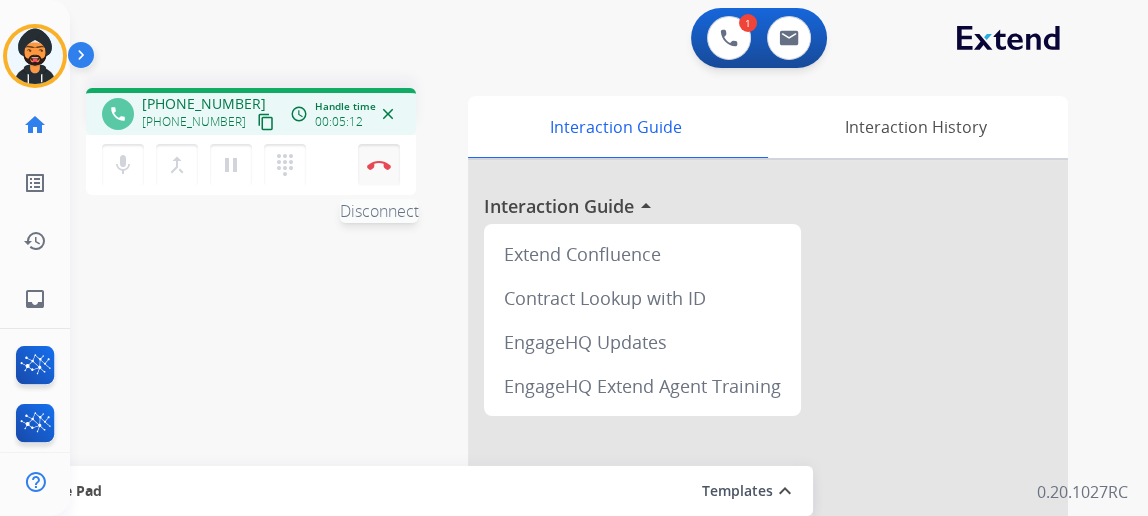 click at bounding box center [379, 165] 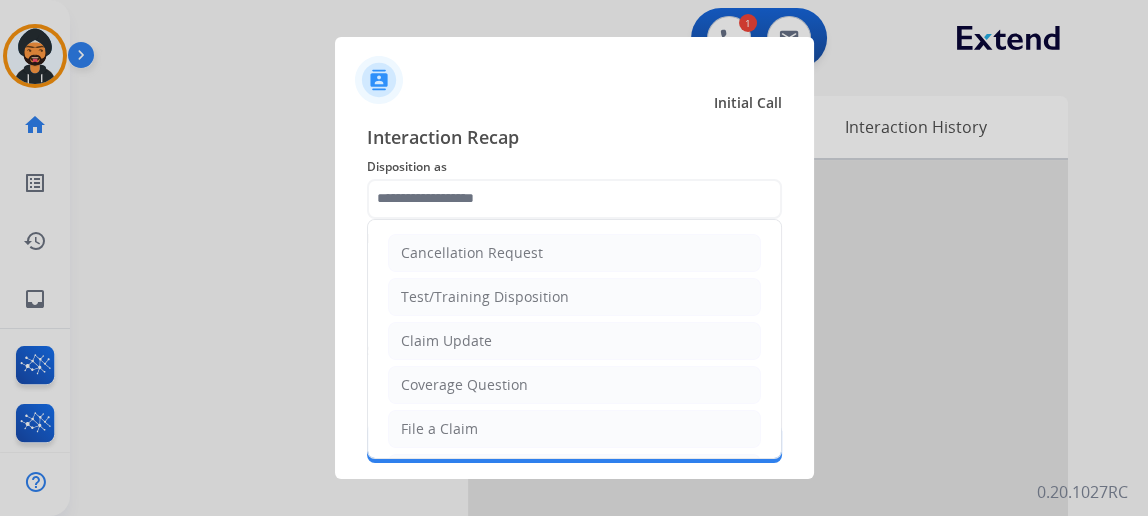 drag, startPoint x: 491, startPoint y: 392, endPoint x: 490, endPoint y: 360, distance: 32.01562 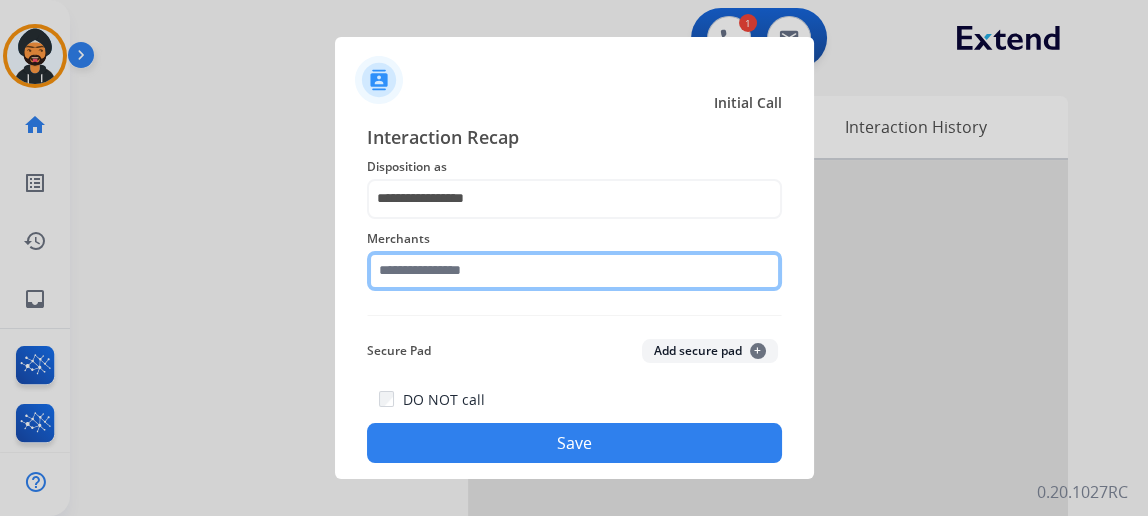 click 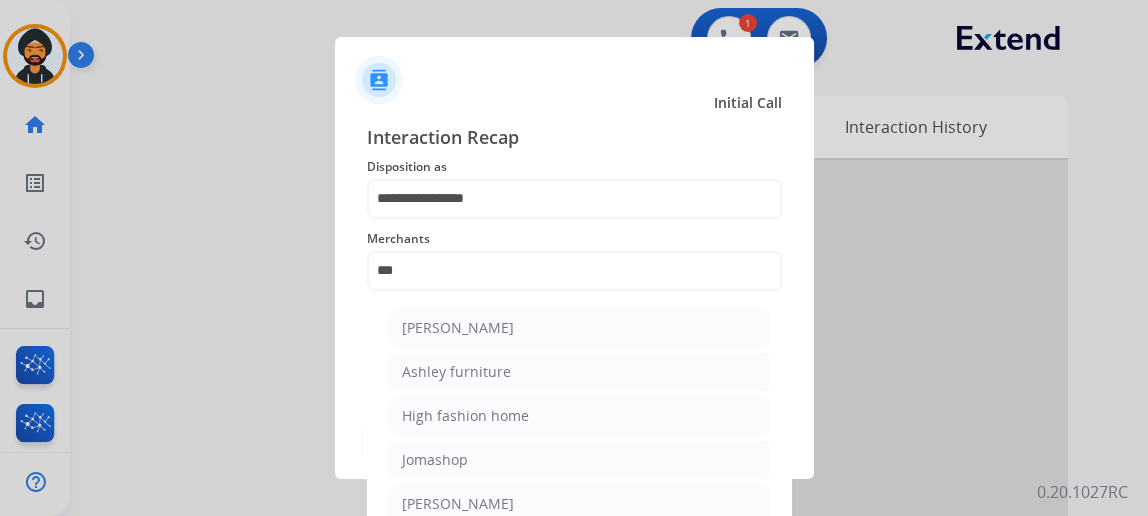 click on "[PERSON_NAME]" 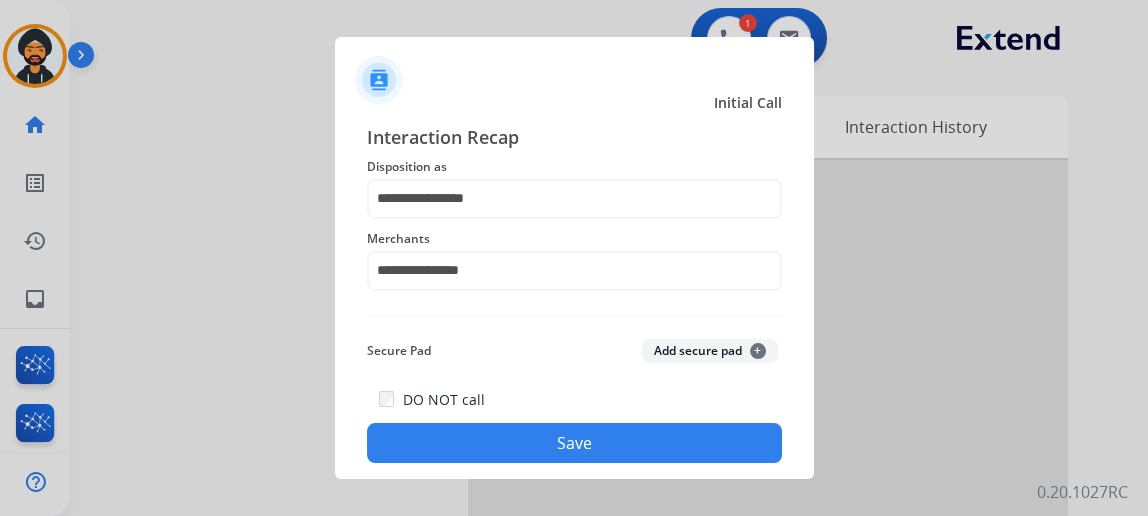 click on "Save" 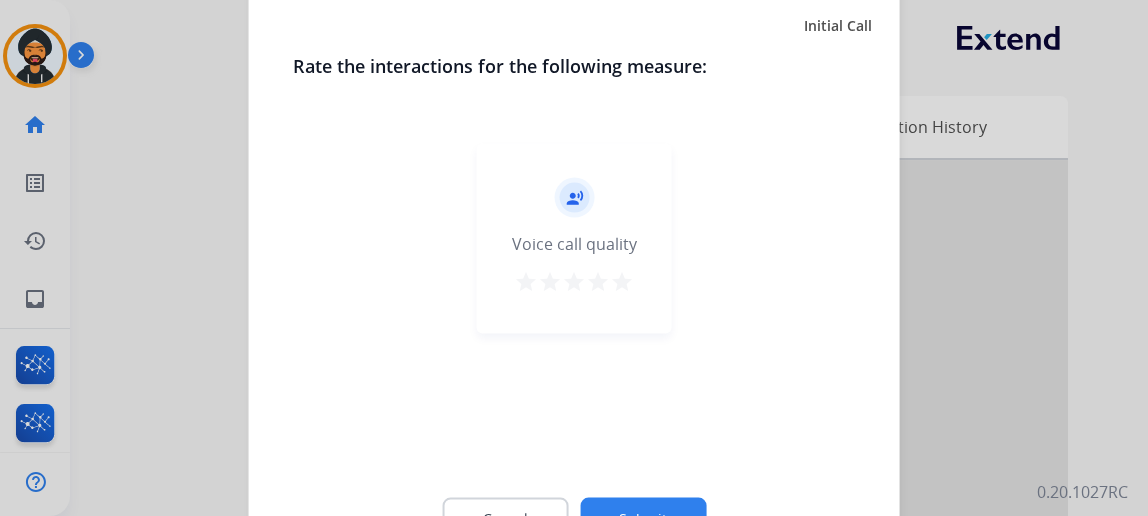 click on "Submit" 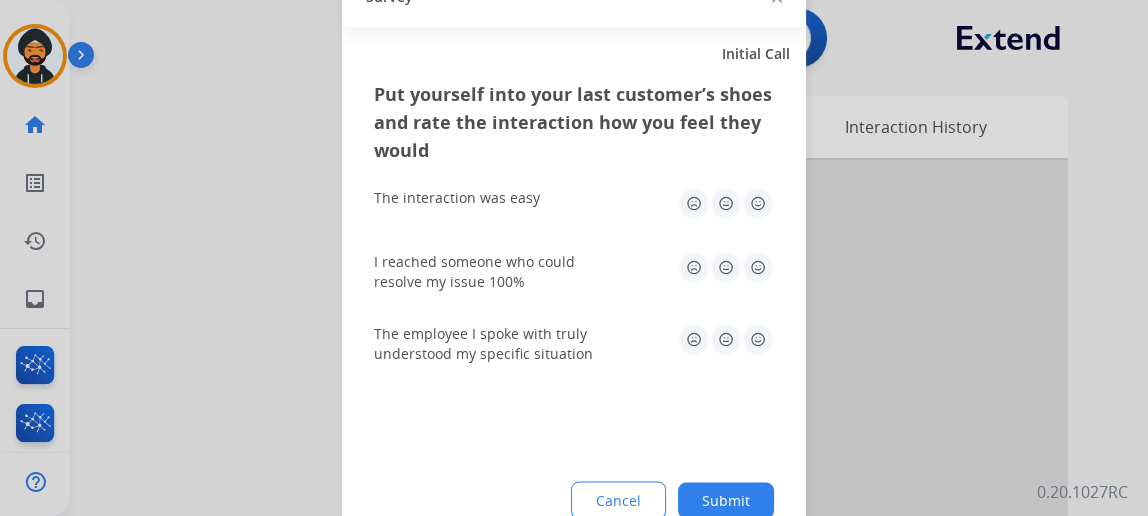 click on "Submit" 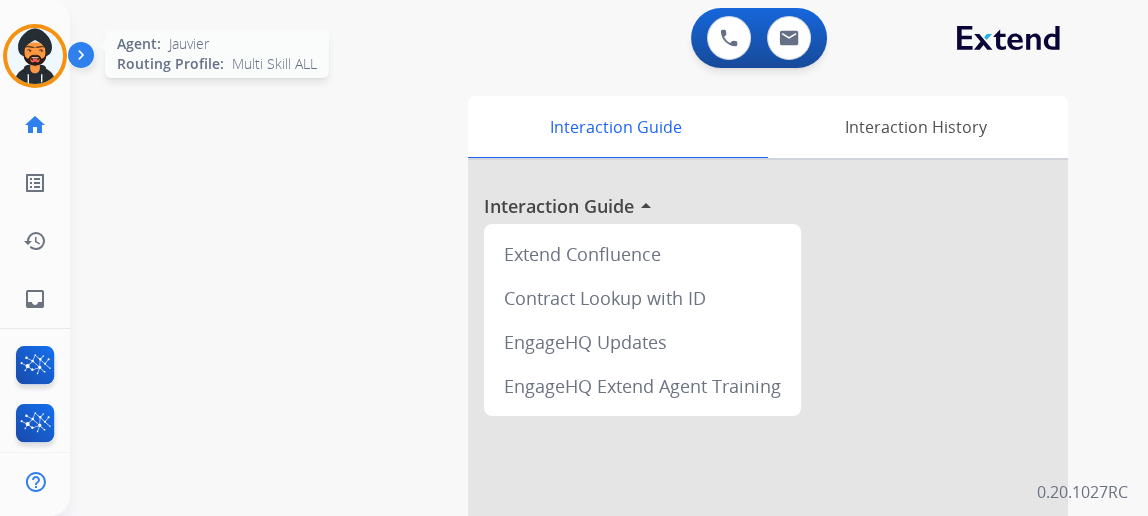 click at bounding box center (35, 56) 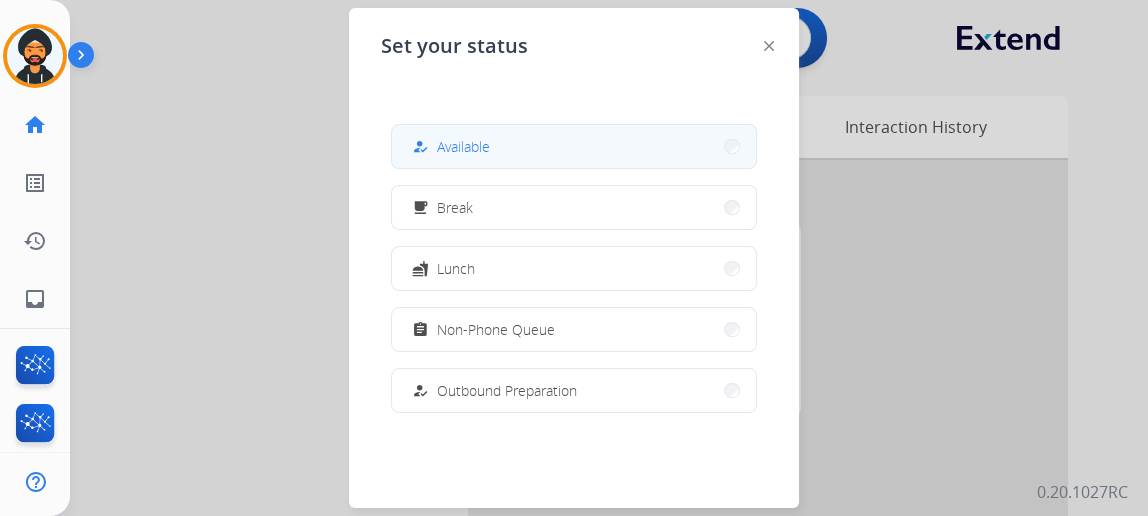 click on "how_to_reg Available" at bounding box center [574, 146] 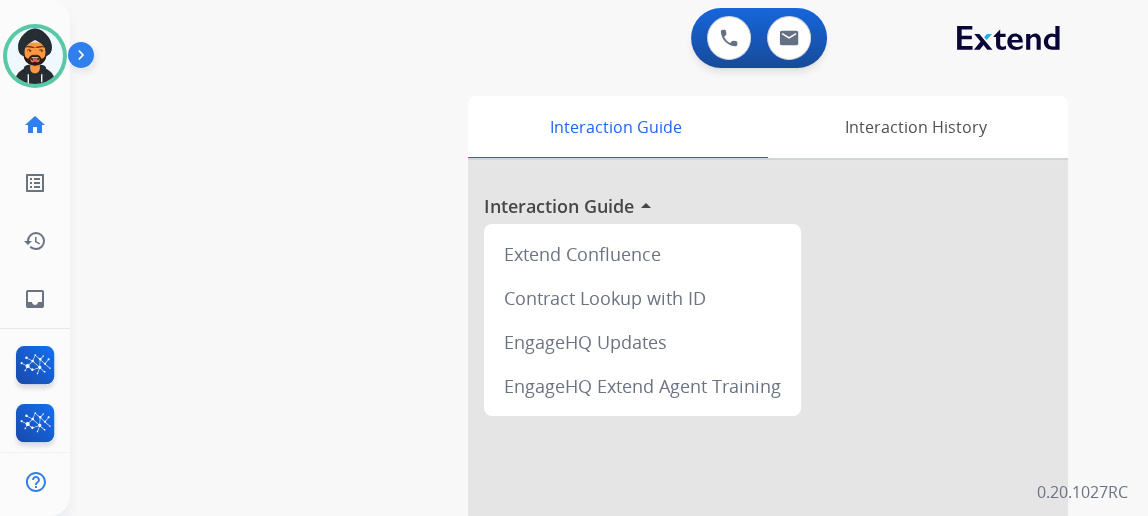 click on "Agent:   [PERSON_NAME] Profile:  Multi Skill ALL" 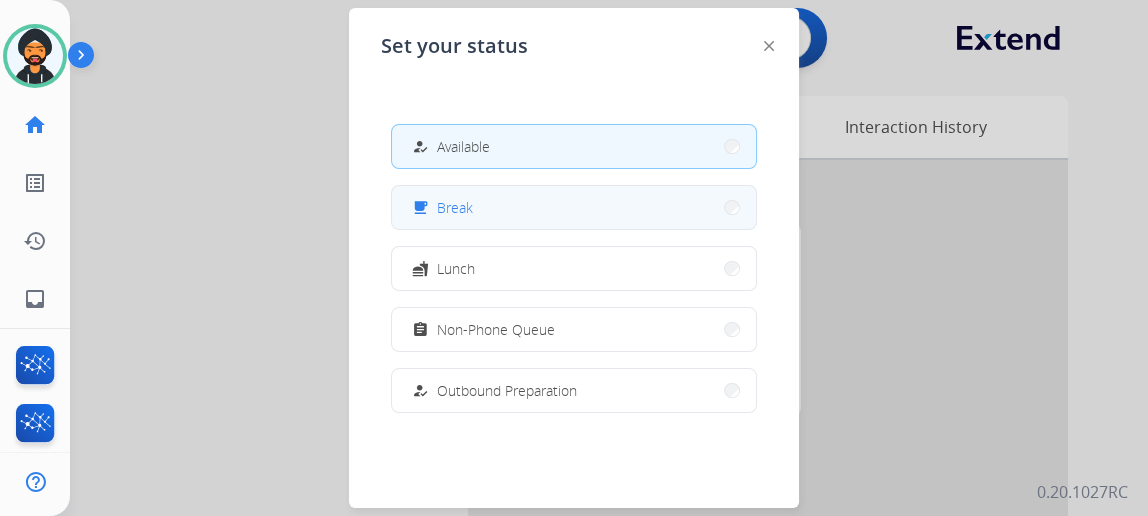 click on "free_breakfast Break" at bounding box center (574, 207) 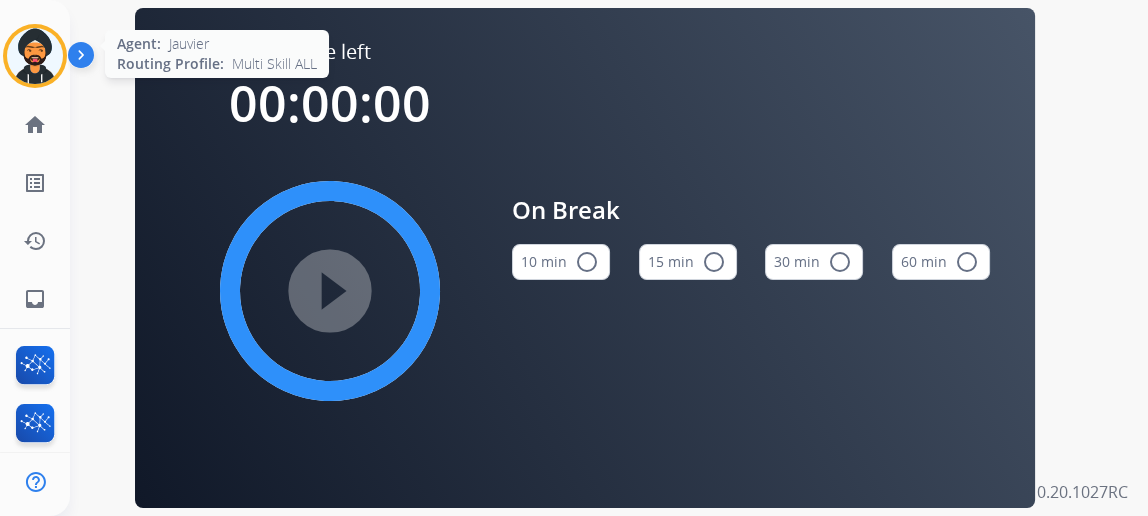 click at bounding box center [35, 56] 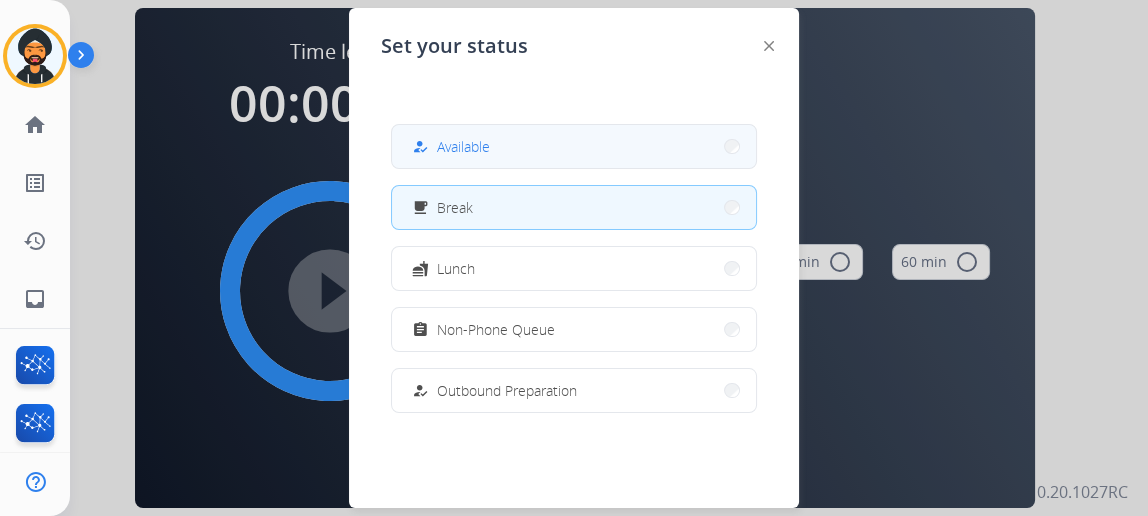 click on "how_to_reg Available" at bounding box center (574, 146) 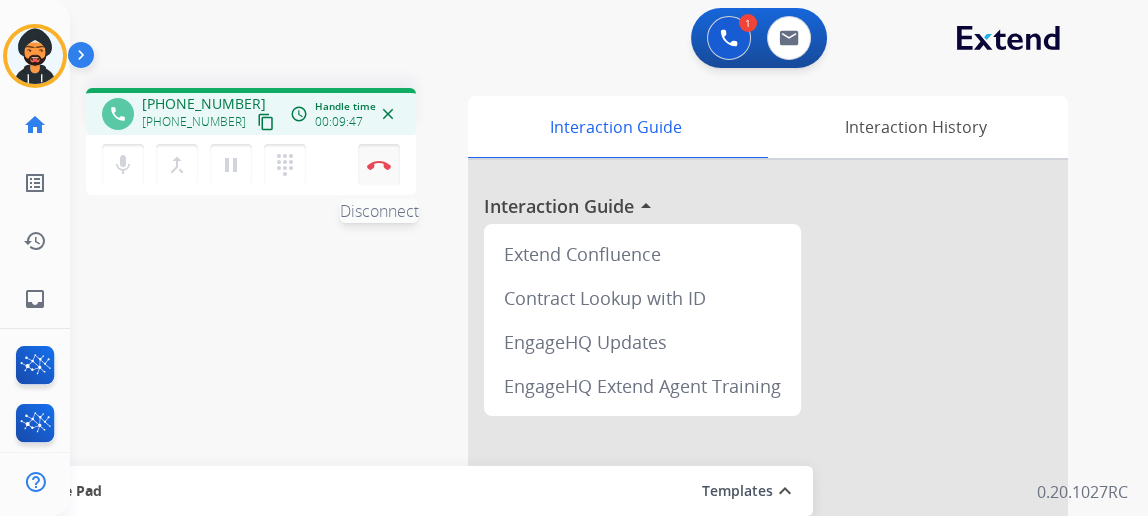 click on "Disconnect" at bounding box center [379, 165] 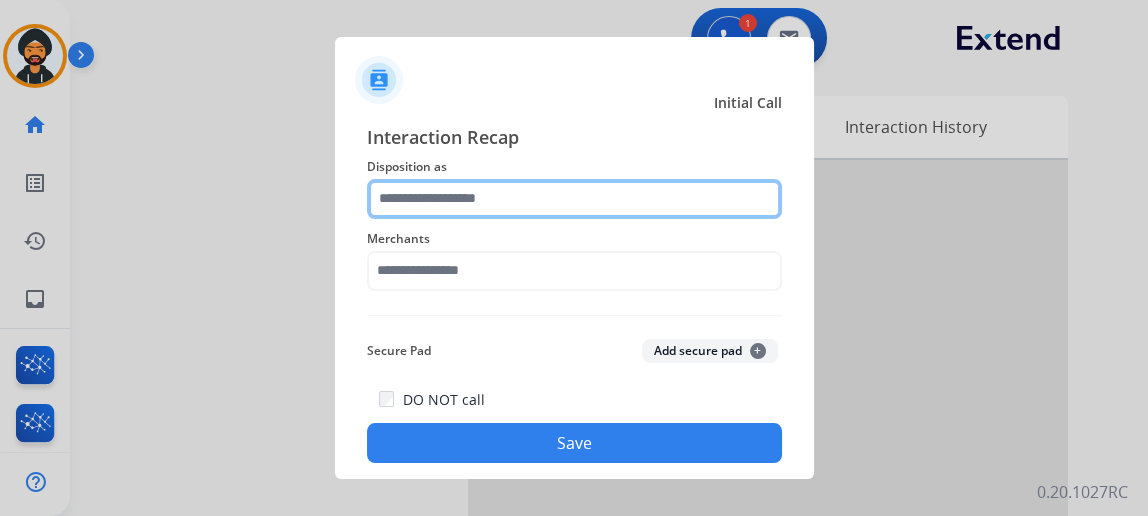 click 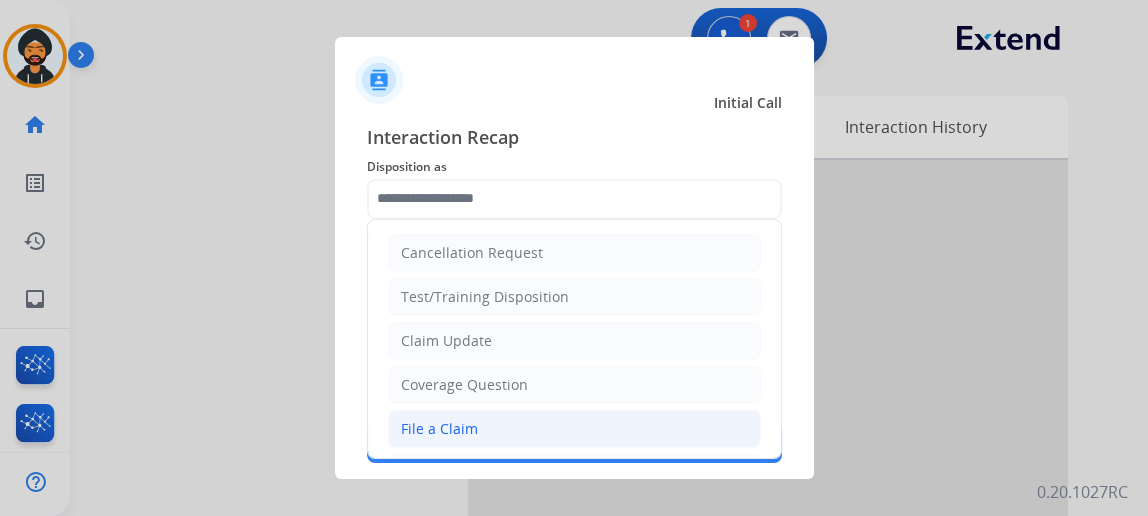 click on "File a Claim" 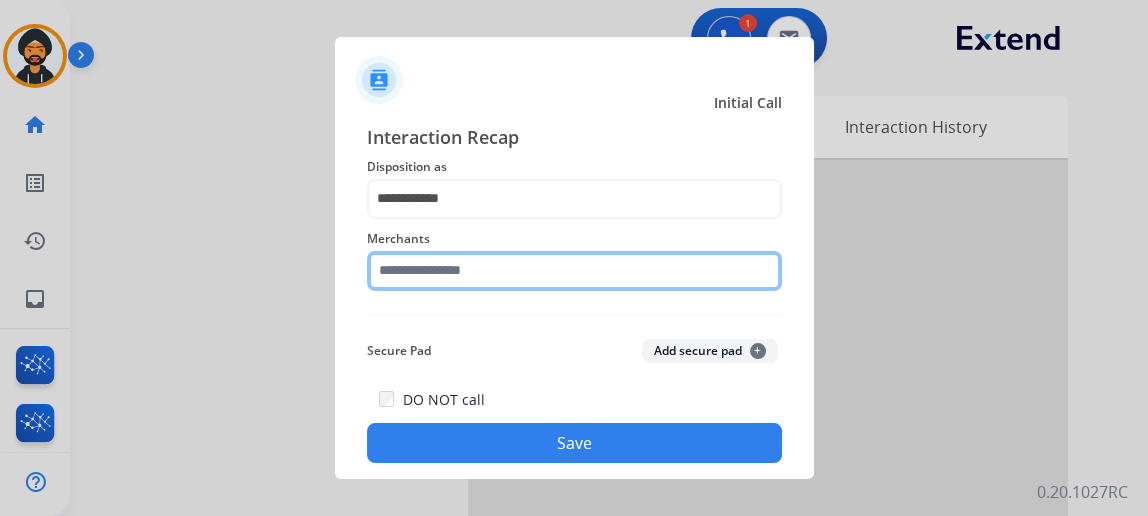 click 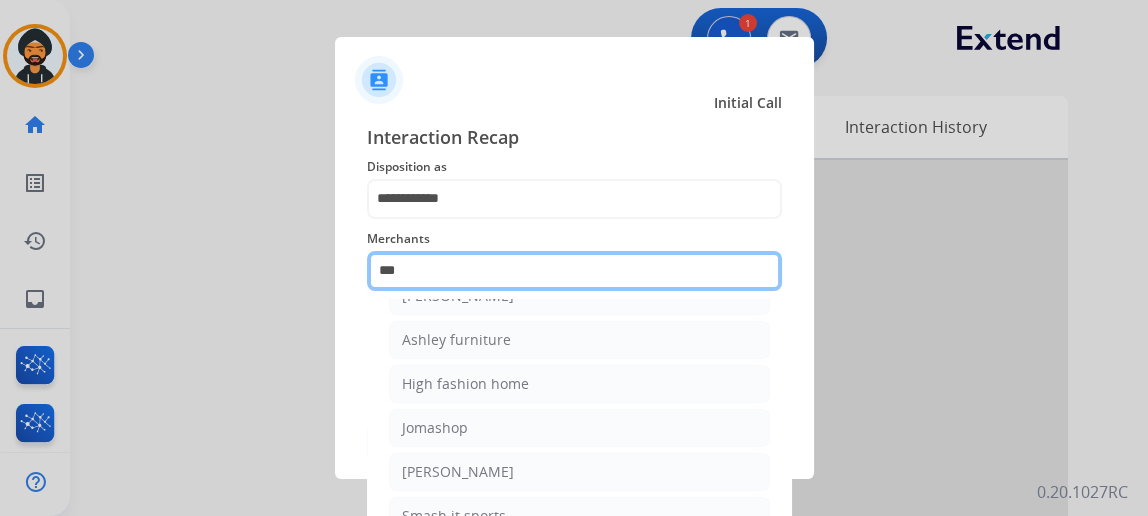 scroll, scrollTop: 26, scrollLeft: 0, axis: vertical 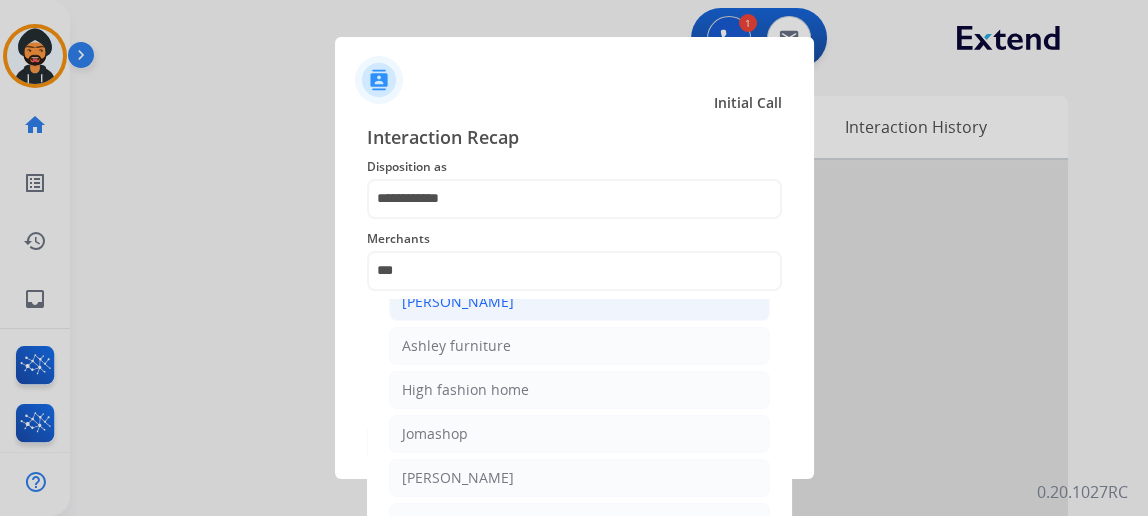 click on "[PERSON_NAME]" 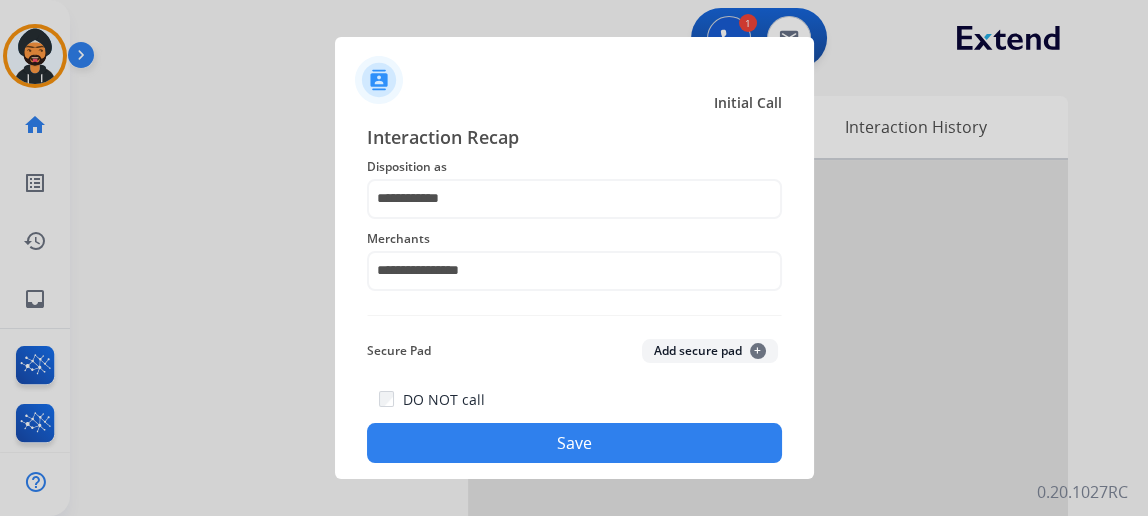 click on "Save" 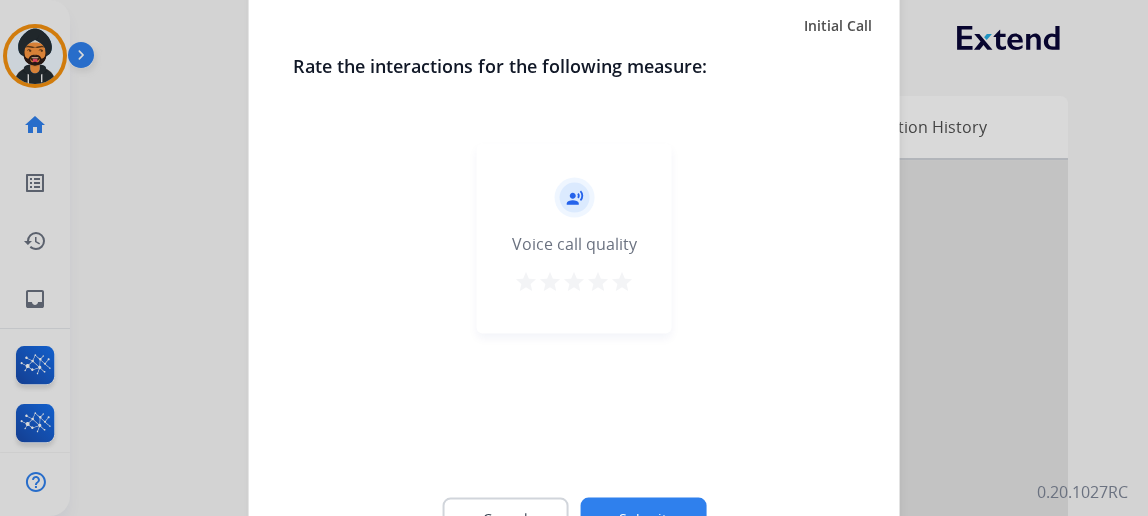 click on "Submit" 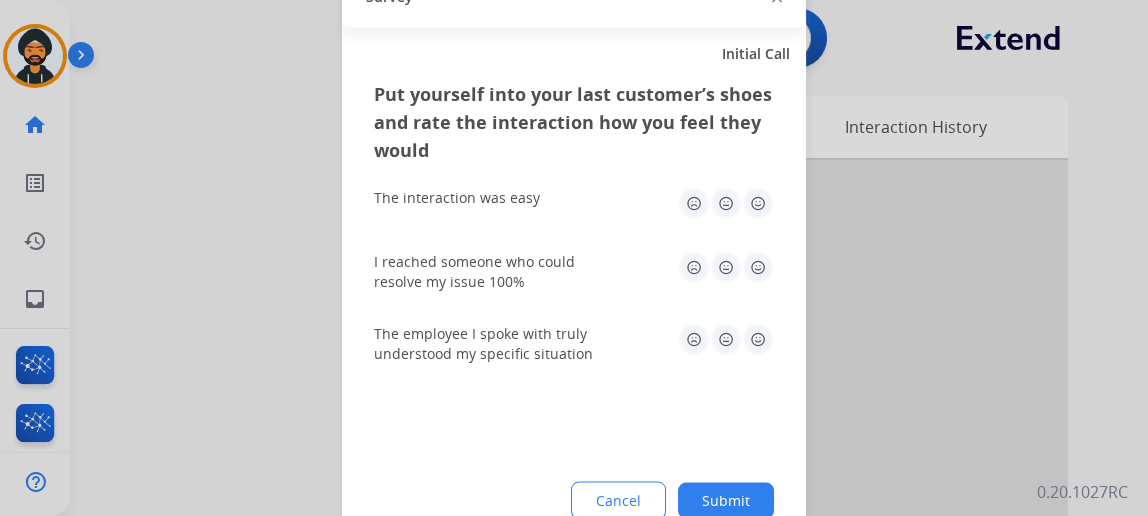 click on "Submit" 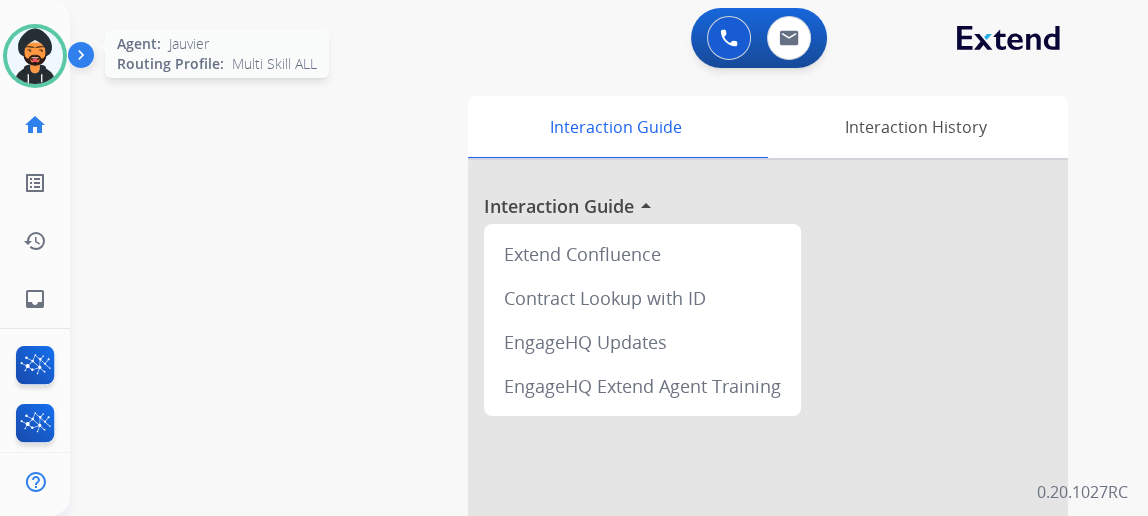 click at bounding box center [35, 56] 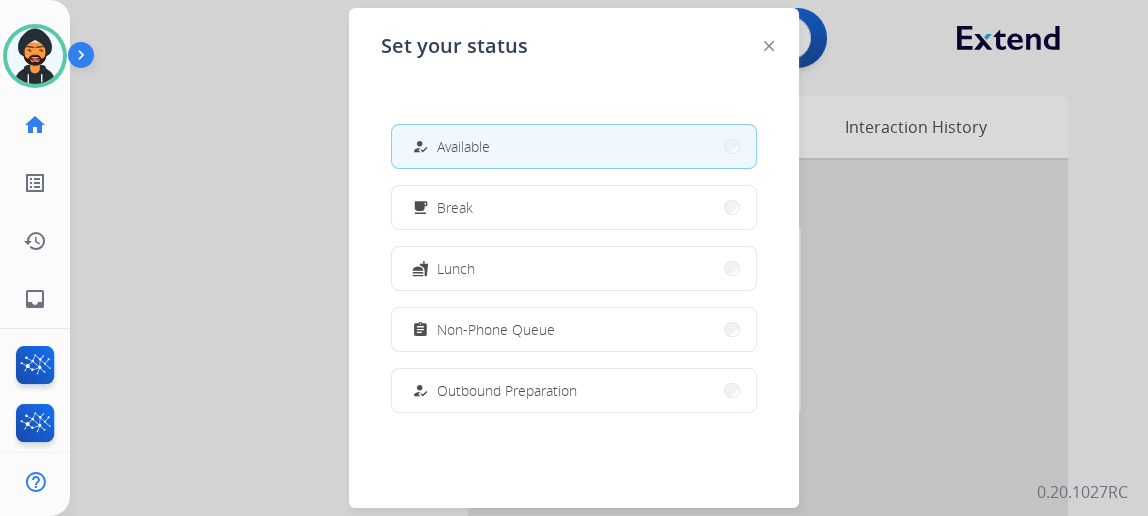 click on "Set your status how_to_reg Available free_breakfast Break fastfood Lunch assignment Non-Phone Queue how_to_reg Outbound Preparation campaign Team Huddle menu_book Training school Coaching phonelink_off System Issue login Logged In work_off Offline" 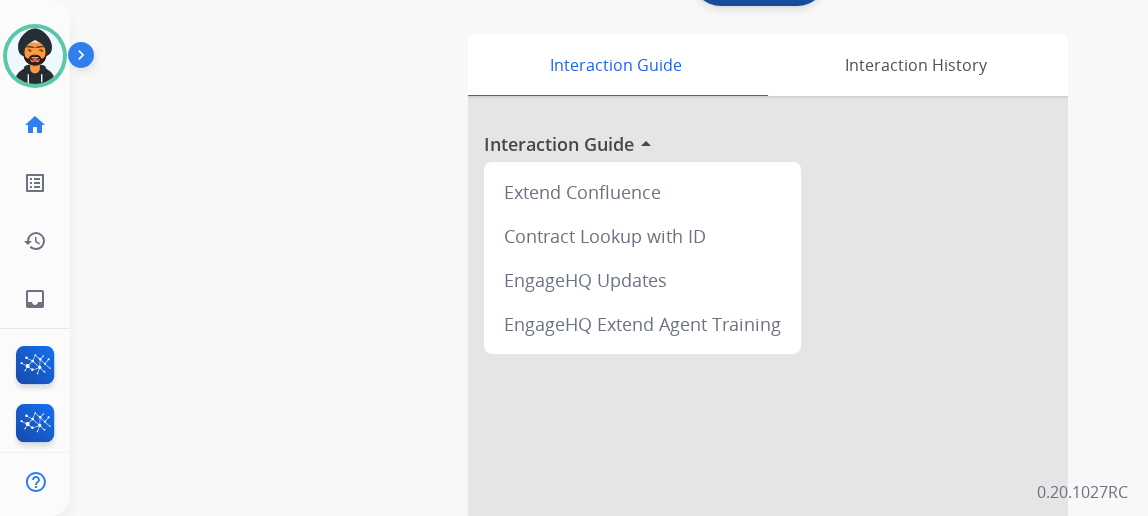 scroll, scrollTop: 90, scrollLeft: 0, axis: vertical 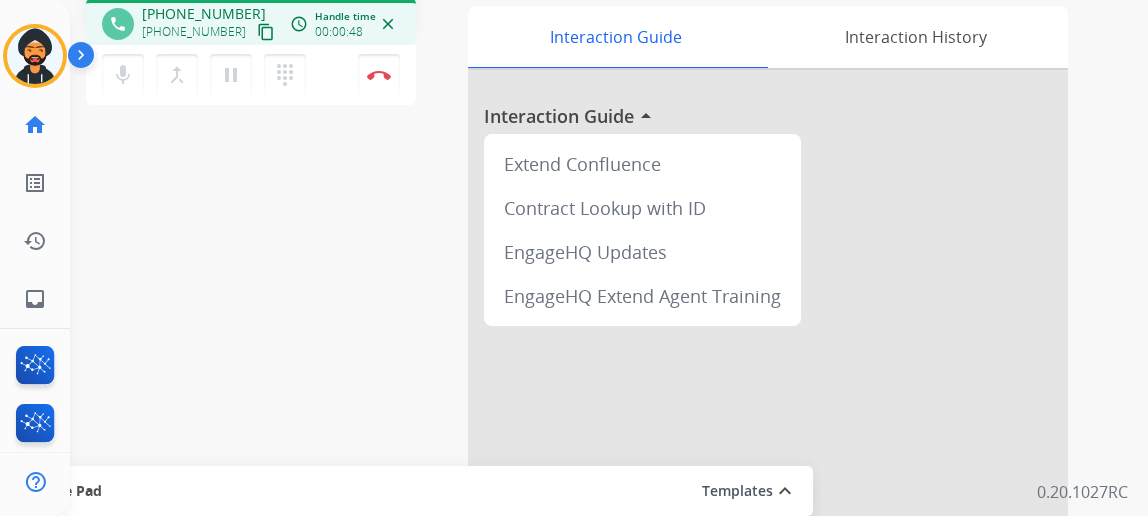 click on "content_copy" at bounding box center (266, 32) 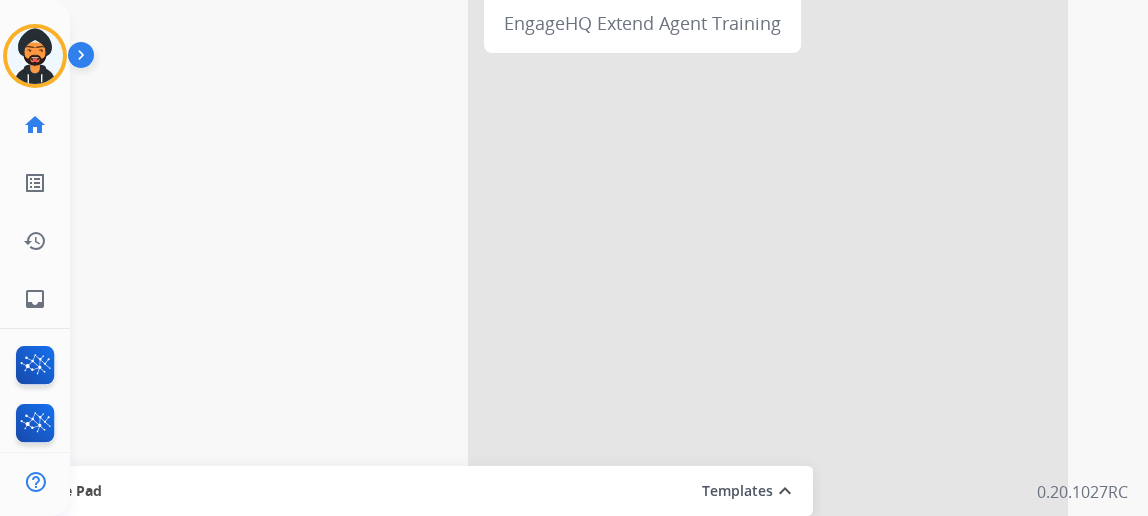 scroll, scrollTop: 373, scrollLeft: 0, axis: vertical 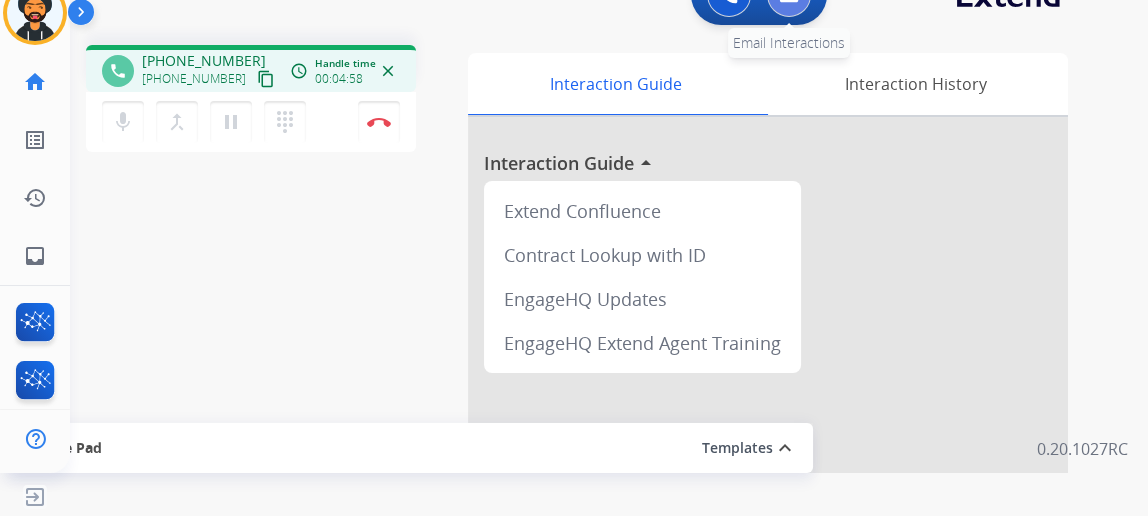 click at bounding box center [789, -5] 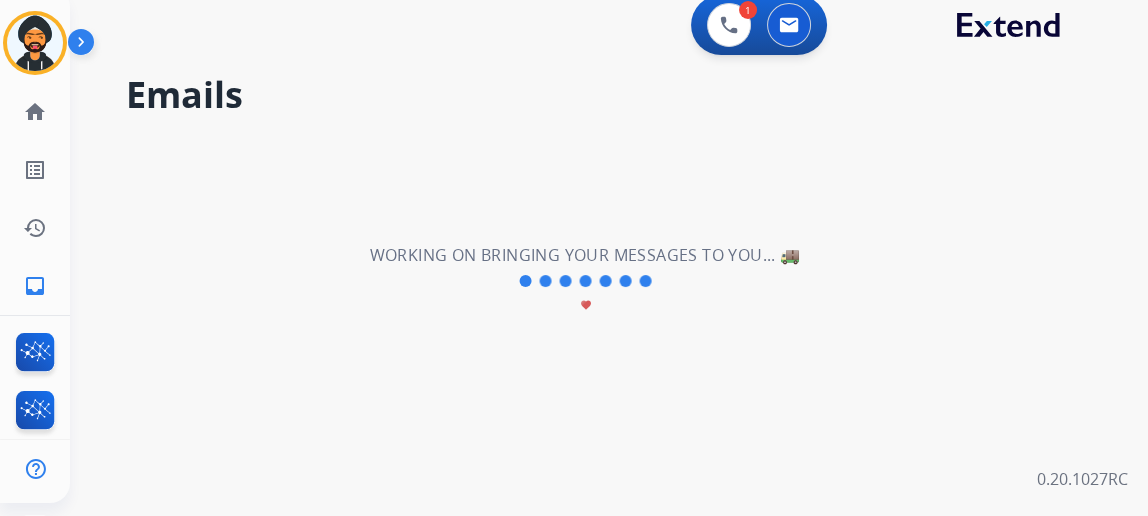 scroll, scrollTop: 0, scrollLeft: 0, axis: both 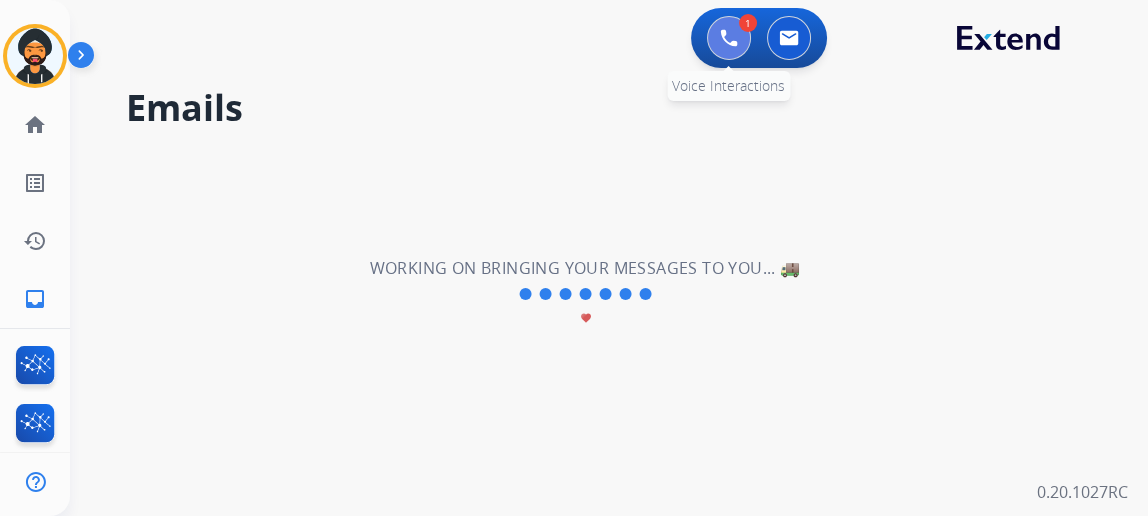 click at bounding box center (729, 38) 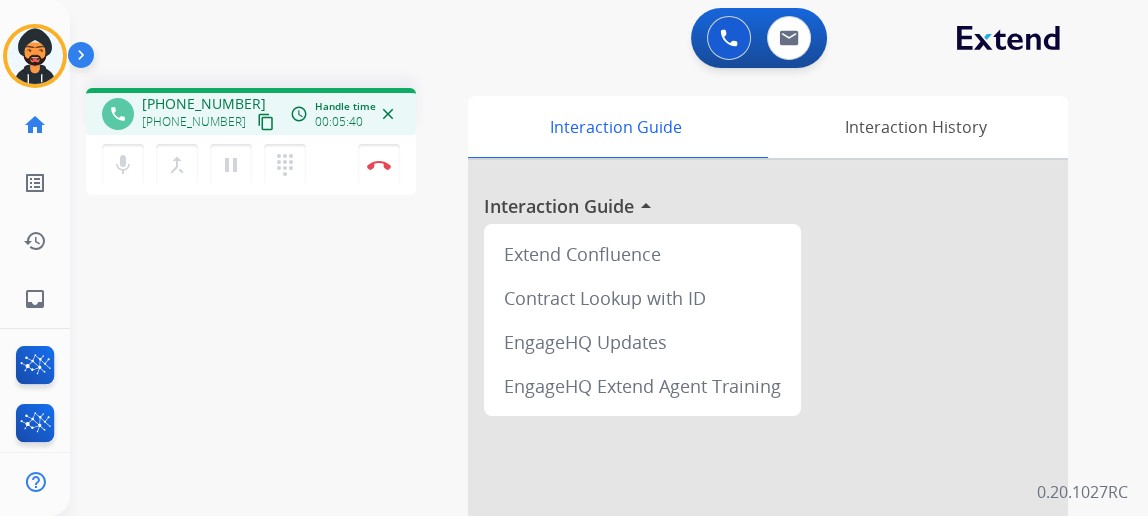 click on "phone [PHONE_NUMBER] [PHONE_NUMBER] content_copy access_time Call metrics Queue   05:52 Hold   00:00 Talk   00:02 Total   05:53 Handle time 00:05:40 close mic Mute merge_type Bridge pause Hold dialpad Dialpad Disconnect swap_horiz Break voice bridge close_fullscreen Connect 3-Way Call merge_type Separate 3-Way Call  Interaction Guide   Interaction History  Interaction Guide arrow_drop_up  Extend Confluence   Contract Lookup with ID   EngageHQ Updates   EngageHQ Extend Agent Training  Secure Pad Templates expand_less Choose a template Save" at bounding box center [585, 489] 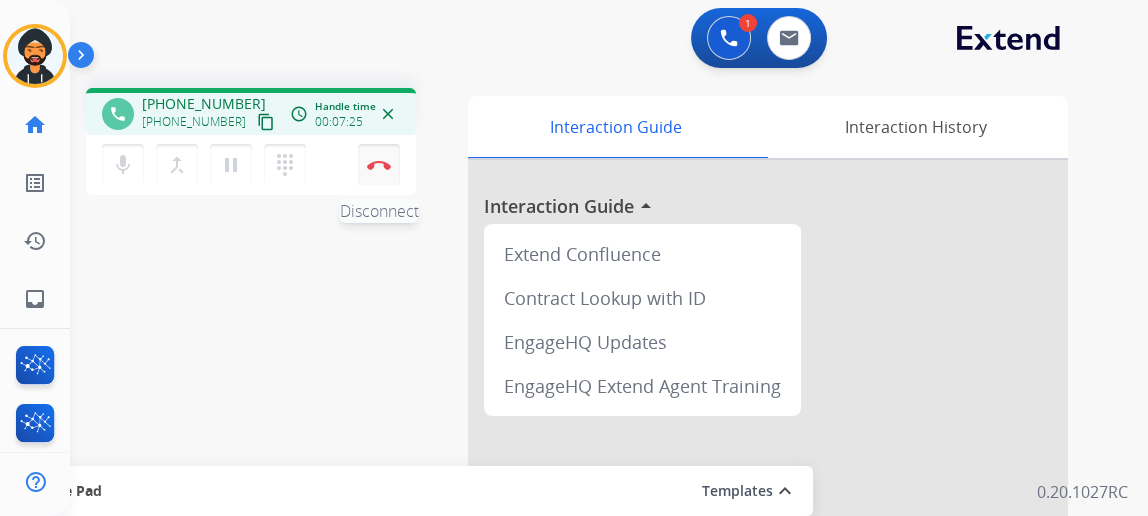 click at bounding box center [379, 165] 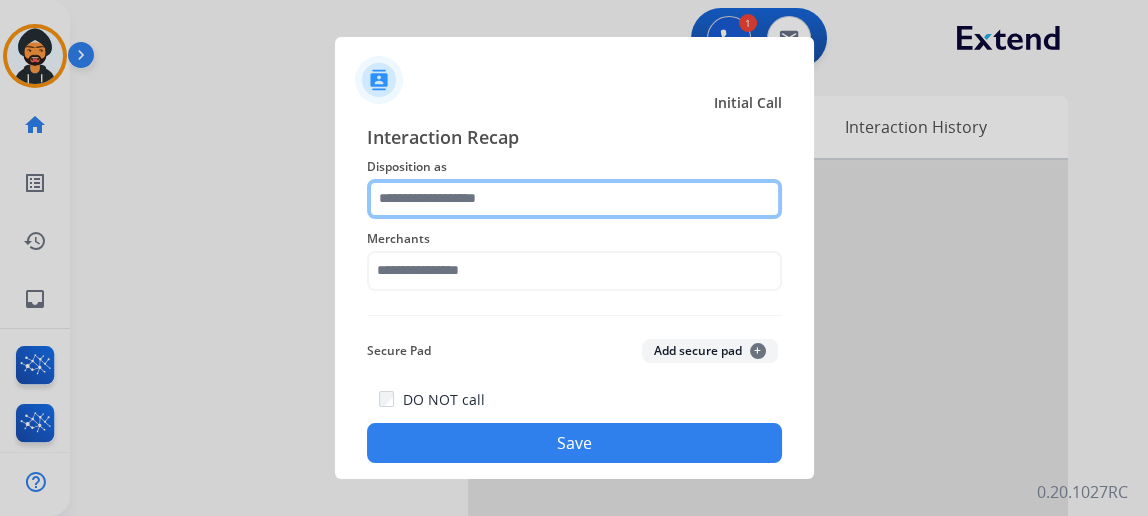 click 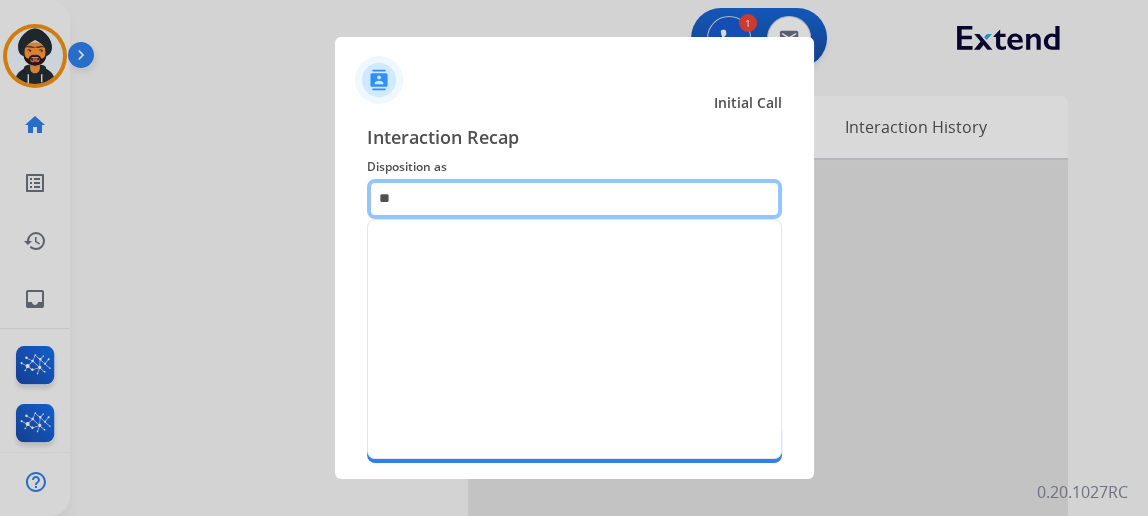 type on "*" 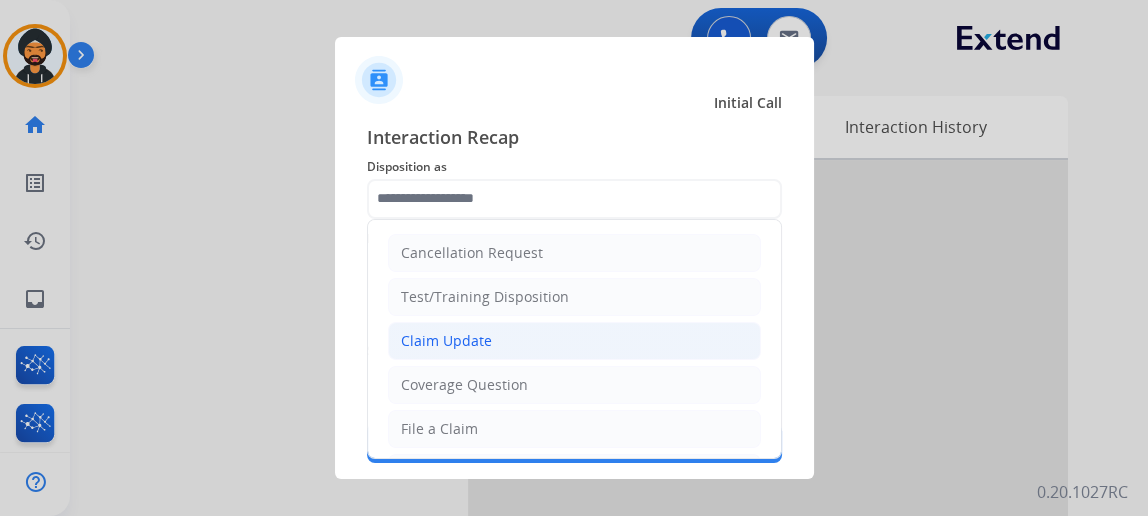 click on "Claim Update" 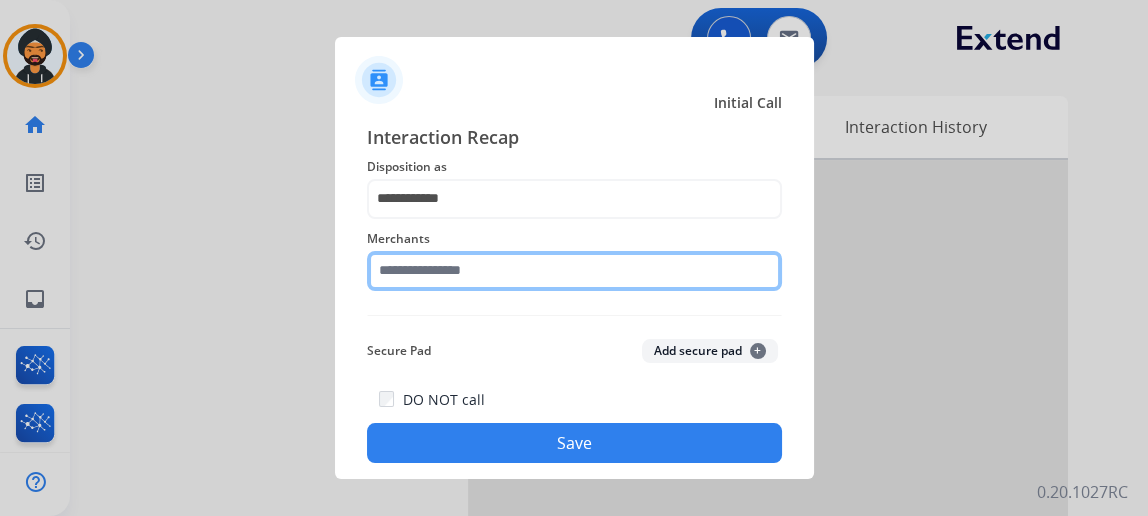 click 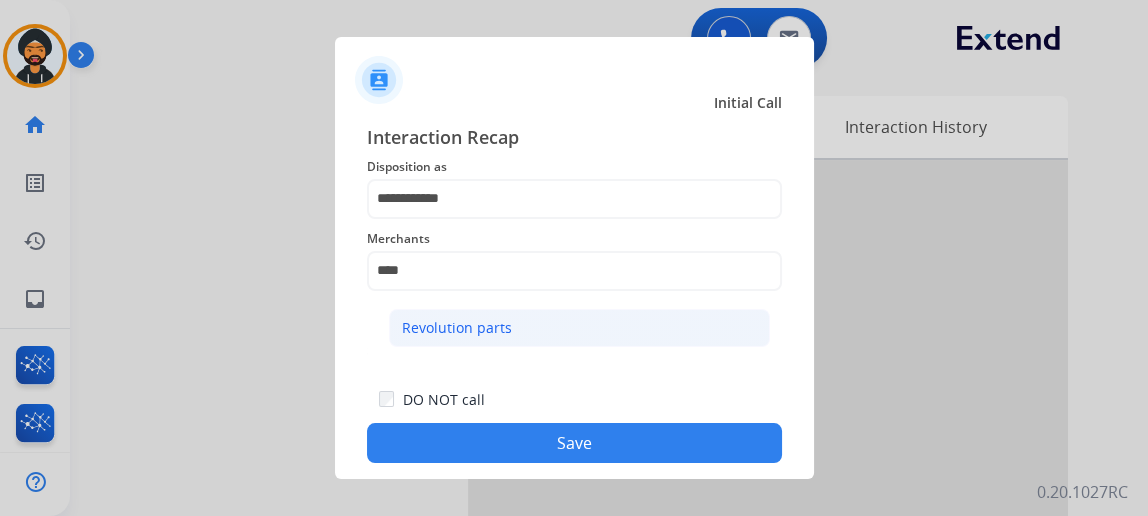 click on "Revolution parts" 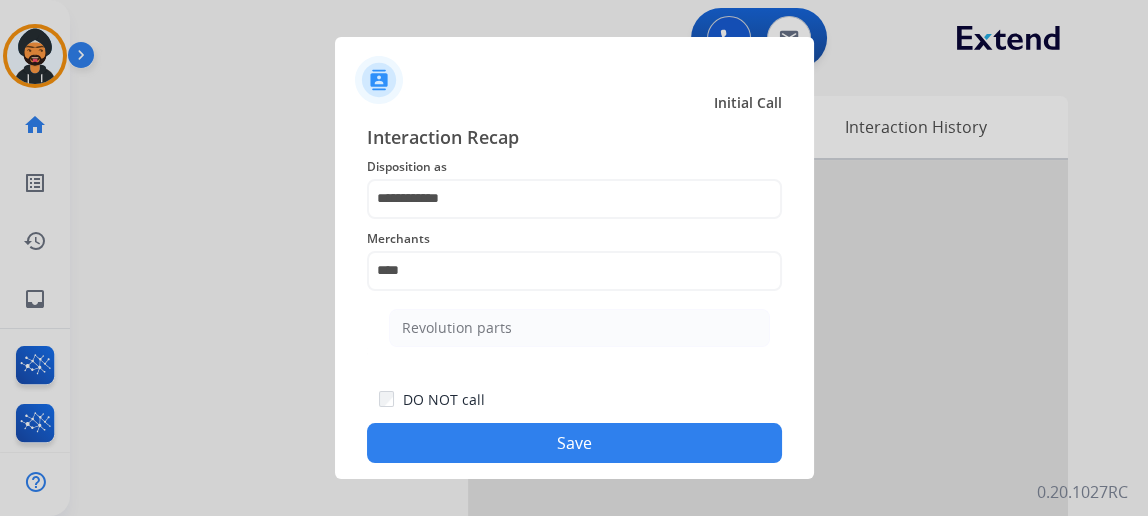 type on "**********" 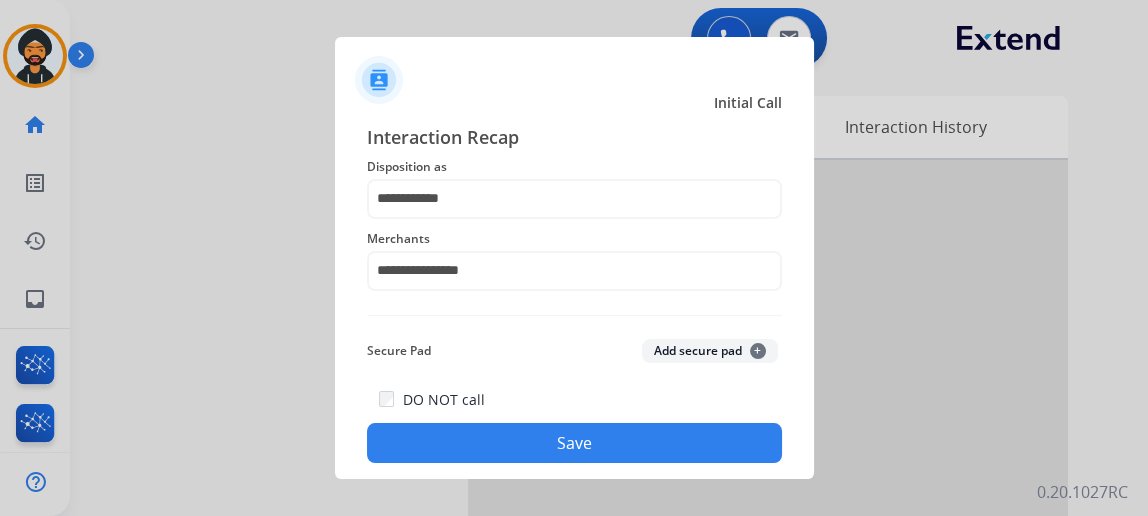 drag, startPoint x: 490, startPoint y: 442, endPoint x: 489, endPoint y: 428, distance: 14.035668 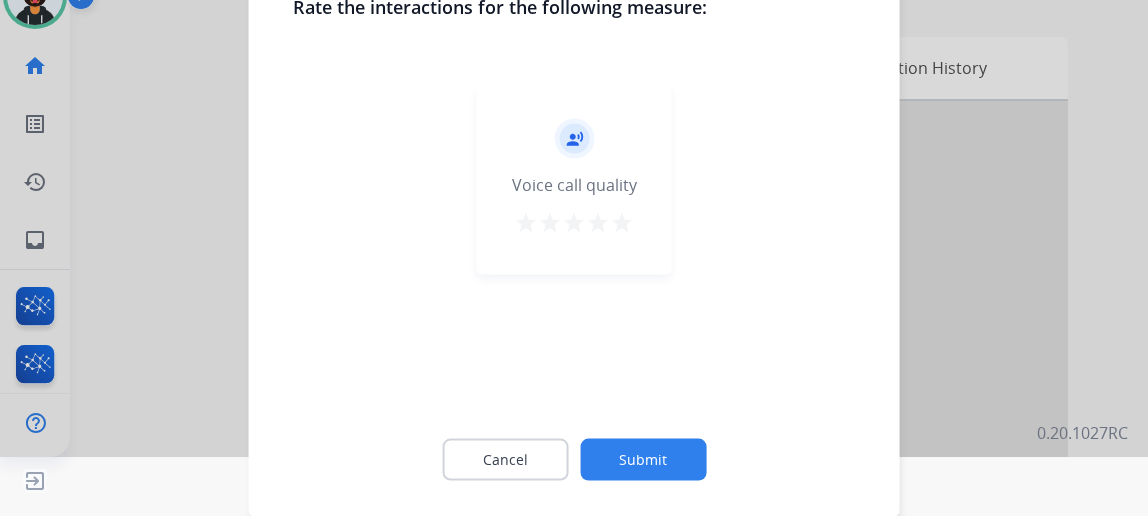 scroll, scrollTop: 0, scrollLeft: 0, axis: both 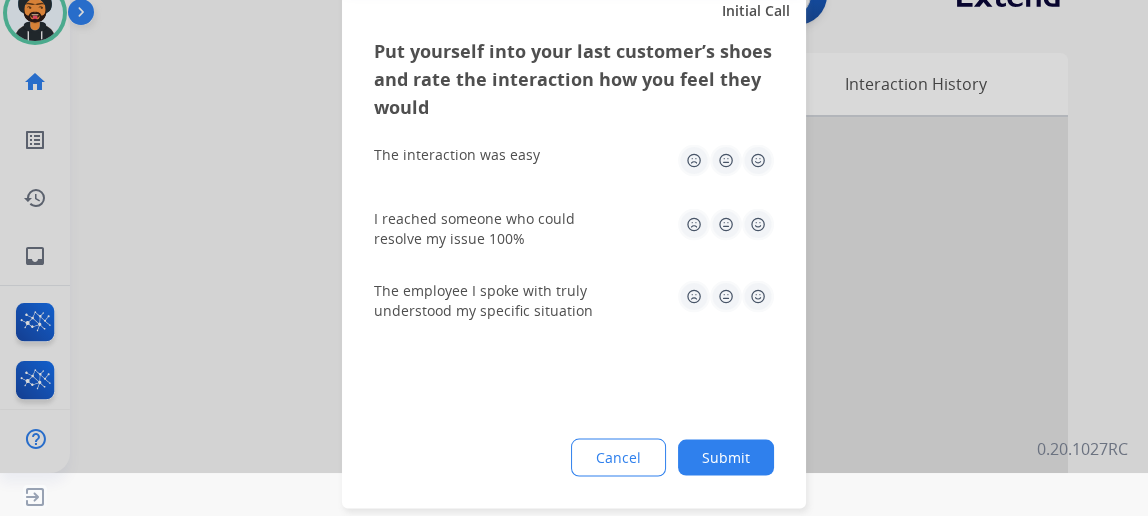 click on "Submit" 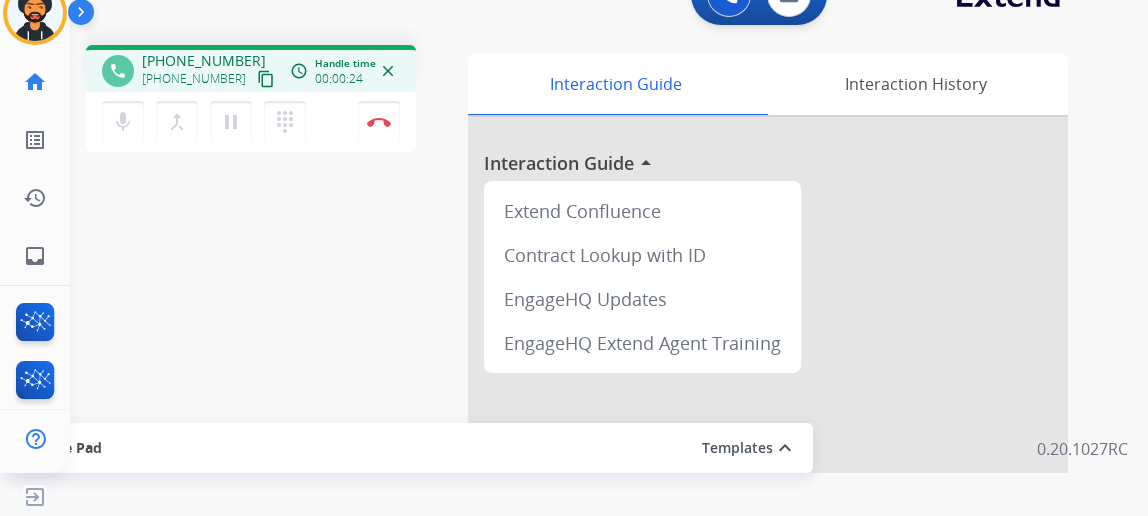 click on "content_copy" at bounding box center (266, 79) 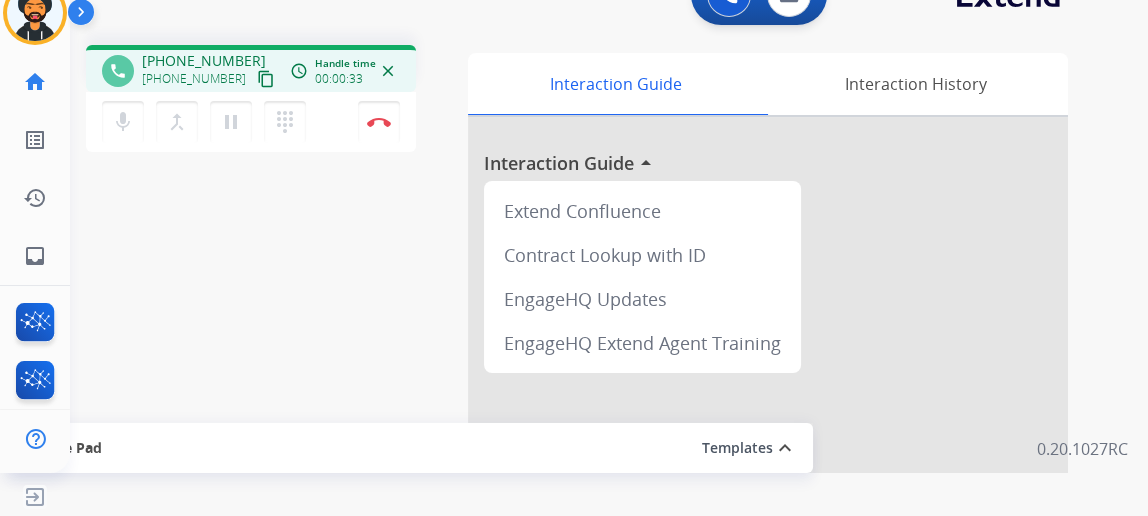 scroll, scrollTop: 0, scrollLeft: 0, axis: both 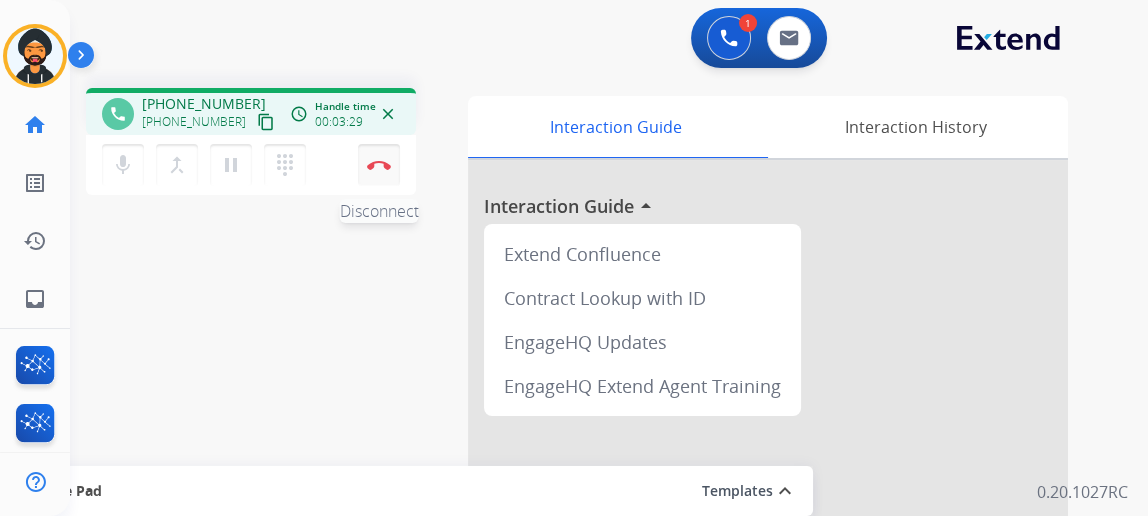 click on "Disconnect" at bounding box center [379, 165] 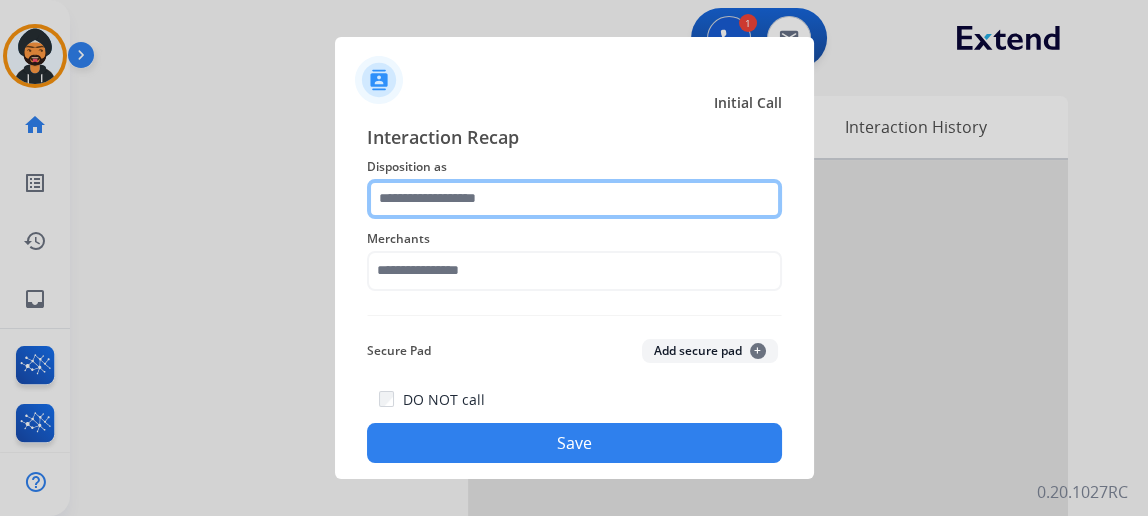 click 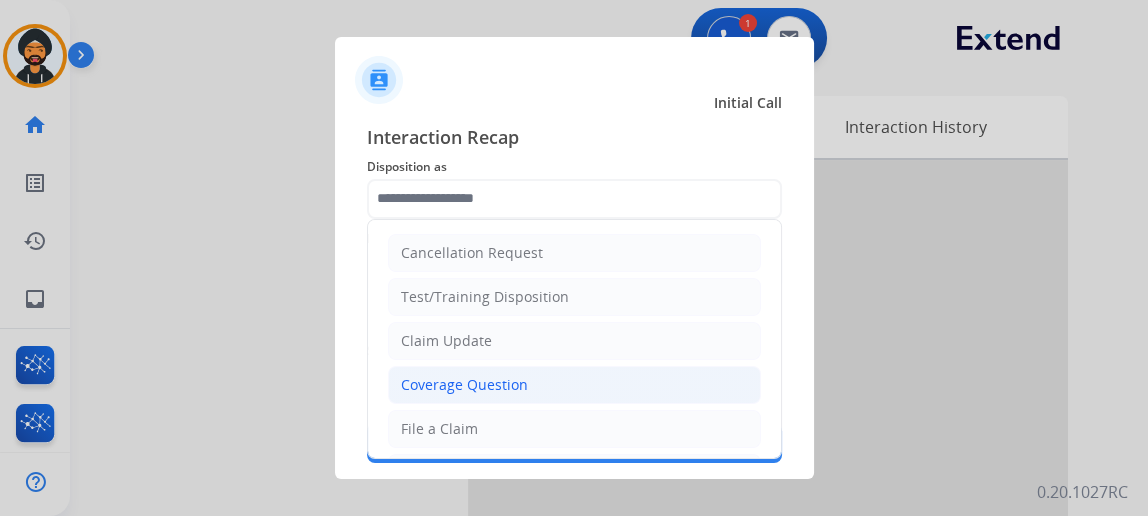 click on "Coverage Question" 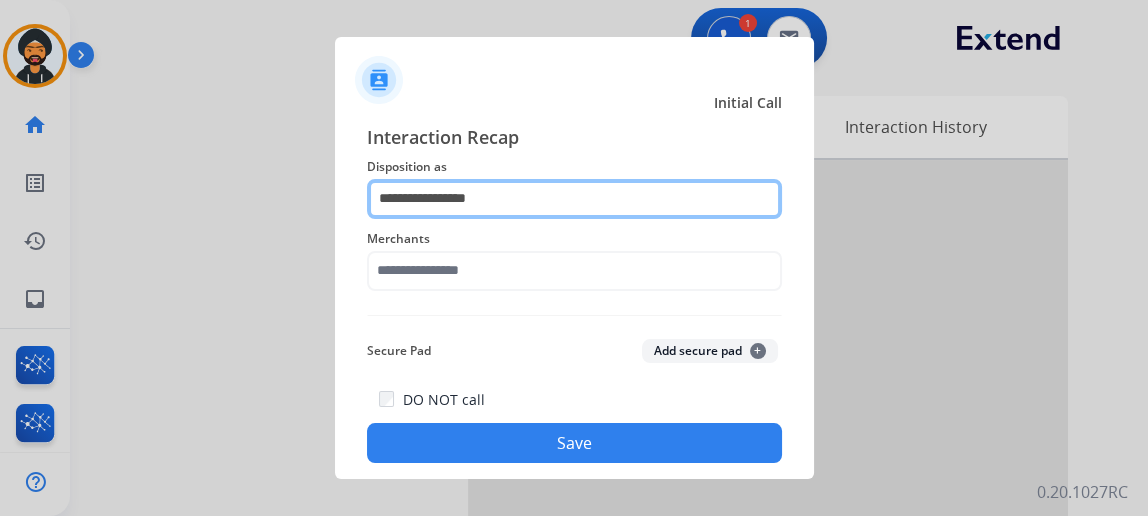 click on "**********" 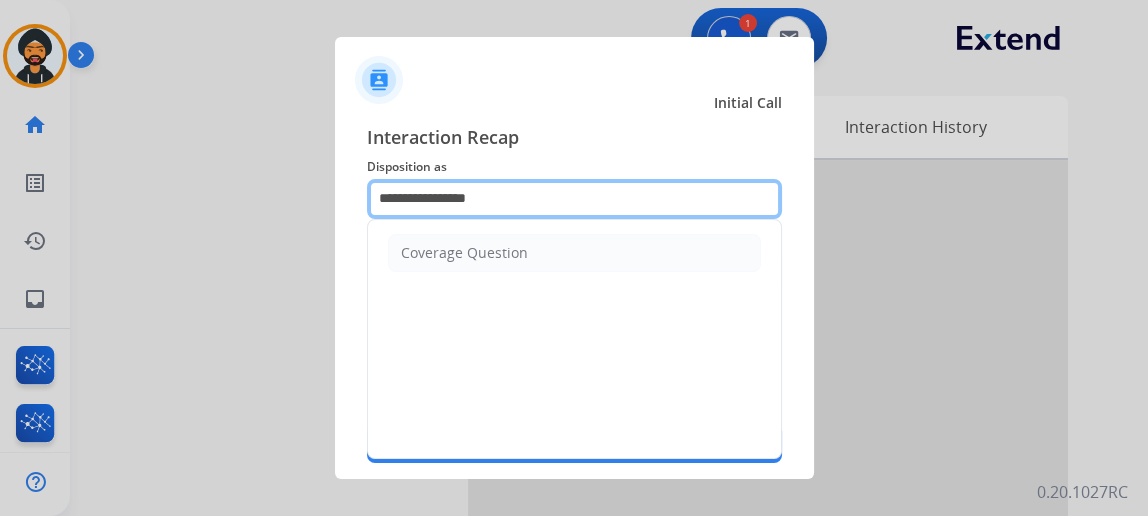 click on "**********" 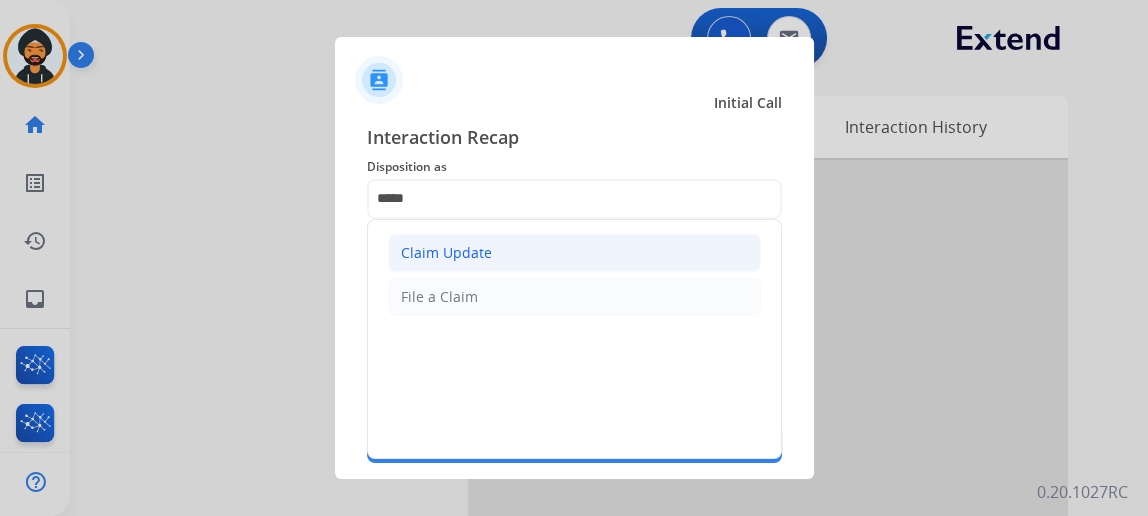 click on "Claim Update" 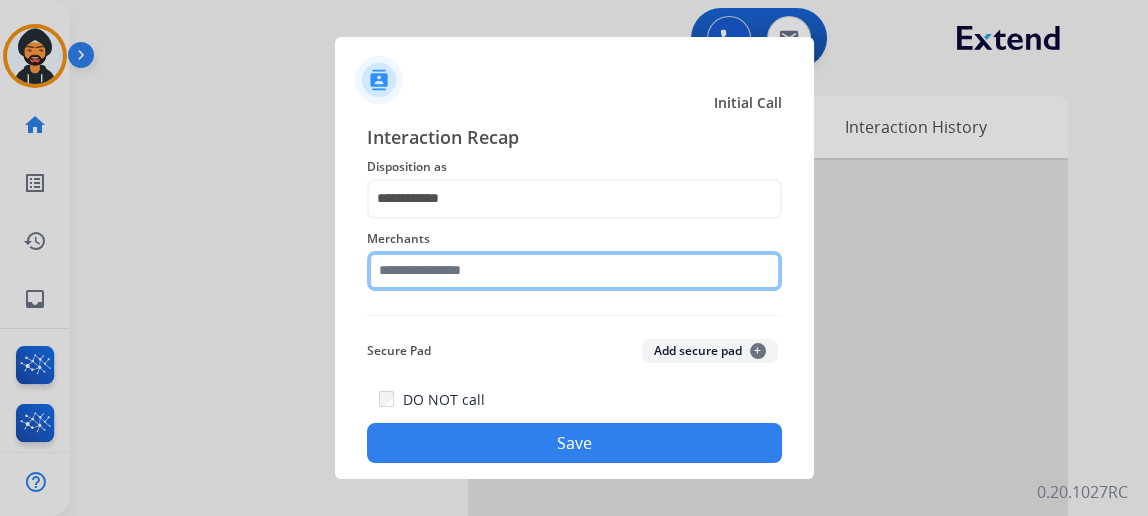 click 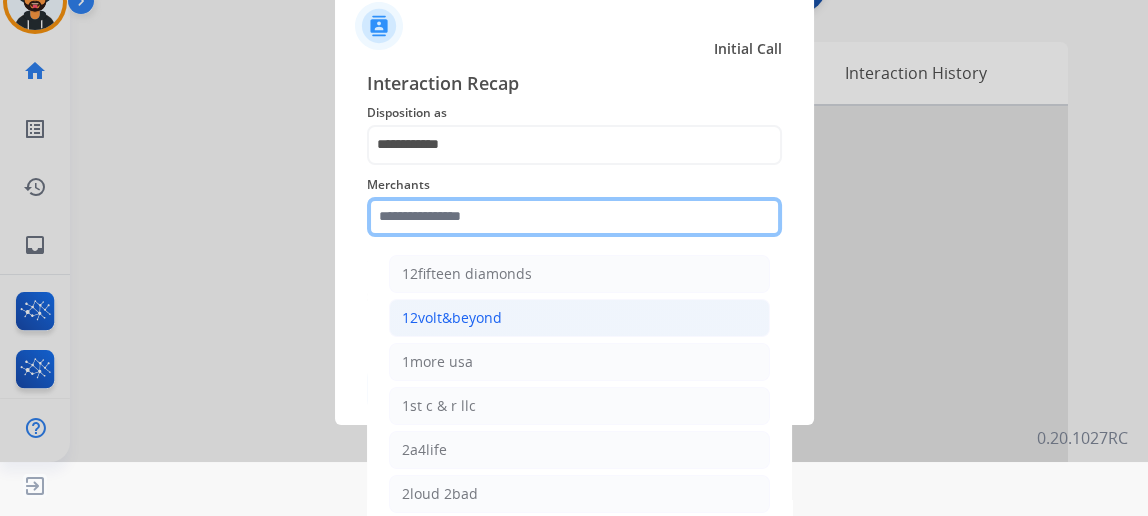 scroll, scrollTop: 82, scrollLeft: 0, axis: vertical 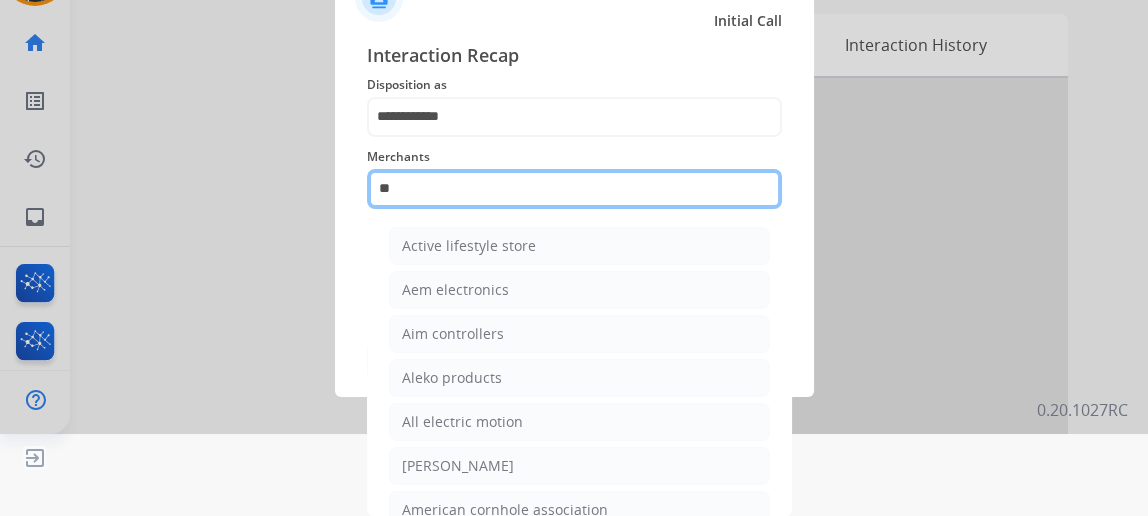type on "*" 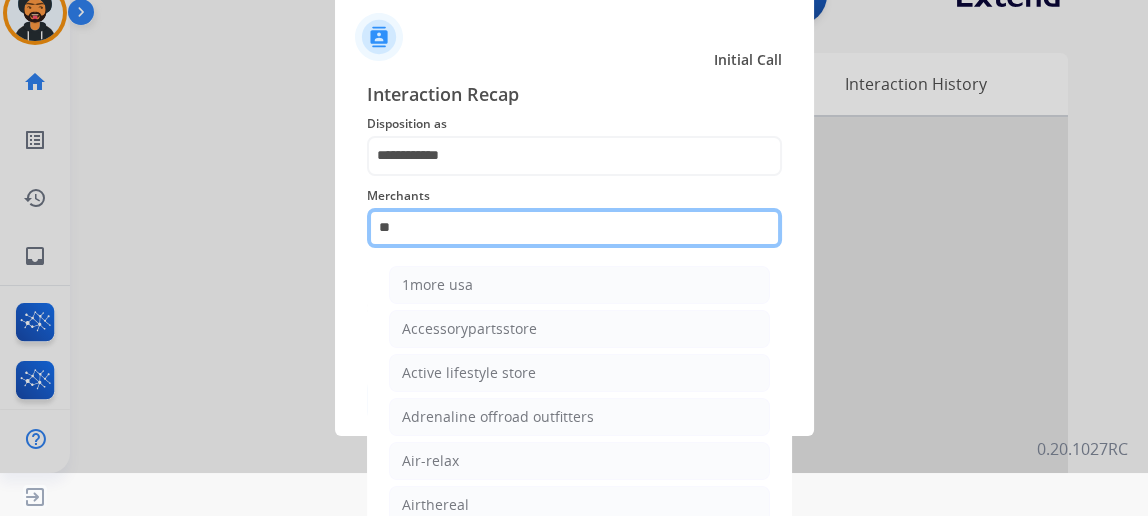 scroll, scrollTop: 82, scrollLeft: 0, axis: vertical 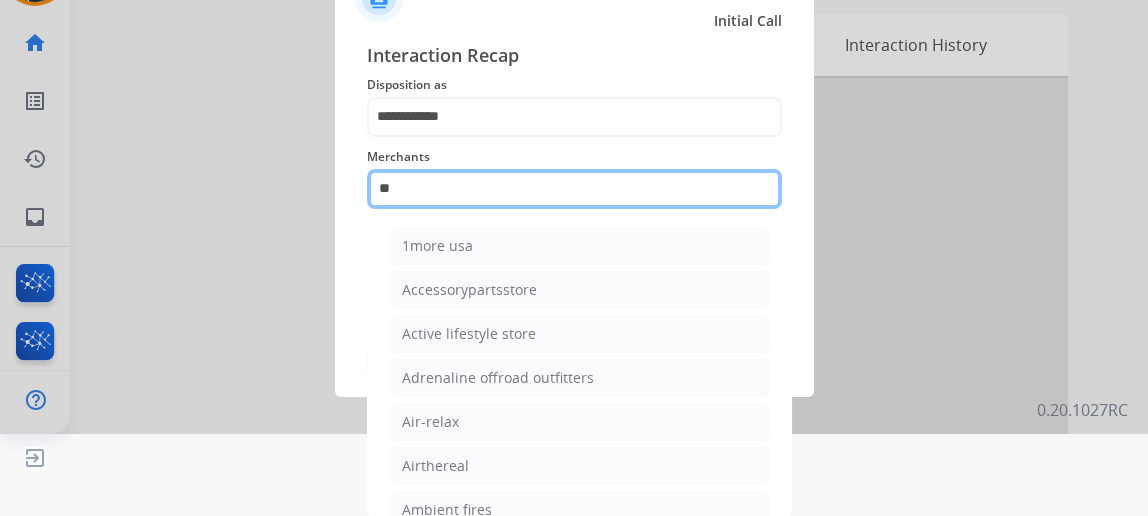 type on "*" 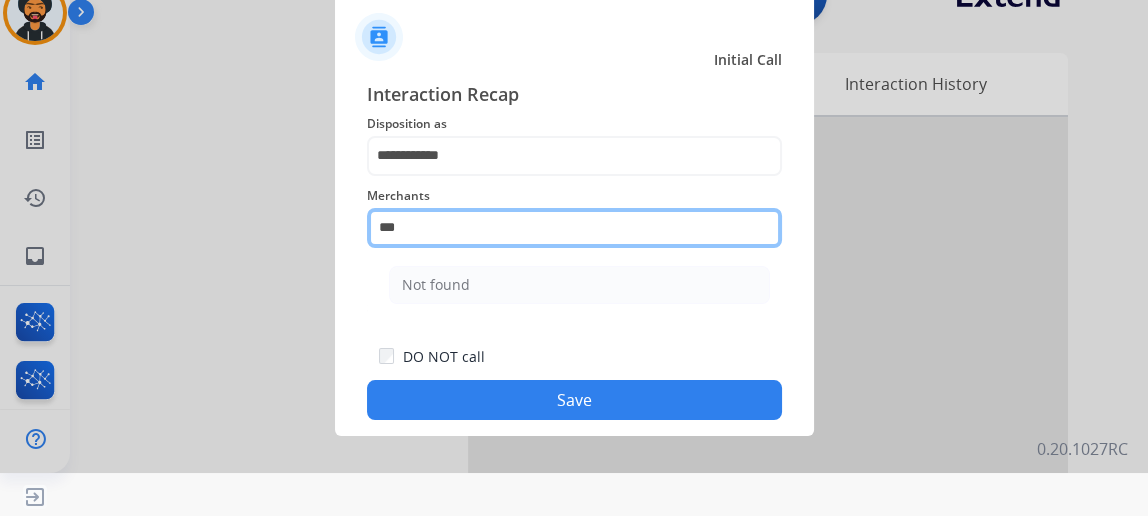 scroll, scrollTop: 43, scrollLeft: 0, axis: vertical 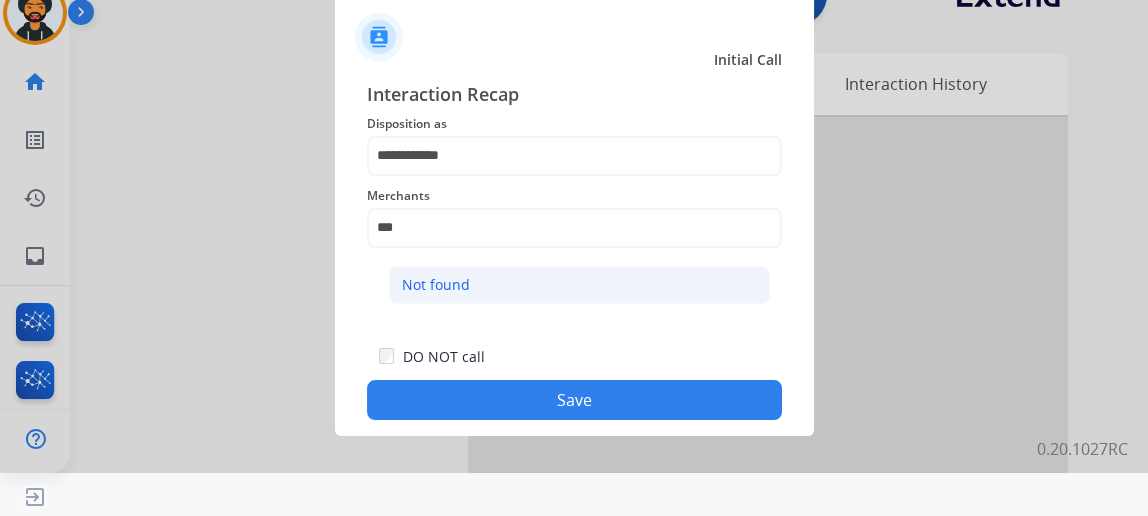 click on "Not found" 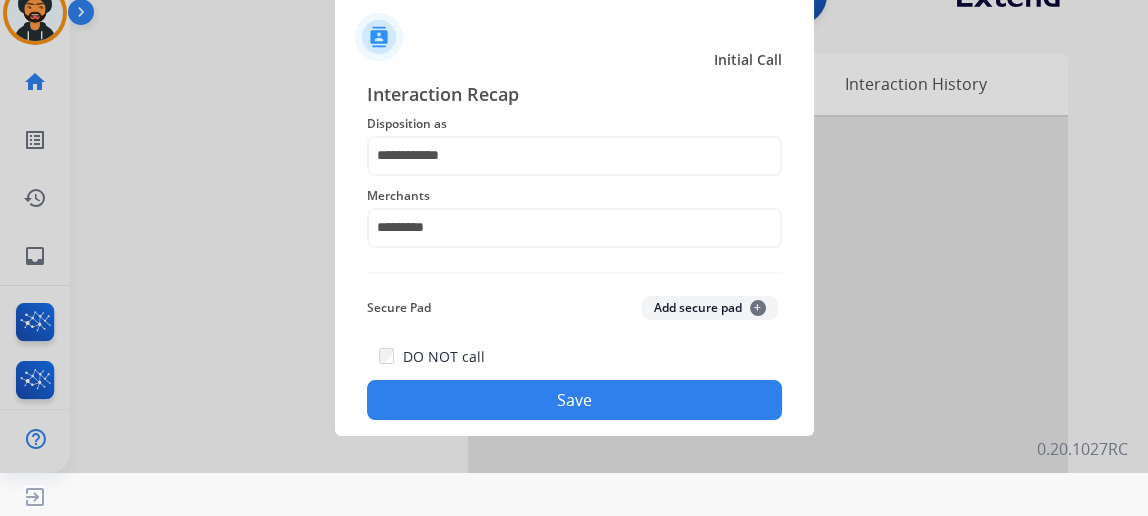 click on "Save" 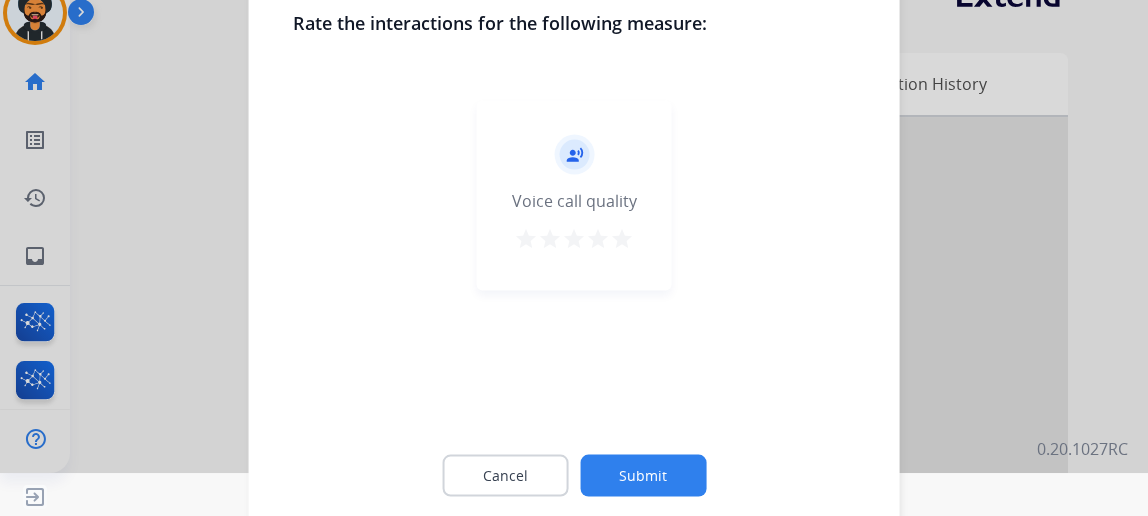 click on "Submit" 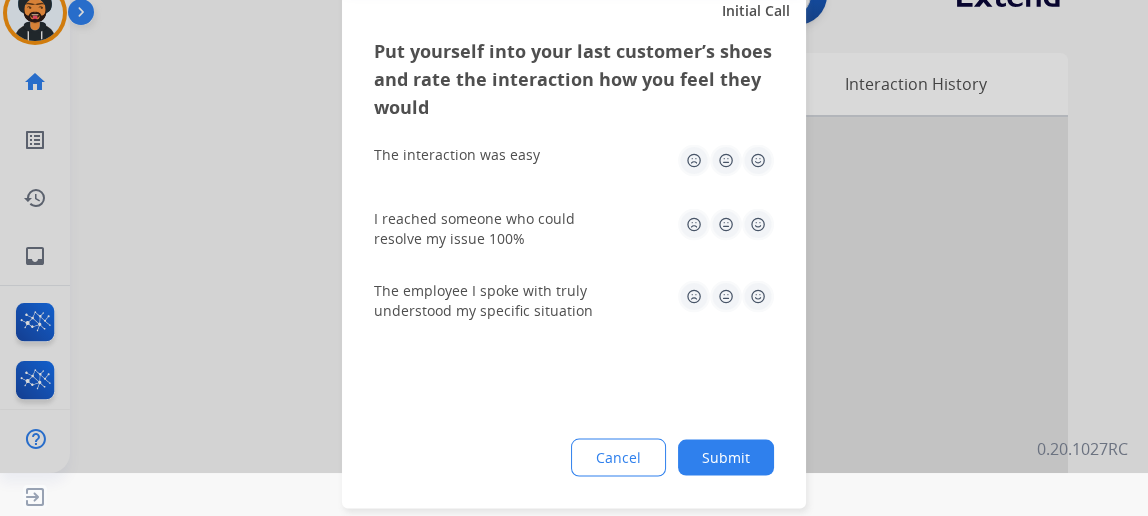 click on "Submit" 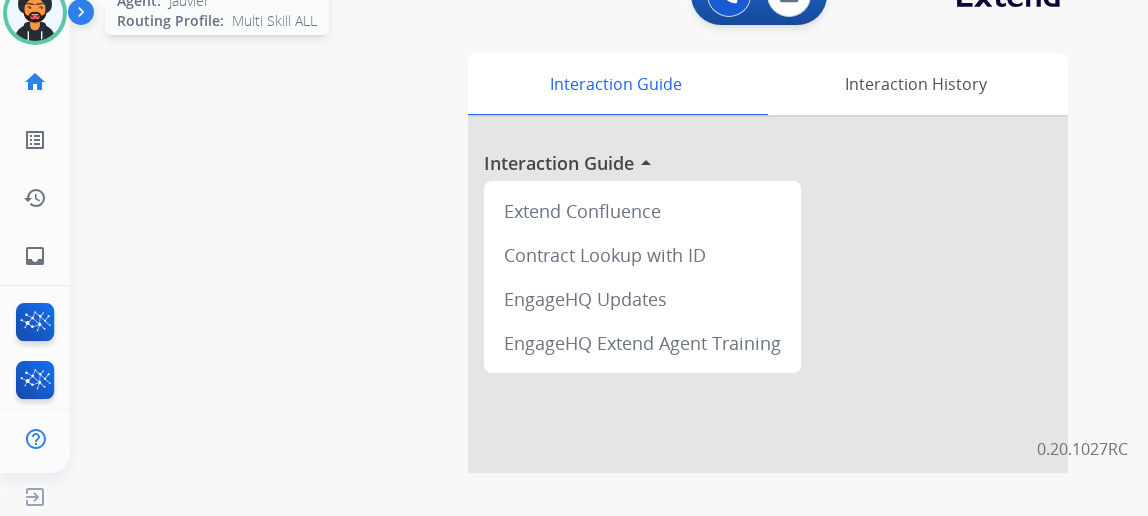 click at bounding box center [35, 13] 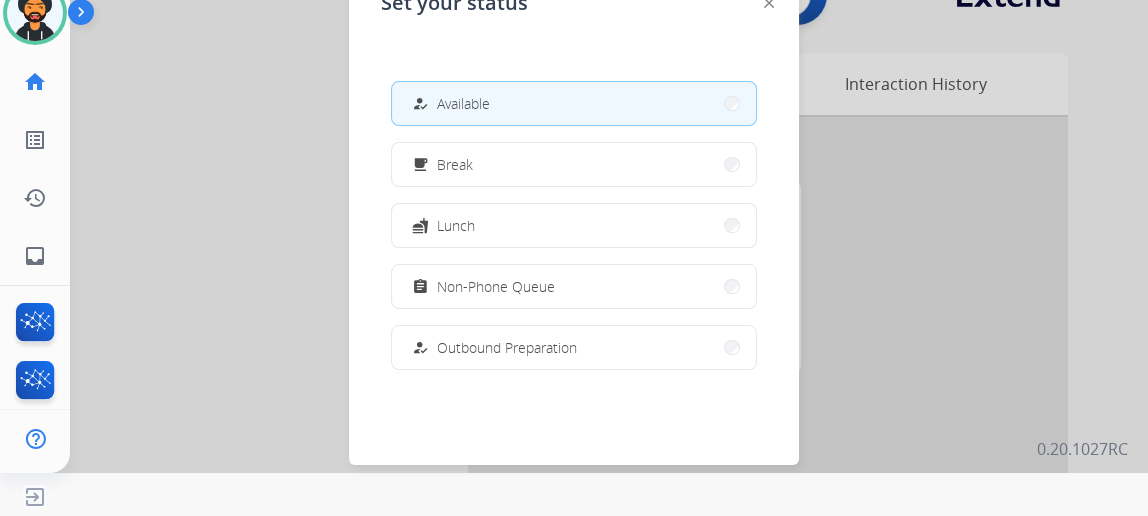 drag, startPoint x: 499, startPoint y: 287, endPoint x: 509, endPoint y: 273, distance: 17.20465 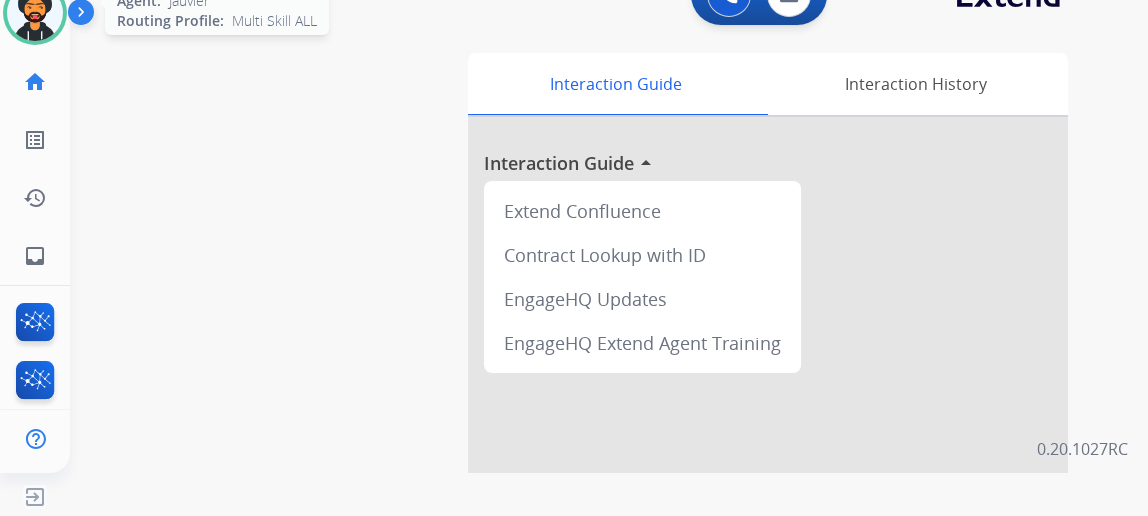 click at bounding box center (35, 13) 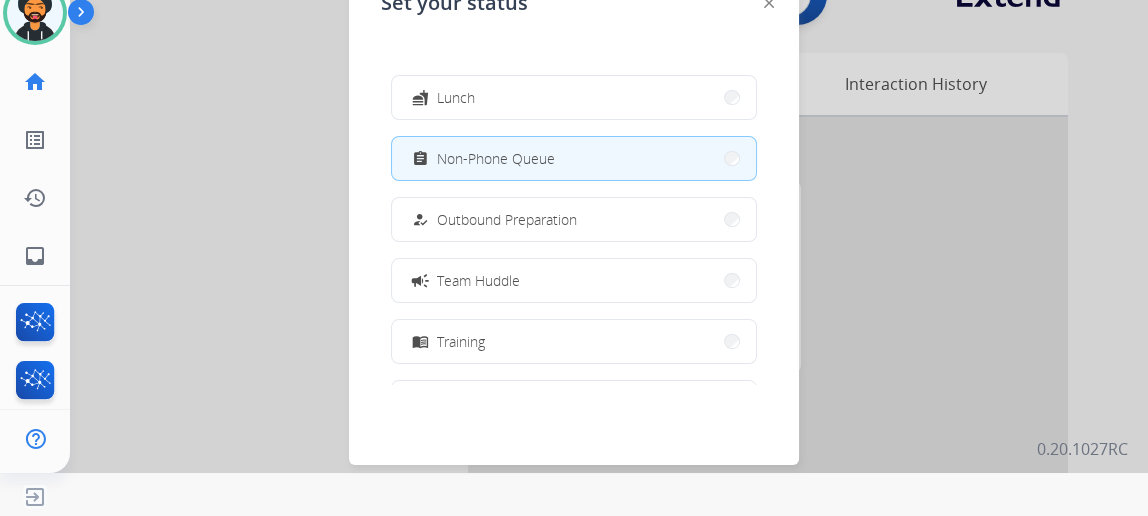 scroll, scrollTop: 363, scrollLeft: 0, axis: vertical 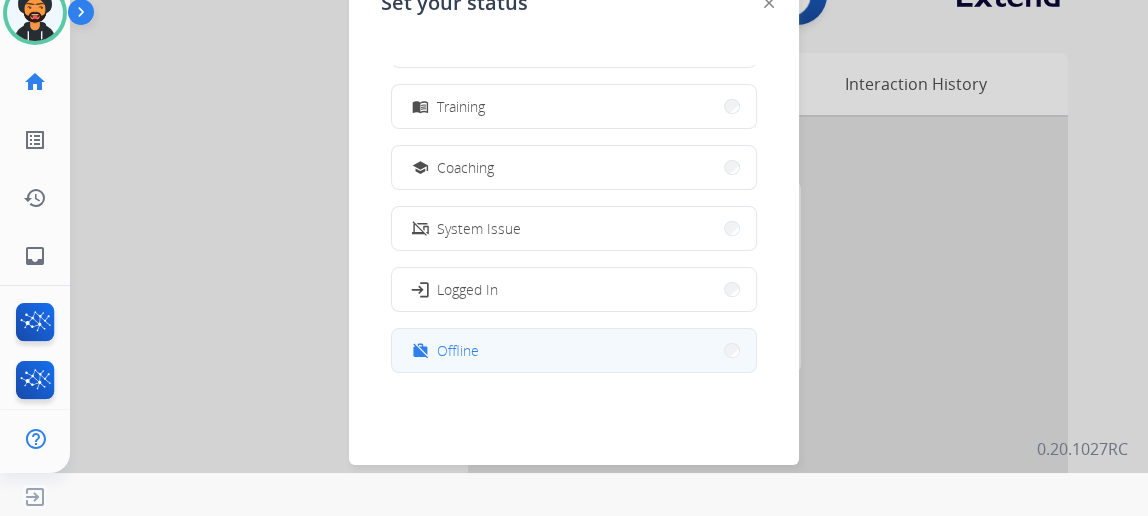 click on "Offline" at bounding box center (458, 350) 